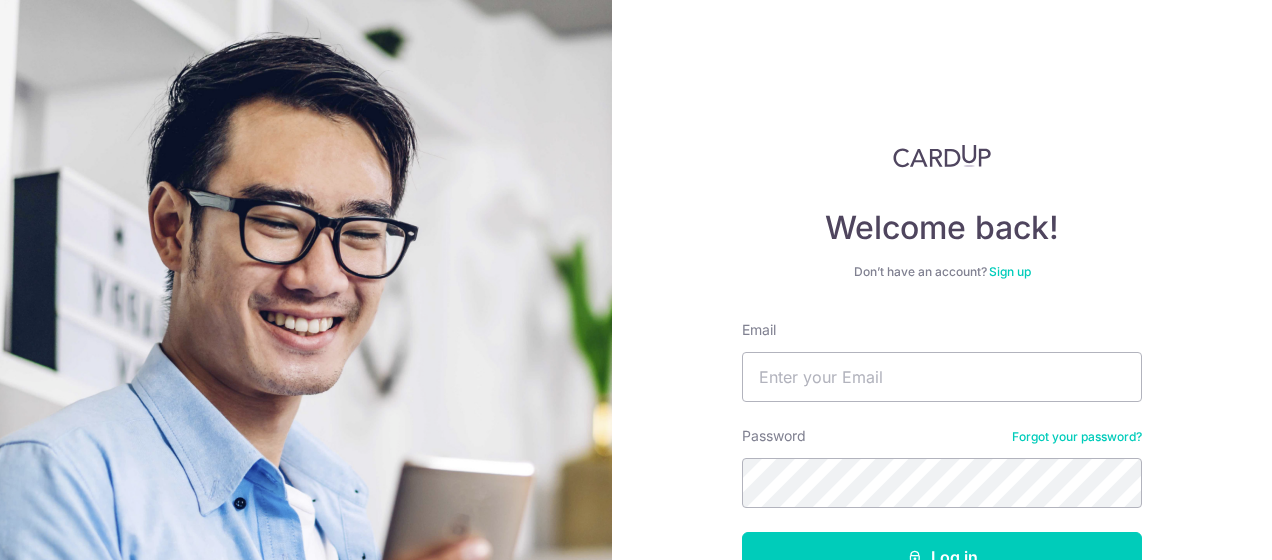 scroll, scrollTop: 0, scrollLeft: 0, axis: both 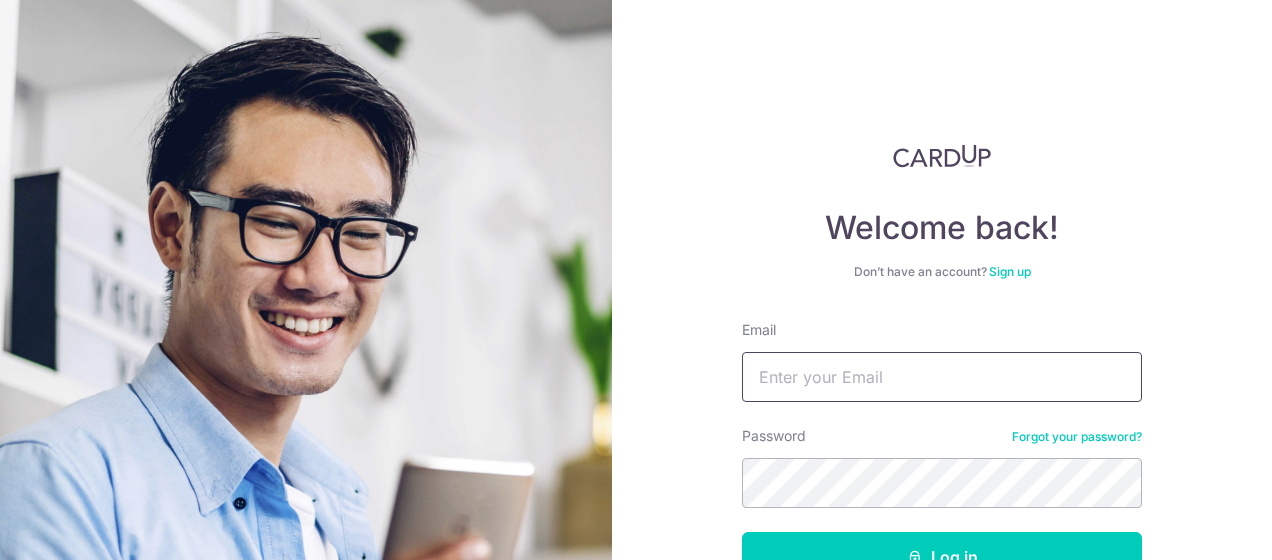 click on "Email" at bounding box center [942, 377] 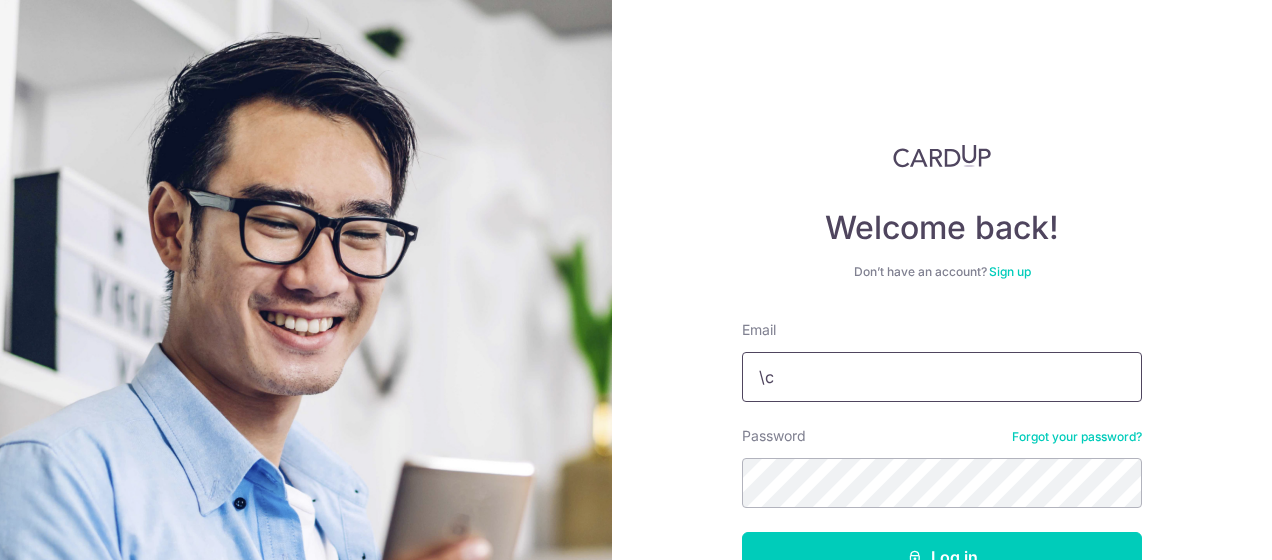 type on "\" 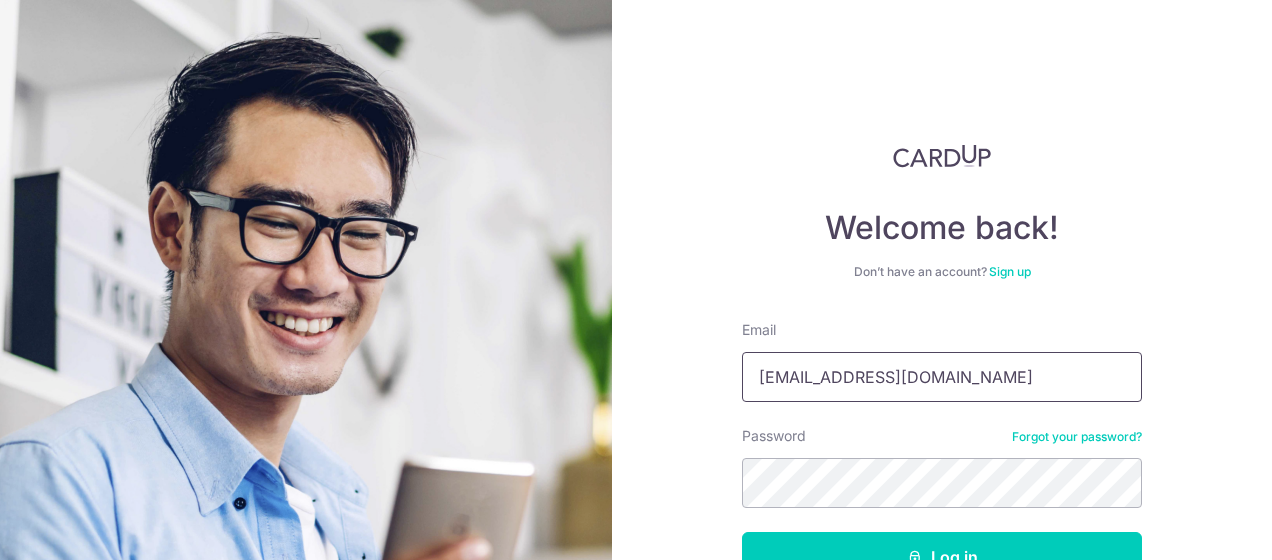 type on "[EMAIL_ADDRESS][DOMAIN_NAME]" 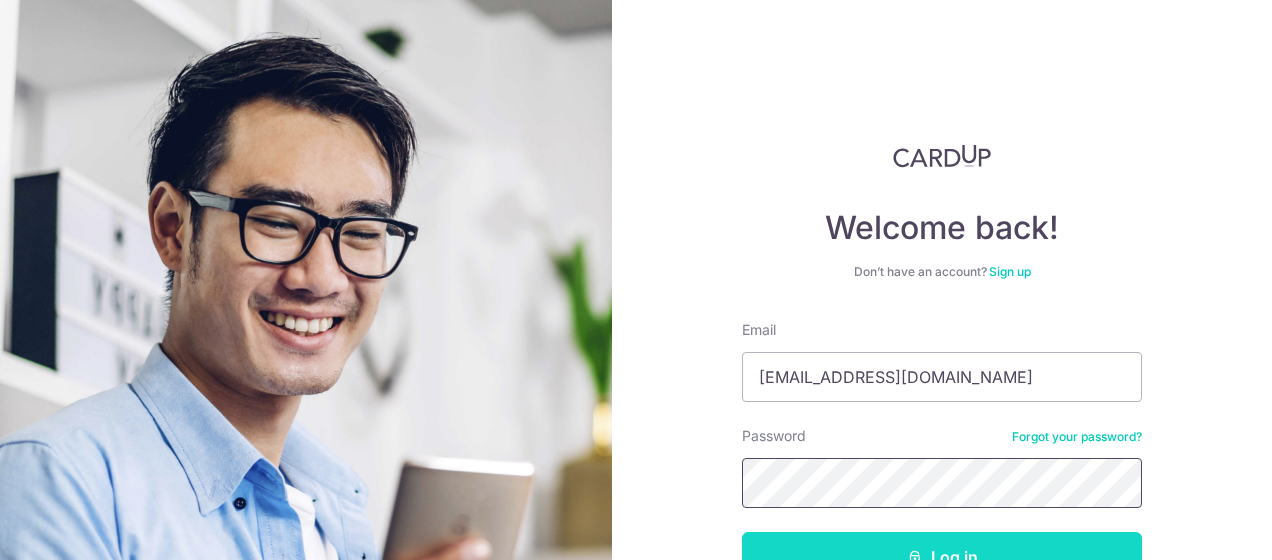 scroll, scrollTop: 21, scrollLeft: 0, axis: vertical 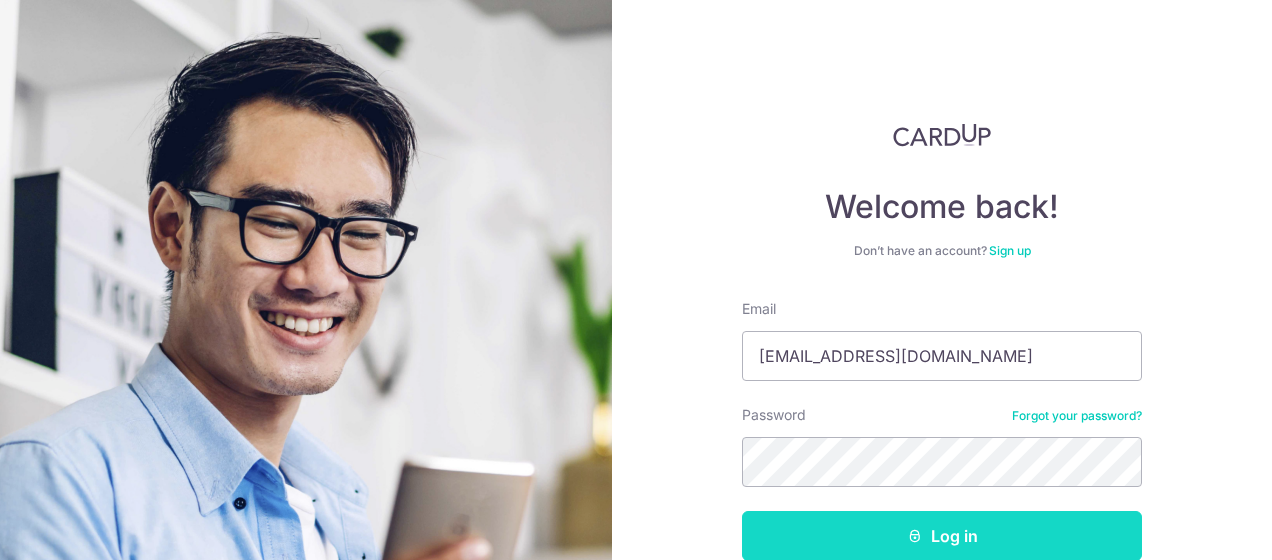click on "Log in" at bounding box center [942, 536] 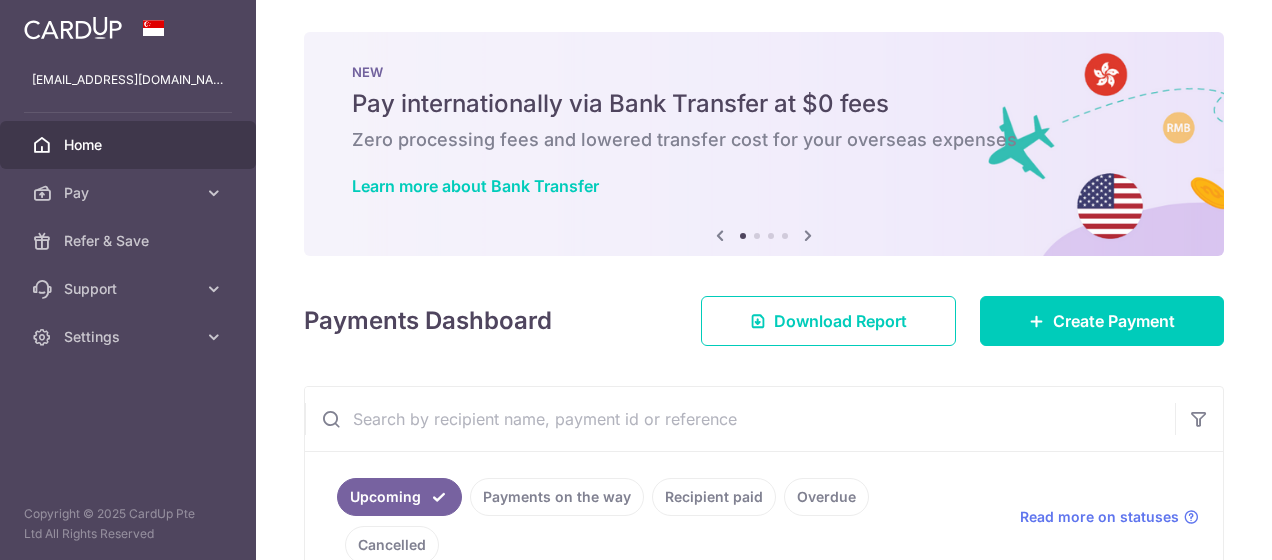 scroll, scrollTop: 0, scrollLeft: 0, axis: both 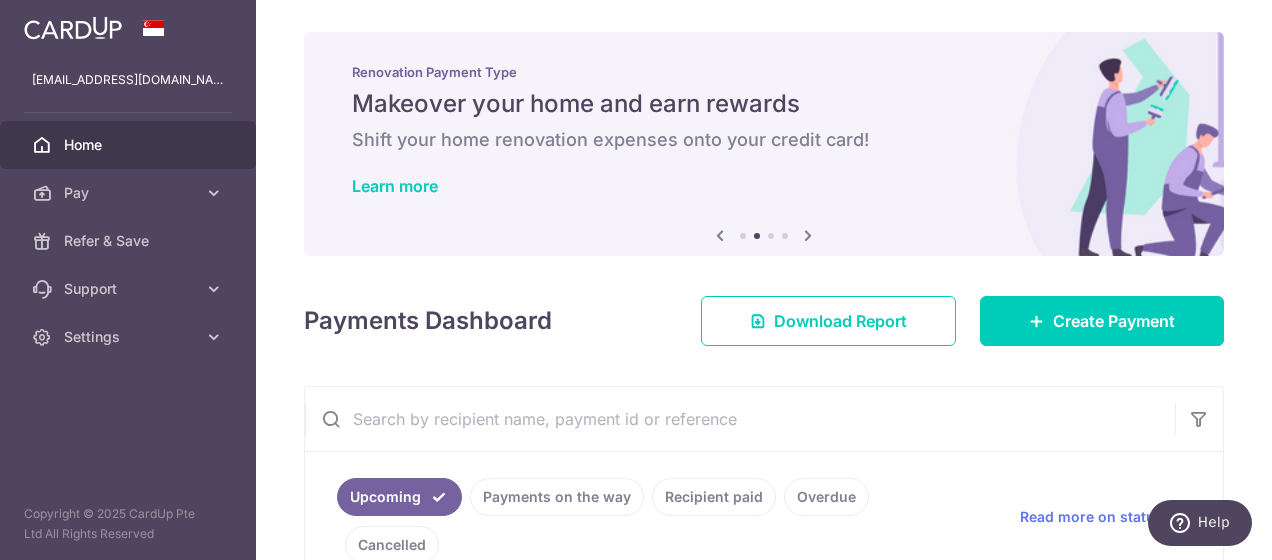 click on "×
Pause Schedule
Pause all future payments in this series
Pause just this one payment
By clicking below, you confirm you are pausing this payment to   on  . Payments can be unpaused at anytime prior to payment taken date.
Confirm
Cancel Schedule
Cancel all future payments in this series
Cancel just this one payment
Confirm
Approve Payment
Recipient Bank Details" at bounding box center [764, 280] 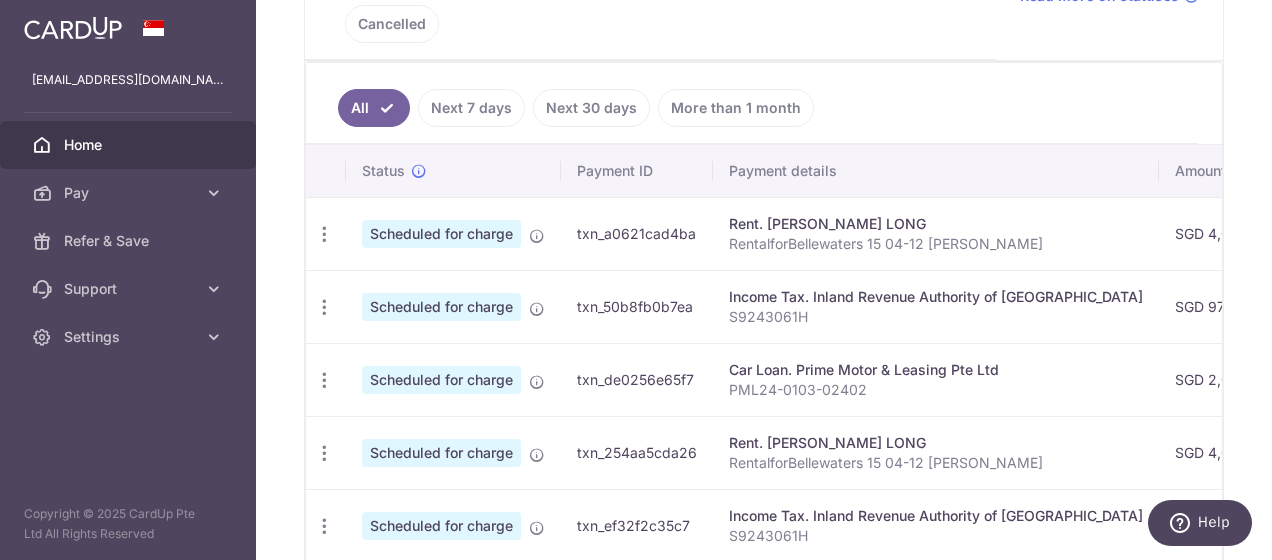 scroll, scrollTop: 528, scrollLeft: 0, axis: vertical 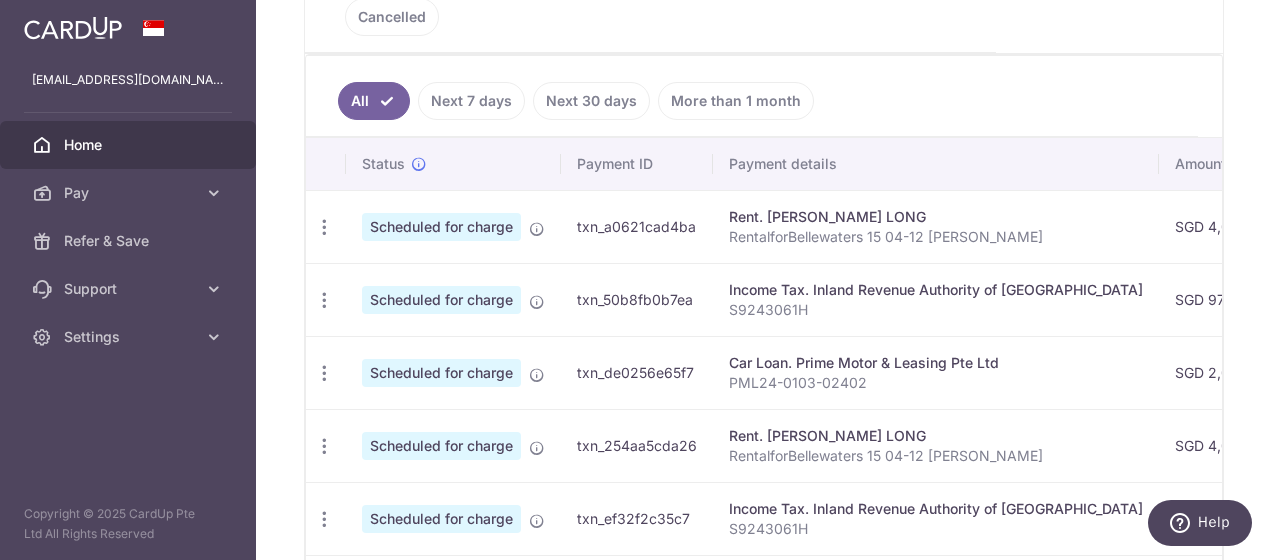 click on "All
Next 7 days
Next 30 days
More than 1 month" at bounding box center (752, 96) 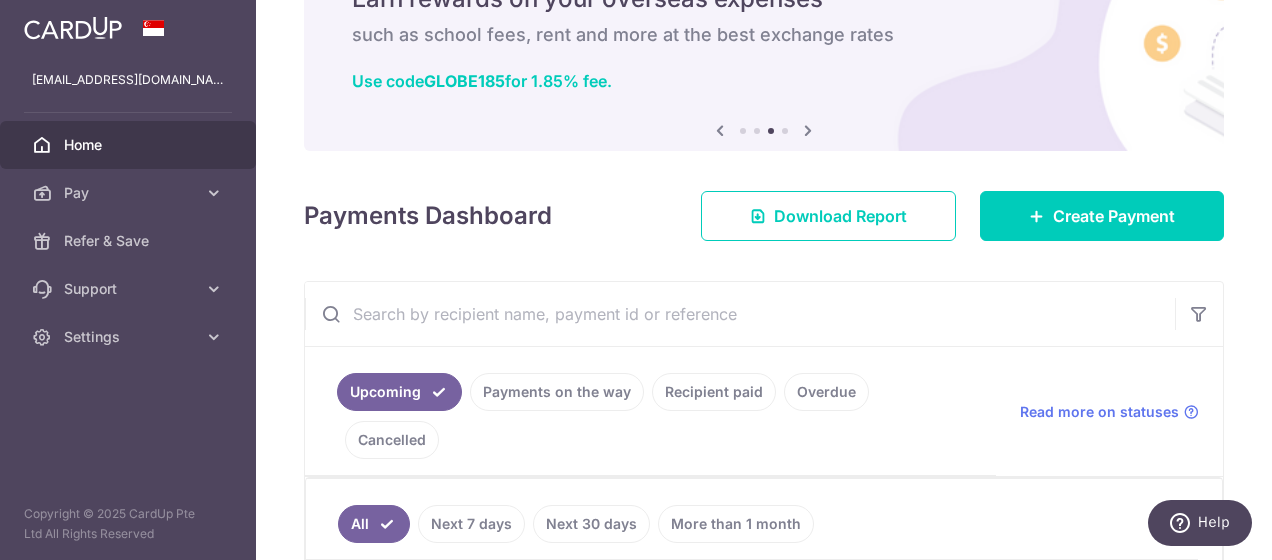 scroll, scrollTop: 0, scrollLeft: 0, axis: both 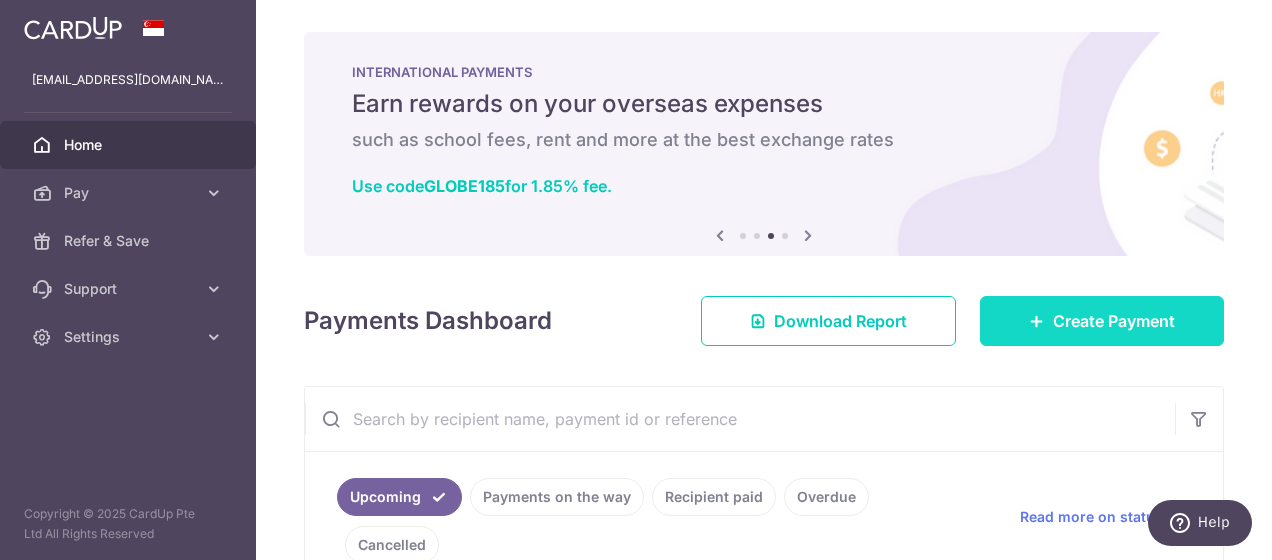 click on "Create Payment" at bounding box center [1114, 321] 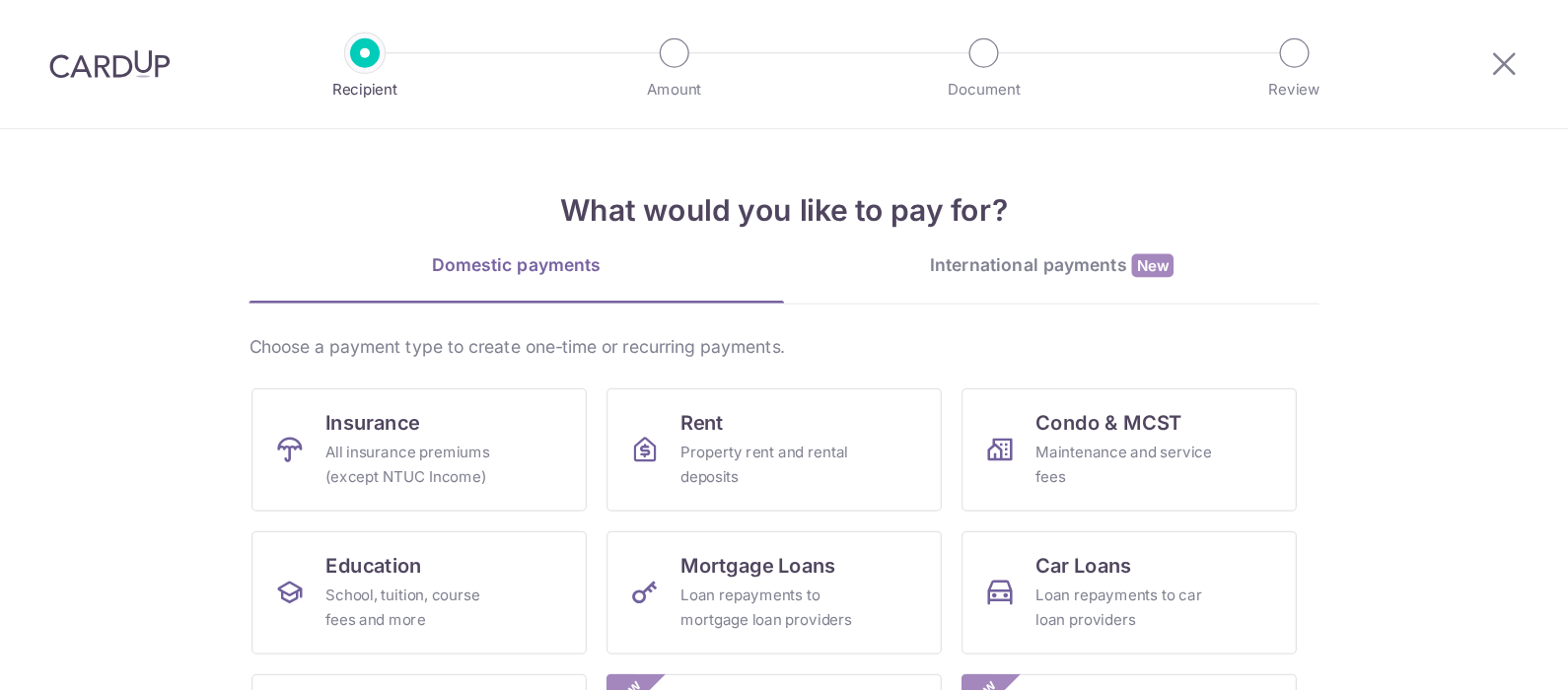 scroll, scrollTop: 0, scrollLeft: 0, axis: both 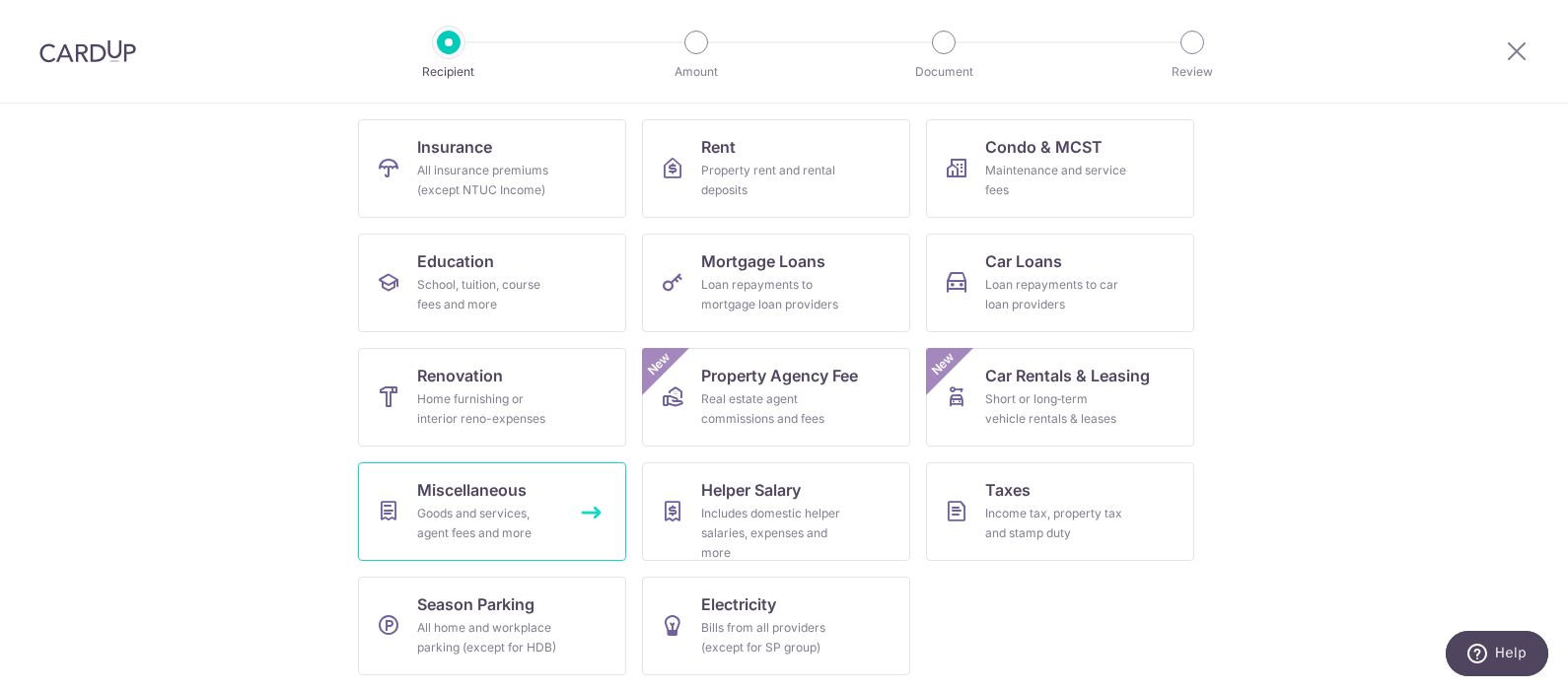 click on "Goods and services, agent fees and more" at bounding box center [488, 523] 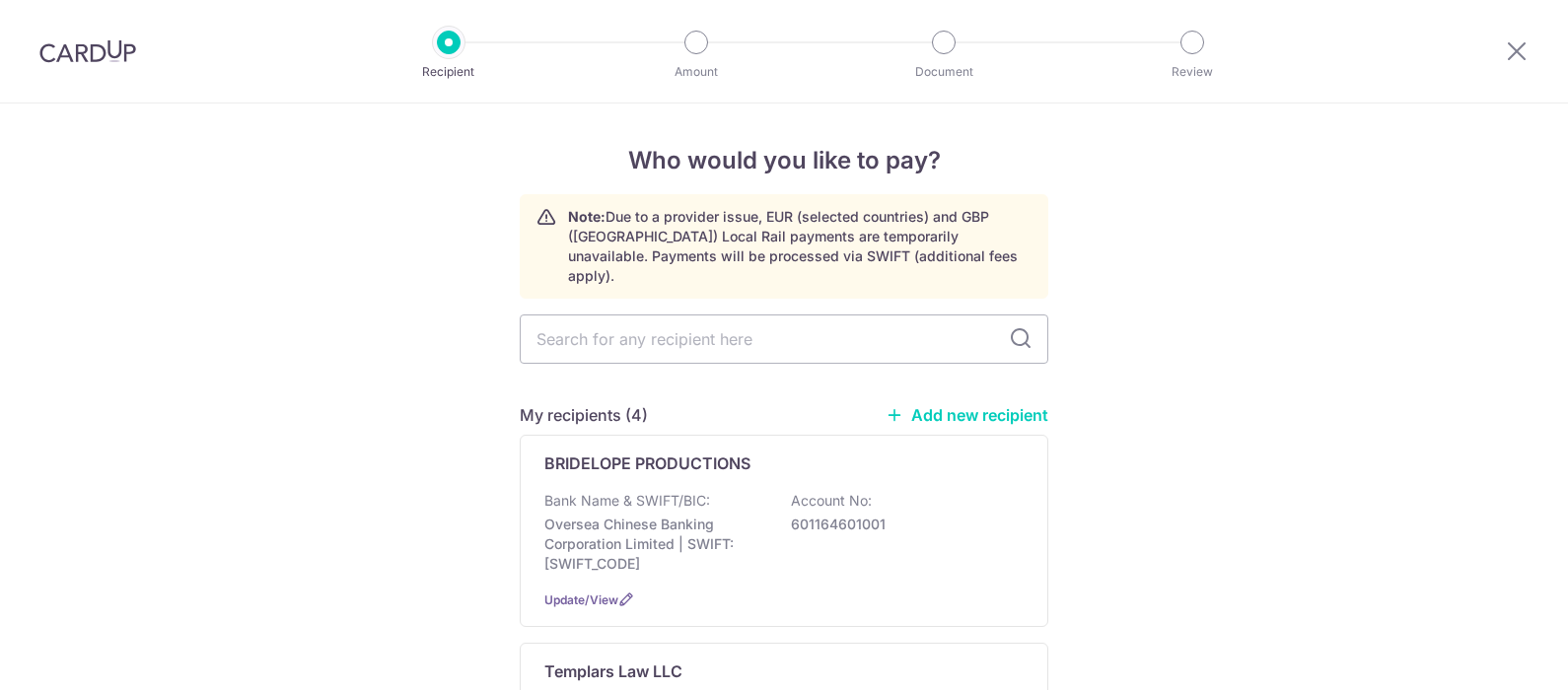scroll, scrollTop: 0, scrollLeft: 0, axis: both 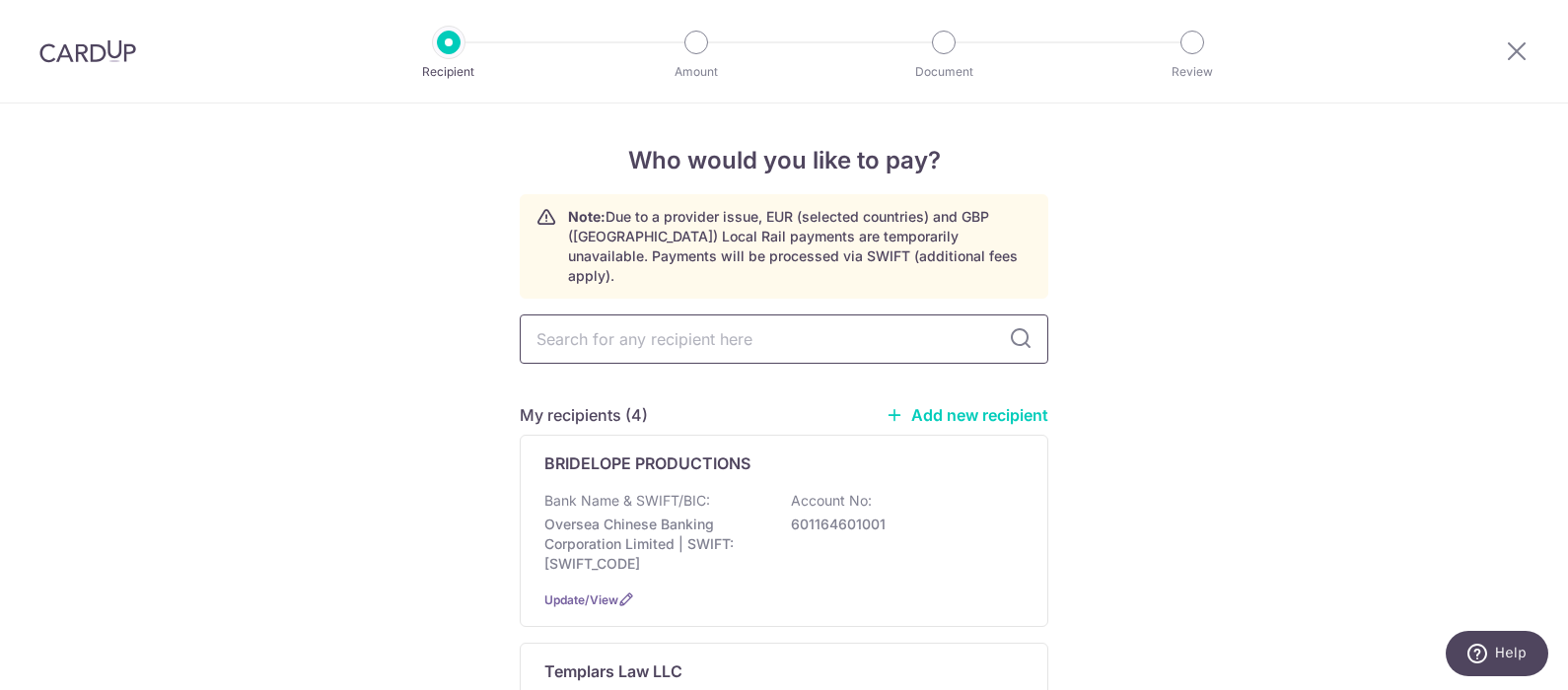 click at bounding box center [784, 339] 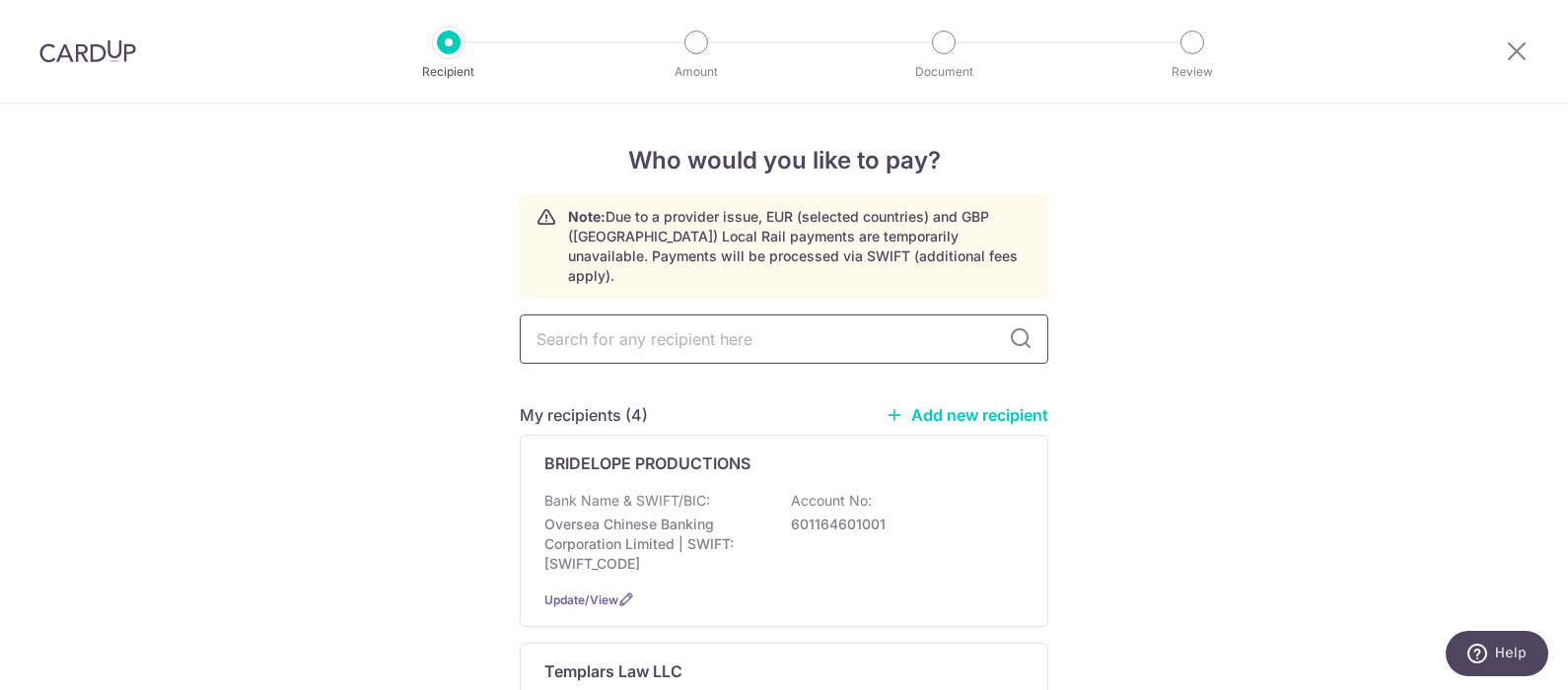 click at bounding box center [784, 339] 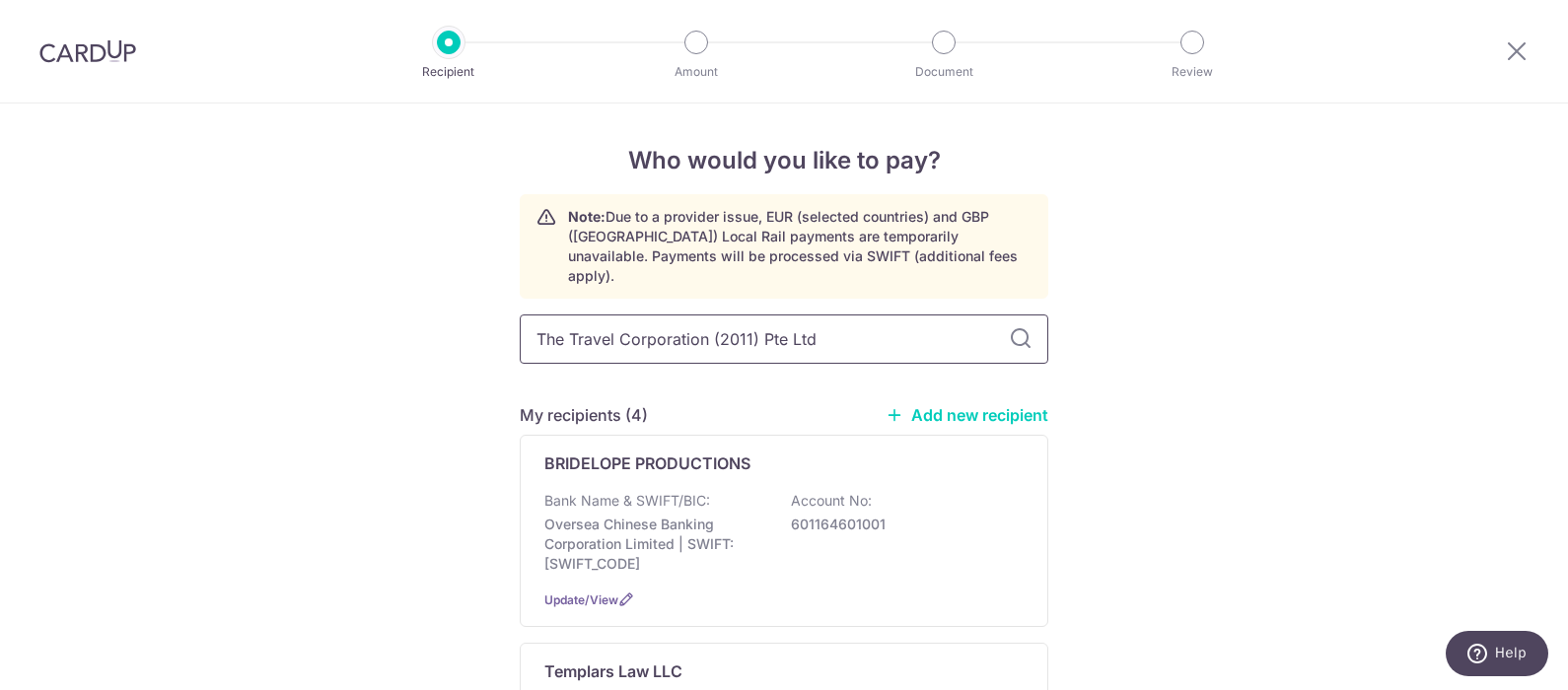 type on "The Travel Corporation (2011) Pte Ltd" 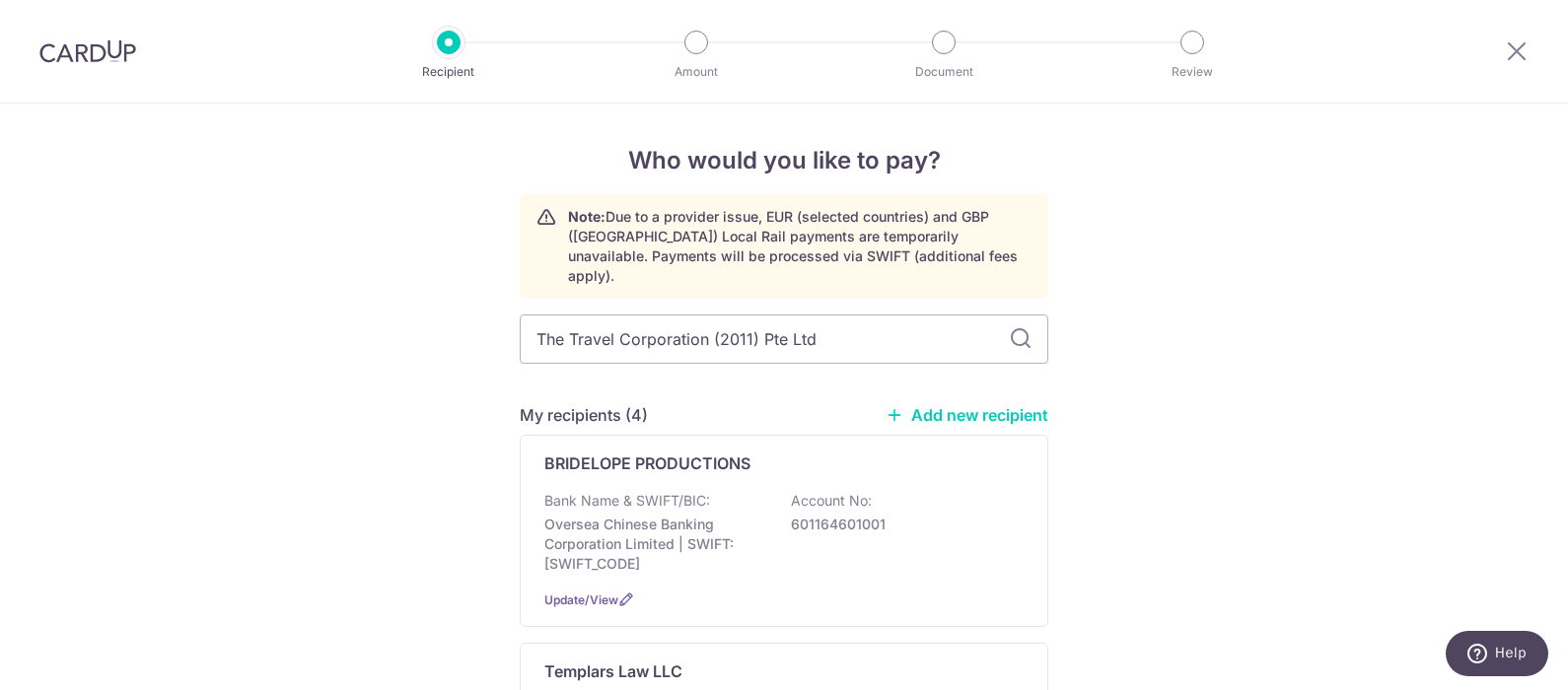 click at bounding box center [1021, 339] 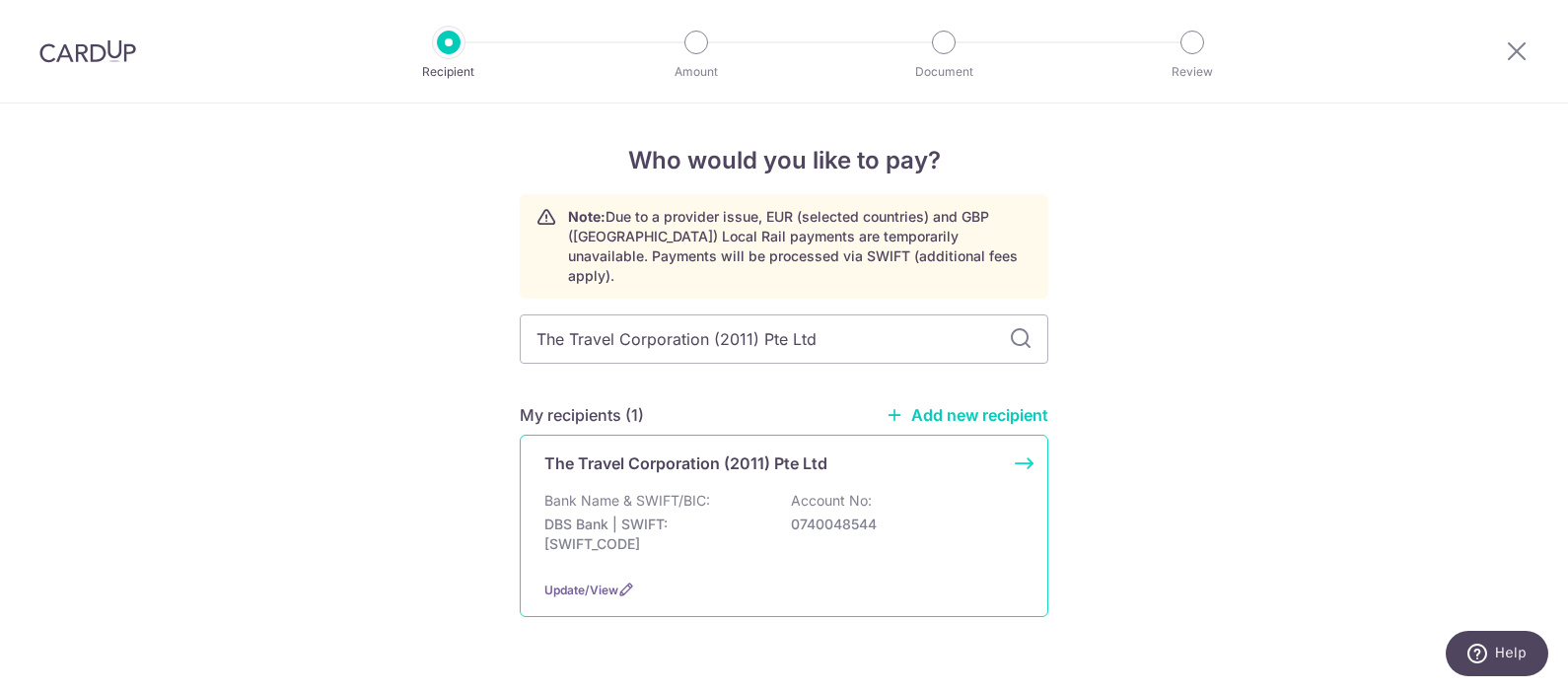 click on "DBS Bank | SWIFT: DBSSSGSGXXX" at bounding box center [655, 534] 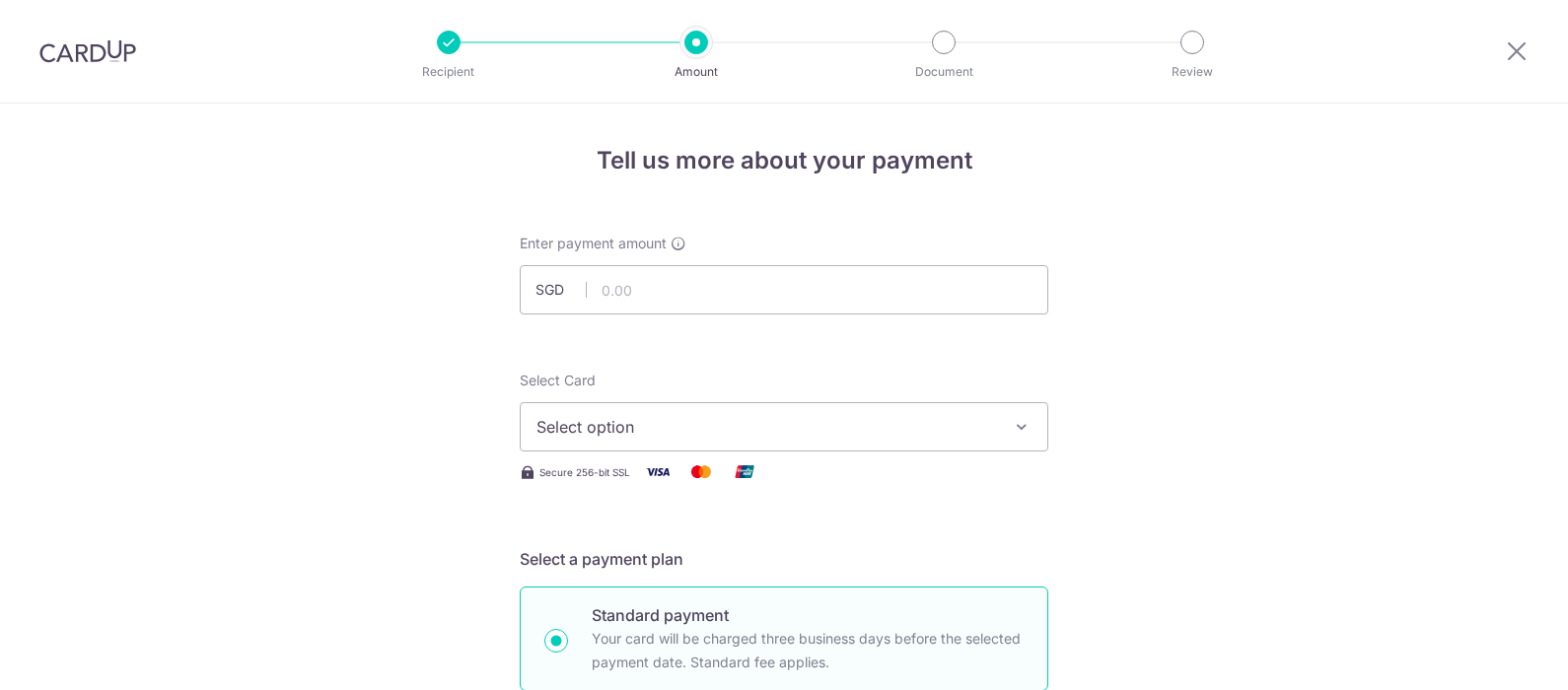 scroll, scrollTop: 0, scrollLeft: 0, axis: both 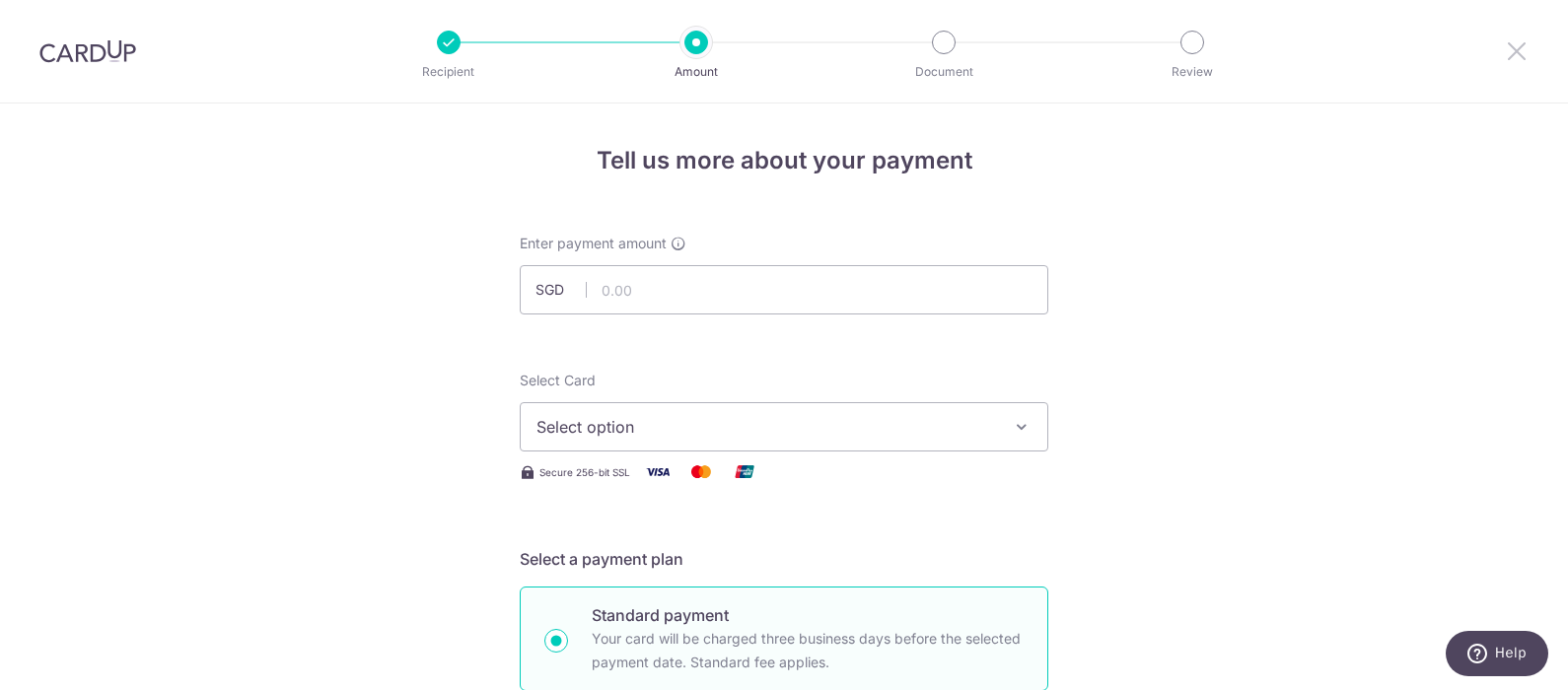 click at bounding box center [1517, 50] 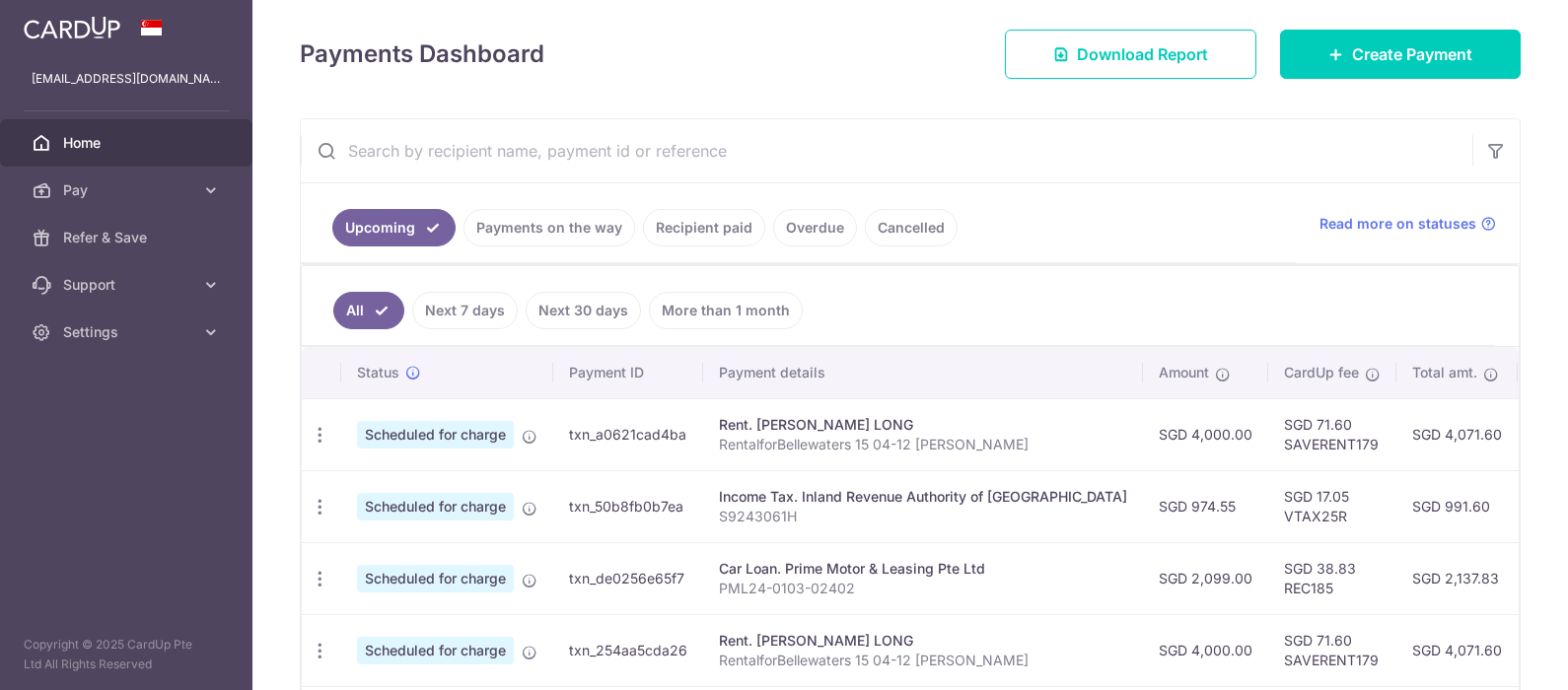 scroll, scrollTop: 0, scrollLeft: 0, axis: both 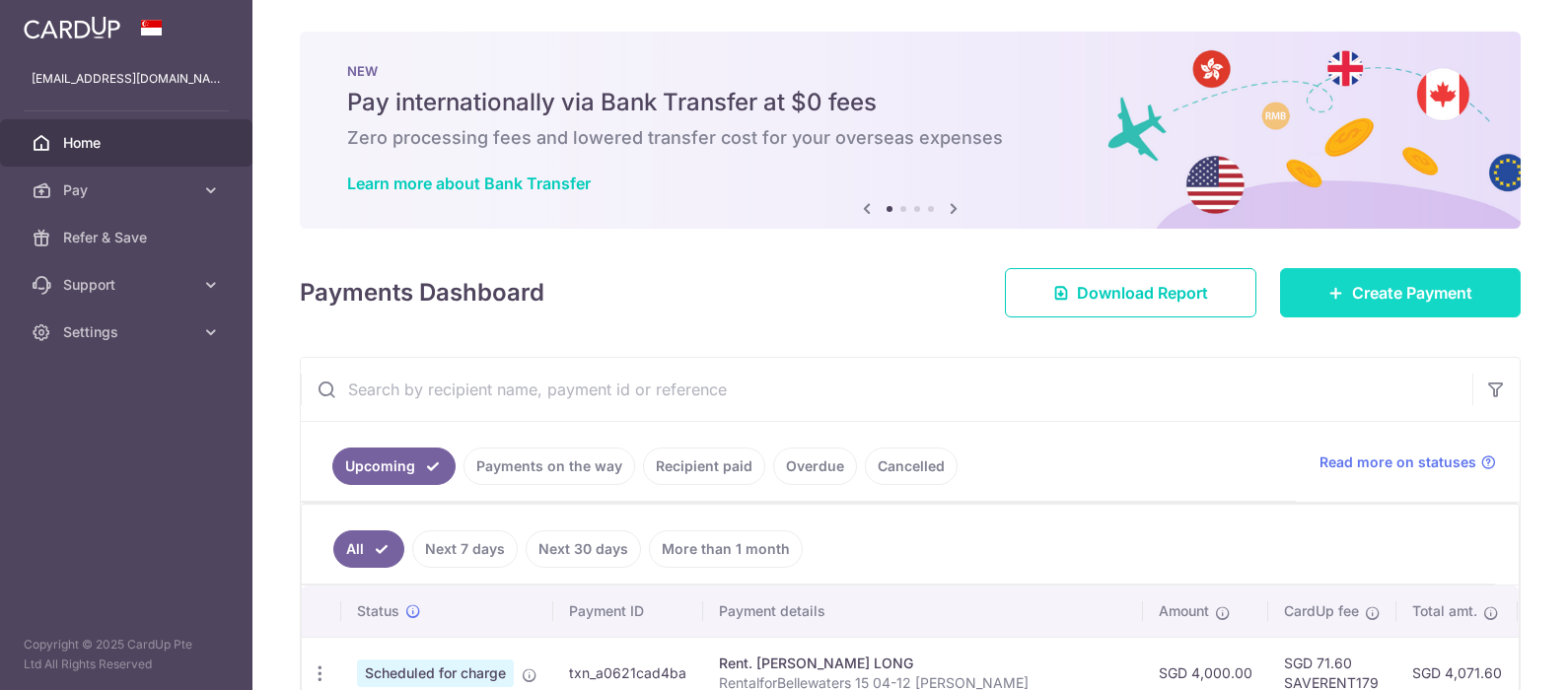 click on "Create Payment" at bounding box center (1412, 293) 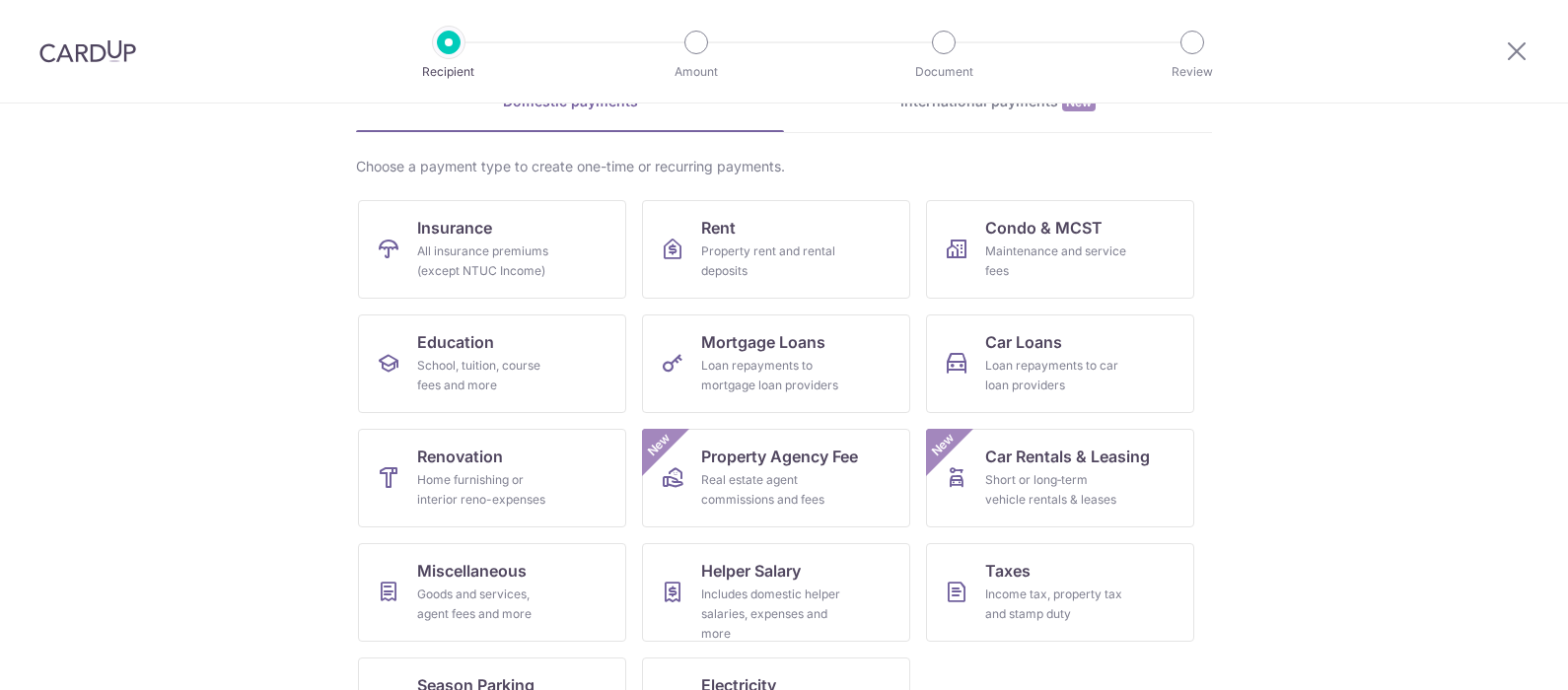 scroll, scrollTop: 191, scrollLeft: 0, axis: vertical 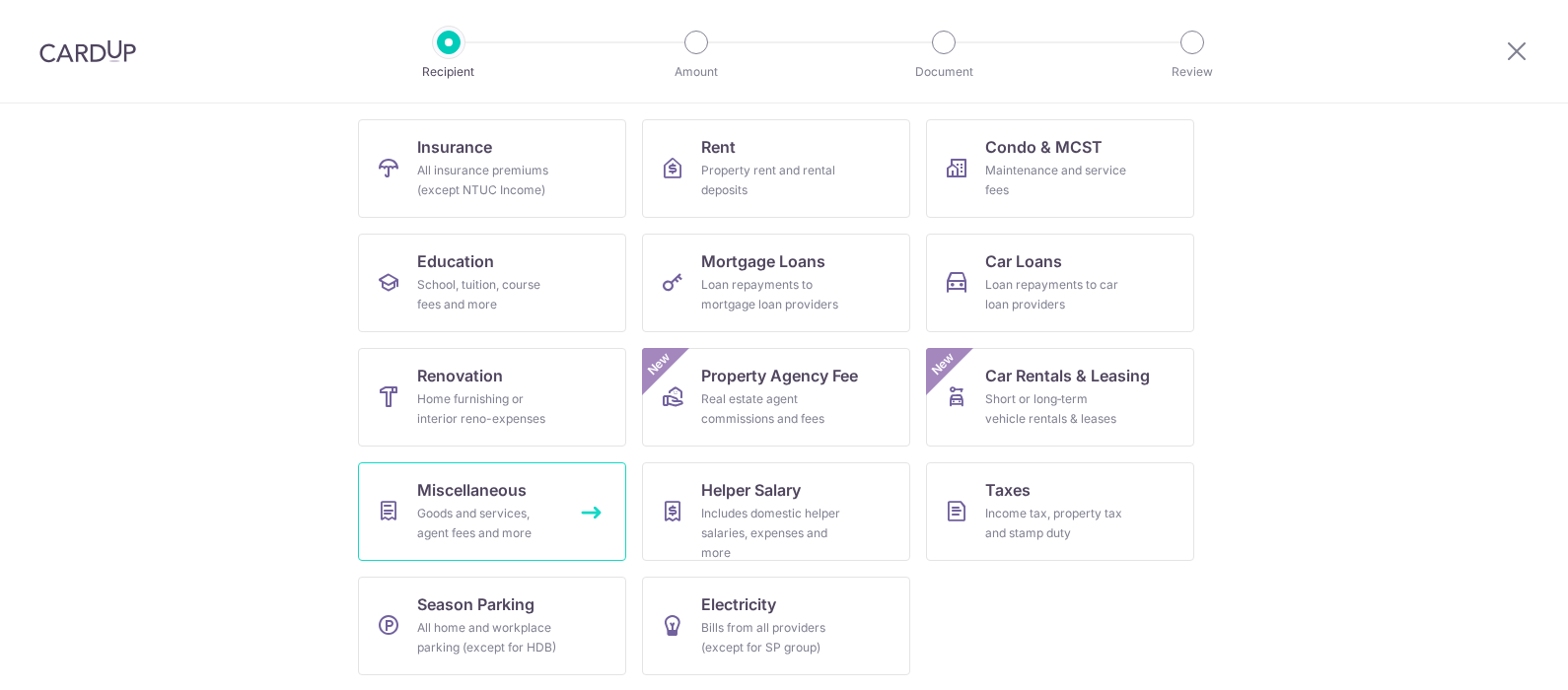 click on "Goods and services, agent fees and more" at bounding box center [488, 523] 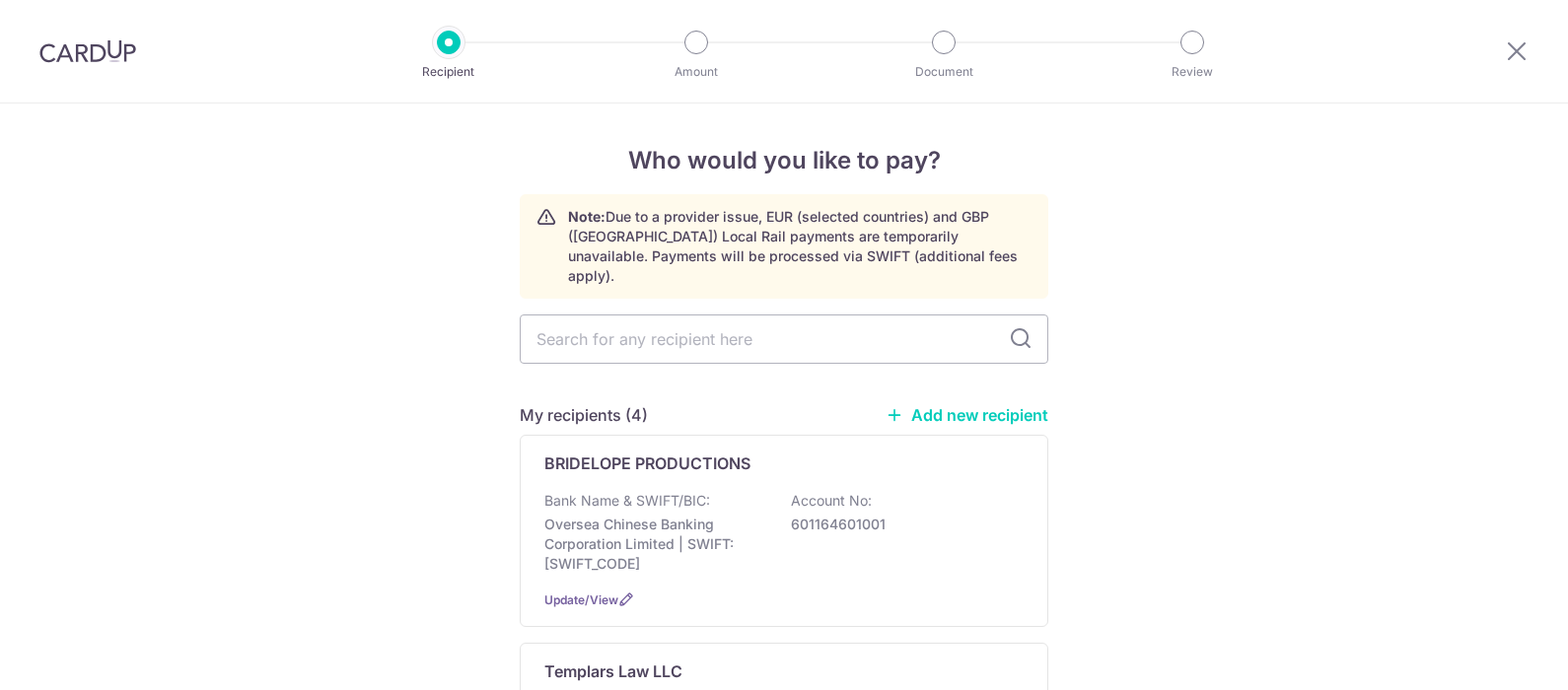scroll, scrollTop: 0, scrollLeft: 0, axis: both 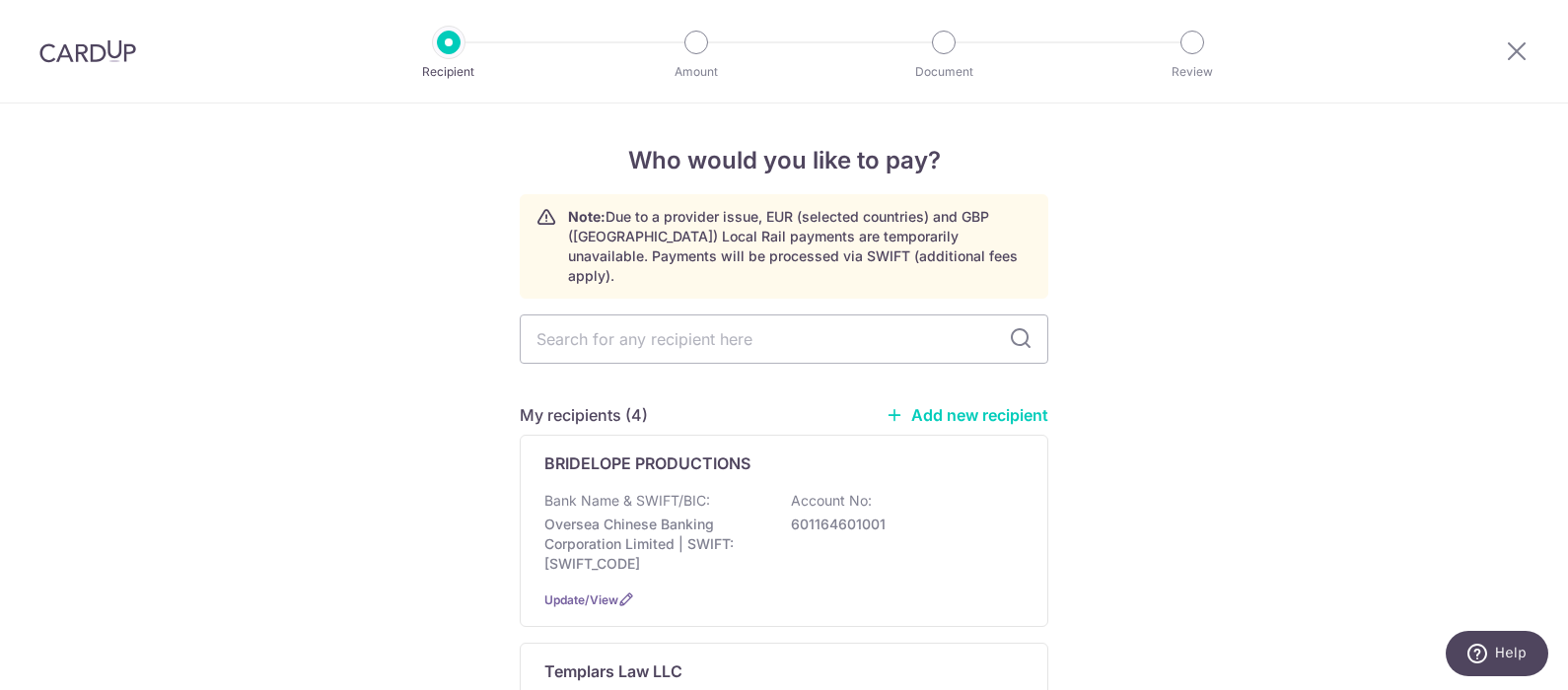 click on "Add new recipient" at bounding box center [966, 415] 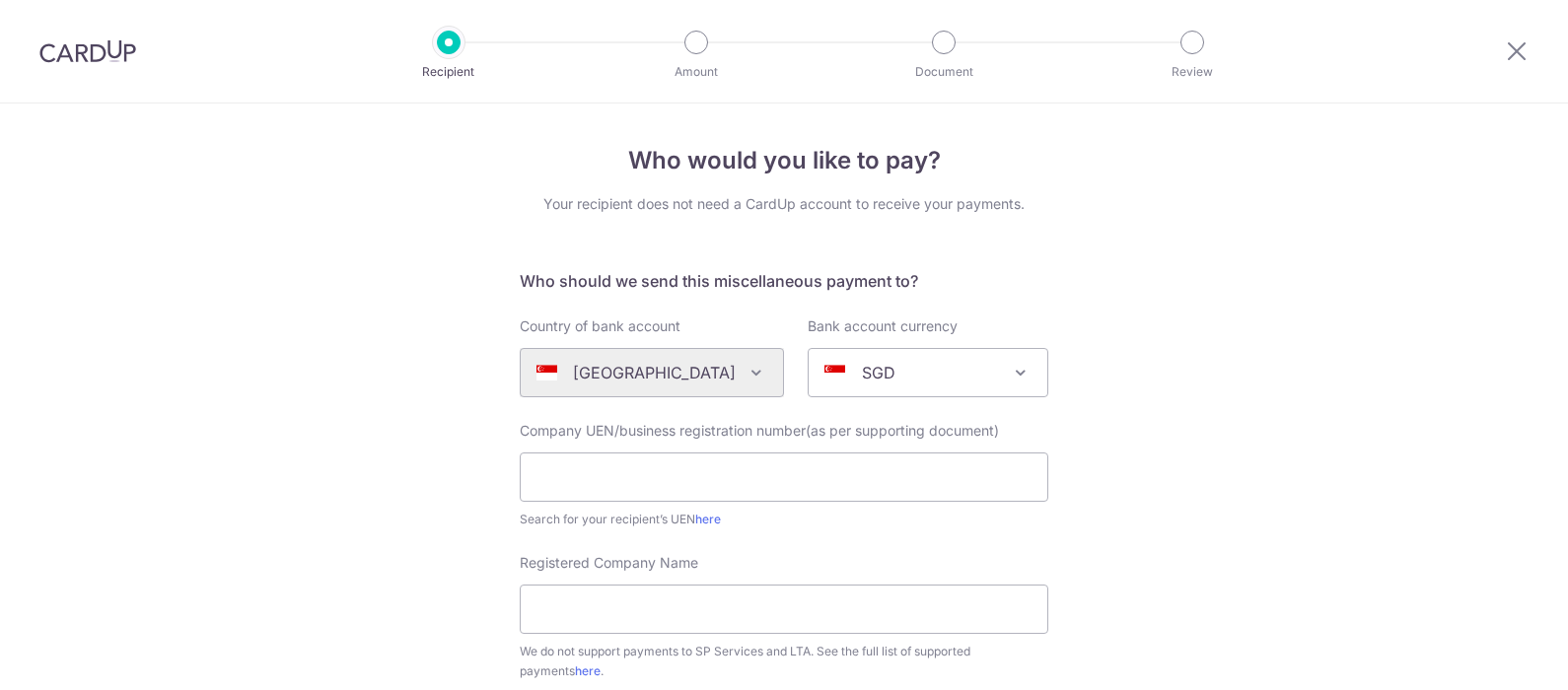 scroll, scrollTop: 0, scrollLeft: 0, axis: both 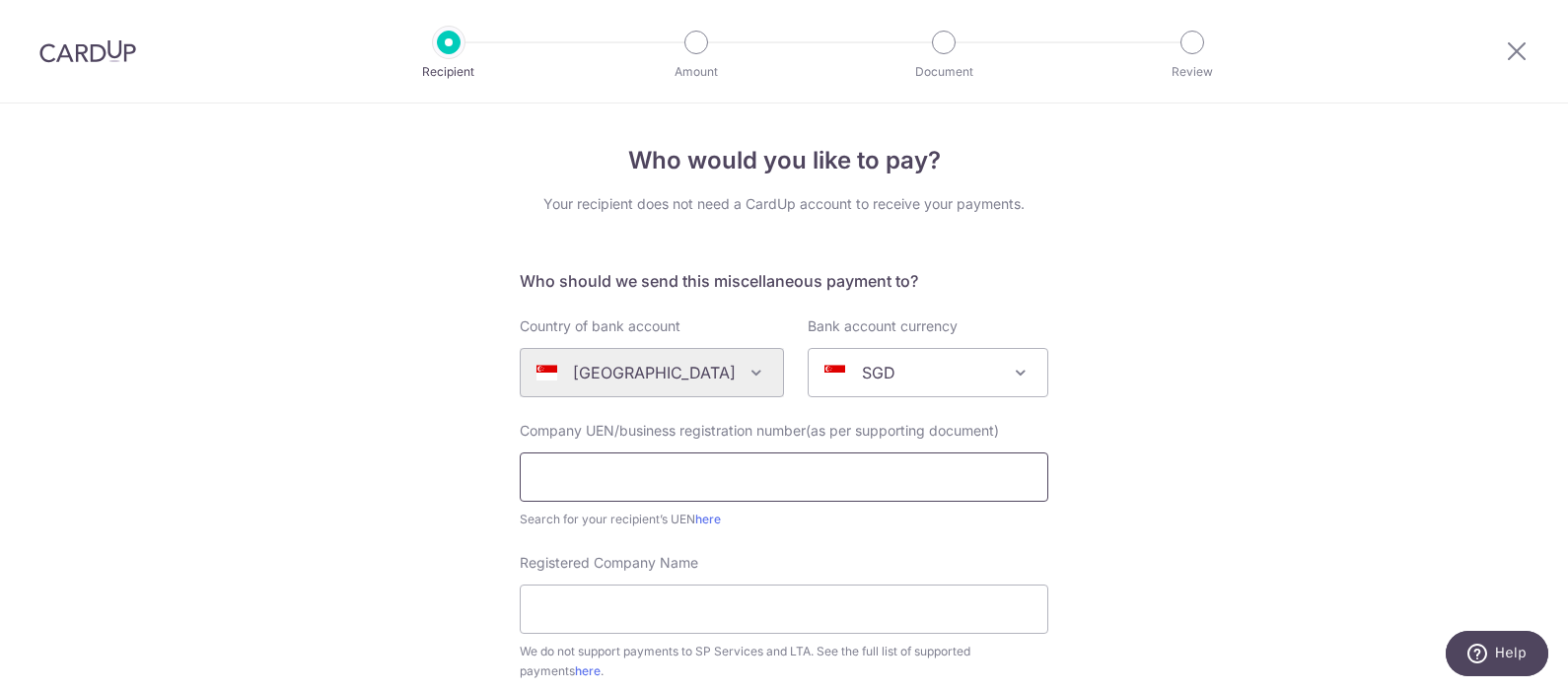 click at bounding box center [784, 477] 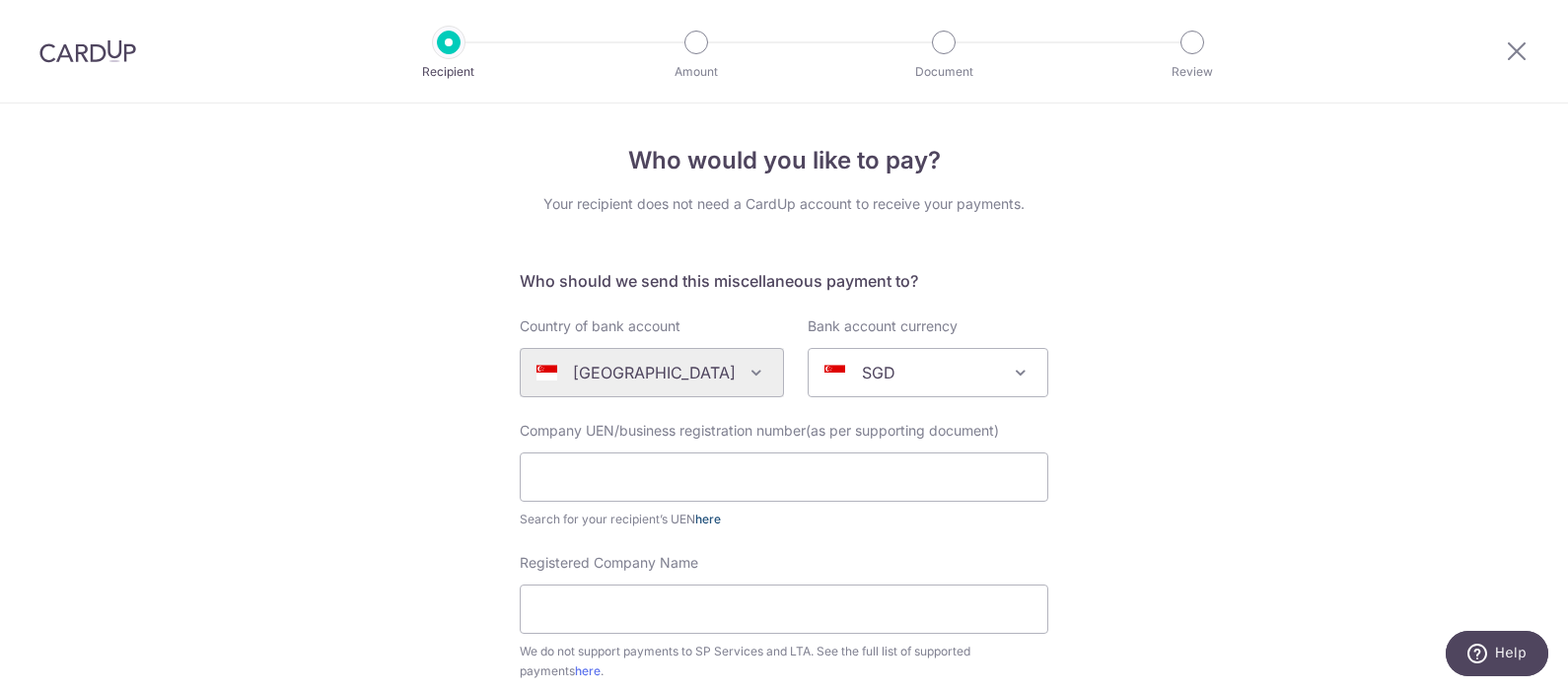 click on "here" at bounding box center [708, 518] 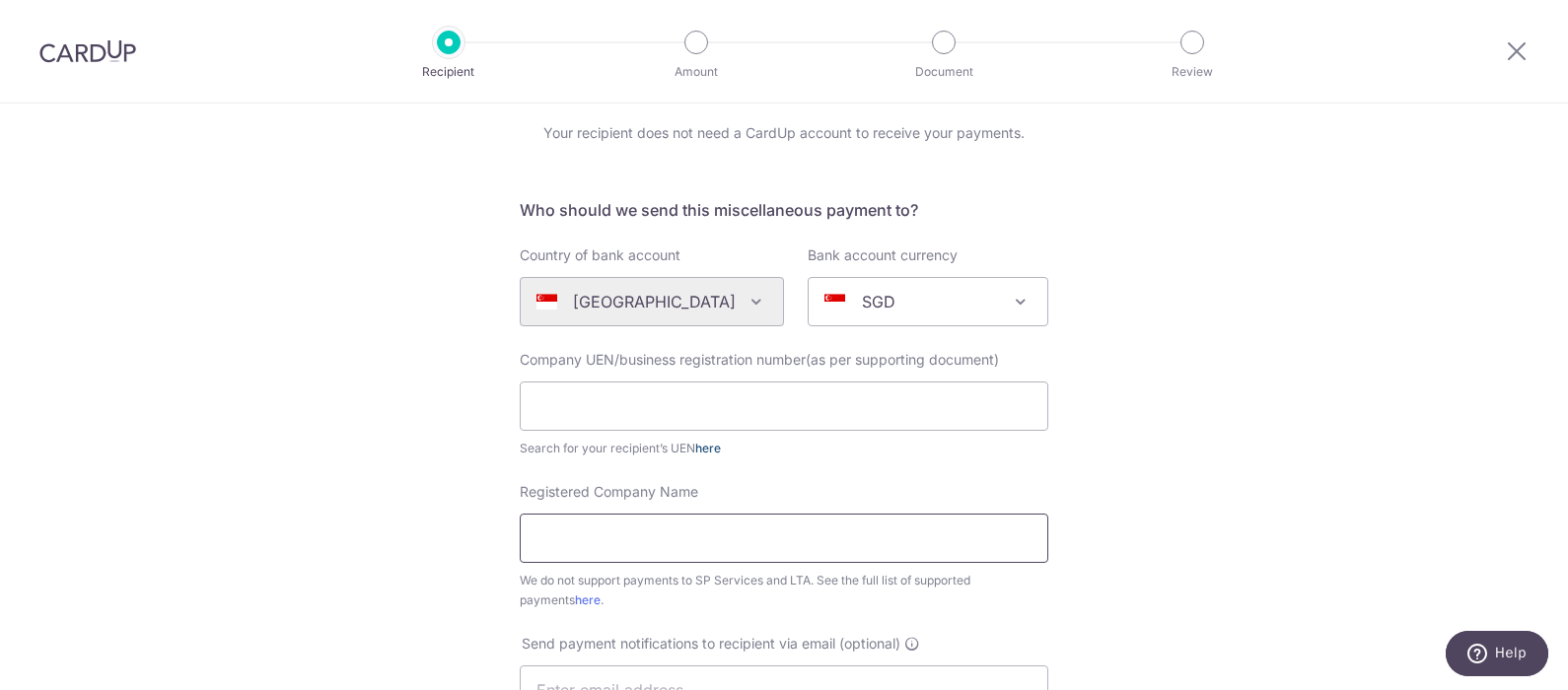 scroll, scrollTop: 123, scrollLeft: 0, axis: vertical 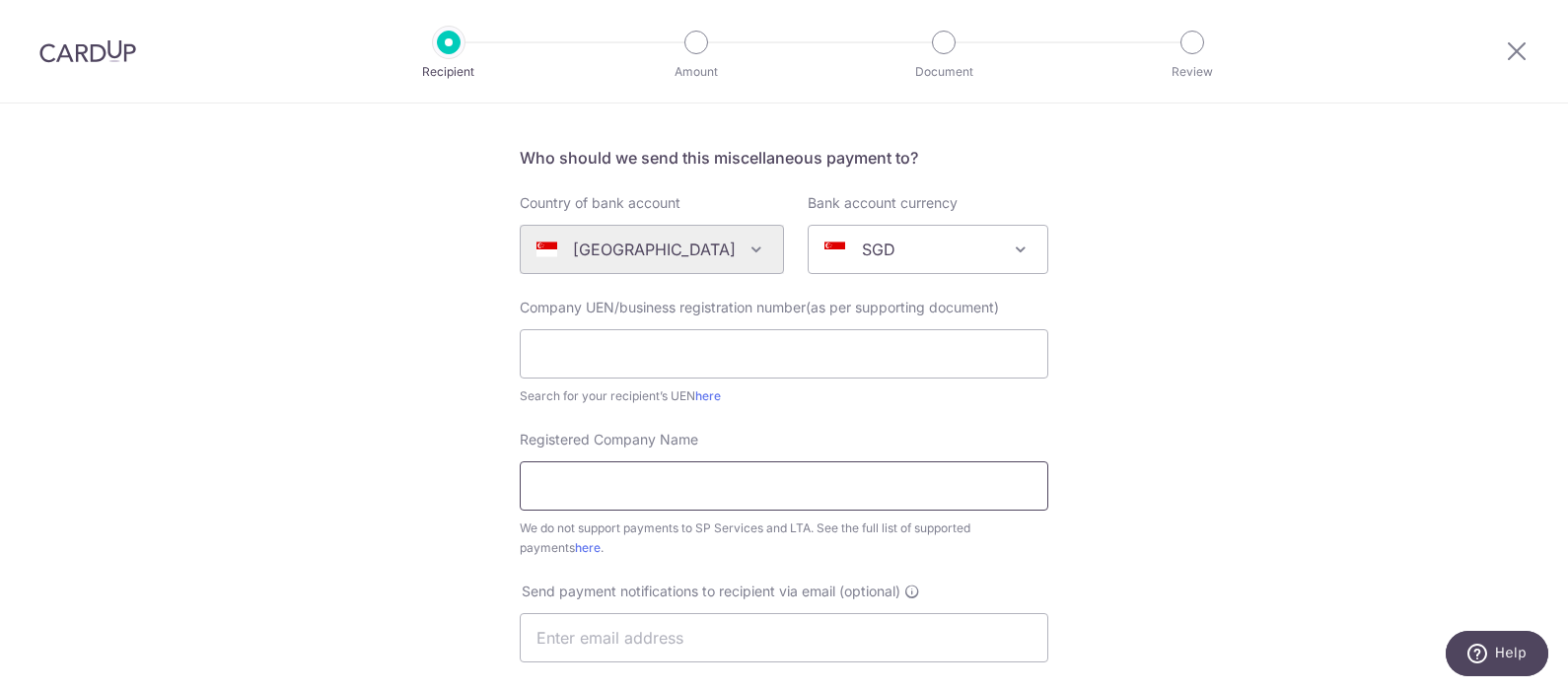 click on "Registered Company Name" at bounding box center [784, 486] 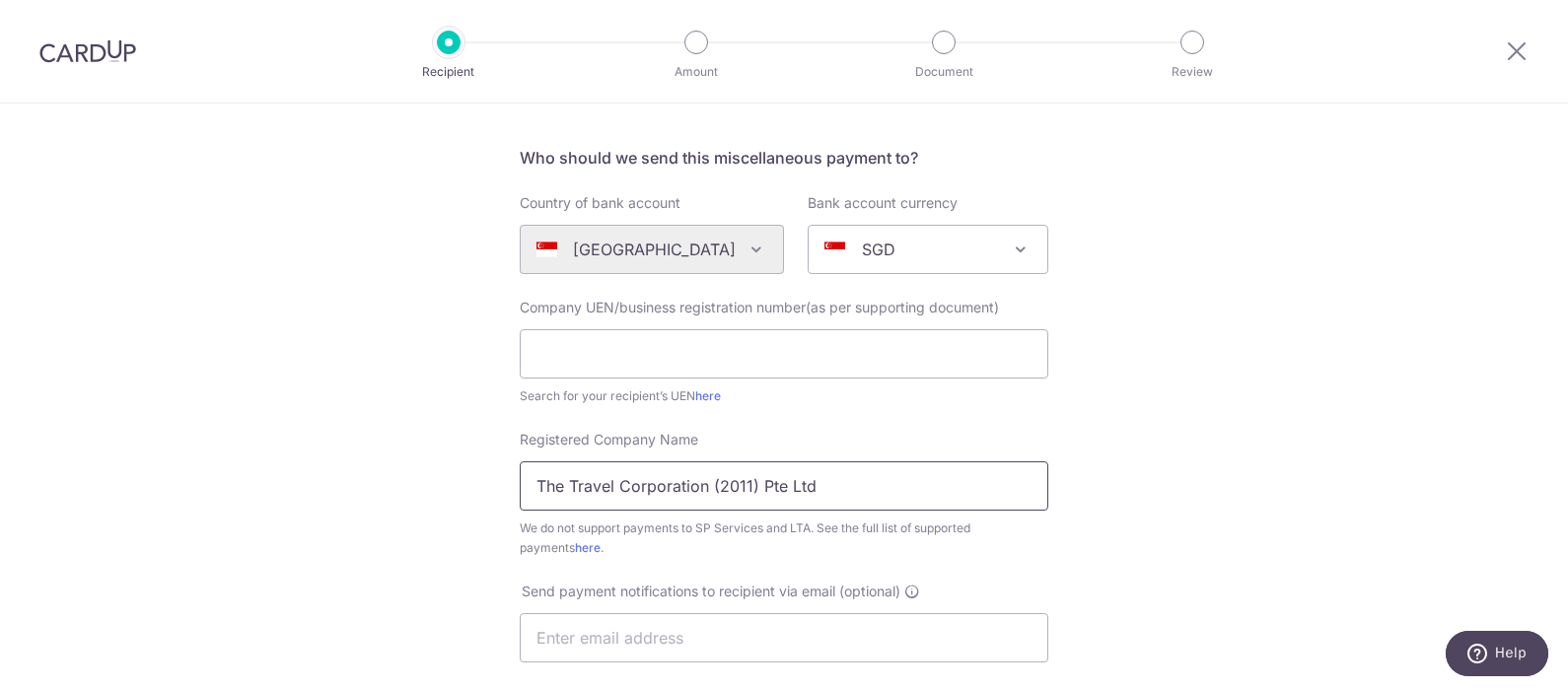 click on "The Travel Corporation (2011) Pte Ltd" at bounding box center (784, 486) 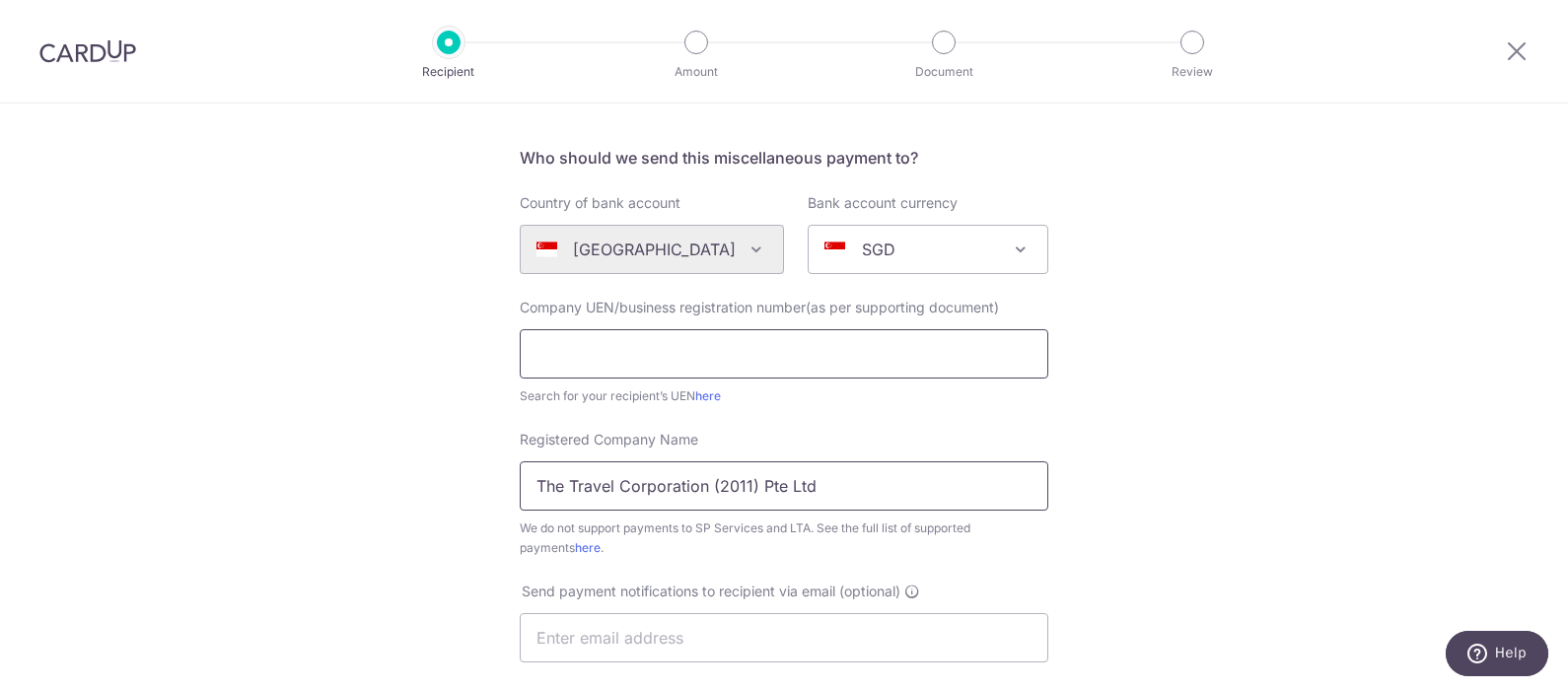 type on "The Travel Corporation (2011) Pte Ltd" 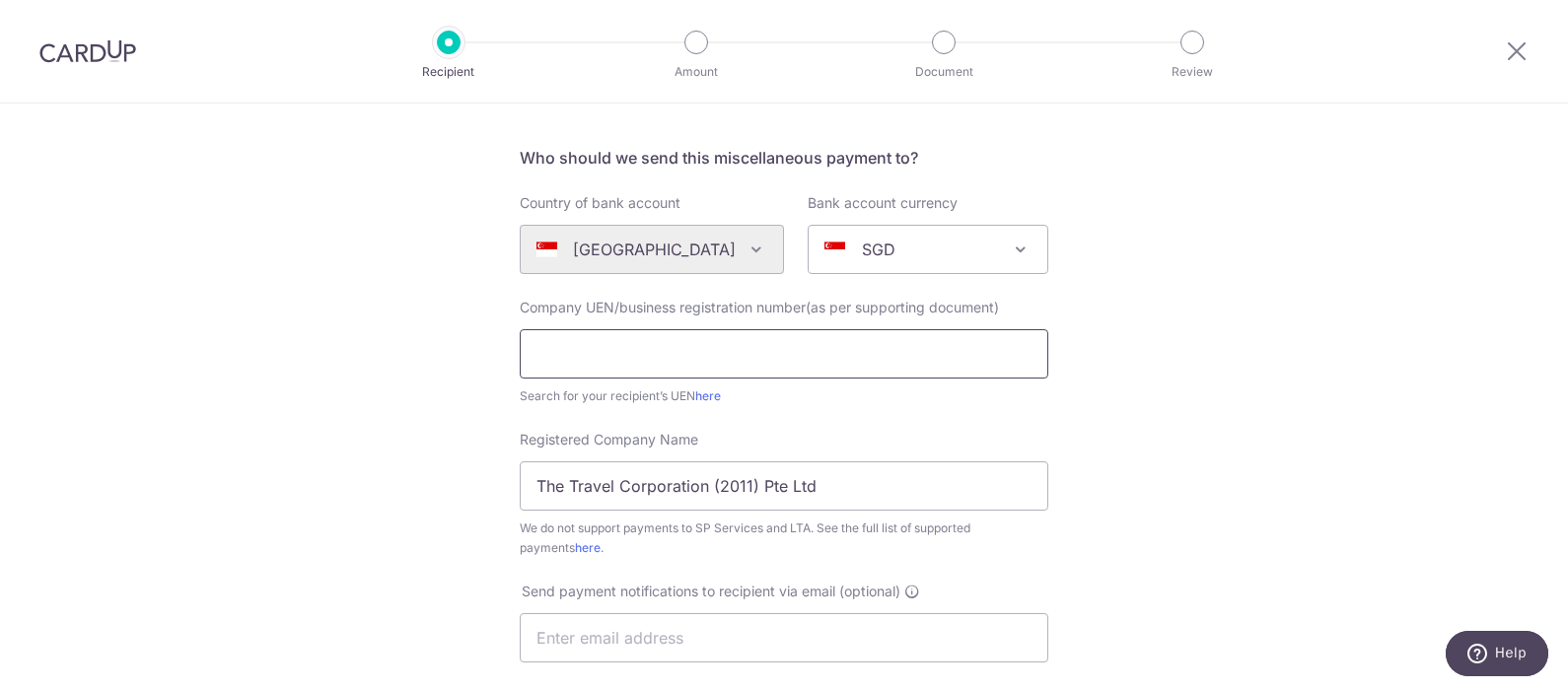 click at bounding box center [784, 354] 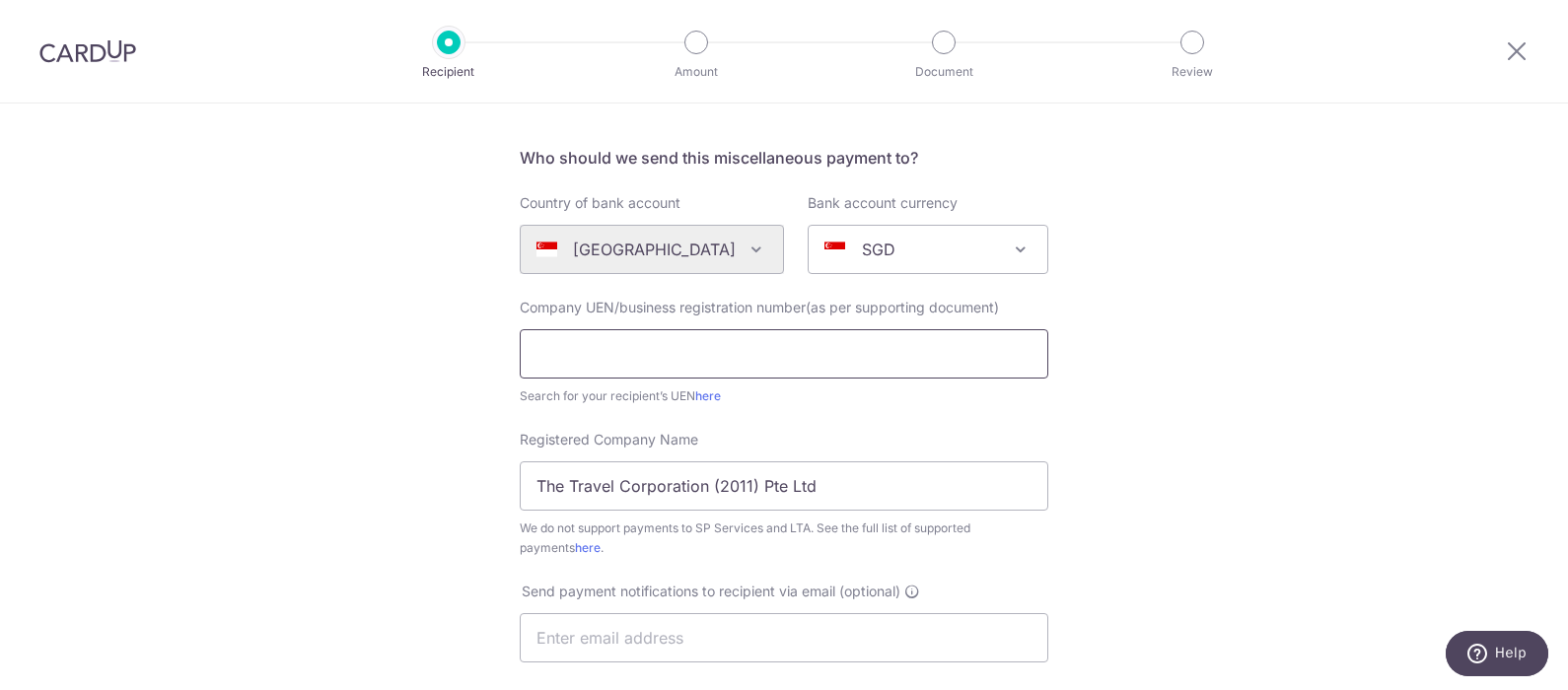 click at bounding box center [784, 354] 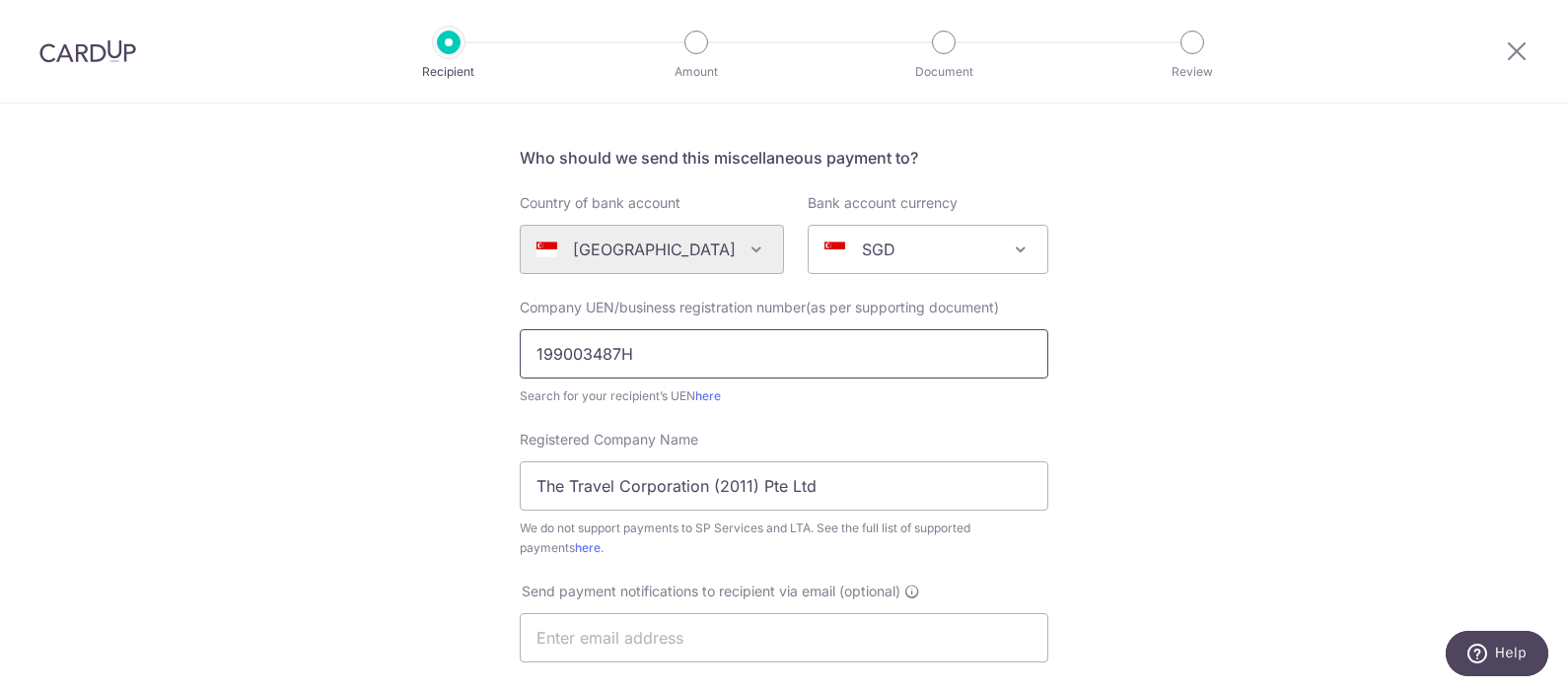 click on "199003487H" at bounding box center (784, 354) 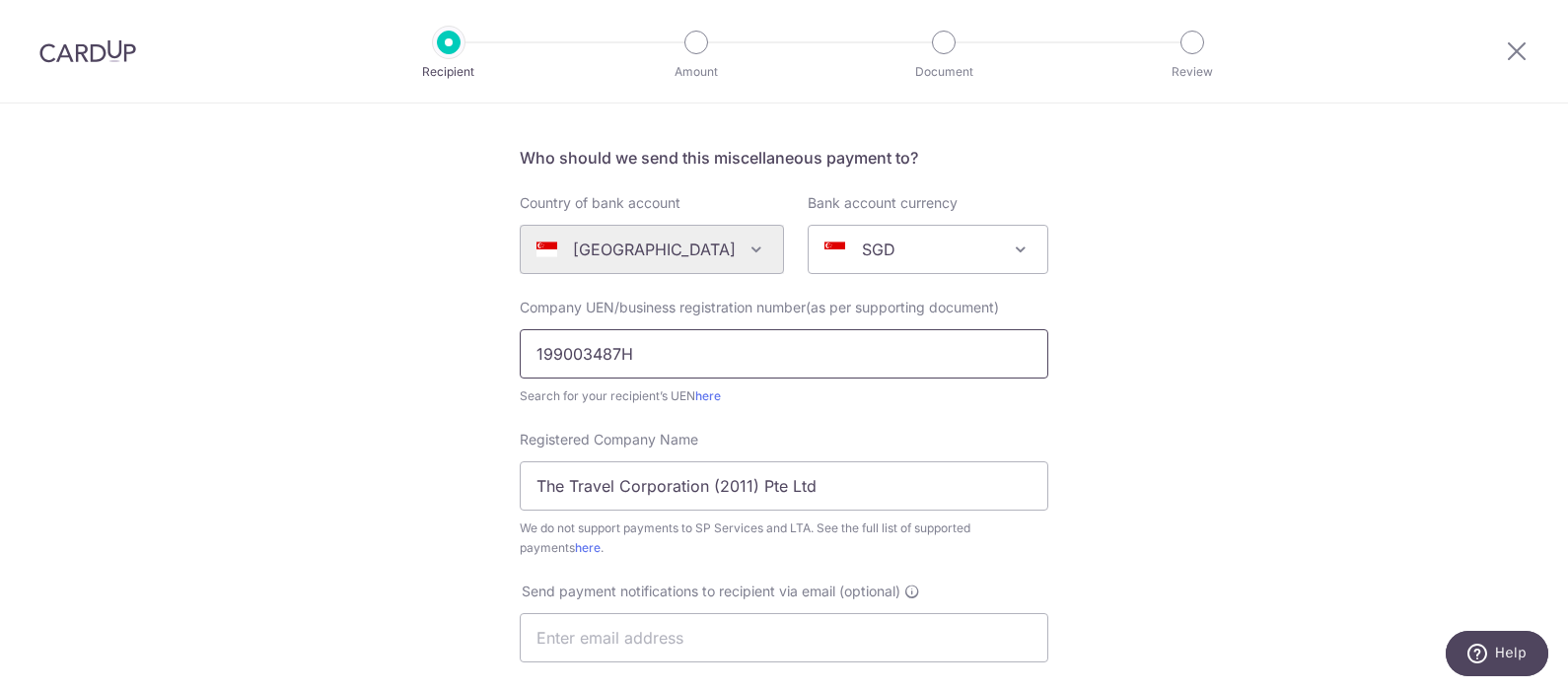 click on "199003487H" at bounding box center (784, 354) 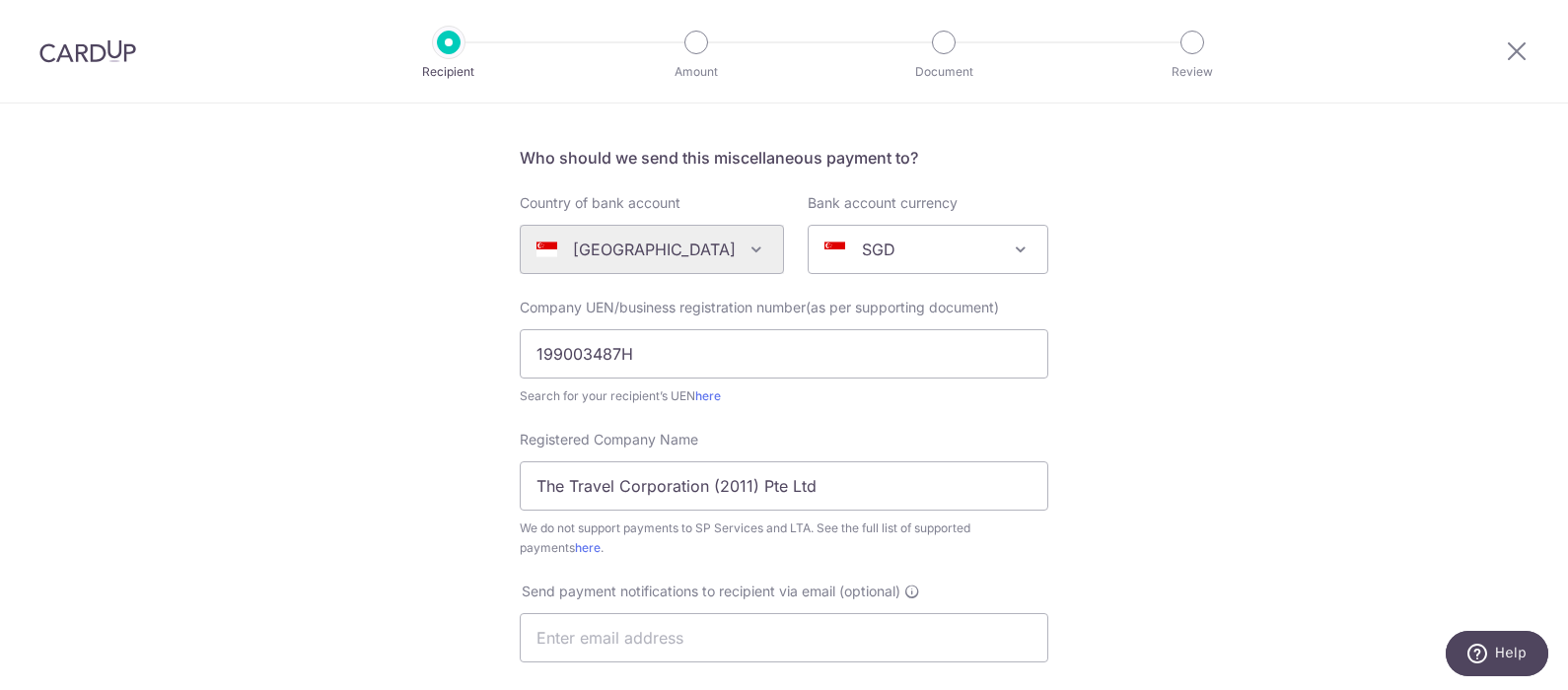 click on "Who would you like to pay?
Your recipient does not need a CardUp account to receive your payments.
Who should we send this miscellaneous payment to?
Country of bank account
Algeria
Andorra
Angola
Anguilla
Argentina
Armenia
Aruba
Australia
Austria
Azerbaijan
Bahrain
Bangladesh
Belgium
Bolivia
Bosnia and Herzegovina
Brazil
British Virgin Islands
Bulgaria
Canada
Chile
China
Colombia
Costa Rica
Croatia
Cyprus
Czech Republic
Denmark
Dominica
Dominican Republic
East Timor
Ecuador
Egypt
Estonia
Faroe Islands
Fiji
Finland
France
French Guiana
French Polynesia
French Southern Territories
Georgia
Germany
Greece
Greenland
Grenada
Guernsey
Guyana
Honduras
Hong Kong
Hungary
Iceland
India
Indonesia
Ireland
Isle of Man
Israel
Italy
Japan
Jersey
Kazakhstan
Kosovo
Kuwait
Kyrgyzstan" at bounding box center [784, 591] 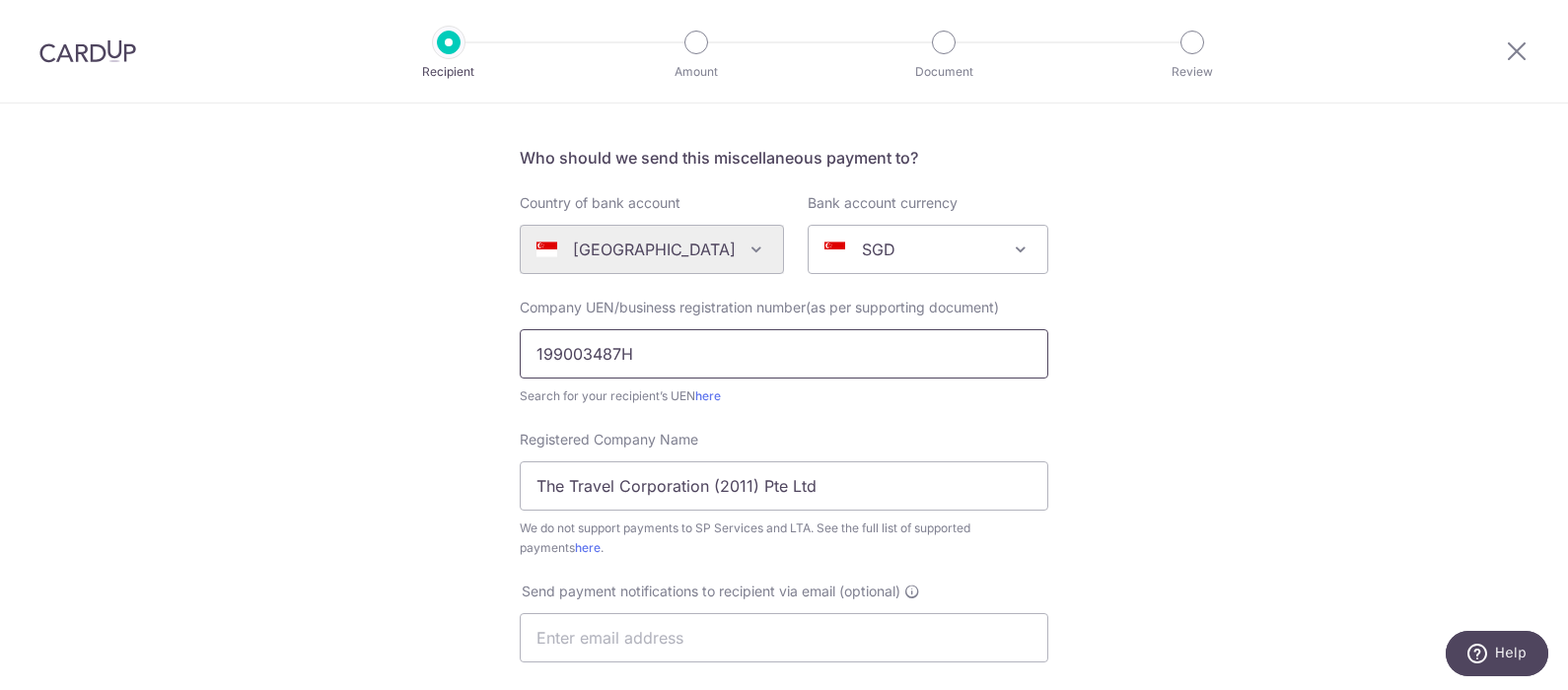 drag, startPoint x: 644, startPoint y: 349, endPoint x: 459, endPoint y: 340, distance: 185.2188 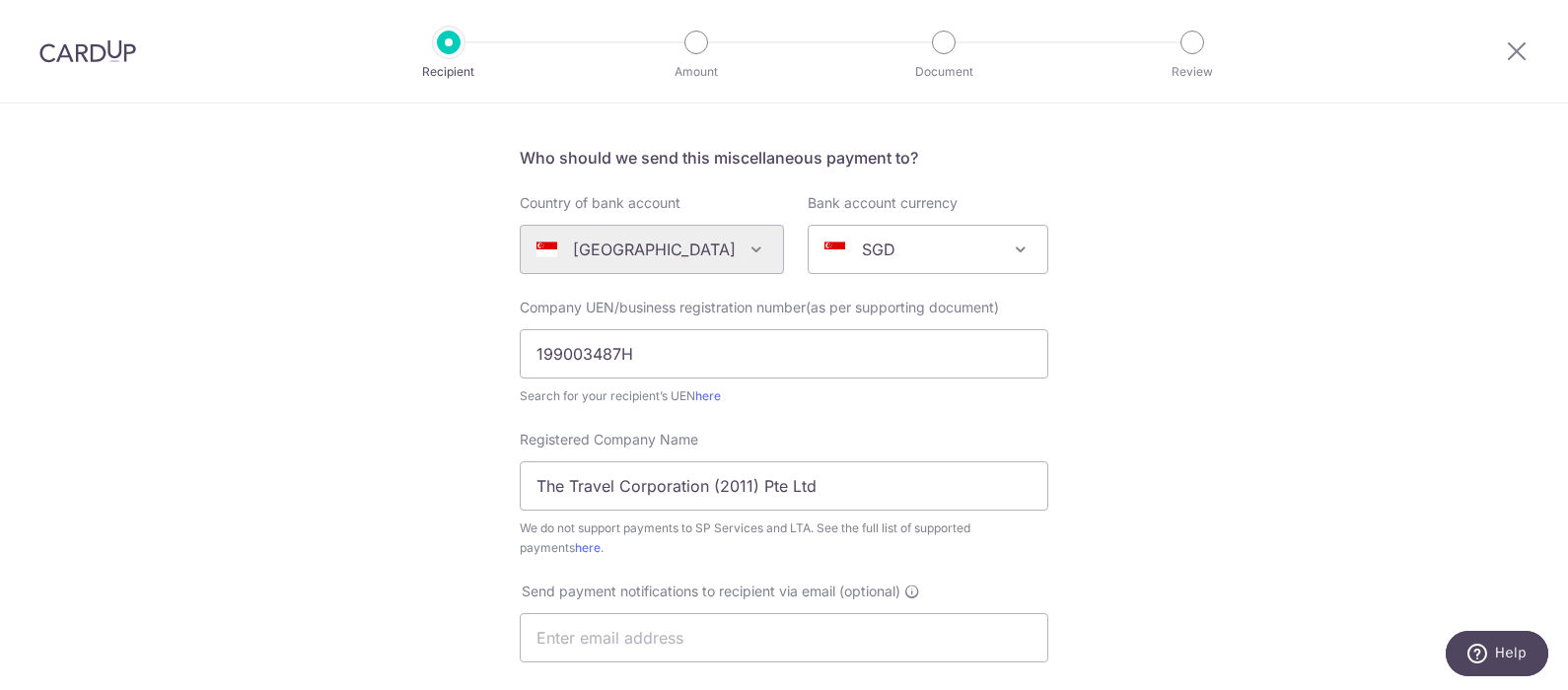click on "Who would you like to pay?
Your recipient does not need a CardUp account to receive your payments.
Who should we send this miscellaneous payment to?
Country of bank account
Algeria
Andorra
Angola
Anguilla
Argentina
Armenia
Aruba
Australia
Austria
Azerbaijan
Bahrain
Bangladesh
Belgium
Bolivia
Bosnia and Herzegovina
Brazil
British Virgin Islands
Bulgaria
Canada
Chile
China
Colombia
Costa Rica
Croatia
Cyprus
Czech Republic
Denmark
Dominica
Dominican Republic
East Timor
Ecuador
Egypt
Estonia
Faroe Islands
Fiji
Finland
France
French Guiana
French Polynesia
French Southern Territories
Georgia
Germany
Greece
Greenland
Grenada
Guernsey
Guyana
Honduras
Hong Kong
Hungary
Iceland
India
Indonesia
Ireland
Isle of Man
Israel
Italy
Japan
Jersey
Kazakhstan
Kosovo
Kuwait
Kyrgyzstan" at bounding box center (784, 591) 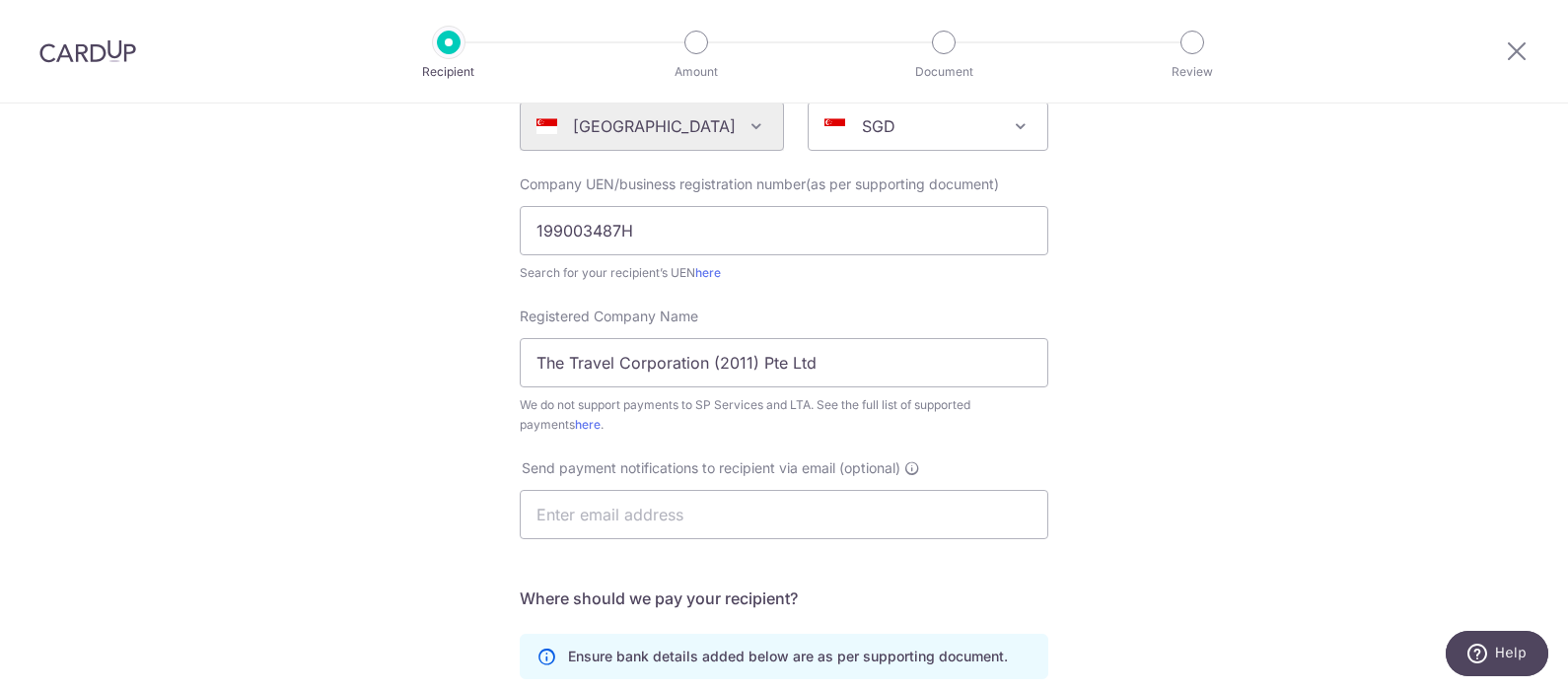 scroll, scrollTop: 370, scrollLeft: 0, axis: vertical 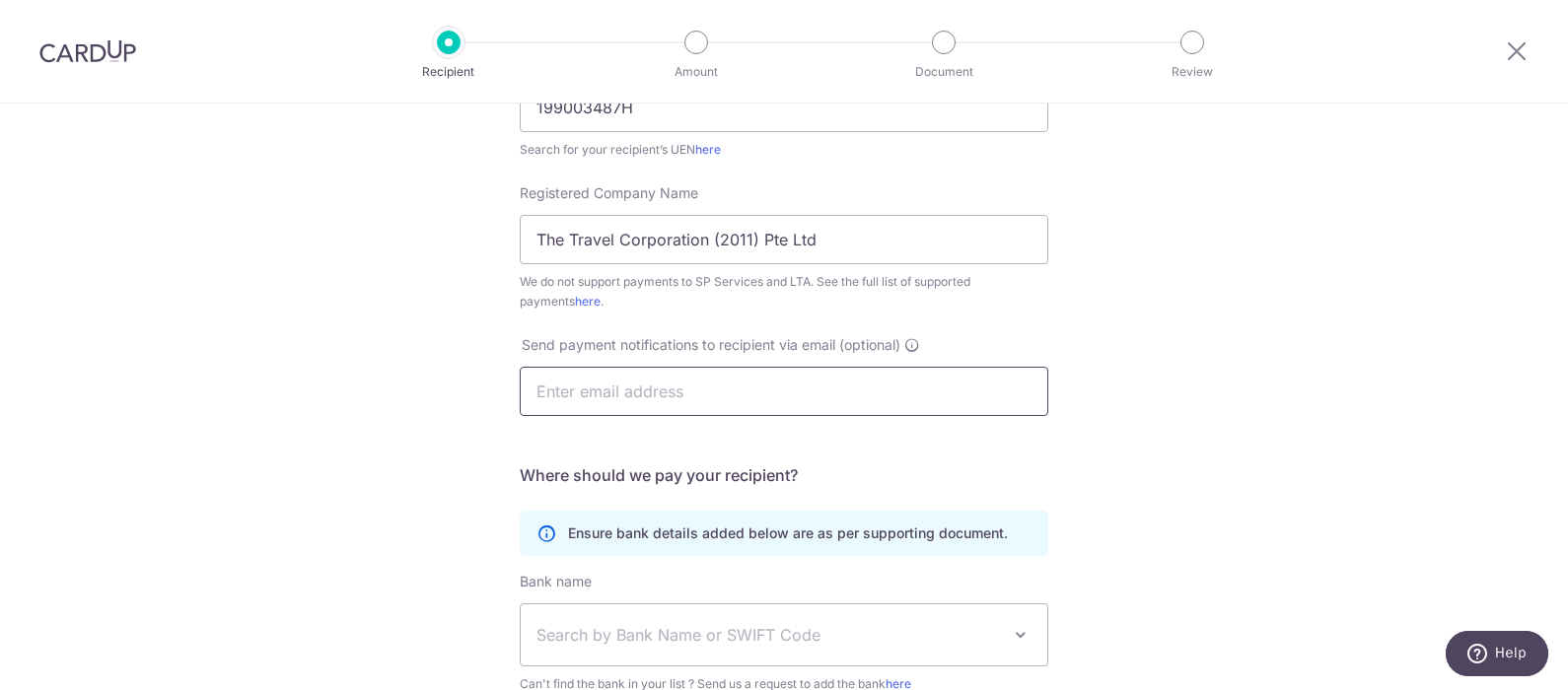 click at bounding box center [784, 391] 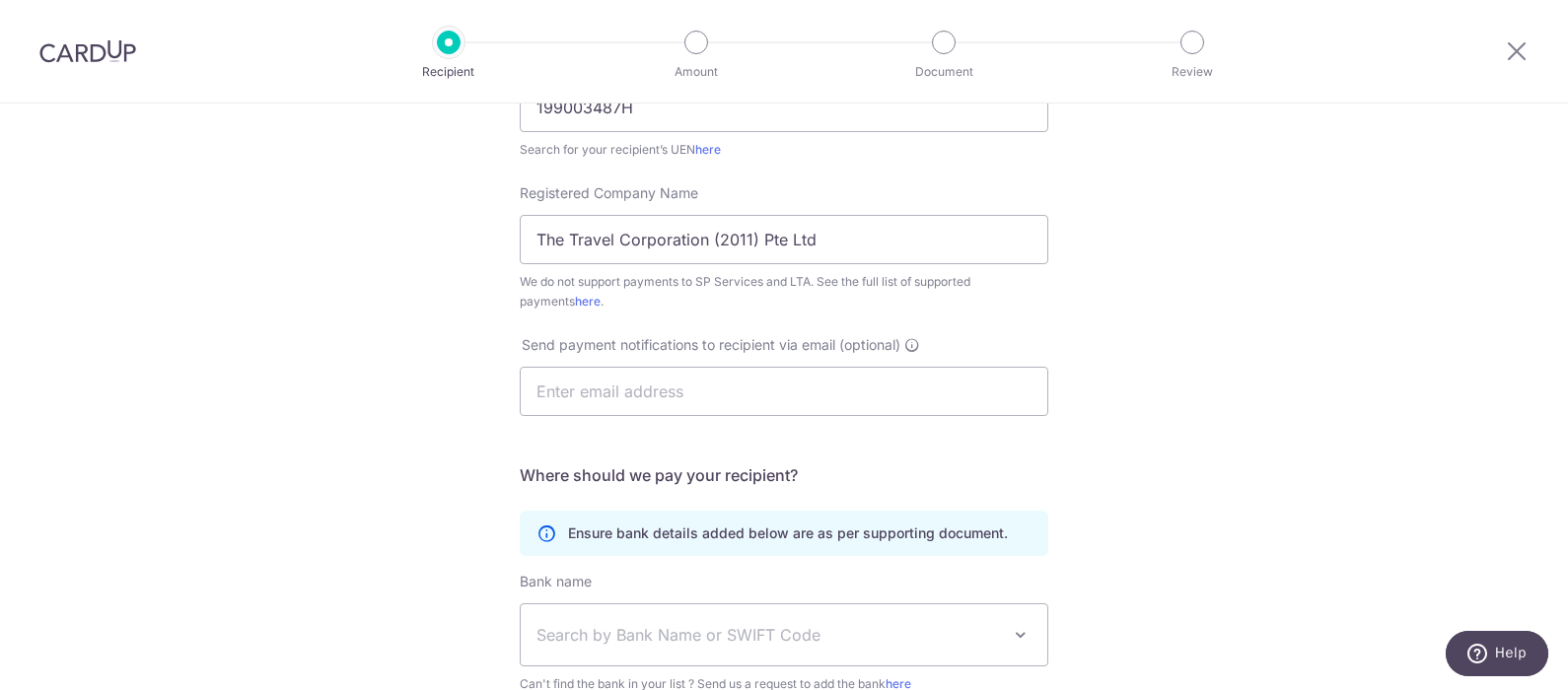 click on "Who would you like to pay?
Your recipient does not need a CardUp account to receive your payments.
Who should we send this miscellaneous payment to?
Country of bank account
Algeria
Andorra
Angola
Anguilla
Argentina
Armenia
Aruba
Australia
Austria
Azerbaijan
Bahrain
Bangladesh
Belgium
Bolivia
Bosnia and Herzegovina
Brazil
British Virgin Islands
Bulgaria
Canada
Chile
China
Colombia
Costa Rica
Croatia
Cyprus
Czech Republic
Denmark
Dominica
Dominican Republic
East Timor
Ecuador
Egypt
Estonia
Faroe Islands
Fiji
Finland
France
French Guiana
French Polynesia
French Southern Territories
Georgia
Germany
Greece
Greenland
Grenada
Guernsey
Guyana
Honduras
Hong Kong
Hungary
Iceland
India
Indonesia
Ireland
Isle of Man
Israel
Italy
Japan
Jersey
Kazakhstan
Kosovo
Kuwait
Kyrgyzstan" at bounding box center [784, 345] 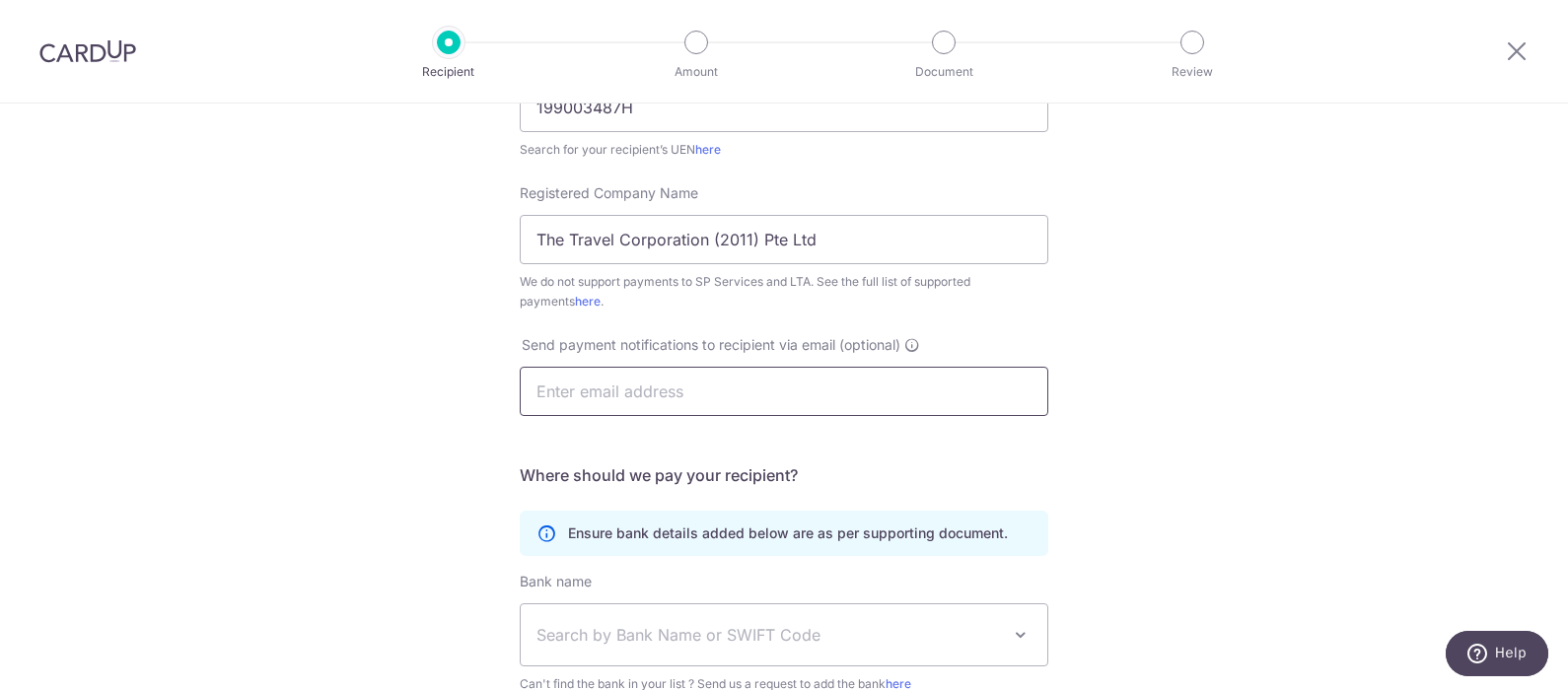 click at bounding box center (784, 391) 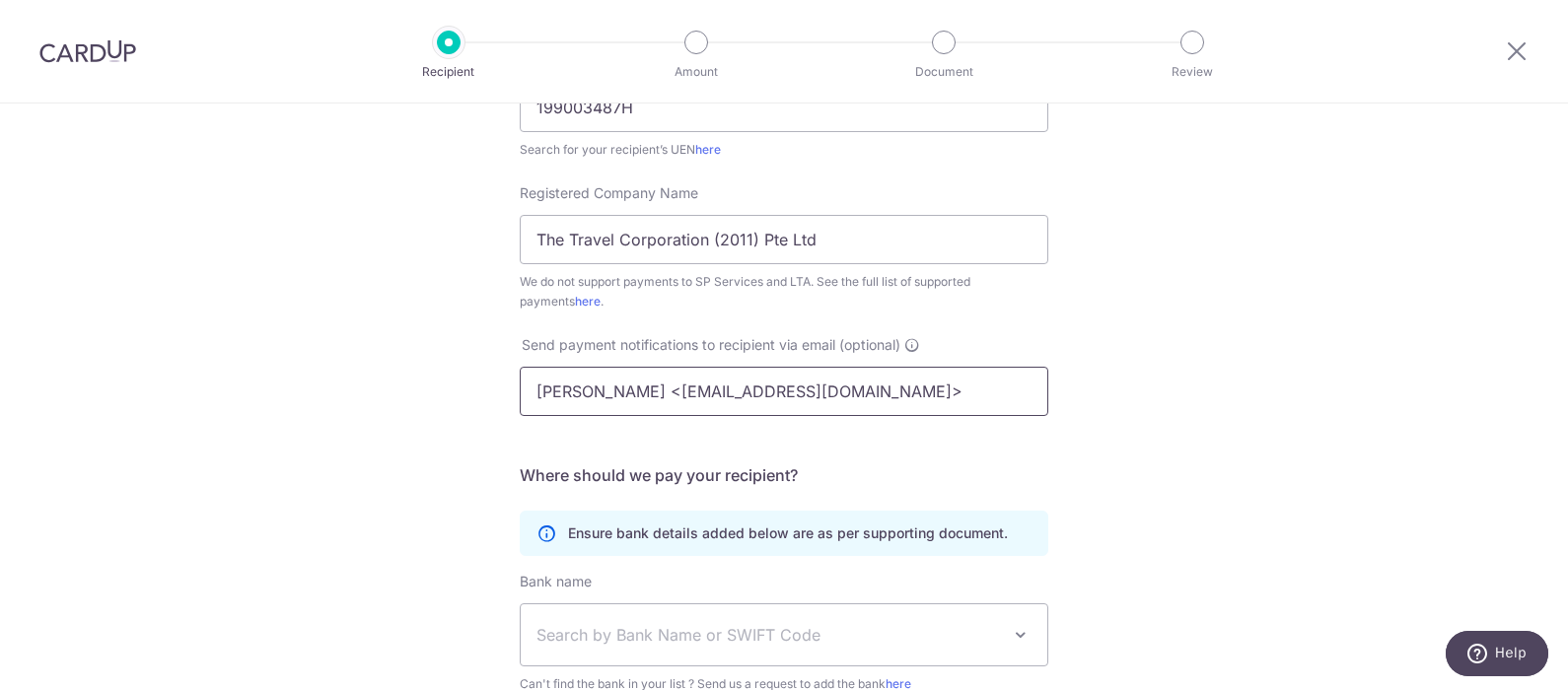 drag, startPoint x: 648, startPoint y: 388, endPoint x: 461, endPoint y: 392, distance: 187.0428 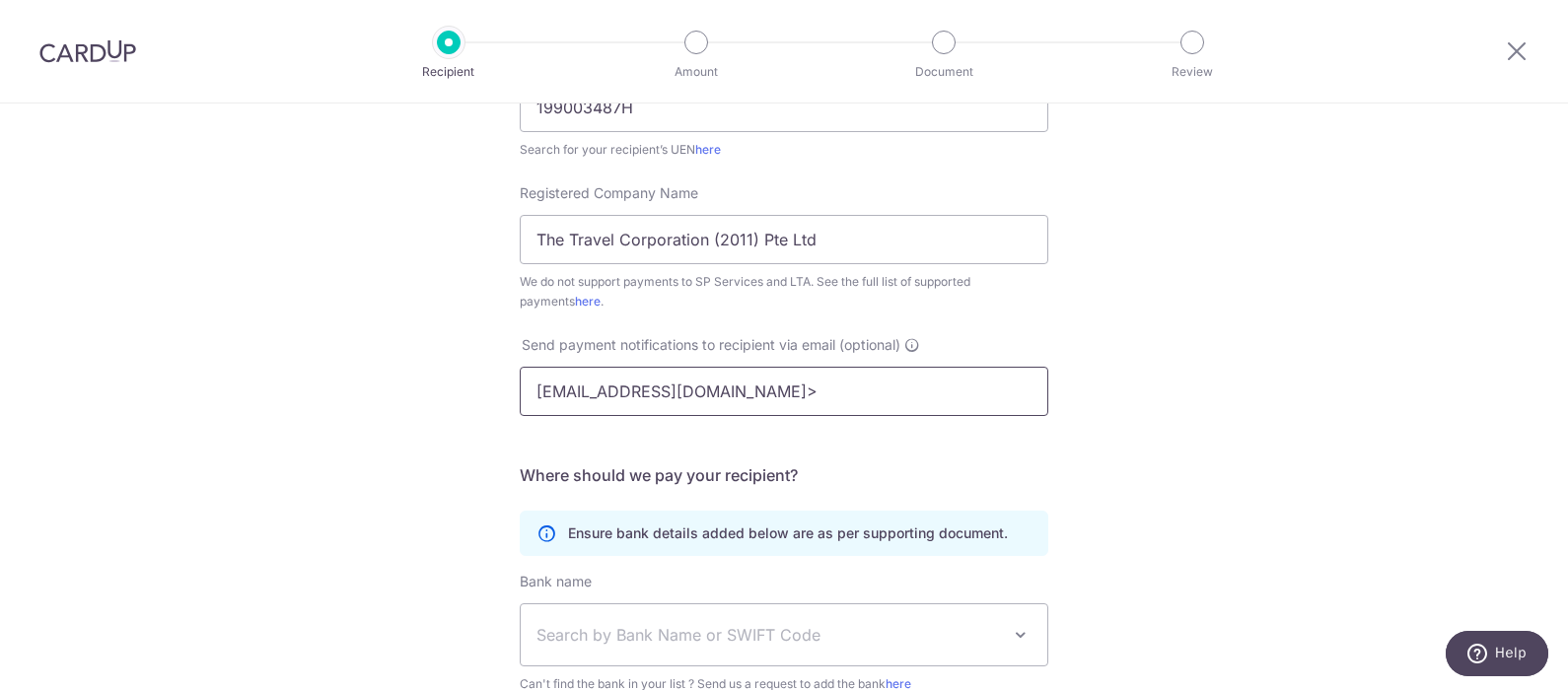 click on "NamLing.Lim@ttc.com>" at bounding box center [784, 391] 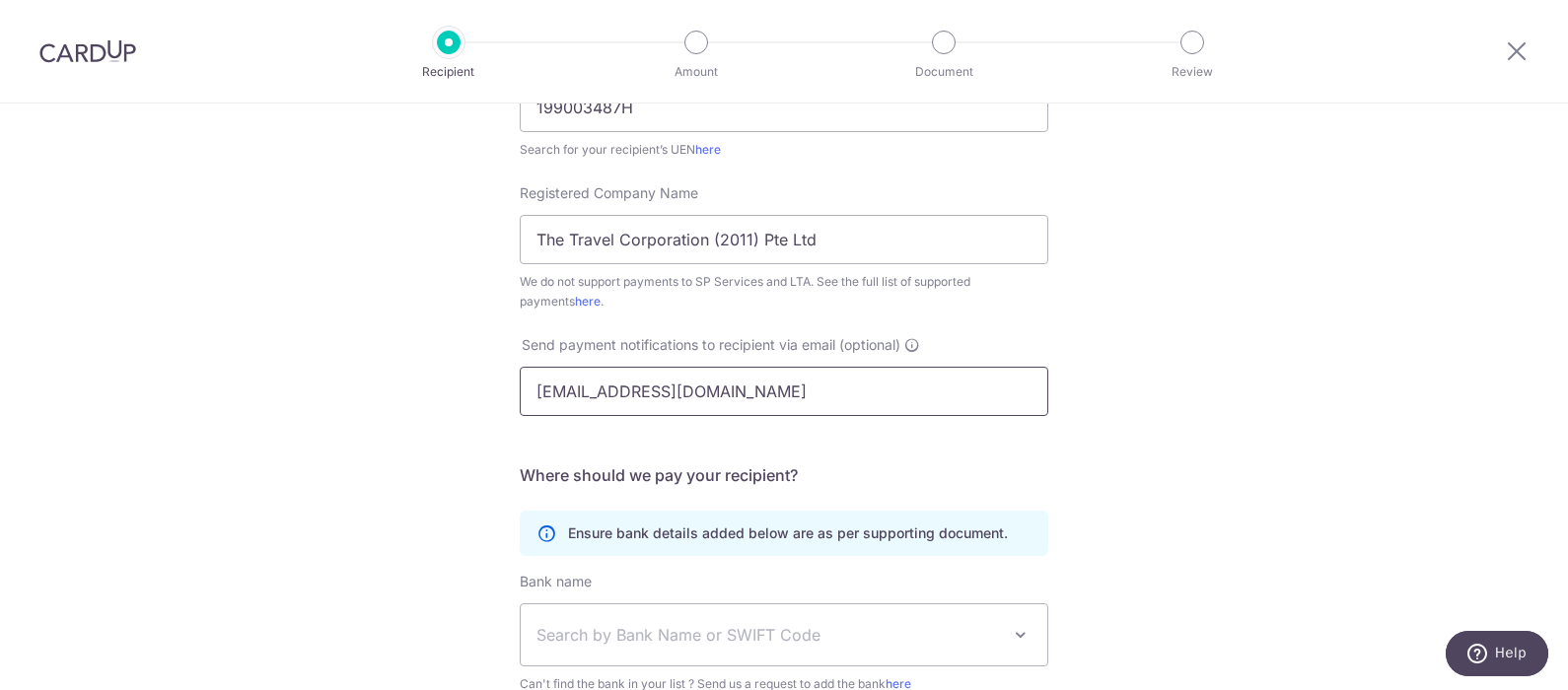 type on "NamLing.Lim@ttc.com" 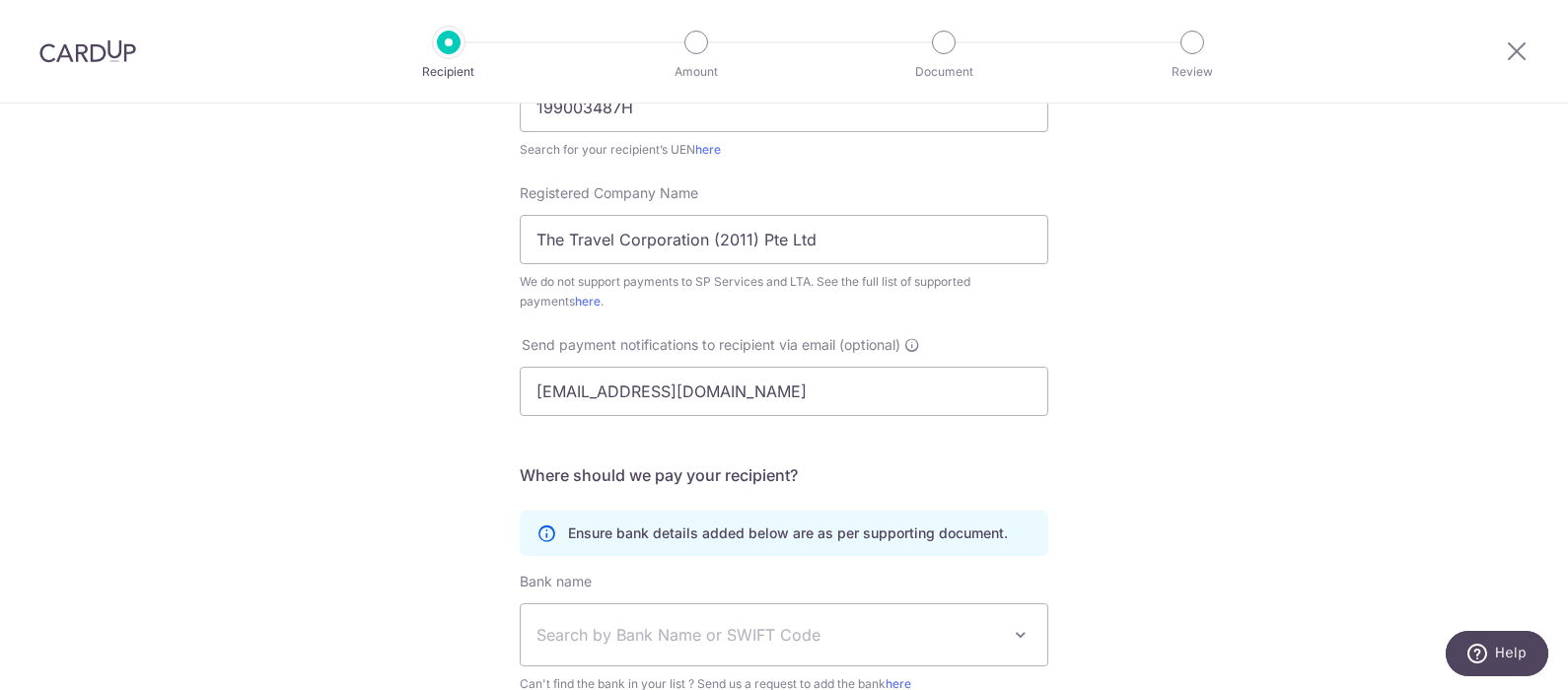click on "Who would you like to pay?
Your recipient does not need a CardUp account to receive your payments.
Who should we send this miscellaneous payment to?
Country of bank account
Algeria
Andorra
Angola
Anguilla
Argentina
Armenia
Aruba
Australia
Austria
Azerbaijan
Bahrain
Bangladesh
Belgium
Bolivia
Bosnia and Herzegovina
Brazil
British Virgin Islands
Bulgaria
Canada
Chile
China
Colombia
Costa Rica
Croatia
Cyprus
Czech Republic
Denmark
Dominica
Dominican Republic
East Timor
Ecuador
Egypt
Estonia
Faroe Islands
Fiji
Finland
France
French Guiana
French Polynesia
French Southern Territories
Georgia
Germany
Greece
Greenland
Grenada
Guernsey
Guyana
Honduras
Hong Kong
Hungary
Iceland
India
Indonesia
Ireland
Isle of Man
Israel
Italy
Japan
Jersey
Kazakhstan
Kosovo
Kuwait
Kyrgyzstan" at bounding box center [784, 345] 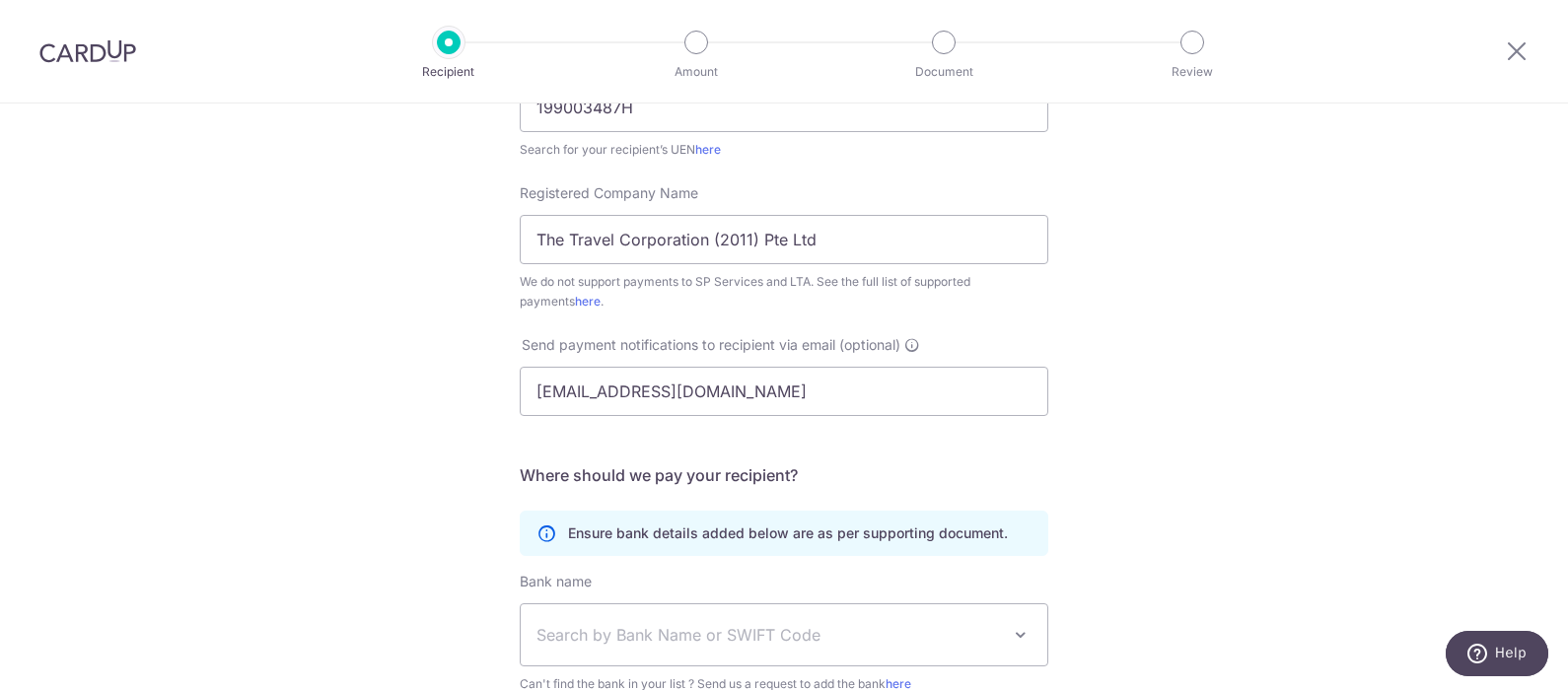 click on "Who would you like to pay?
Your recipient does not need a CardUp account to receive your payments.
Who should we send this miscellaneous payment to?
Country of bank account
Algeria
Andorra
Angola
Anguilla
Argentina
Armenia
Aruba
Australia
Austria
Azerbaijan
Bahrain
Bangladesh
Belgium
Bolivia
Bosnia and Herzegovina
Brazil
British Virgin Islands
Bulgaria
Canada
Chile
China
Colombia
Costa Rica
Croatia
Cyprus
Czech Republic
Denmark
Dominica
Dominican Republic
East Timor
Ecuador
Egypt
Estonia
Faroe Islands
Fiji
Finland
France
French Guiana
French Polynesia
French Southern Territories
Georgia
Germany
Greece
Greenland
Grenada
Guernsey
Guyana
Honduras
Hong Kong
Hungary
Iceland
India
Indonesia
Ireland
Isle of Man
Israel
Italy
Japan
Jersey
Kazakhstan
Kosovo
Kuwait
Kyrgyzstan" at bounding box center (784, 345) 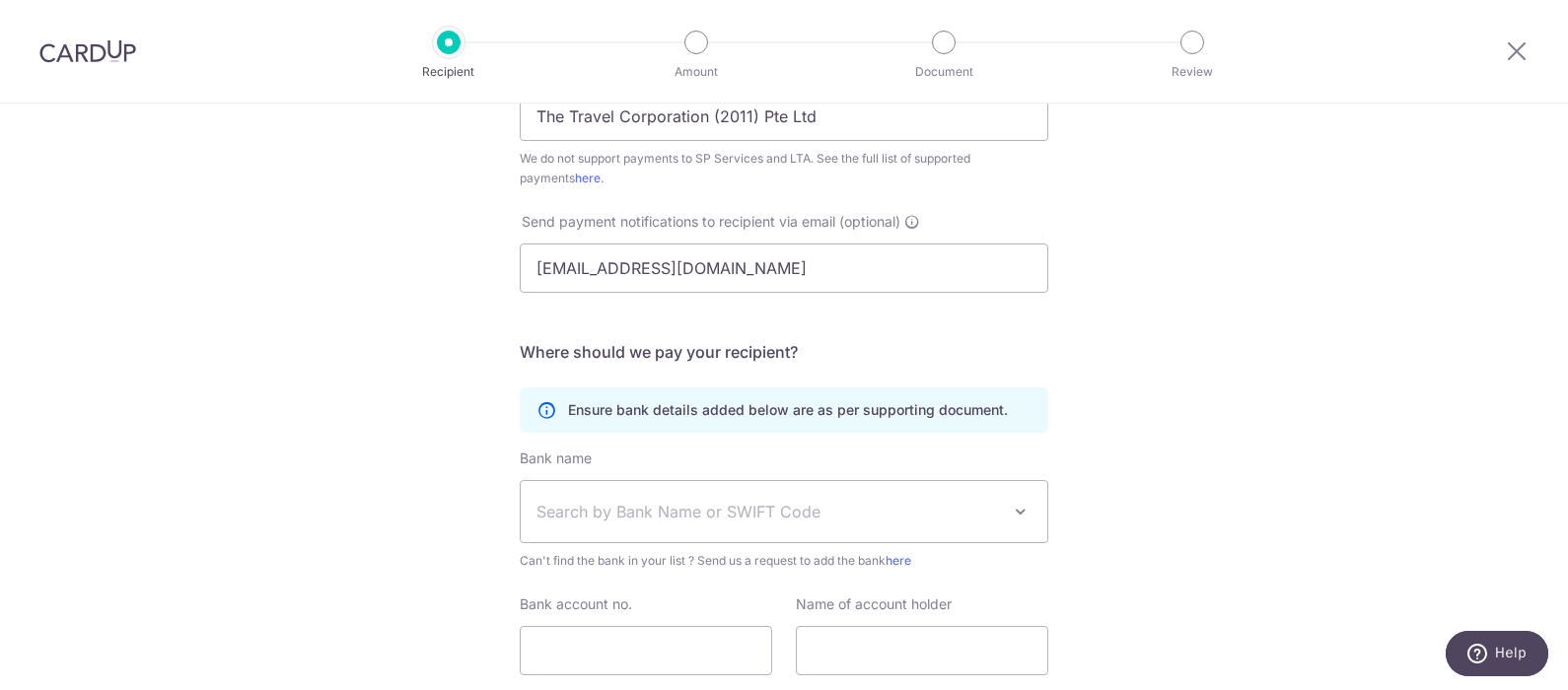 scroll, scrollTop: 616, scrollLeft: 0, axis: vertical 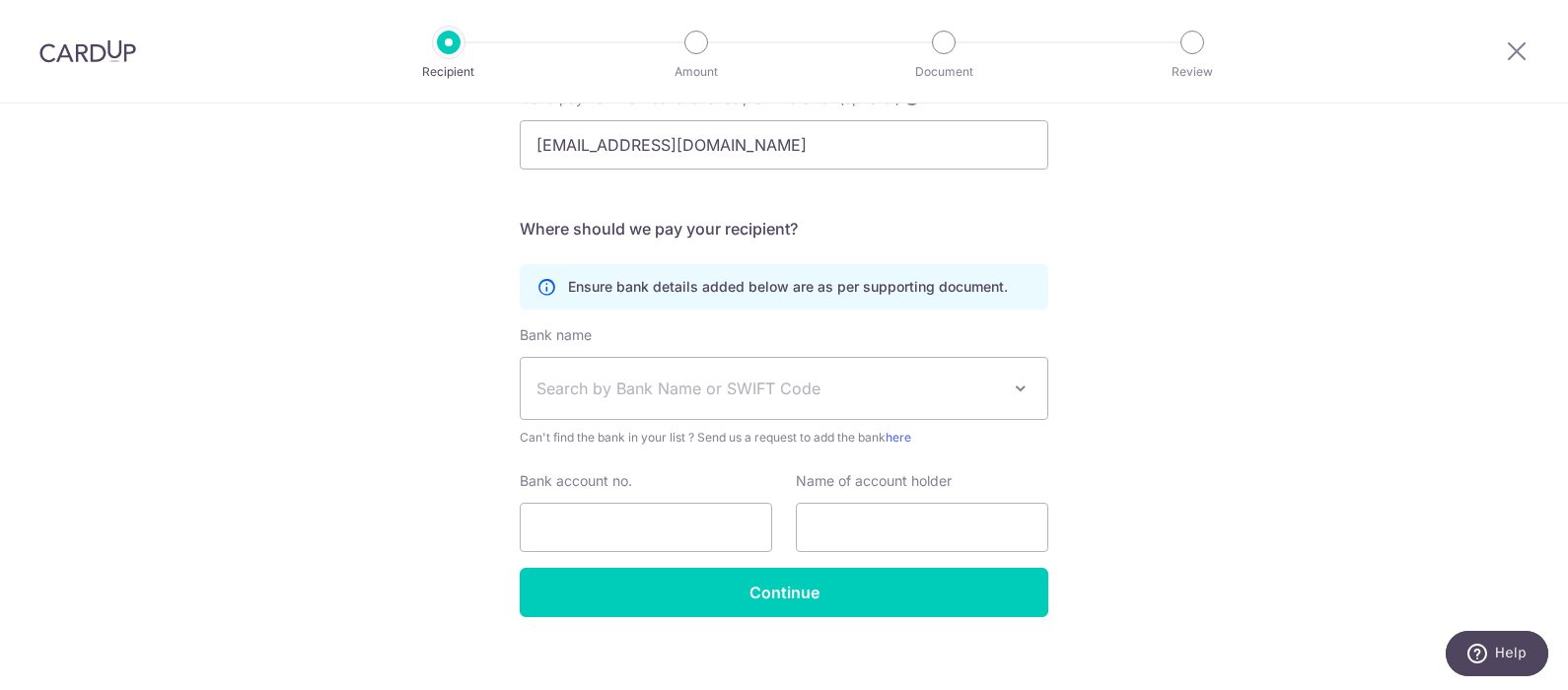 click on "Search by Bank Name or SWIFT Code" at bounding box center [768, 388] 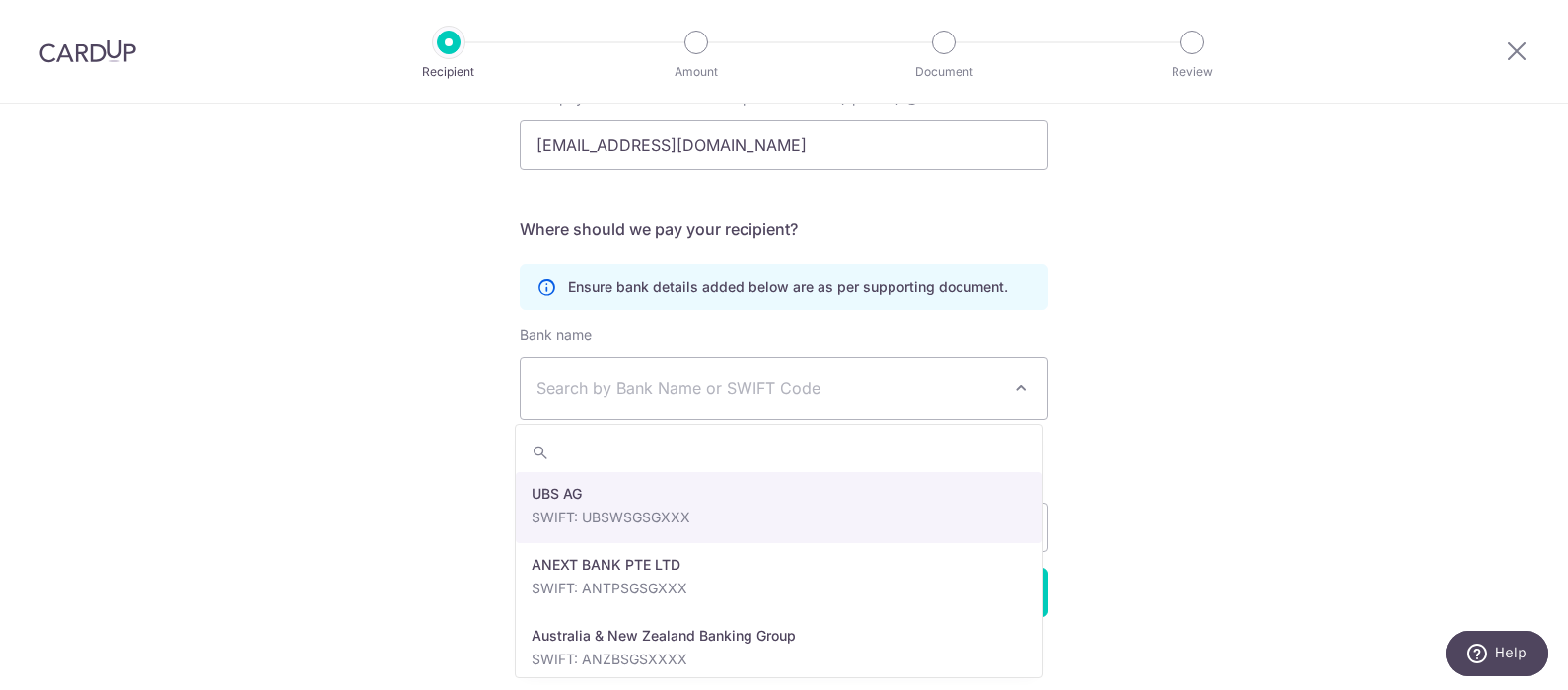 drag, startPoint x: 620, startPoint y: 411, endPoint x: 634, endPoint y: 382, distance: 32.202484 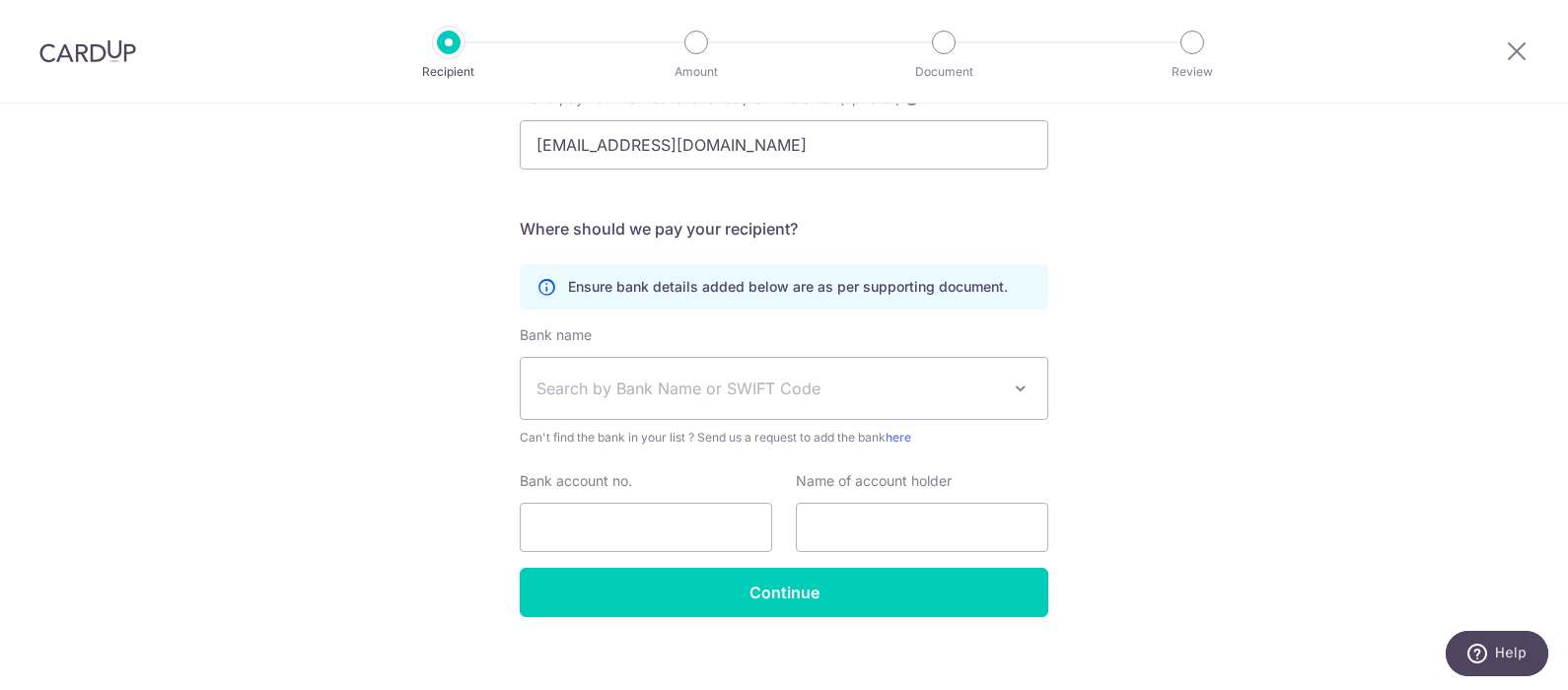 drag, startPoint x: 634, startPoint y: 382, endPoint x: 618, endPoint y: 391, distance: 18.35756 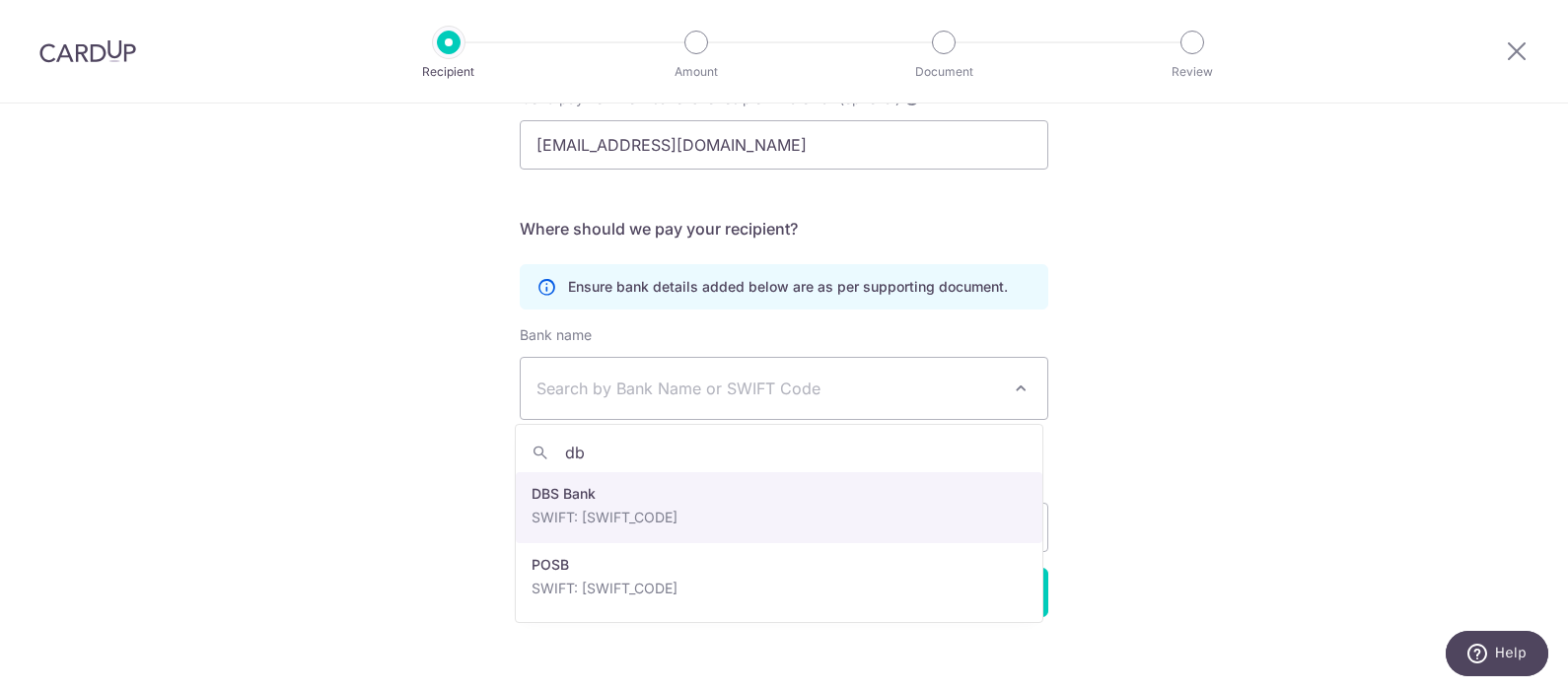 type on "dbs" 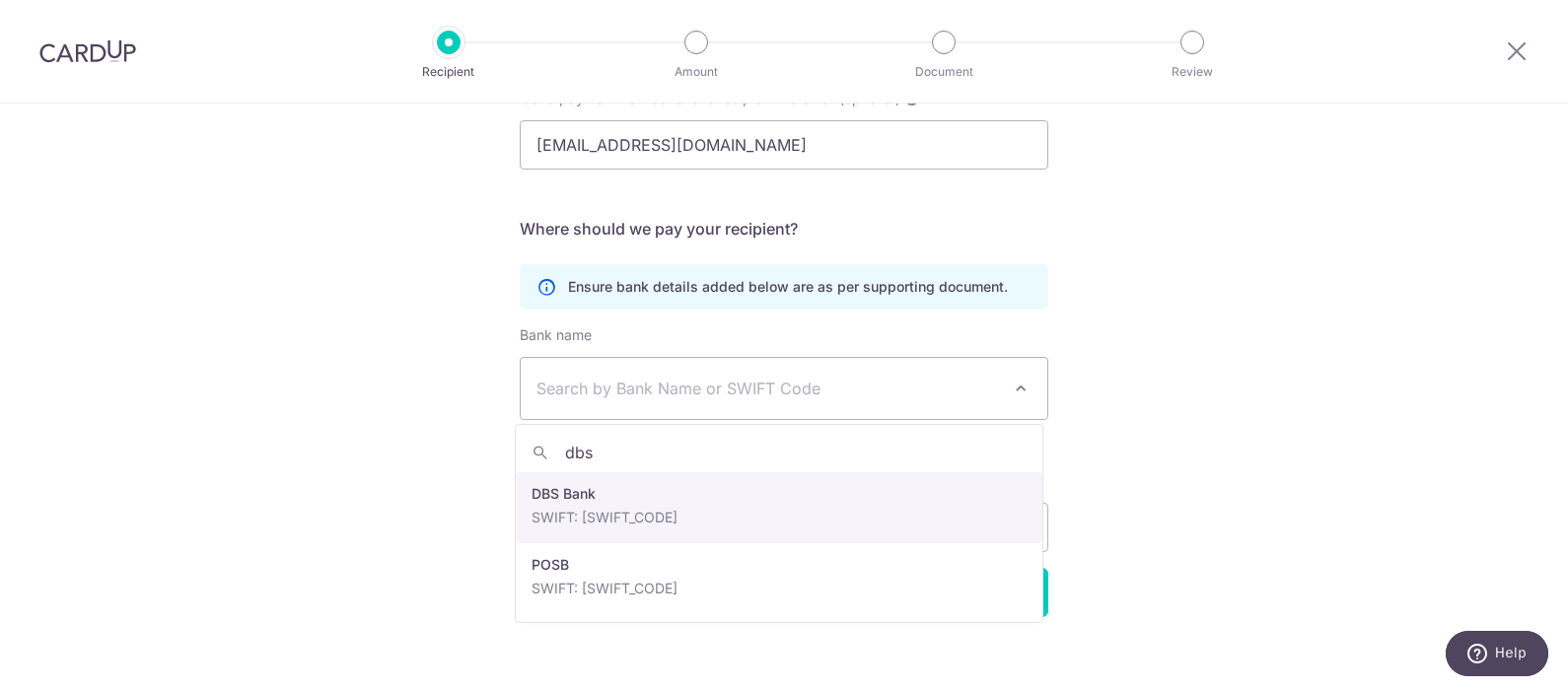 select on "6" 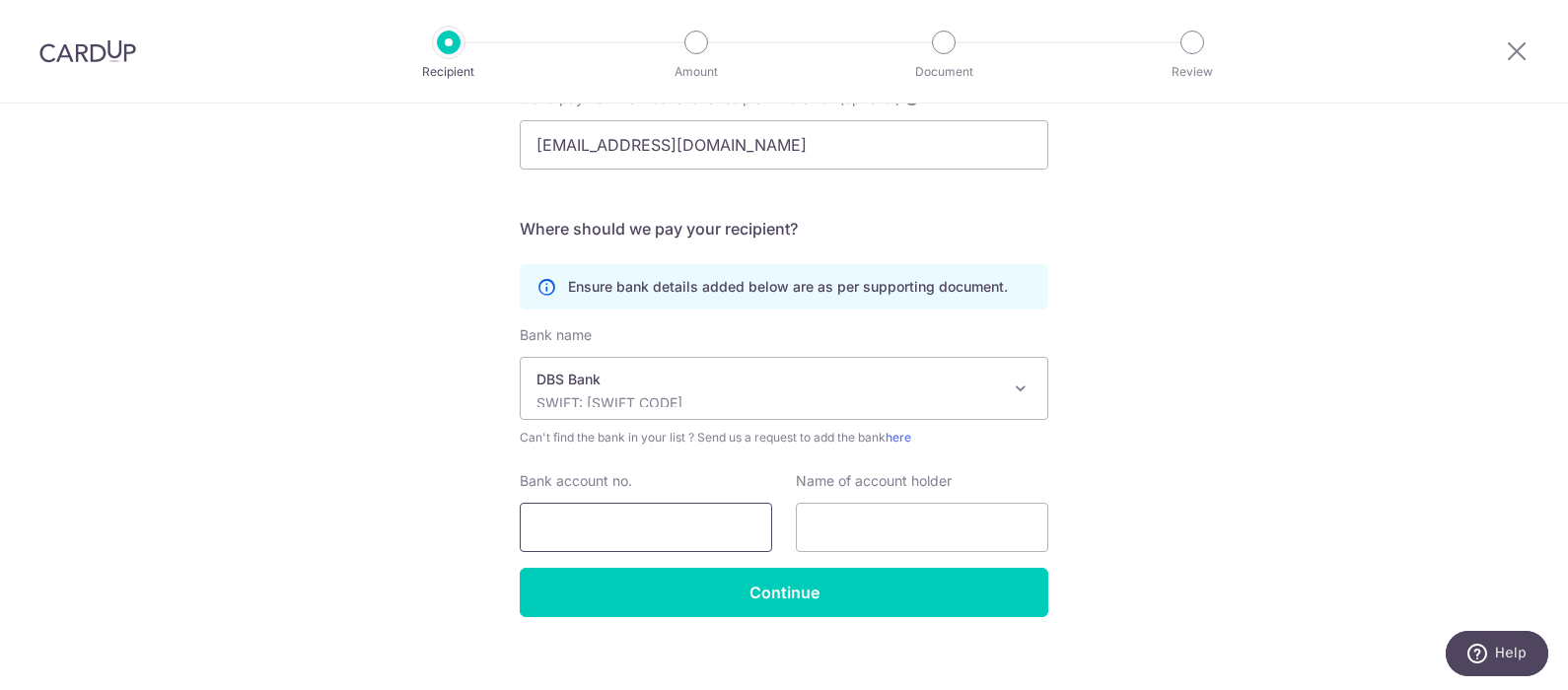 click on "Bank account no." at bounding box center (646, 527) 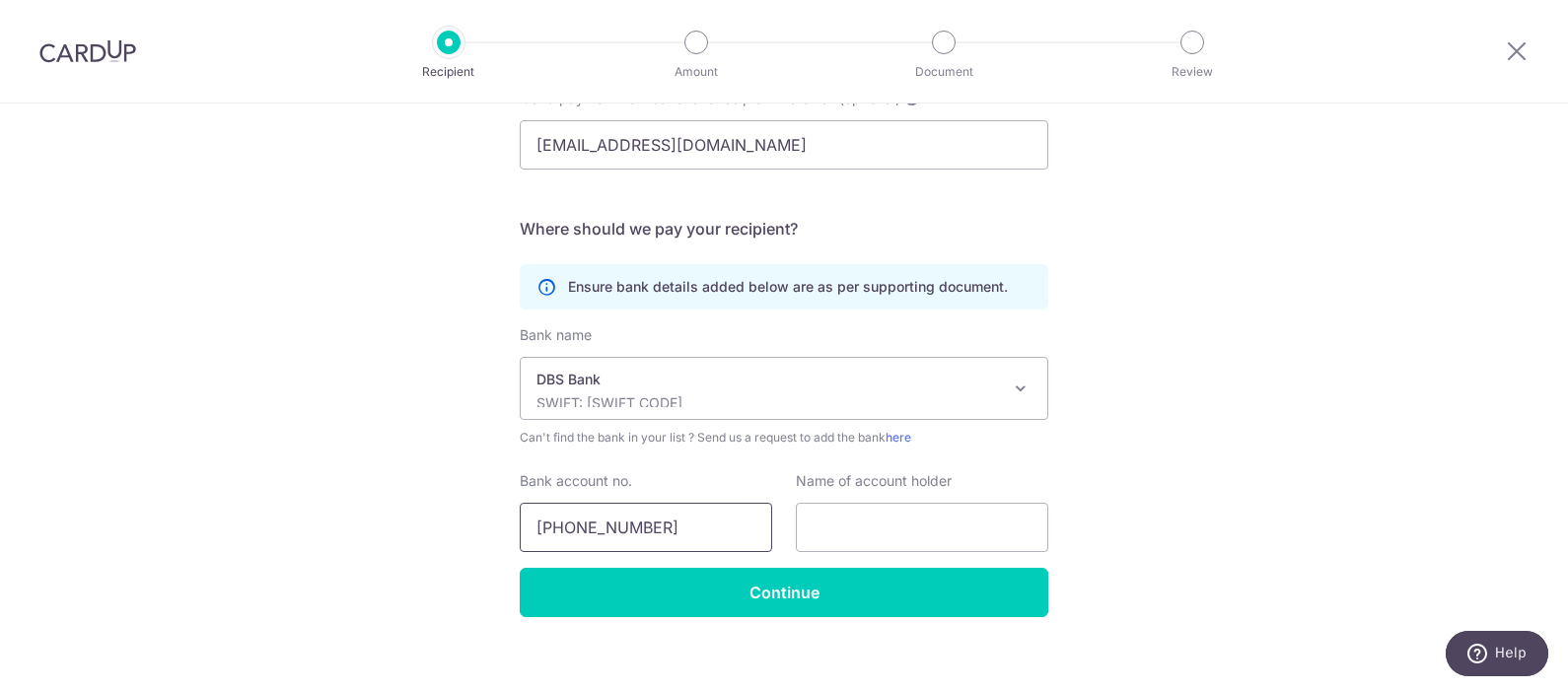 click on "074-004854-4" at bounding box center [646, 527] 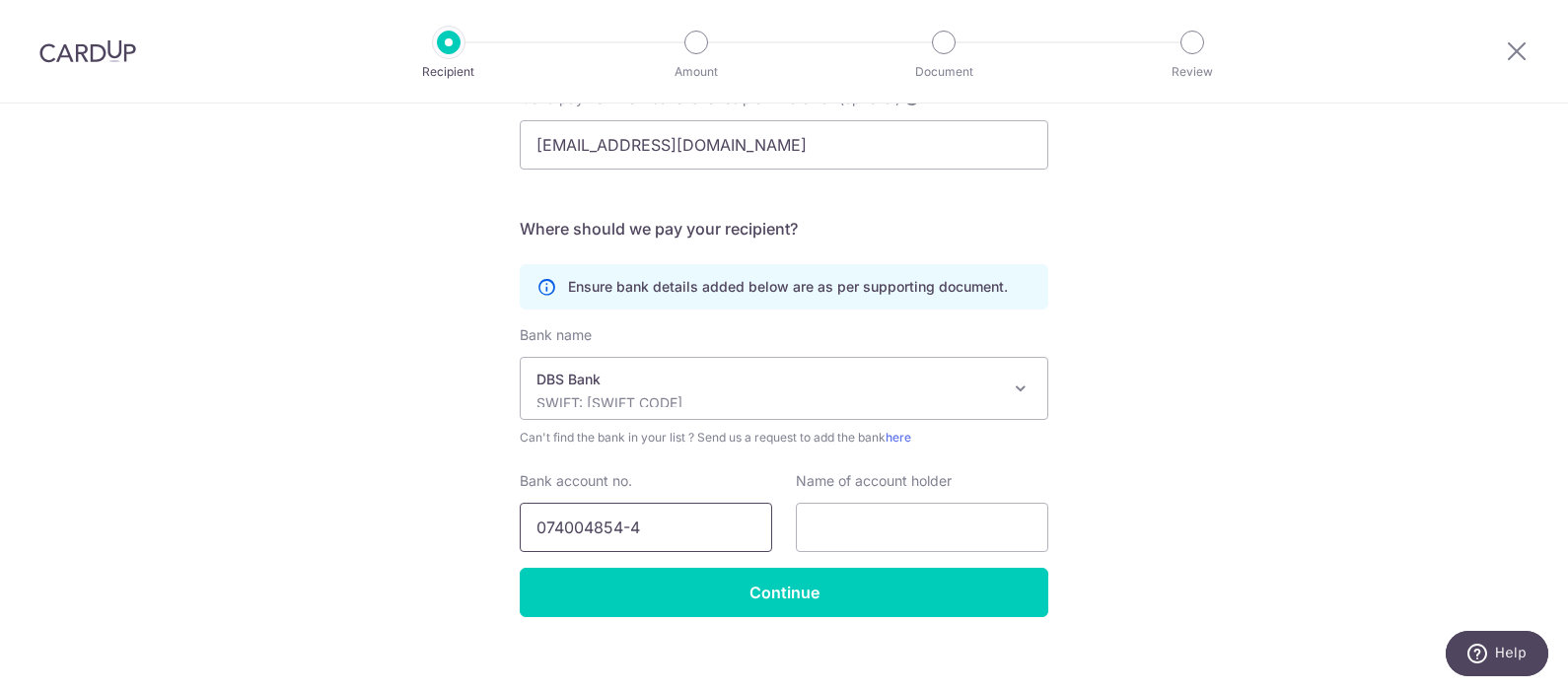 click on "074004854-4" at bounding box center (646, 527) 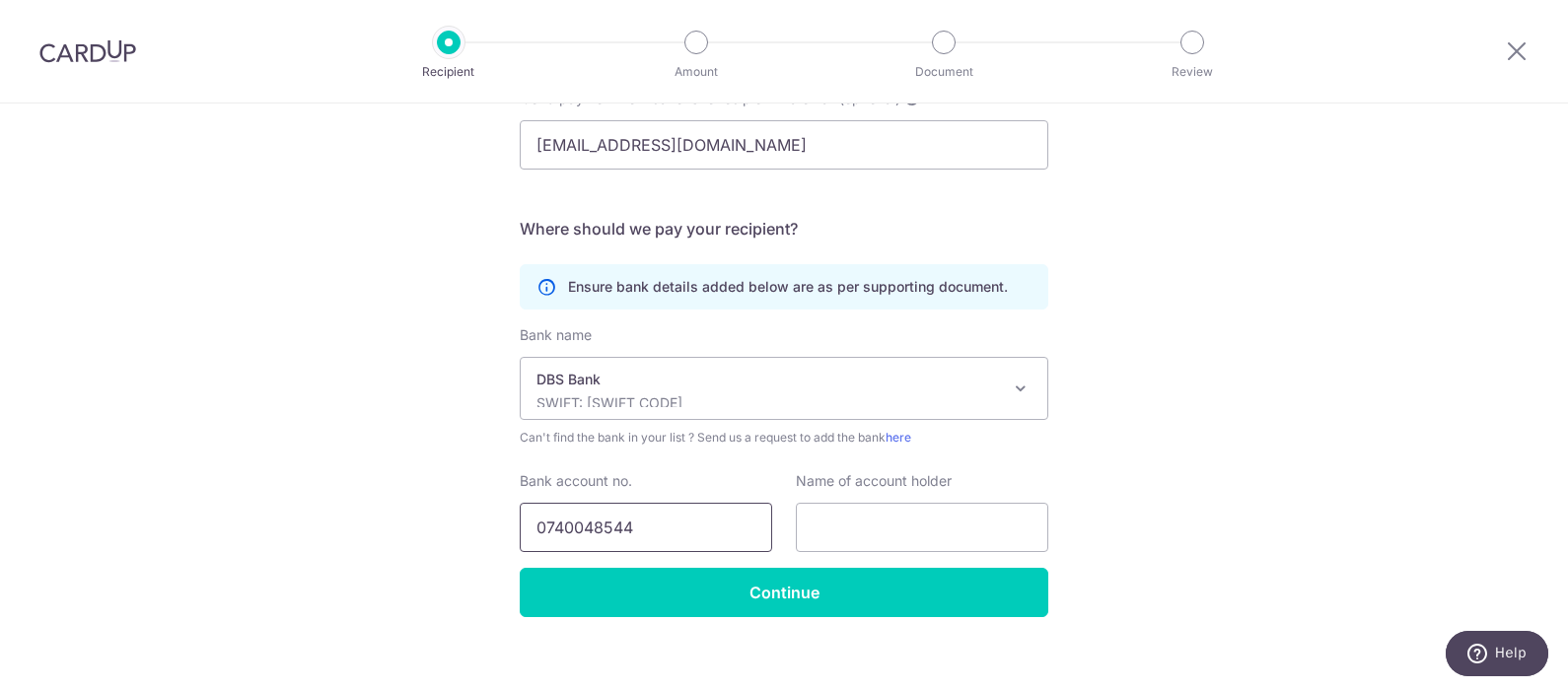 click on "0740048544" at bounding box center [646, 527] 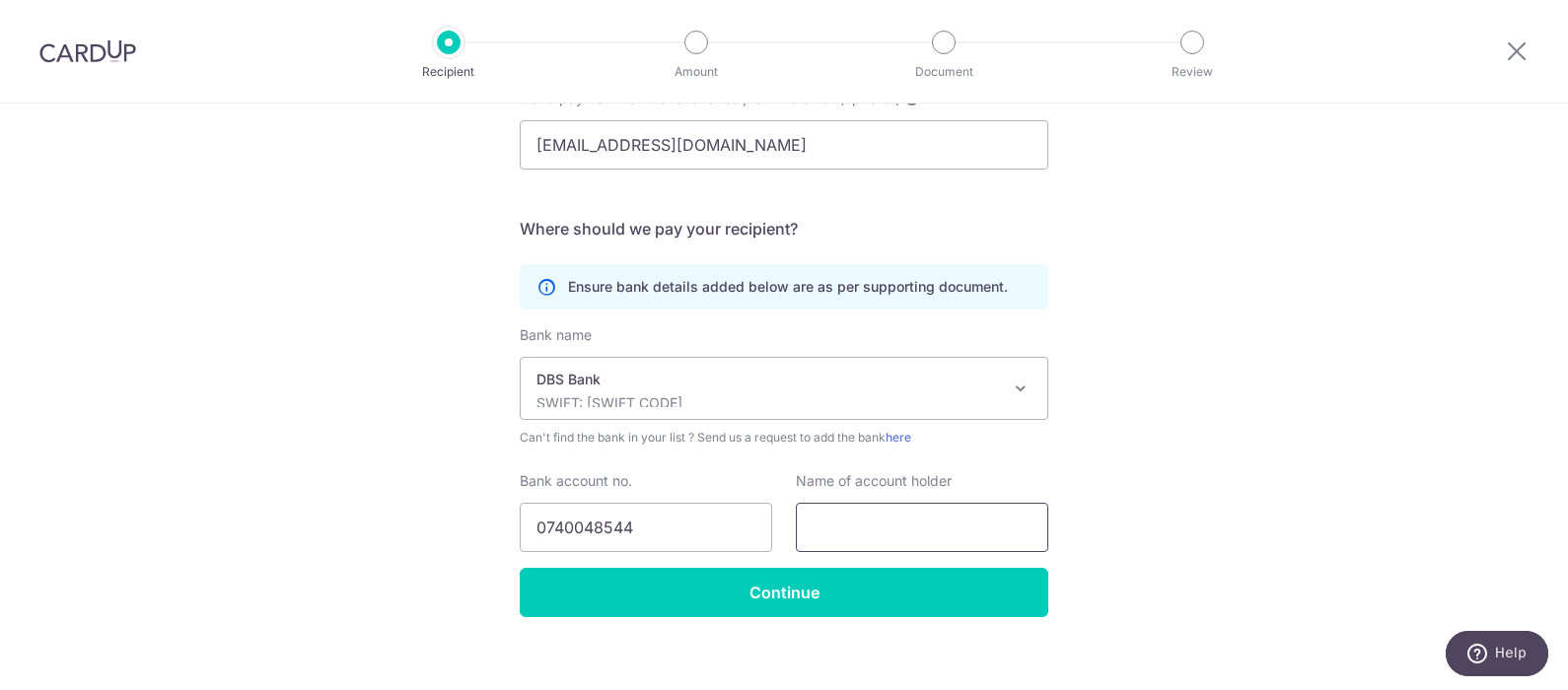 click at bounding box center [922, 527] 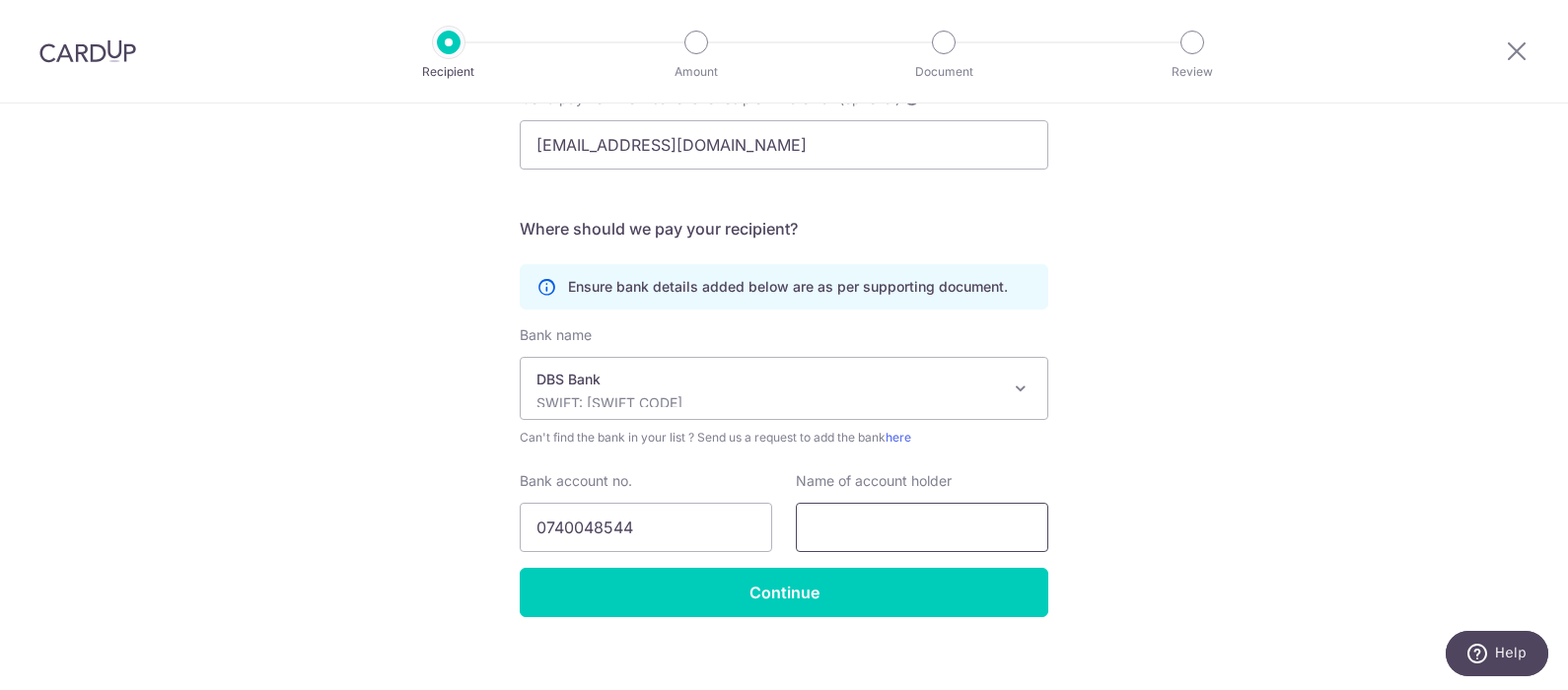 click at bounding box center (922, 527) 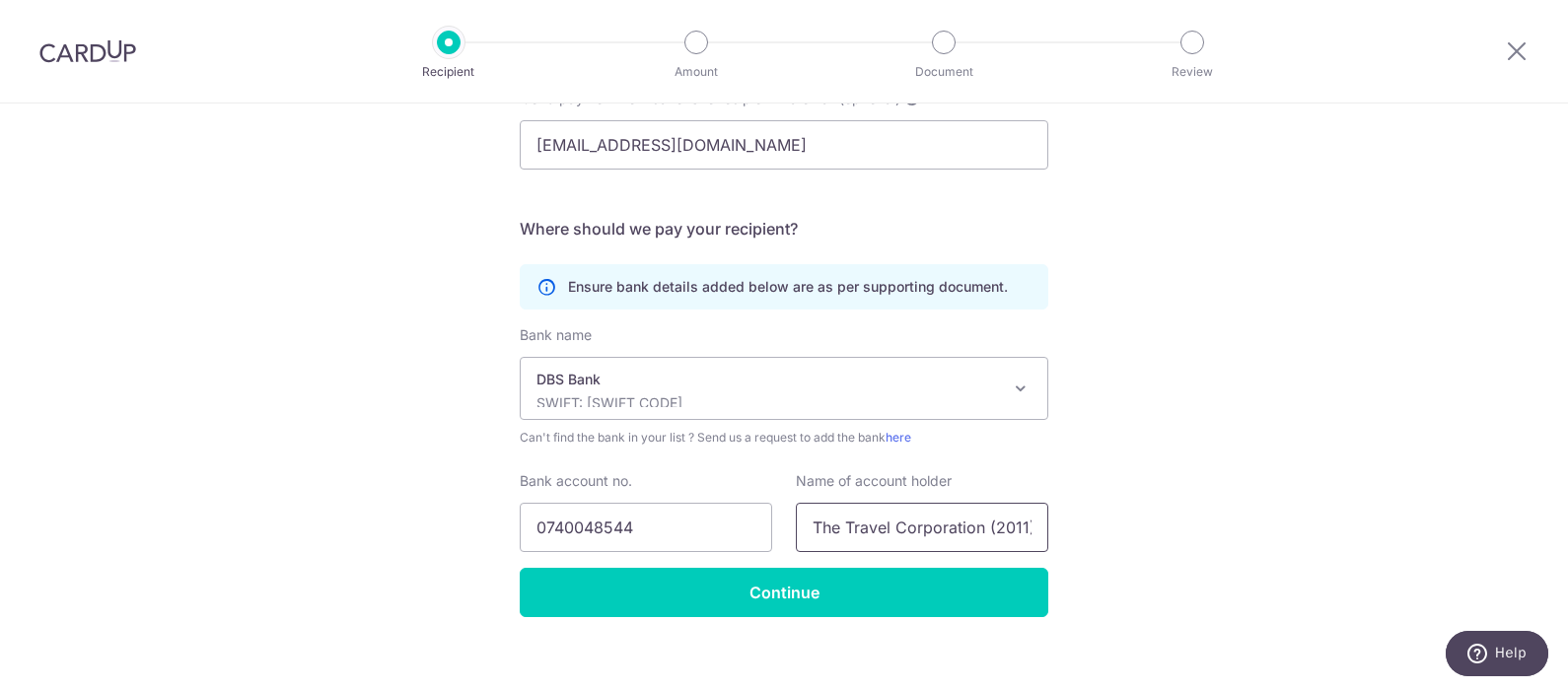 scroll, scrollTop: 0, scrollLeft: 57, axis: horizontal 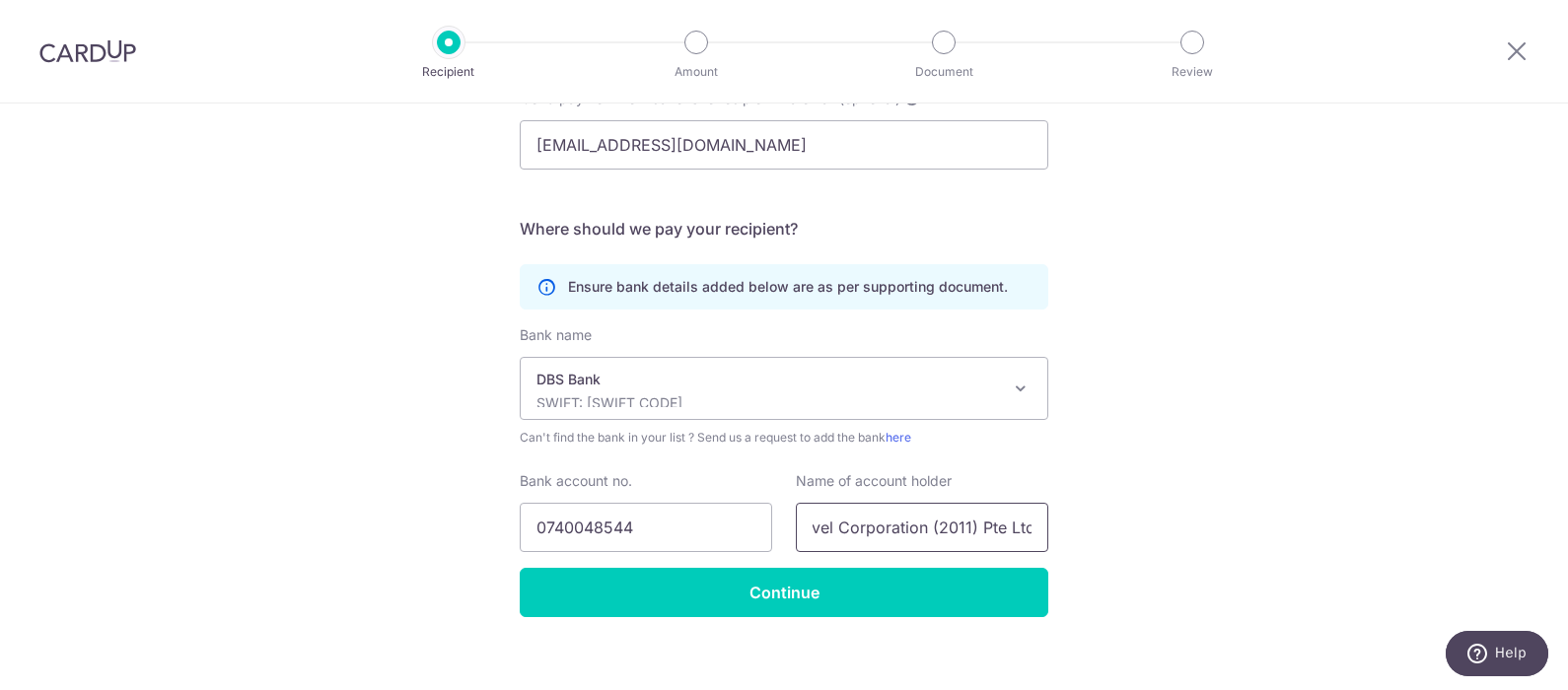 click on "The Travel Corporation (2011) Pte Ltd" at bounding box center [922, 527] 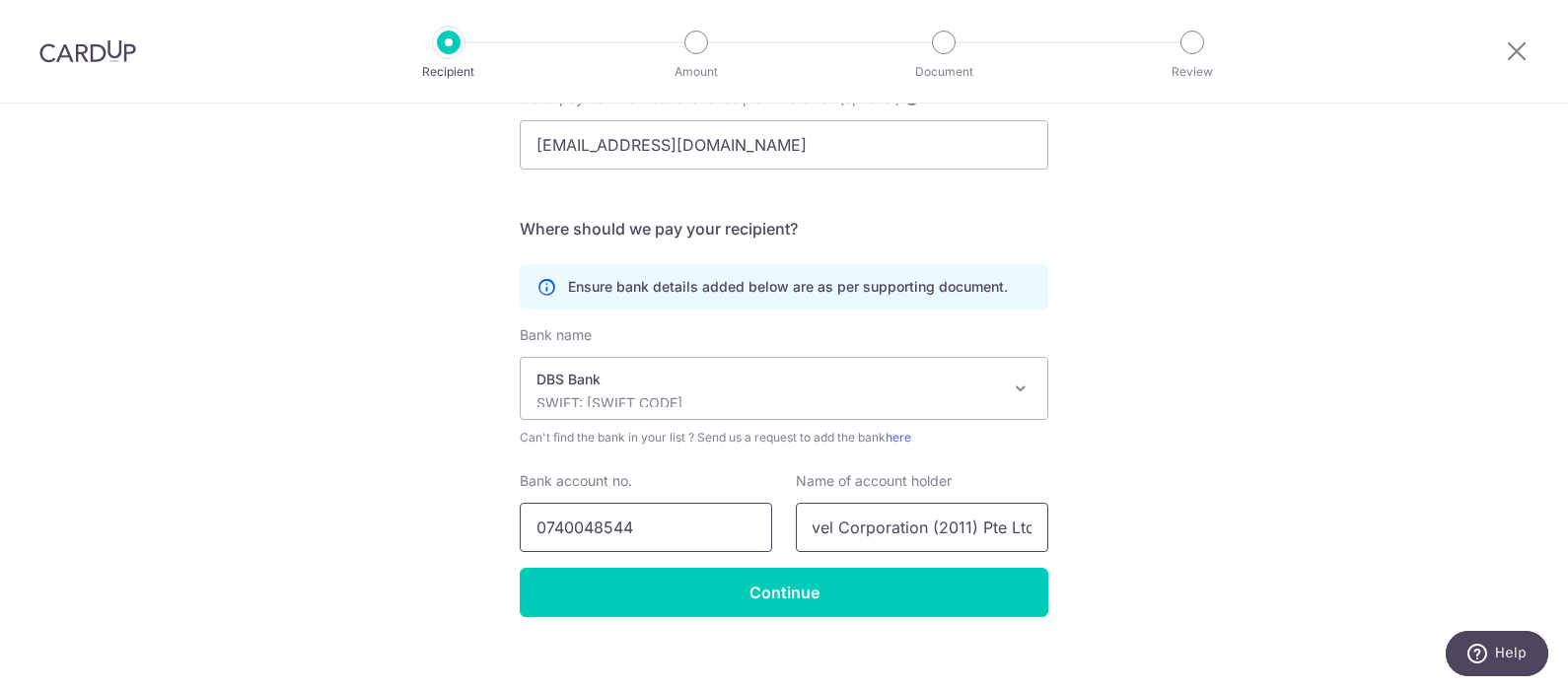 scroll, scrollTop: 0, scrollLeft: 0, axis: both 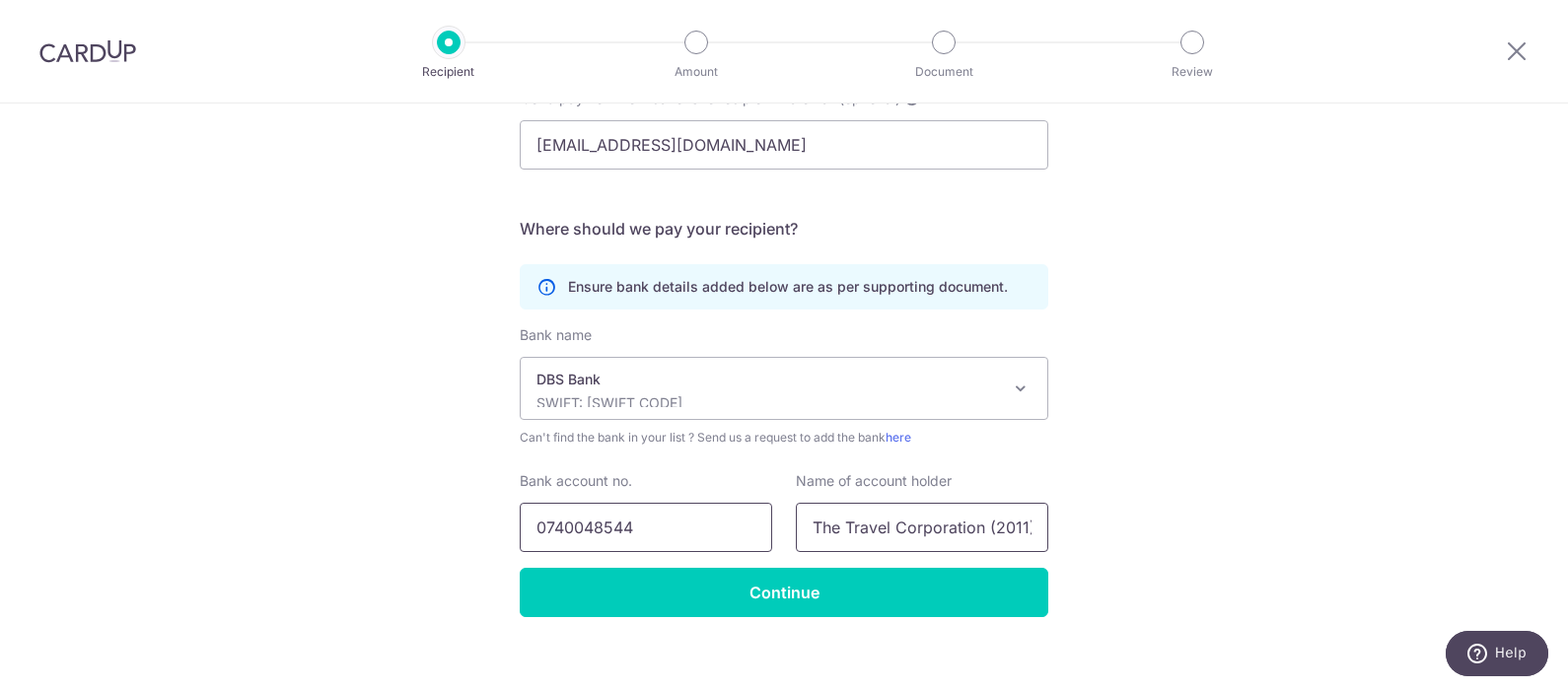 drag, startPoint x: 893, startPoint y: 524, endPoint x: 690, endPoint y: 524, distance: 203 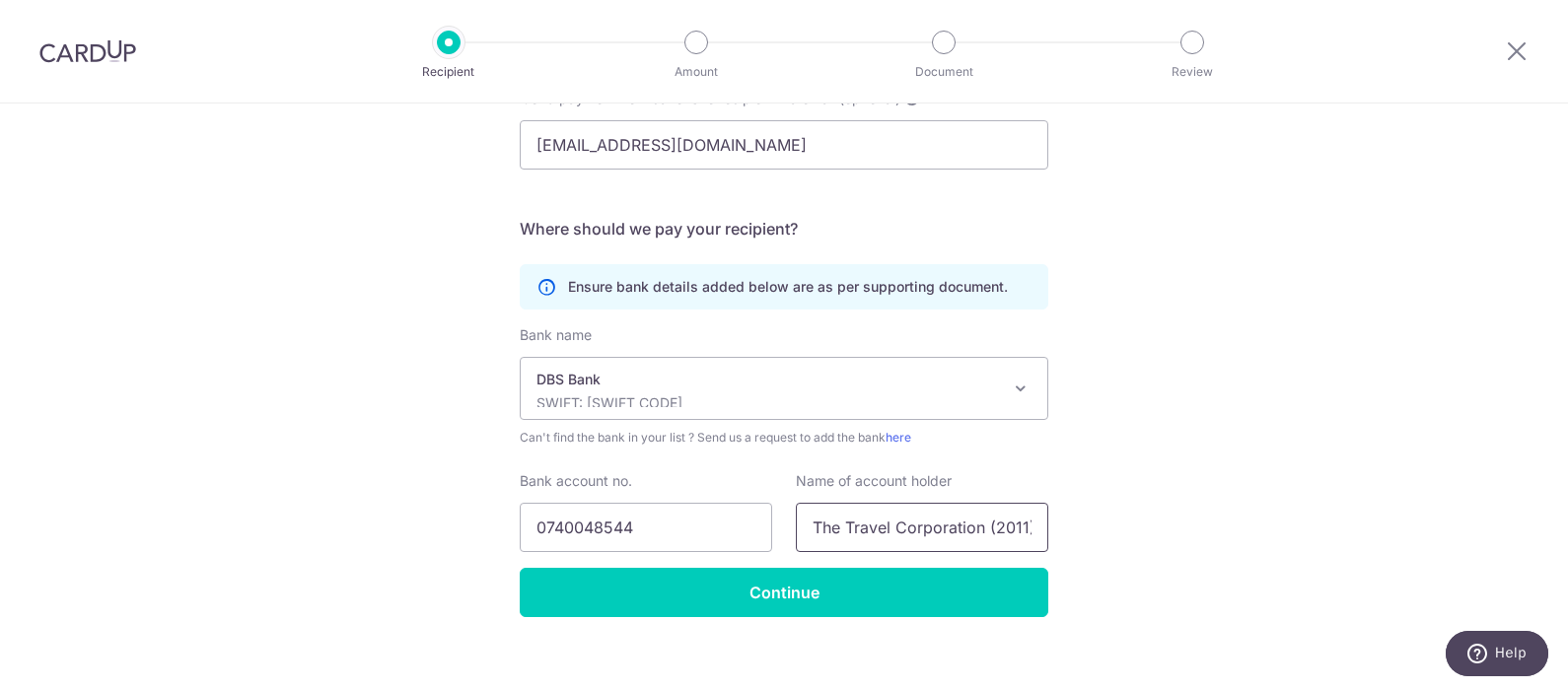 click on "The Travel Corporation (2011) Pte Ltd" at bounding box center (922, 527) 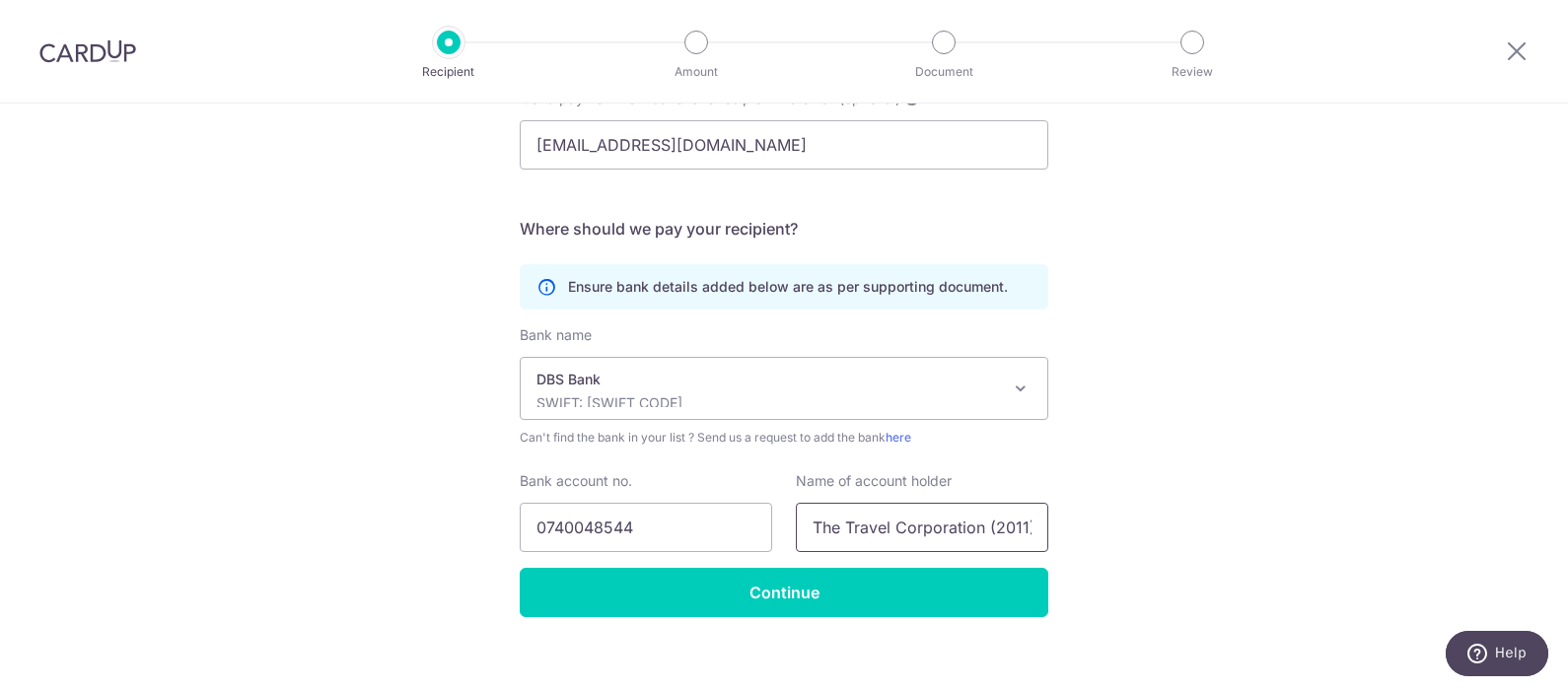 scroll, scrollTop: 0, scrollLeft: 57, axis: horizontal 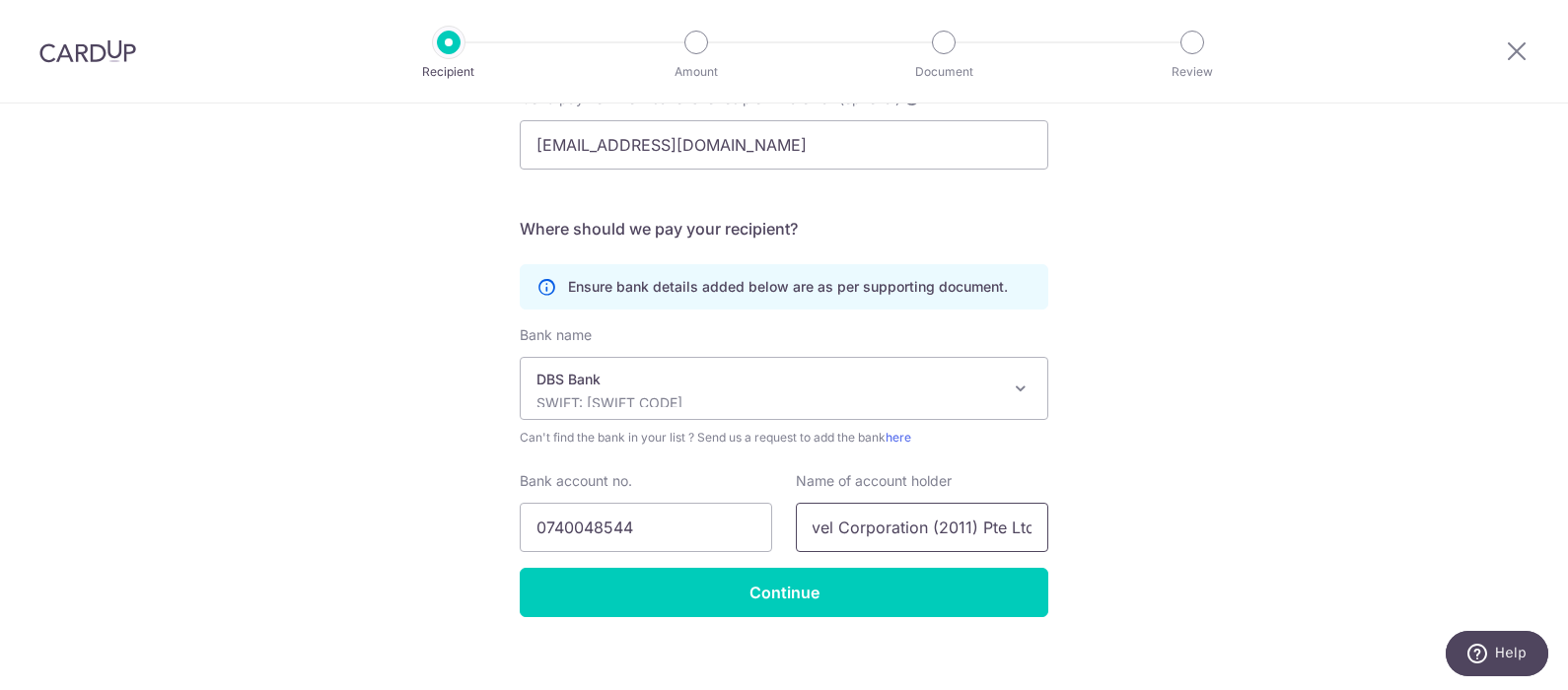 drag, startPoint x: 897, startPoint y: 524, endPoint x: 1055, endPoint y: 523, distance: 158.00316 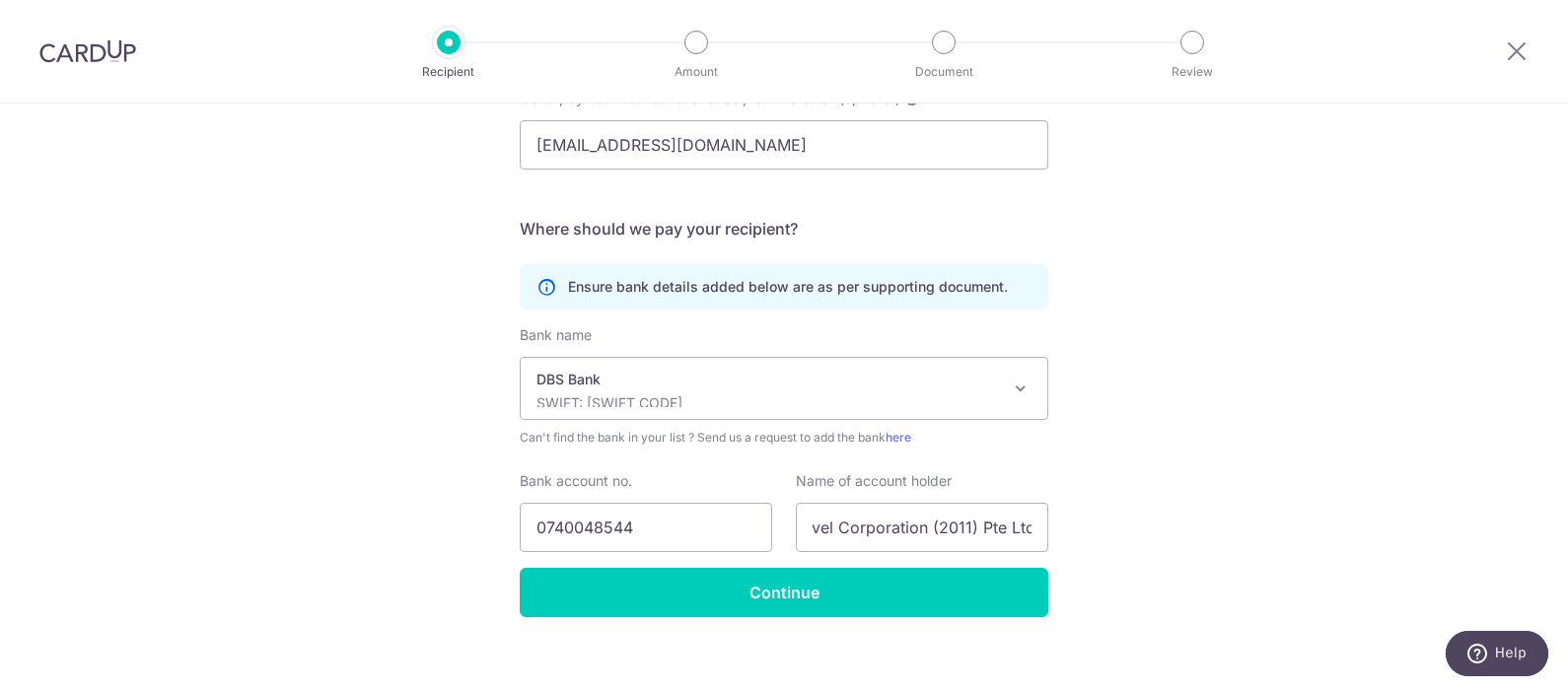 click on "Who would you like to pay?
Your recipient does not need a CardUp account to receive your payments.
Who should we send this miscellaneous payment to?
Country of bank account
Algeria
Andorra
Angola
Anguilla
Argentina
Armenia
Aruba
Australia
Austria
Azerbaijan
Bahrain
Bangladesh
Belgium
Bolivia
Bosnia and Herzegovina
Brazil
British Virgin Islands
Bulgaria
Canada
Chile
China
Colombia
Costa Rica
Croatia
Cyprus
Czech Republic
Denmark
Dominica
Dominican Republic
East Timor
Ecuador
Egypt
Estonia
Faroe Islands
Fiji
Finland
France
French Guiana
French Polynesia
French Southern Territories
Georgia
Germany
Greece
Greenland
Grenada
Guernsey
Guyana
Honduras
Hong Kong
Hungary
Iceland
India
Indonesia
Ireland
Isle of Man
Israel
Italy
Japan
Jersey
Kazakhstan
Kosovo
Kuwait
Kyrgyzstan" at bounding box center (784, 99) 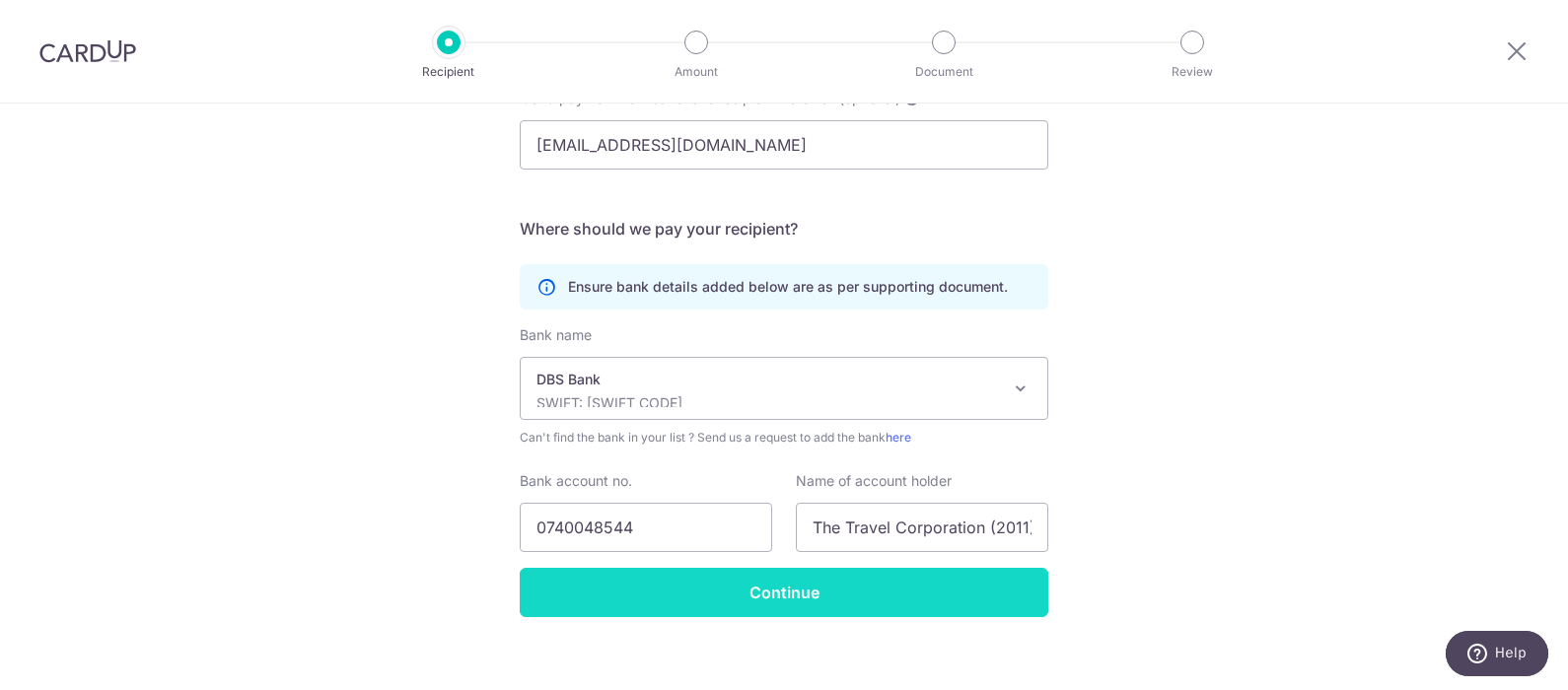 click on "Continue" at bounding box center [784, 592] 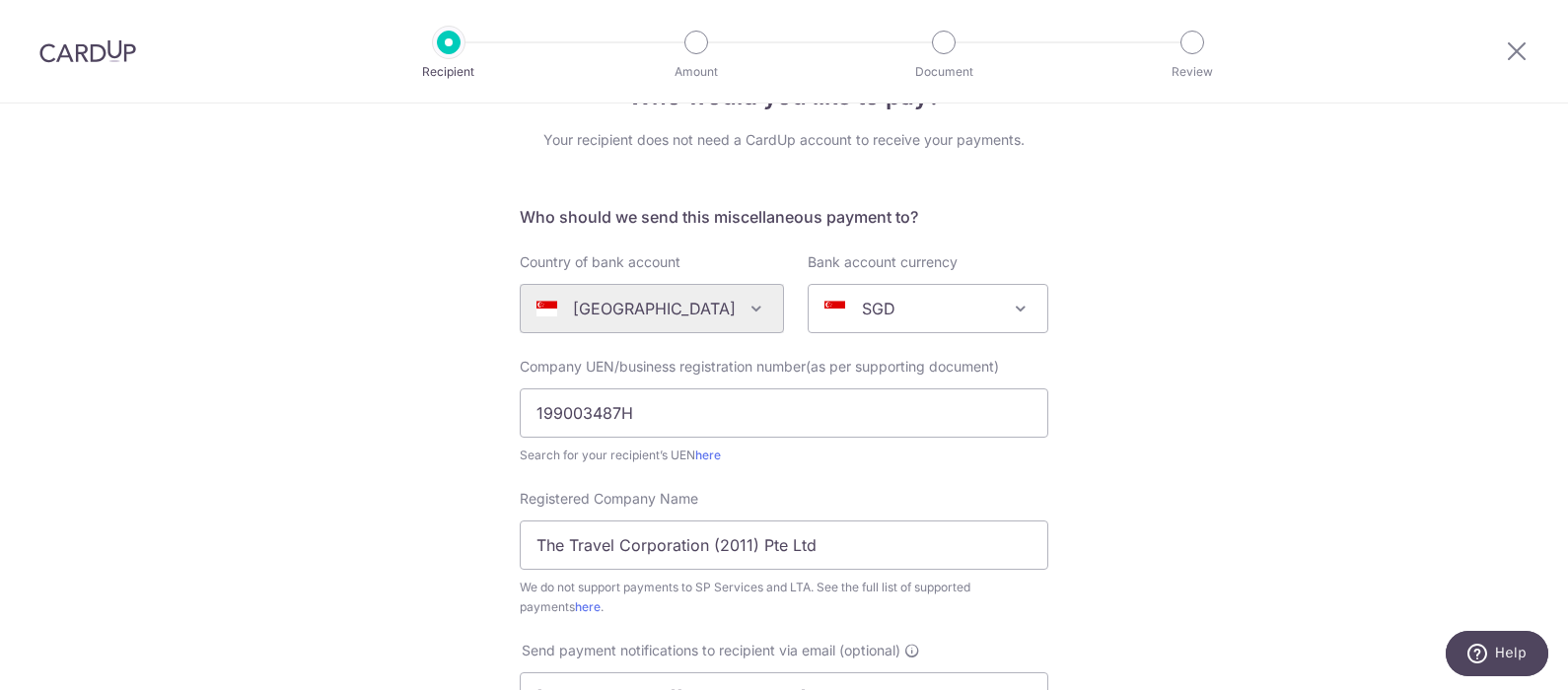 scroll, scrollTop: 0, scrollLeft: 0, axis: both 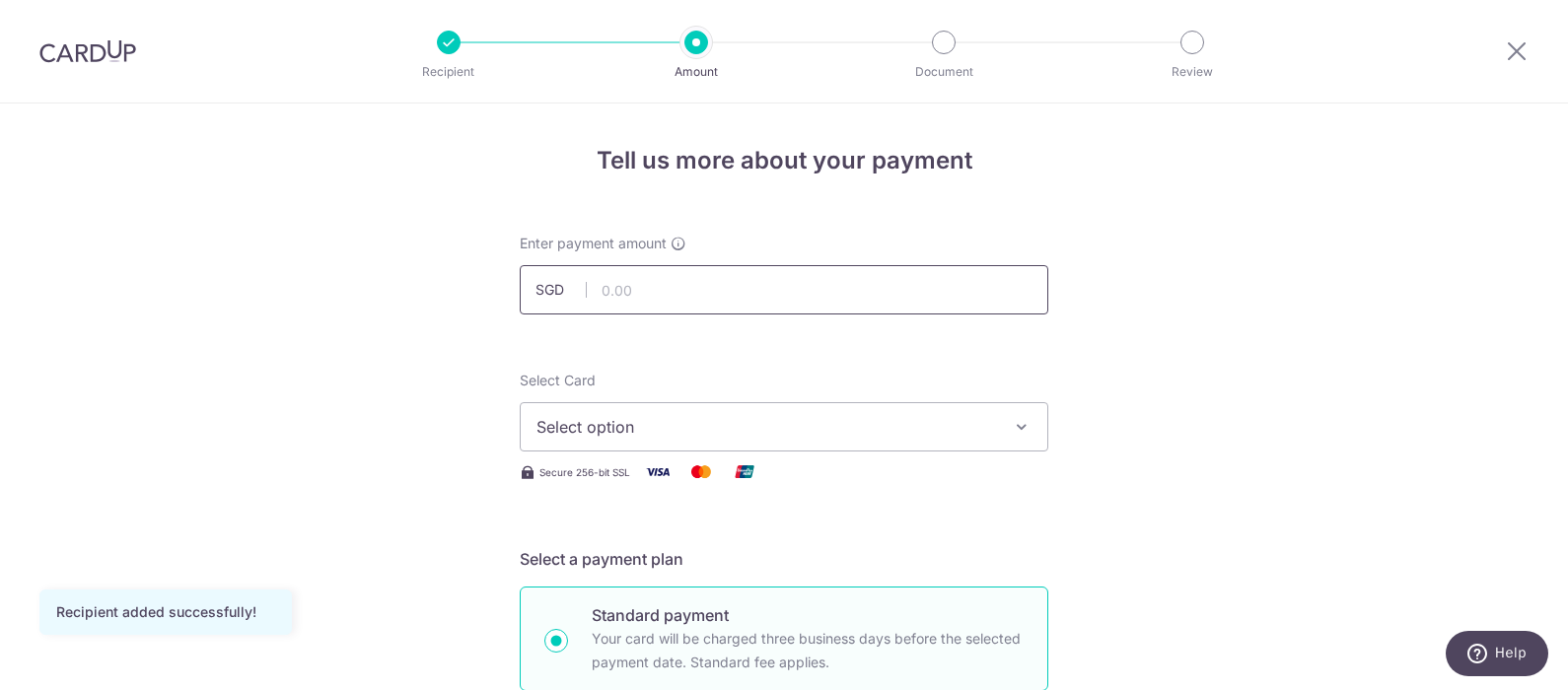 click at bounding box center [784, 290] 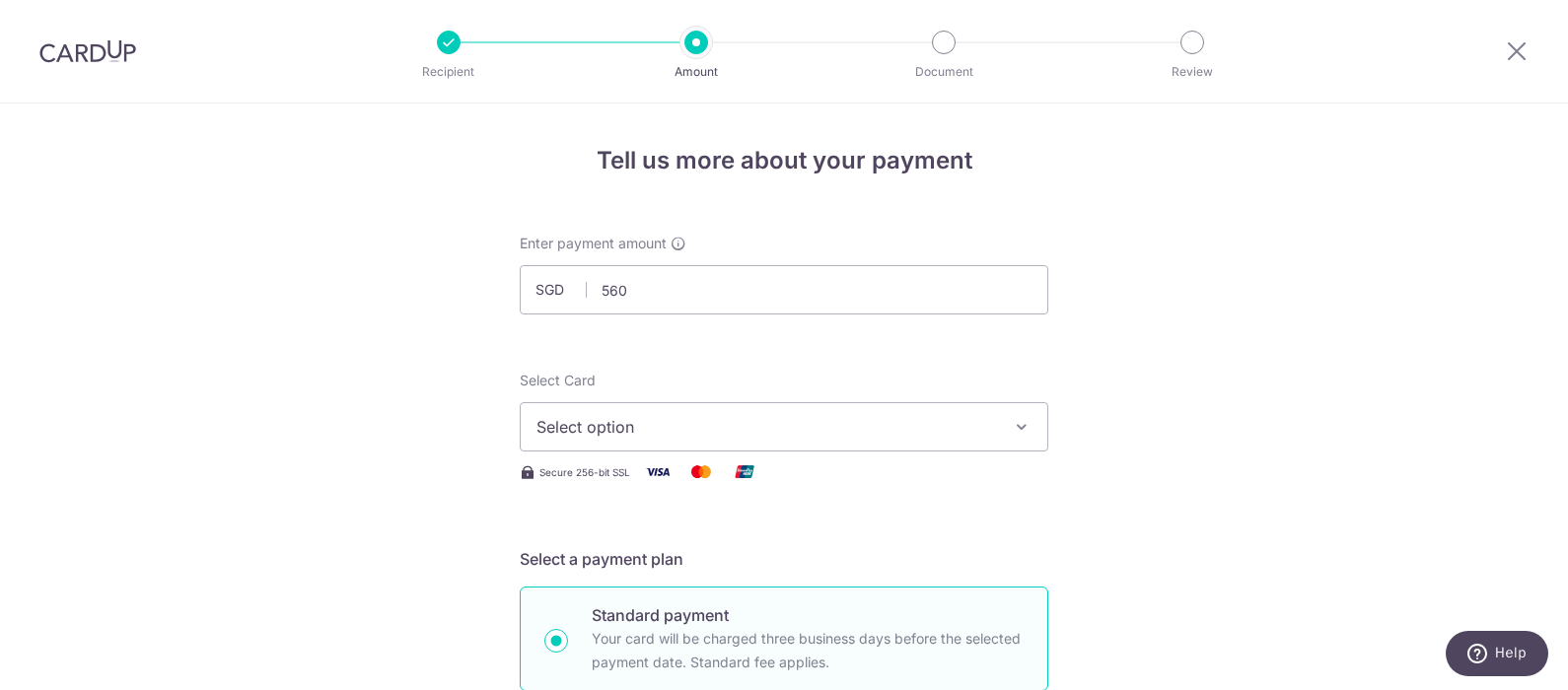 click on "Tell us more about your payment
Enter payment amount
SGD
560
Recipient added successfully!
Select Card
Select option
Add credit card
Your Cards
**** 9407
**** 0917
**** 8035
**** 1002
**** 2001
**** 3977
**** 9276
Secure 256-bit SSL" at bounding box center (784, 995) 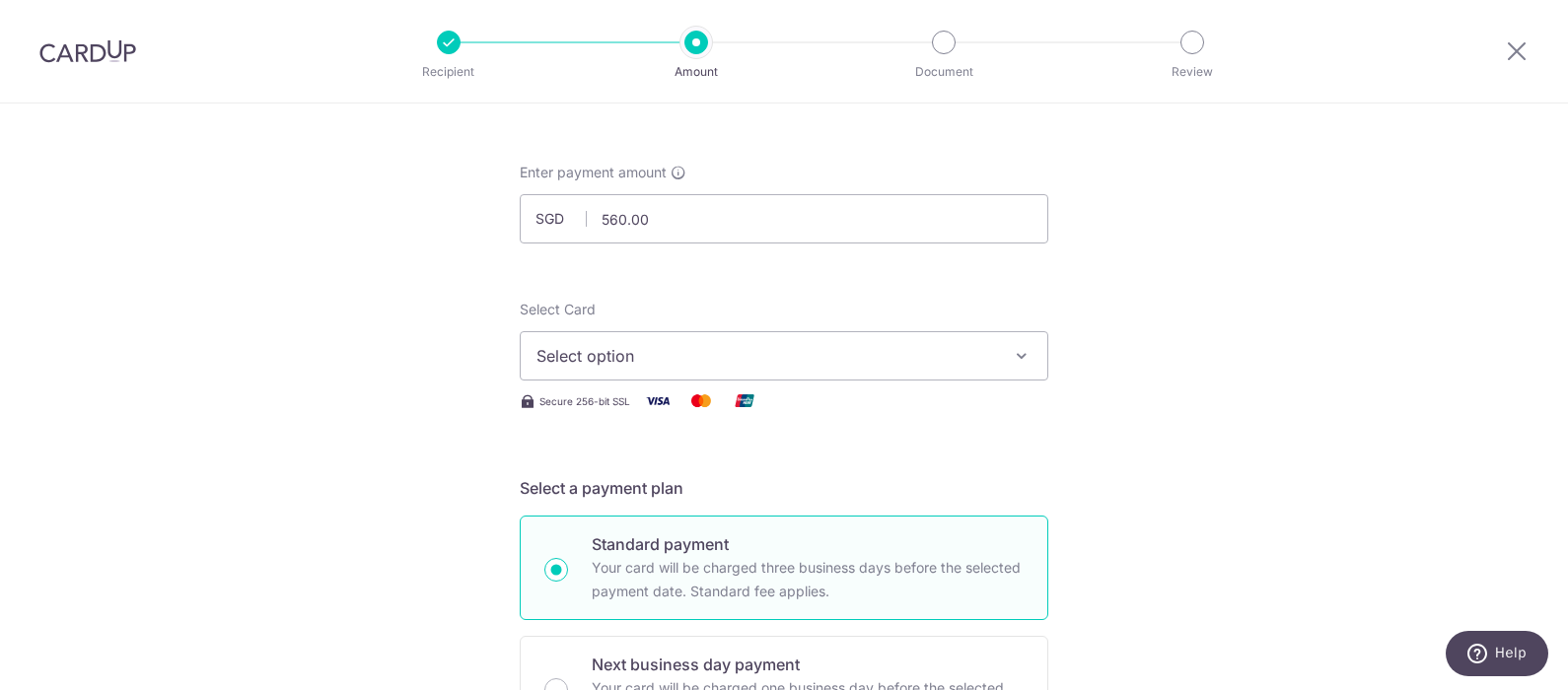 scroll, scrollTop: 123, scrollLeft: 0, axis: vertical 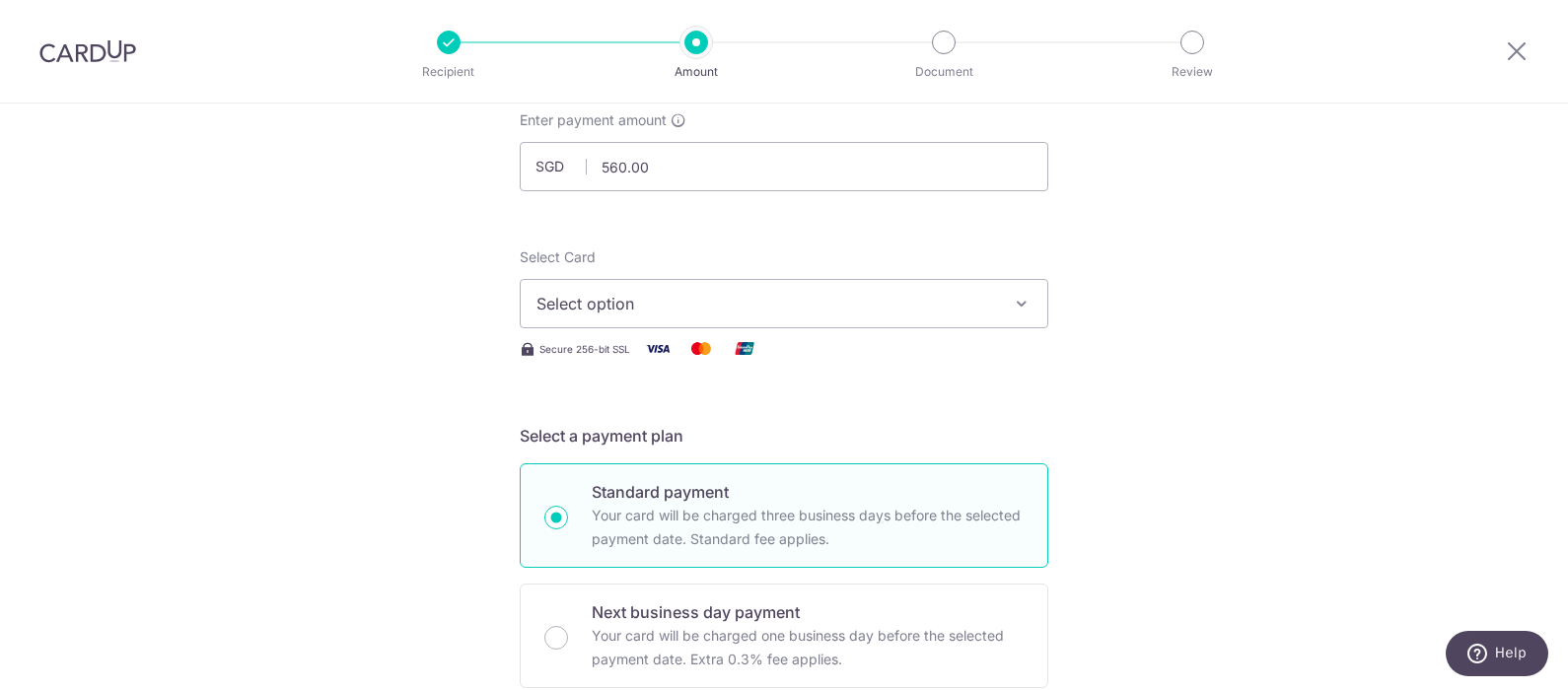 click on "Select option" at bounding box center [766, 304] 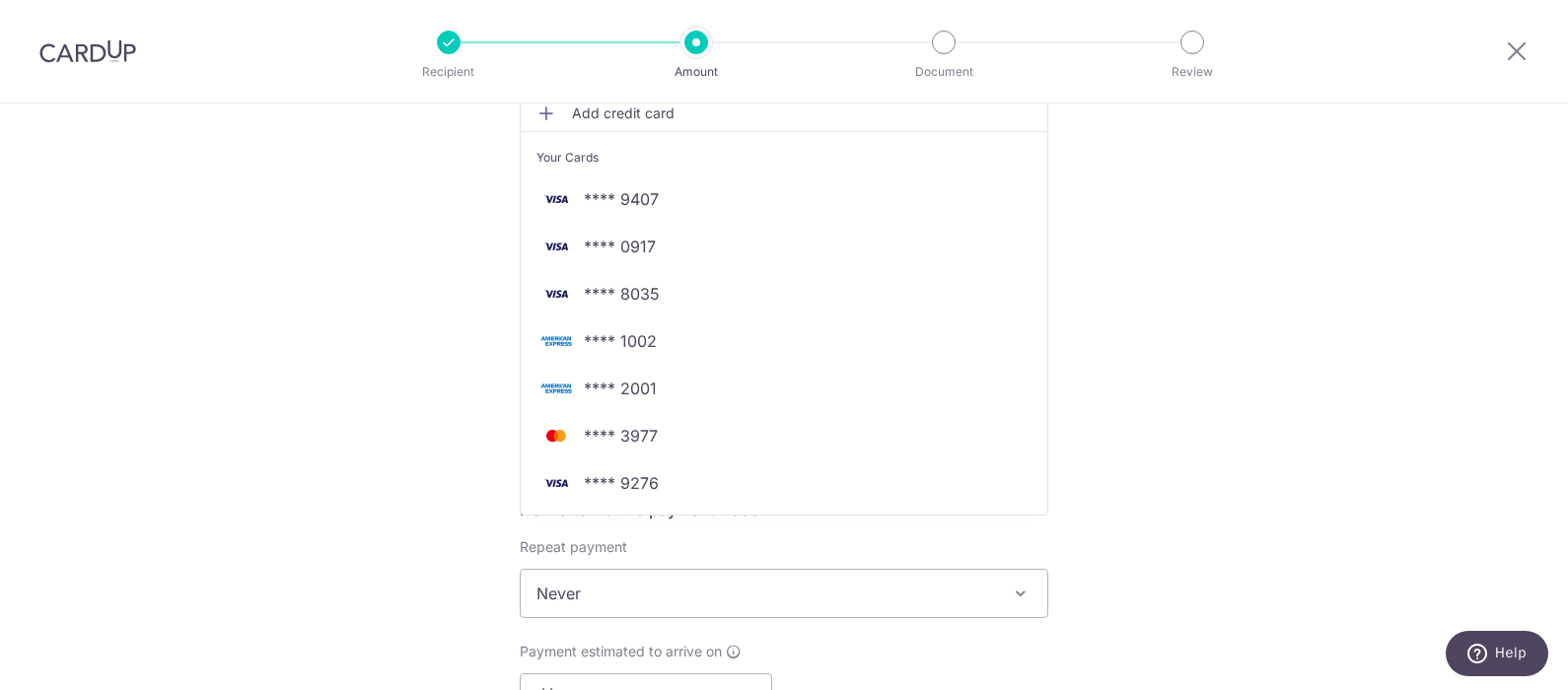 scroll, scrollTop: 370, scrollLeft: 0, axis: vertical 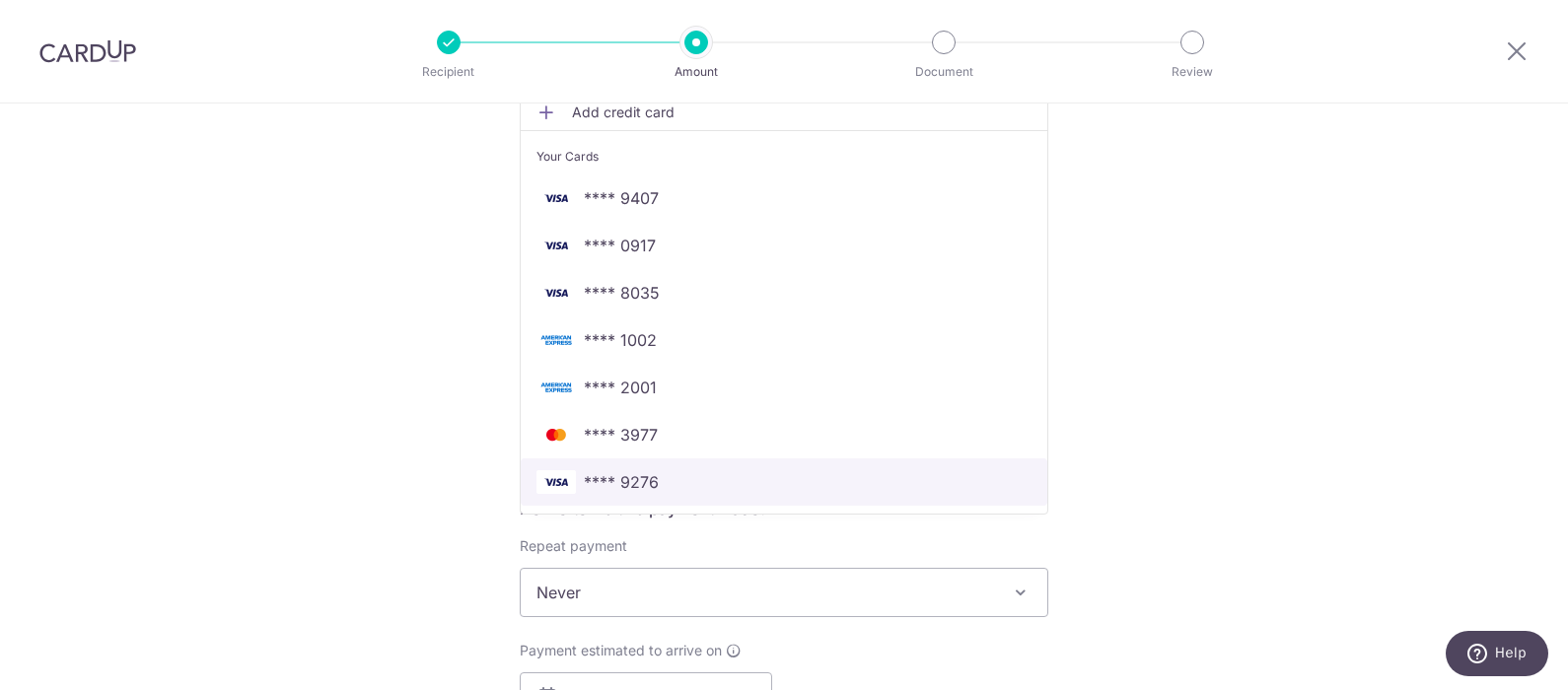 click on "**** 9276" at bounding box center [621, 482] 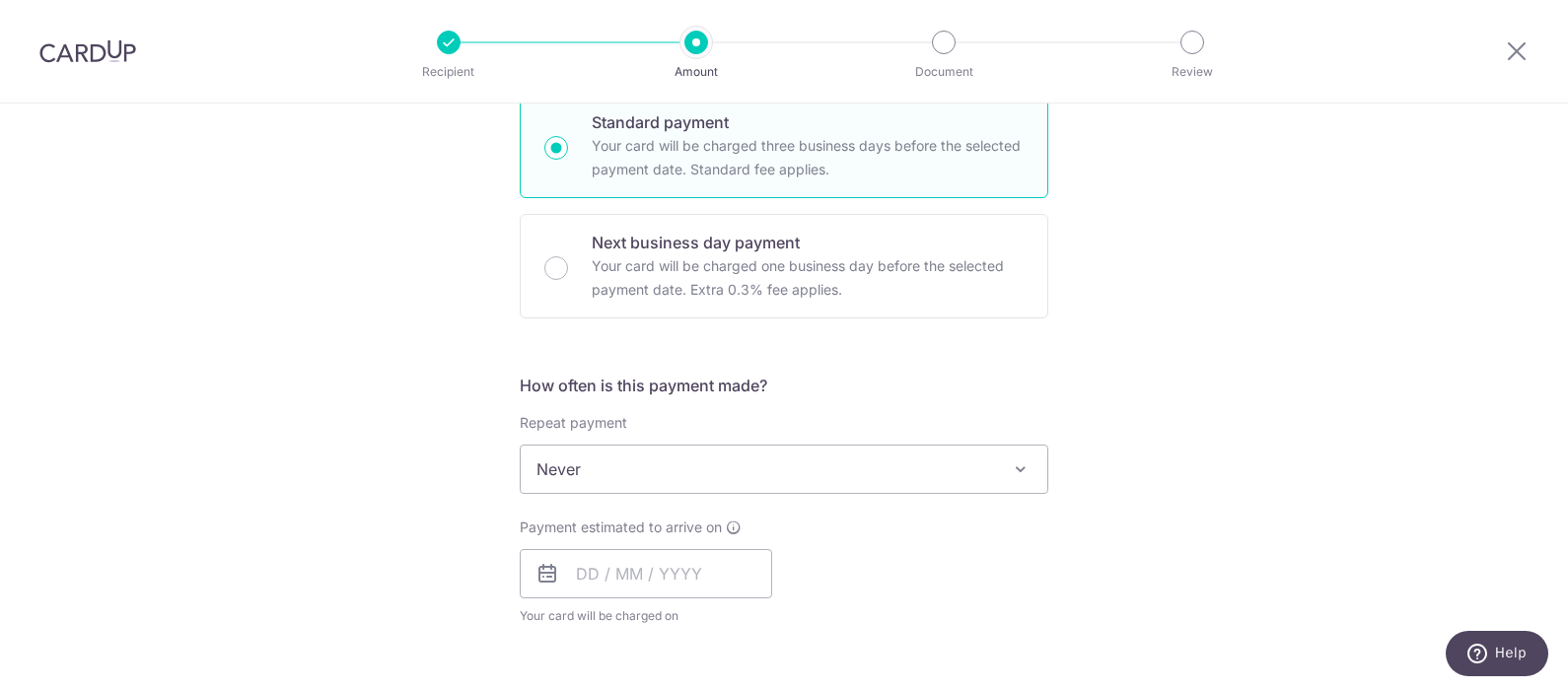 scroll, scrollTop: 617, scrollLeft: 0, axis: vertical 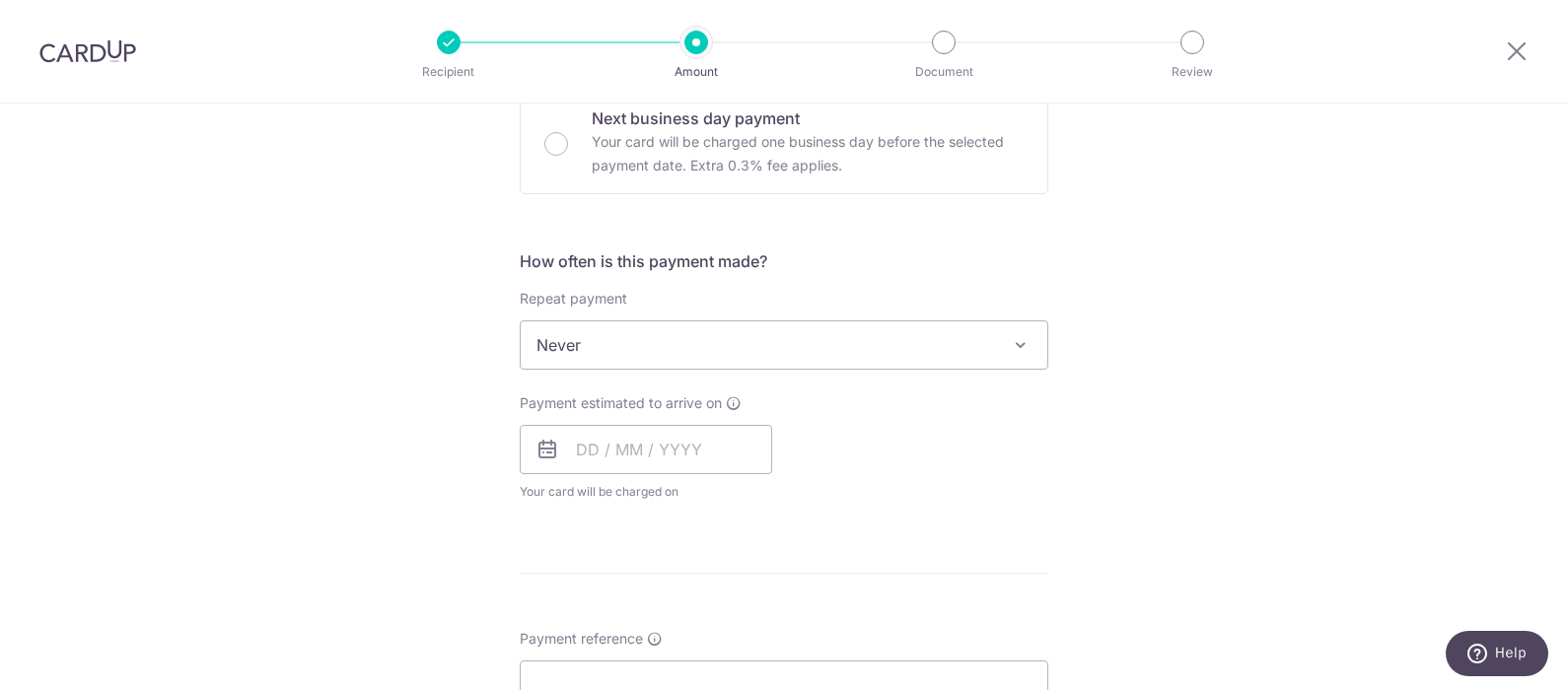 click on "Never" at bounding box center [784, 345] 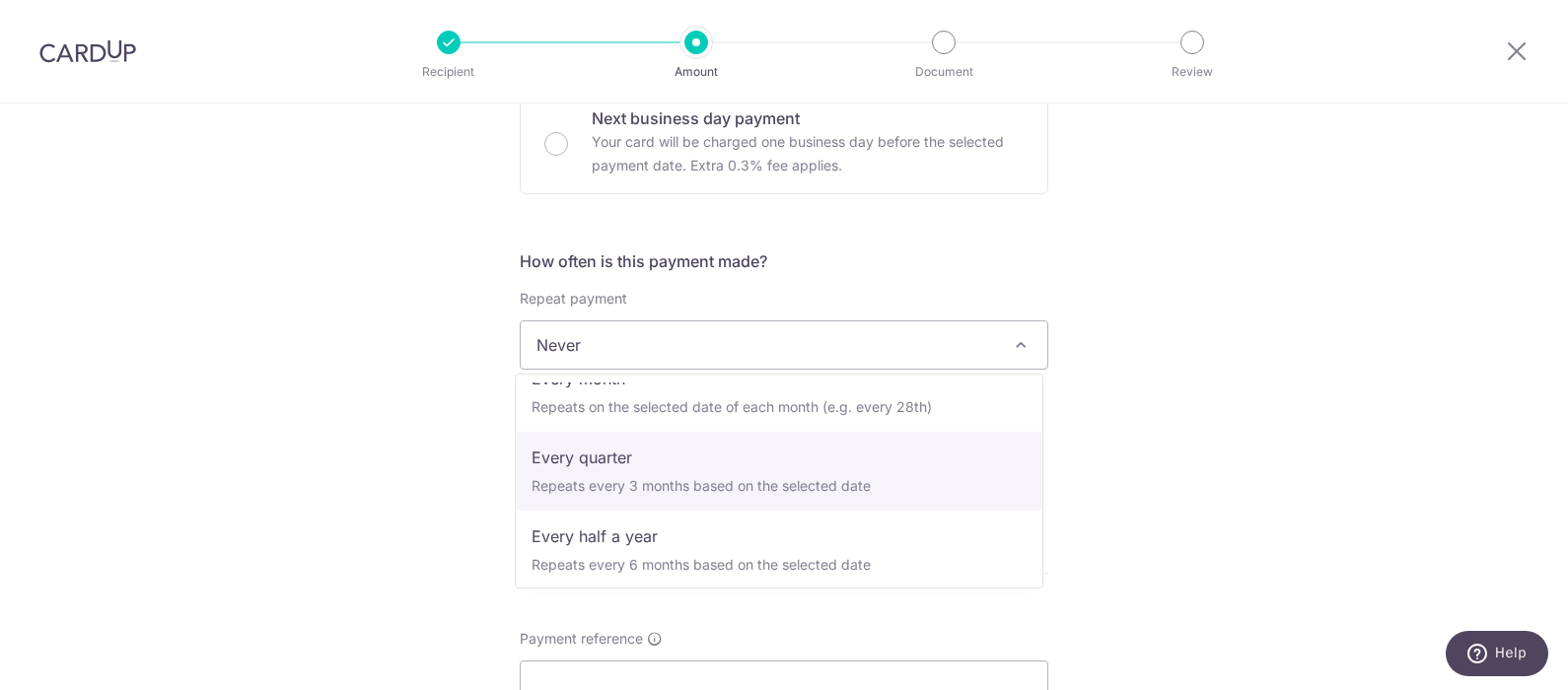scroll, scrollTop: 196, scrollLeft: 0, axis: vertical 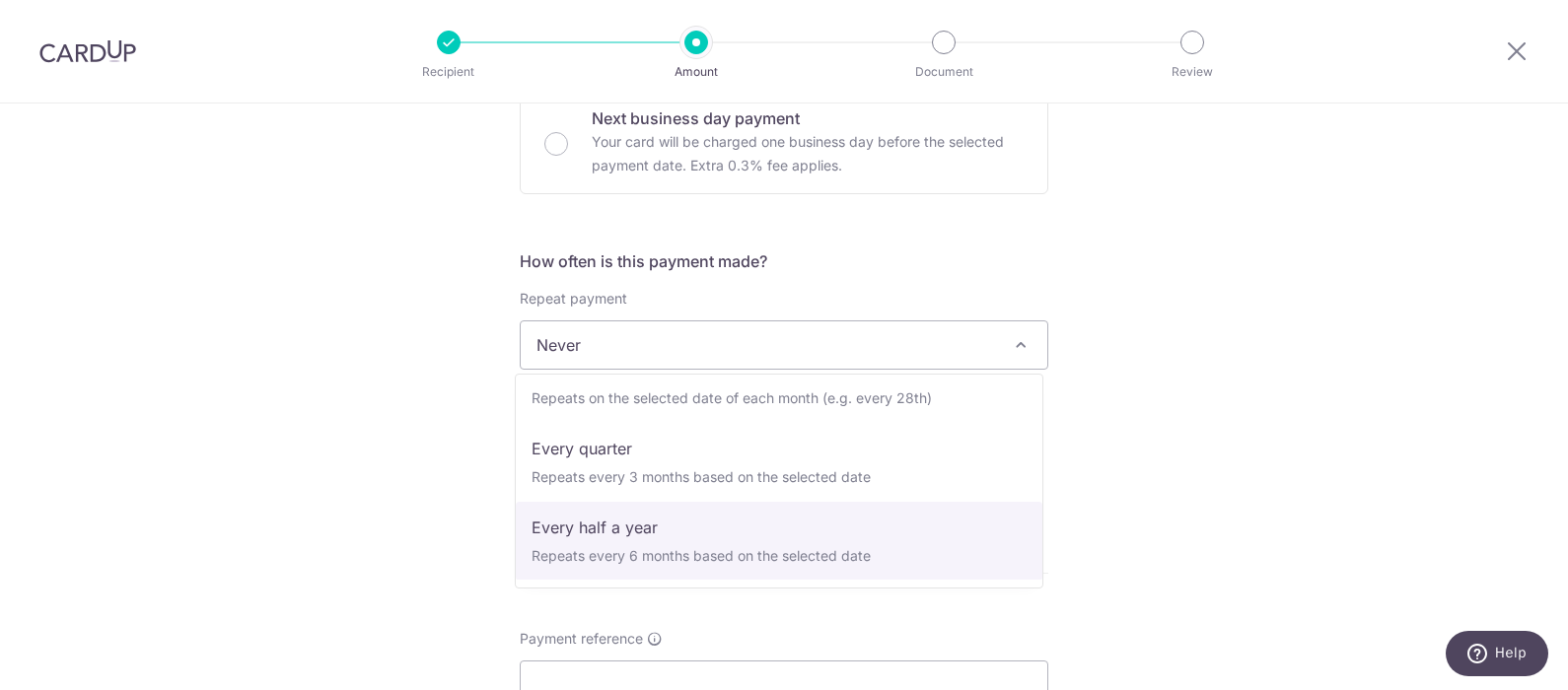 select on "5" 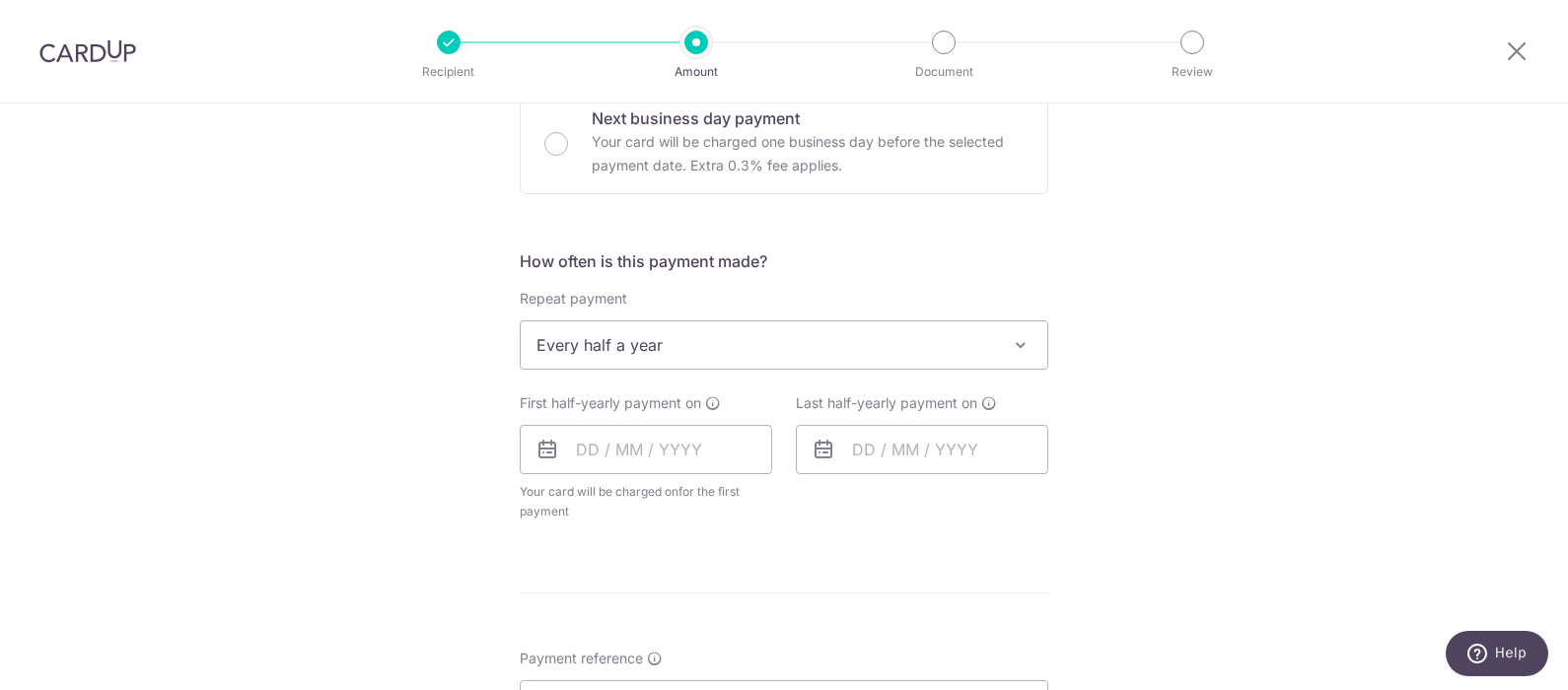 click at bounding box center [547, 449] 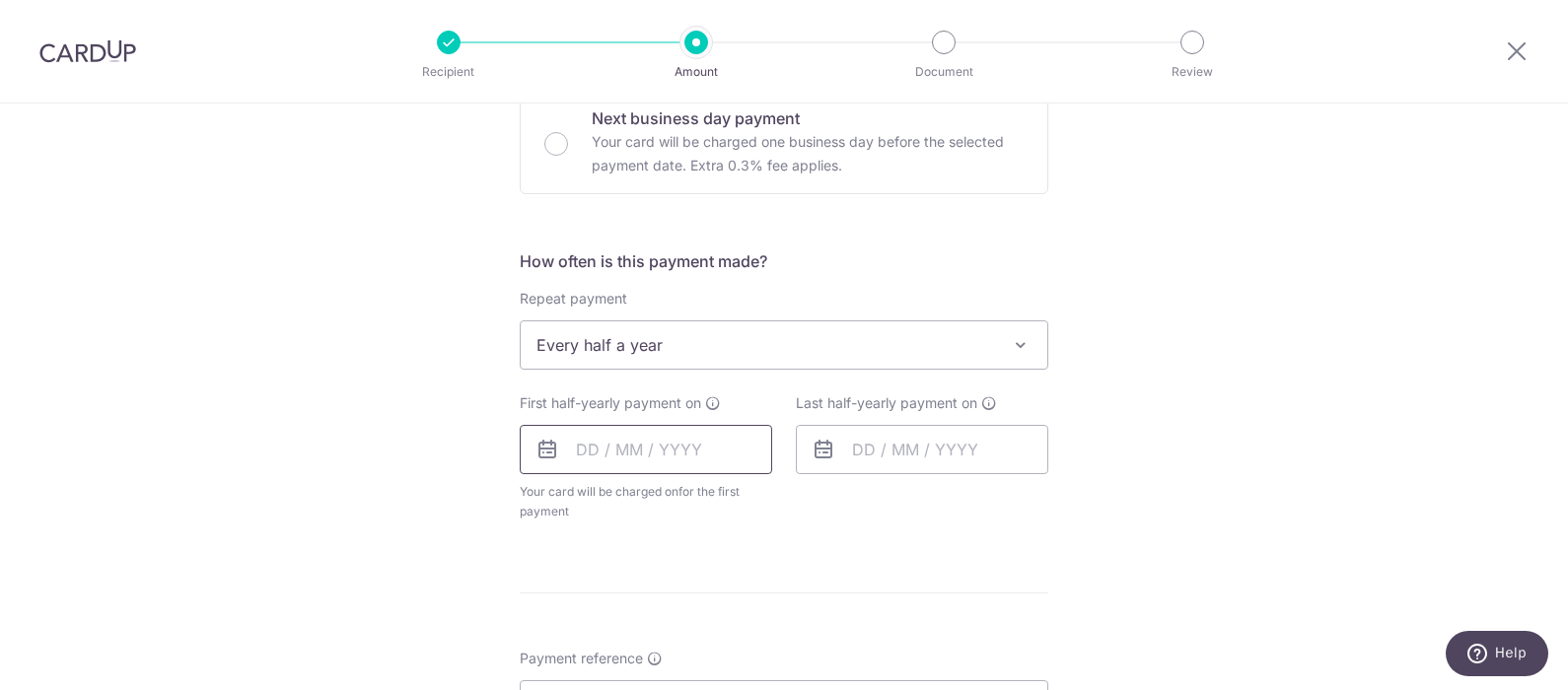 click at bounding box center [646, 449] 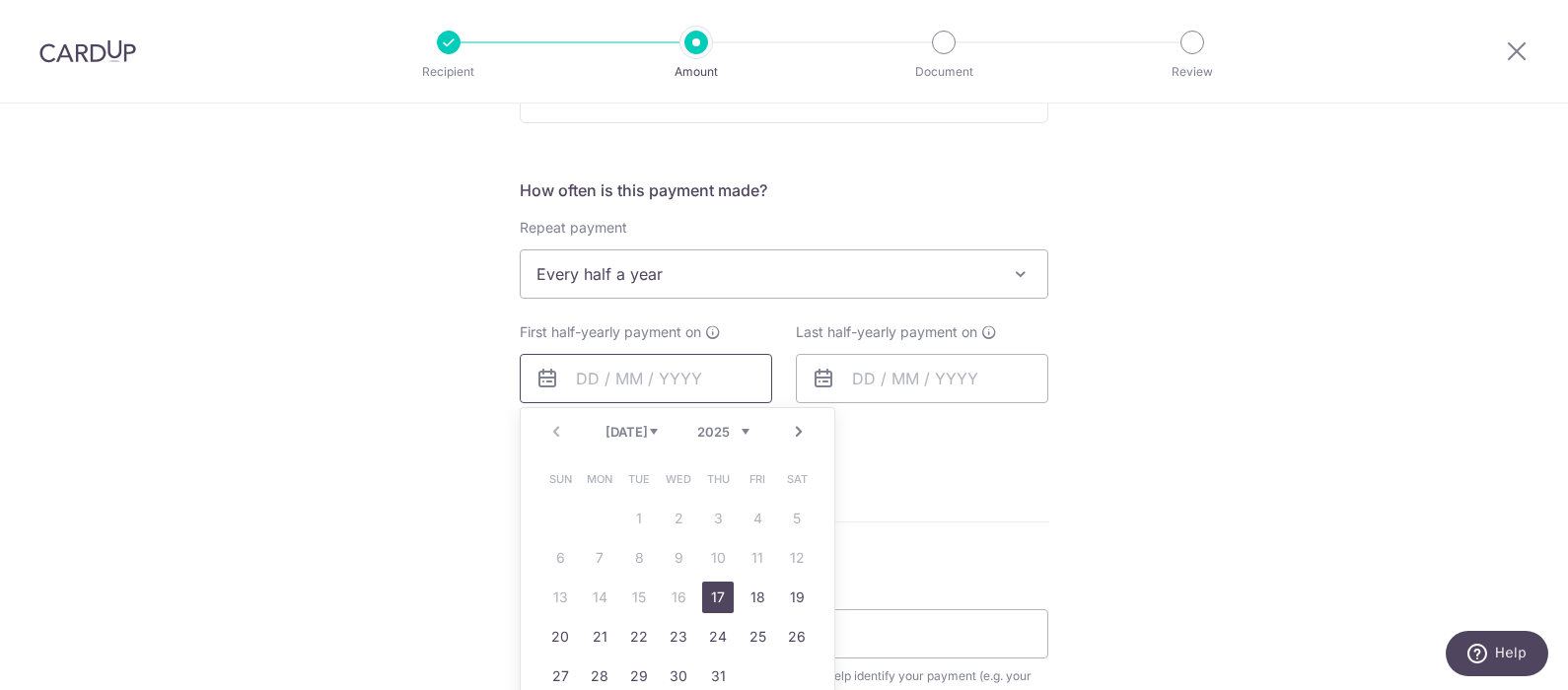 scroll, scrollTop: 740, scrollLeft: 0, axis: vertical 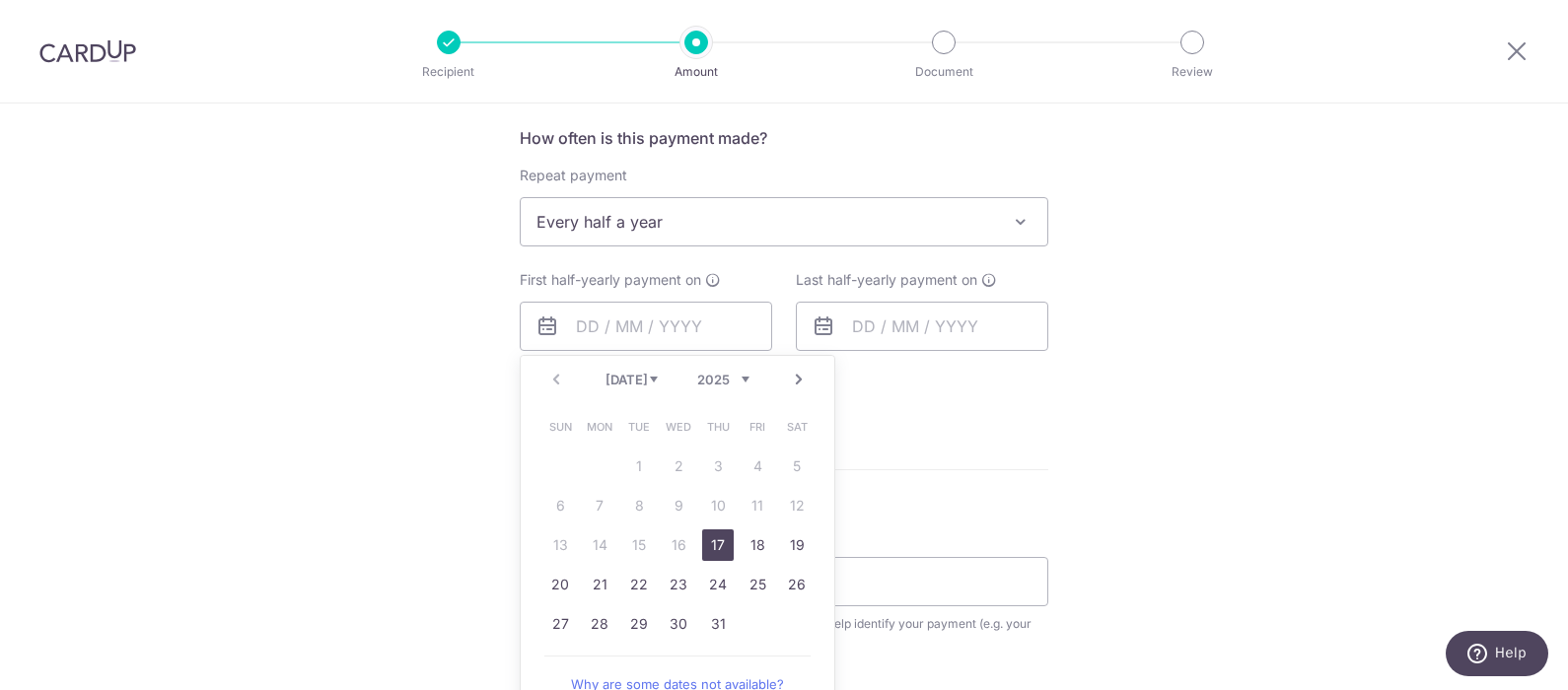 click on "17" at bounding box center [718, 545] 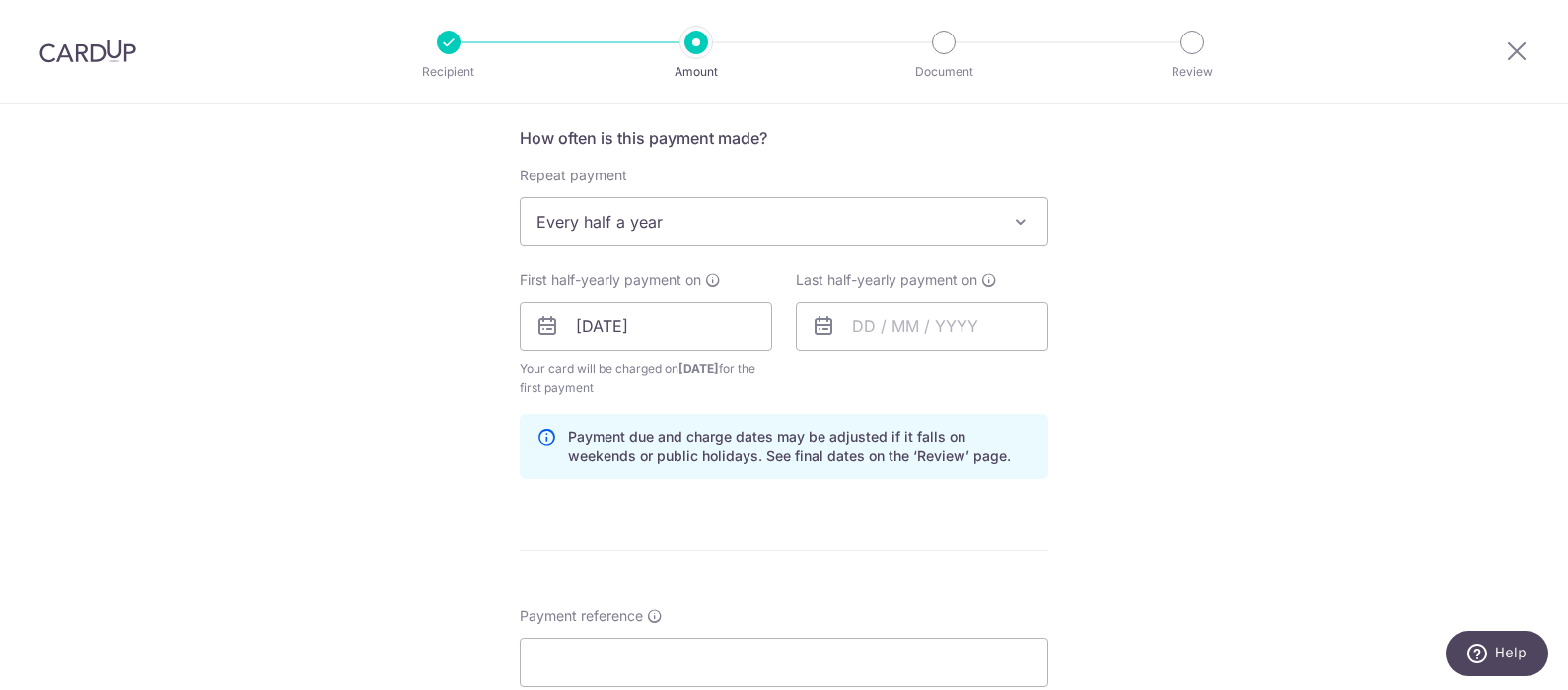 click at bounding box center [823, 326] 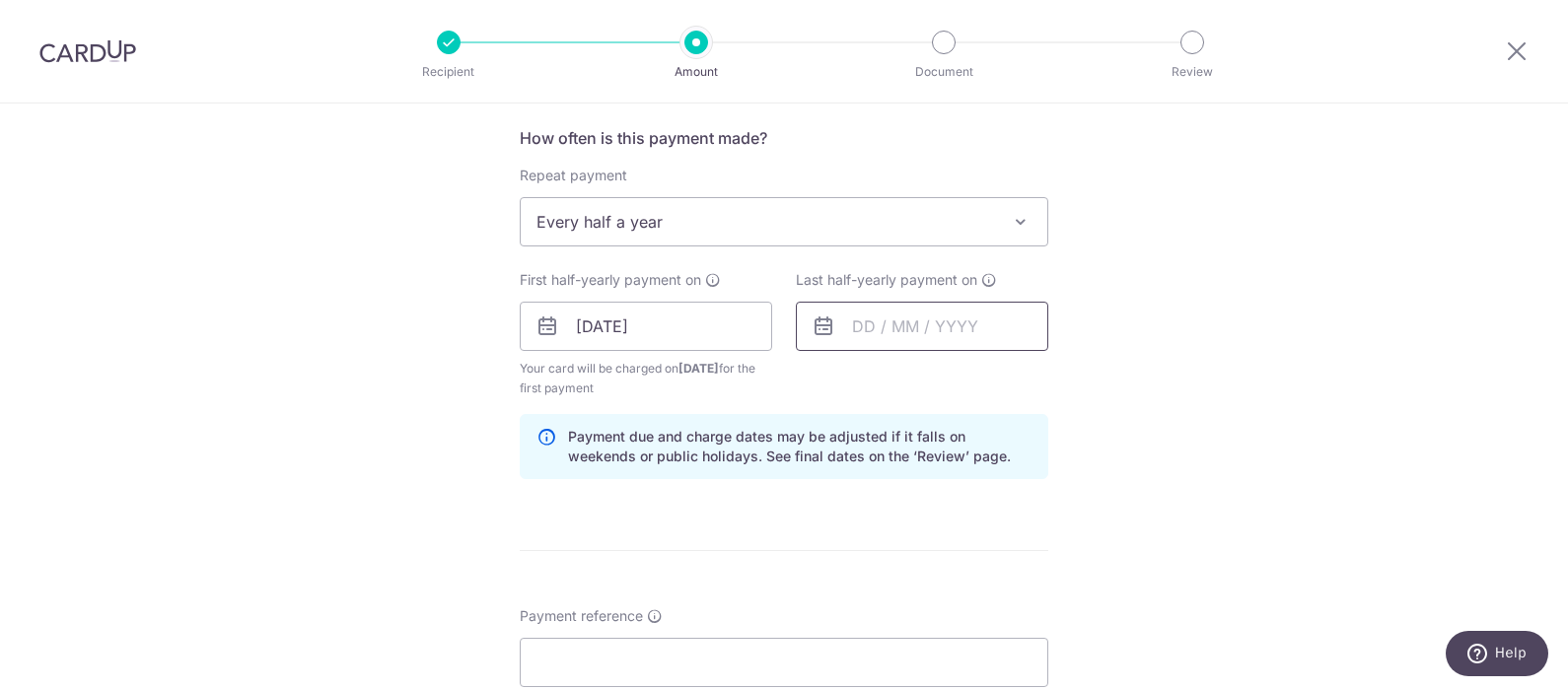 click at bounding box center (922, 326) 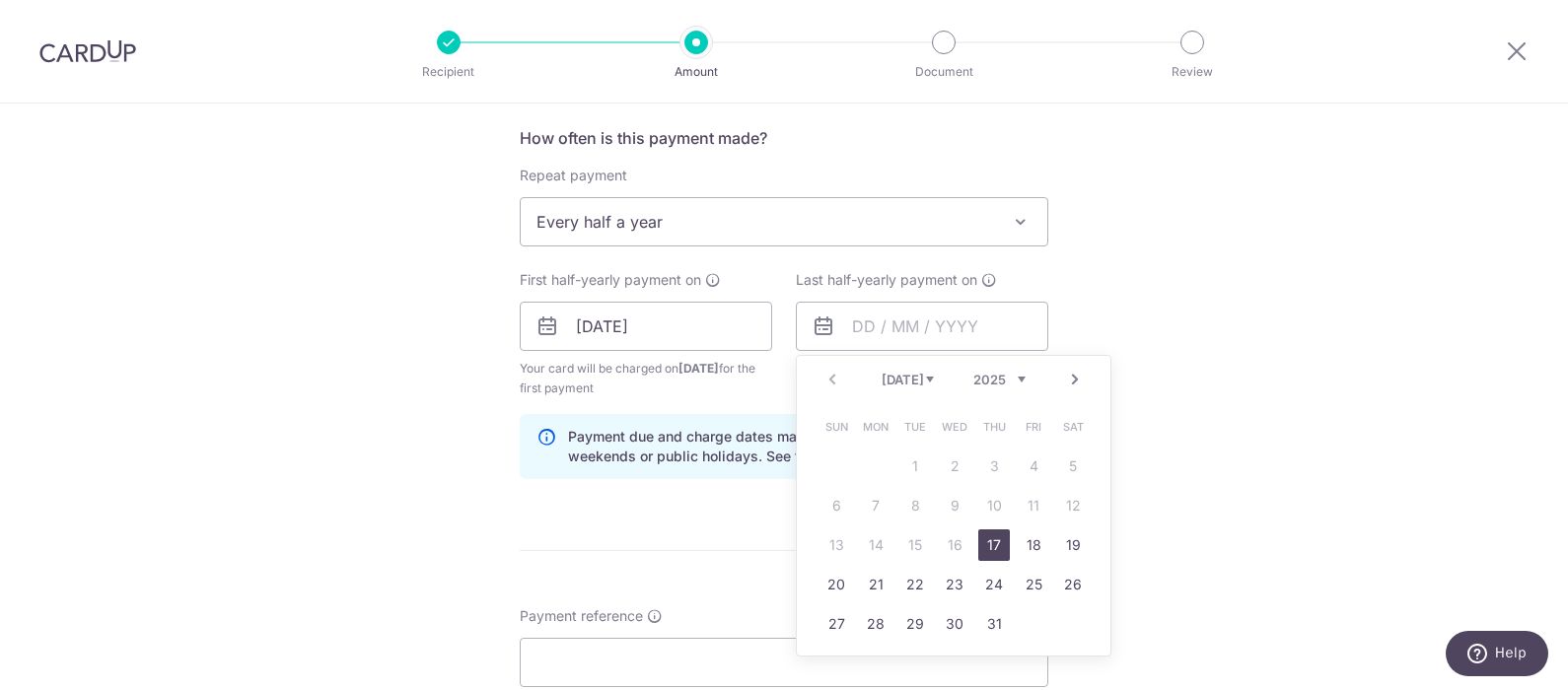 click on "Next" at bounding box center (1075, 380) 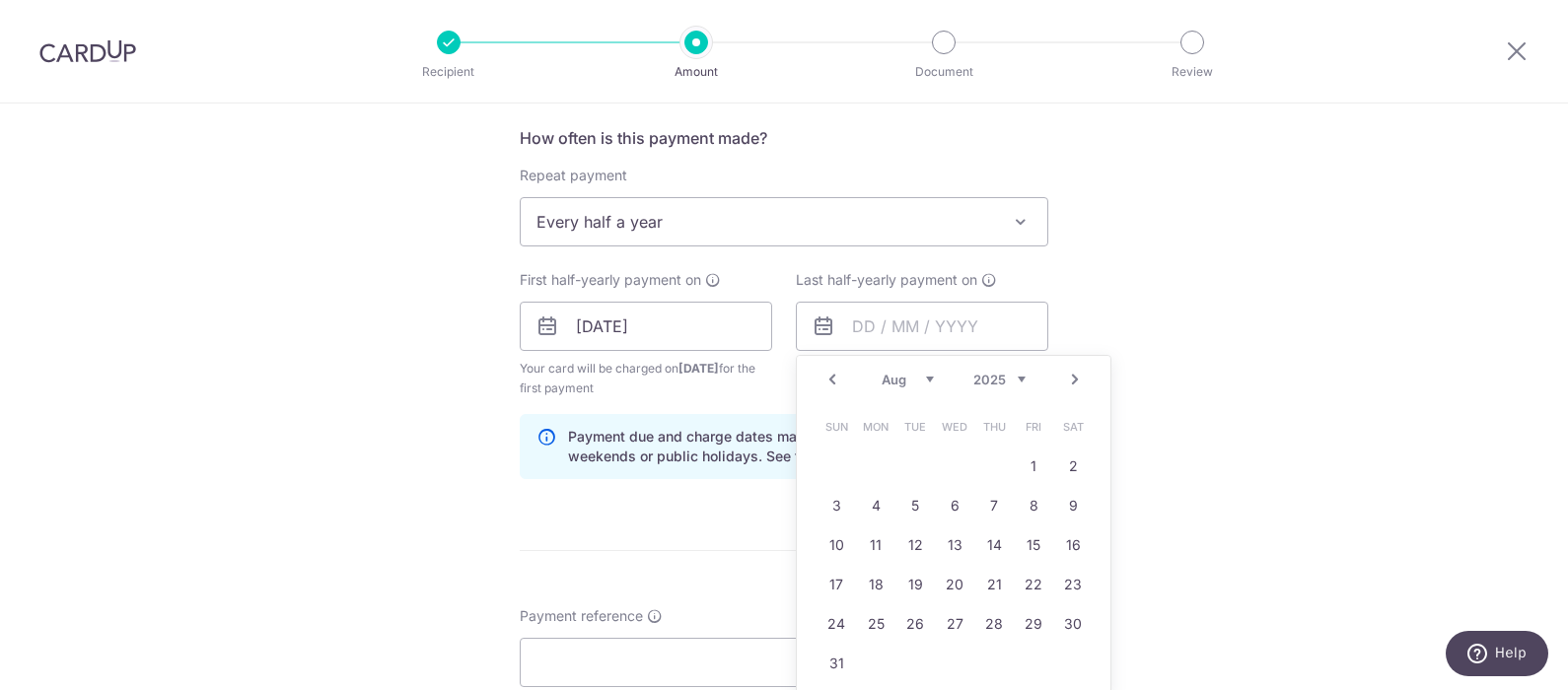 click on "Next" at bounding box center [1075, 380] 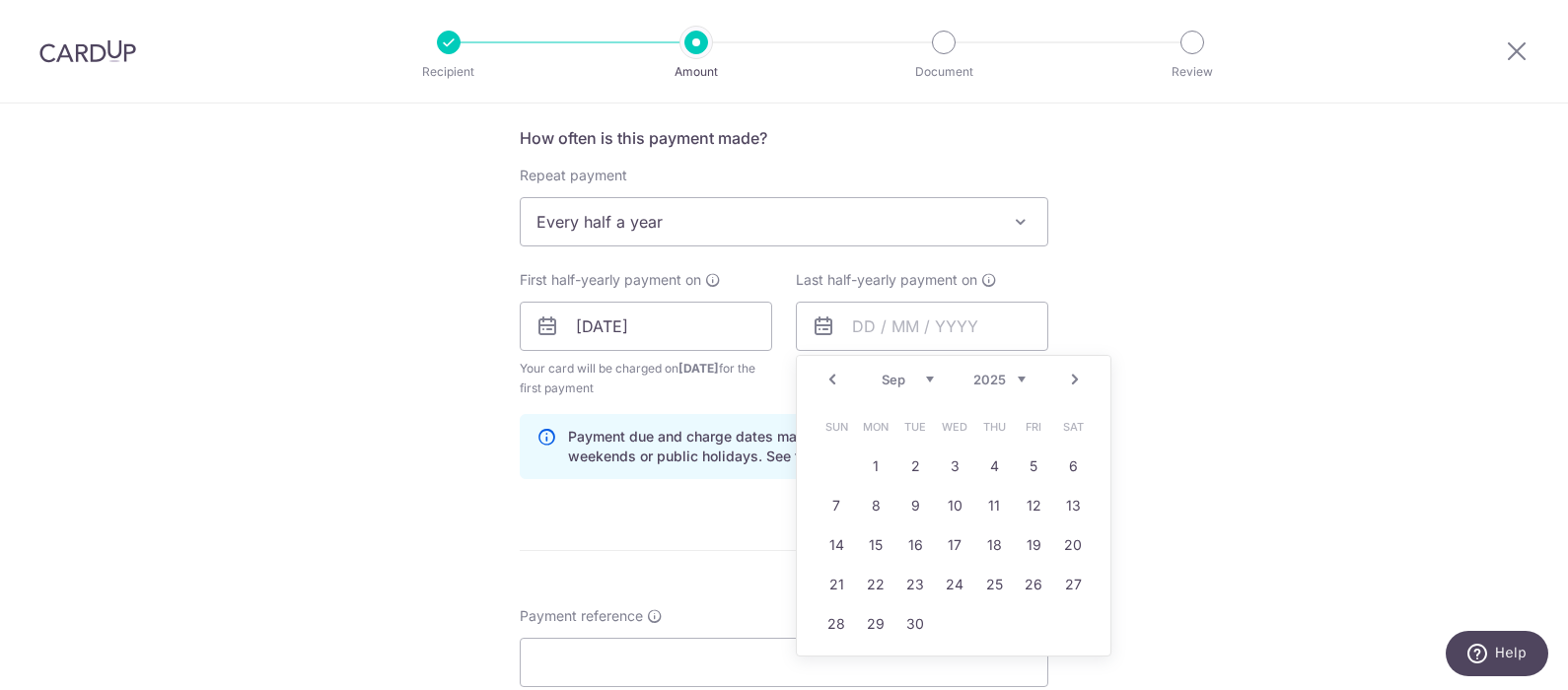 click on "Next" at bounding box center [1075, 380] 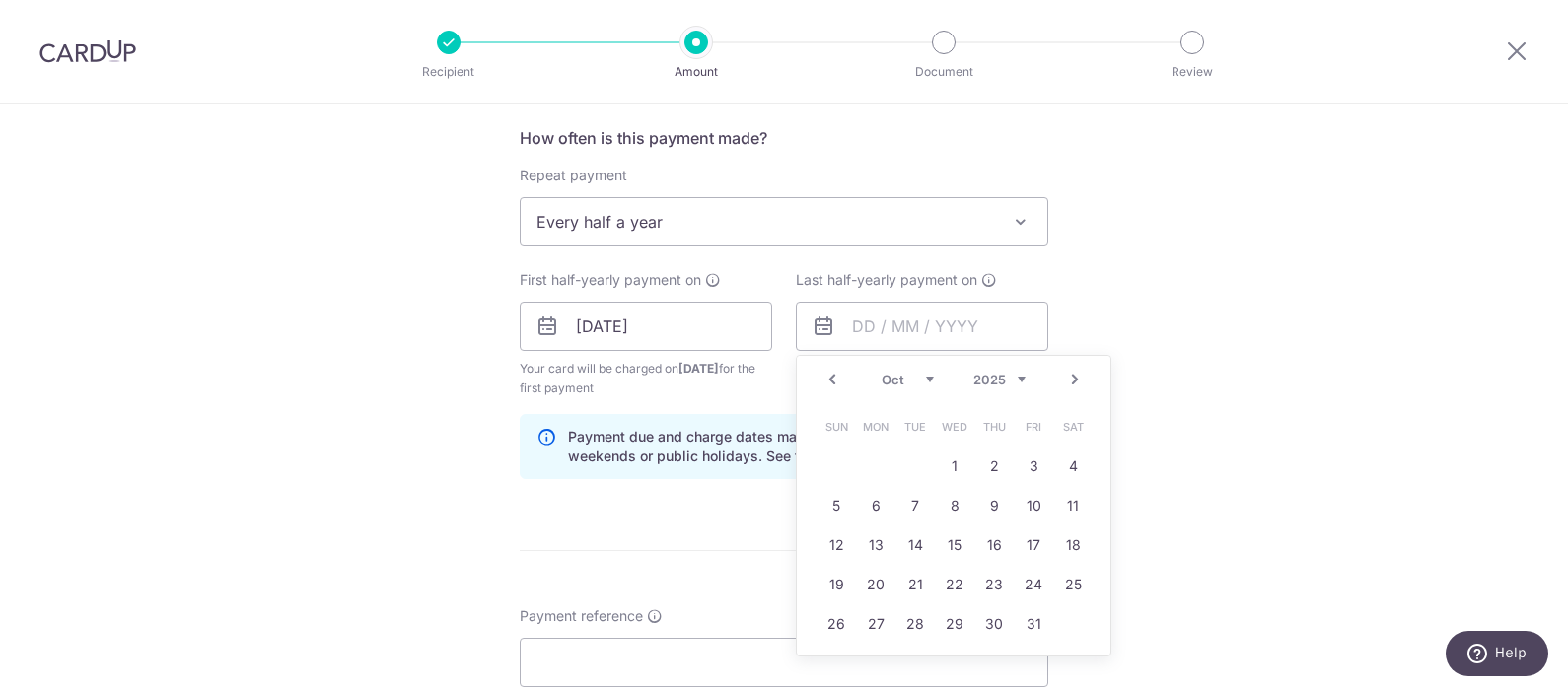 click on "Next" at bounding box center (1075, 380) 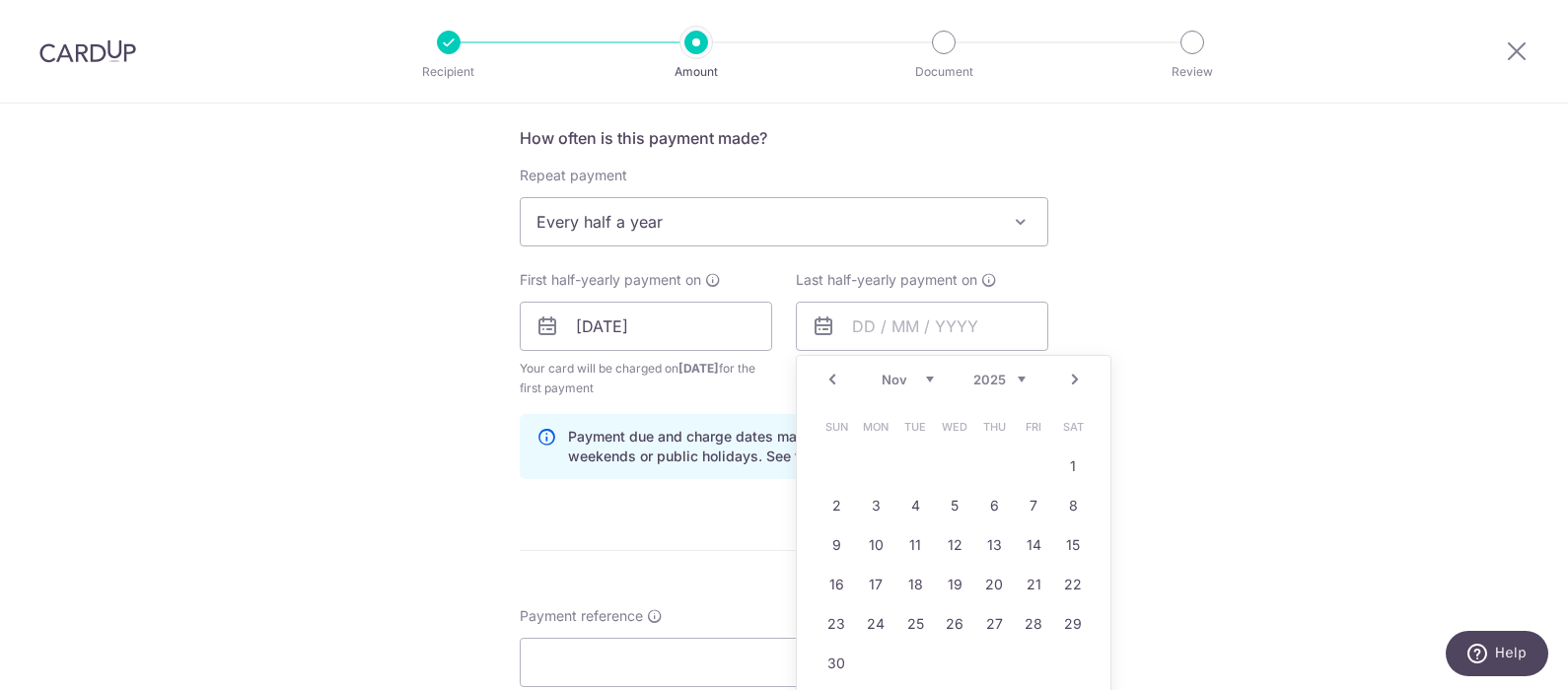 click on "Next" at bounding box center [1075, 380] 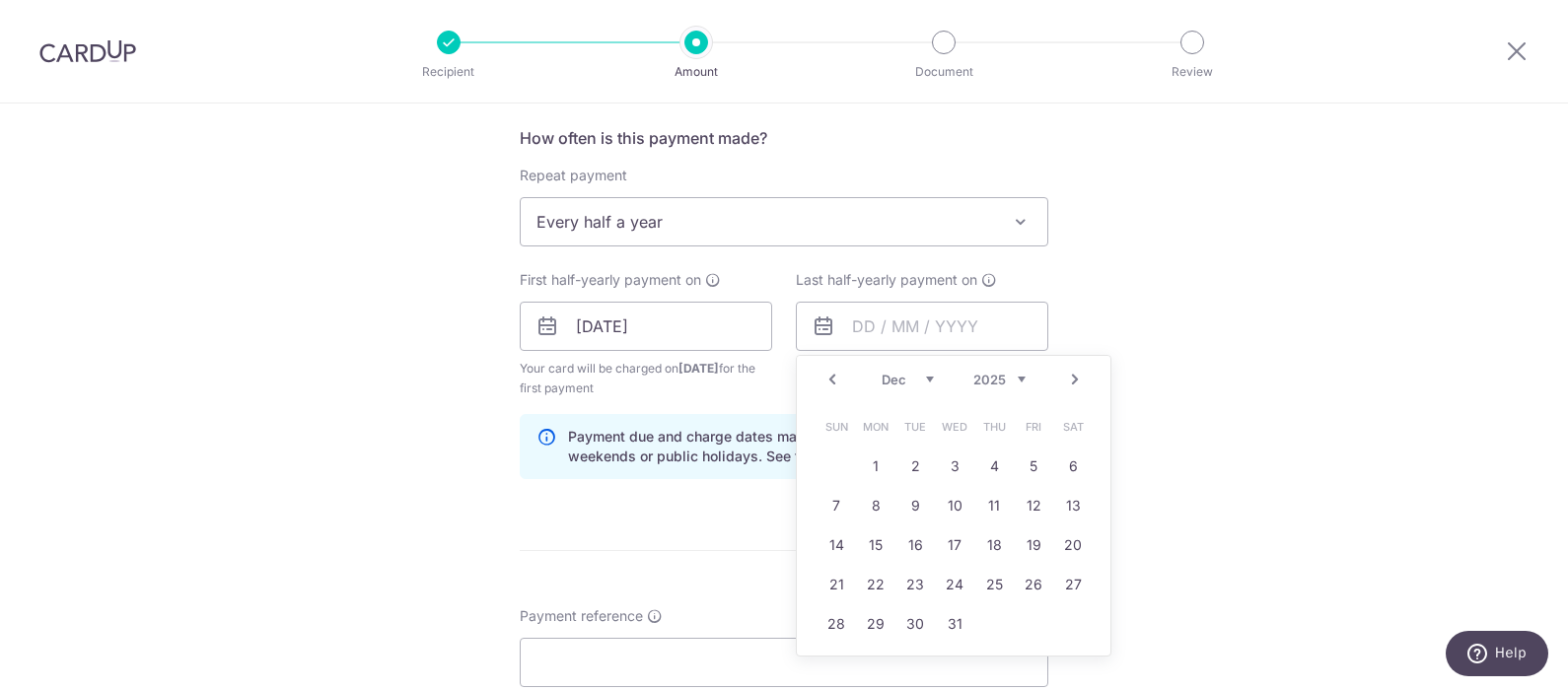 click on "Next" at bounding box center (1075, 380) 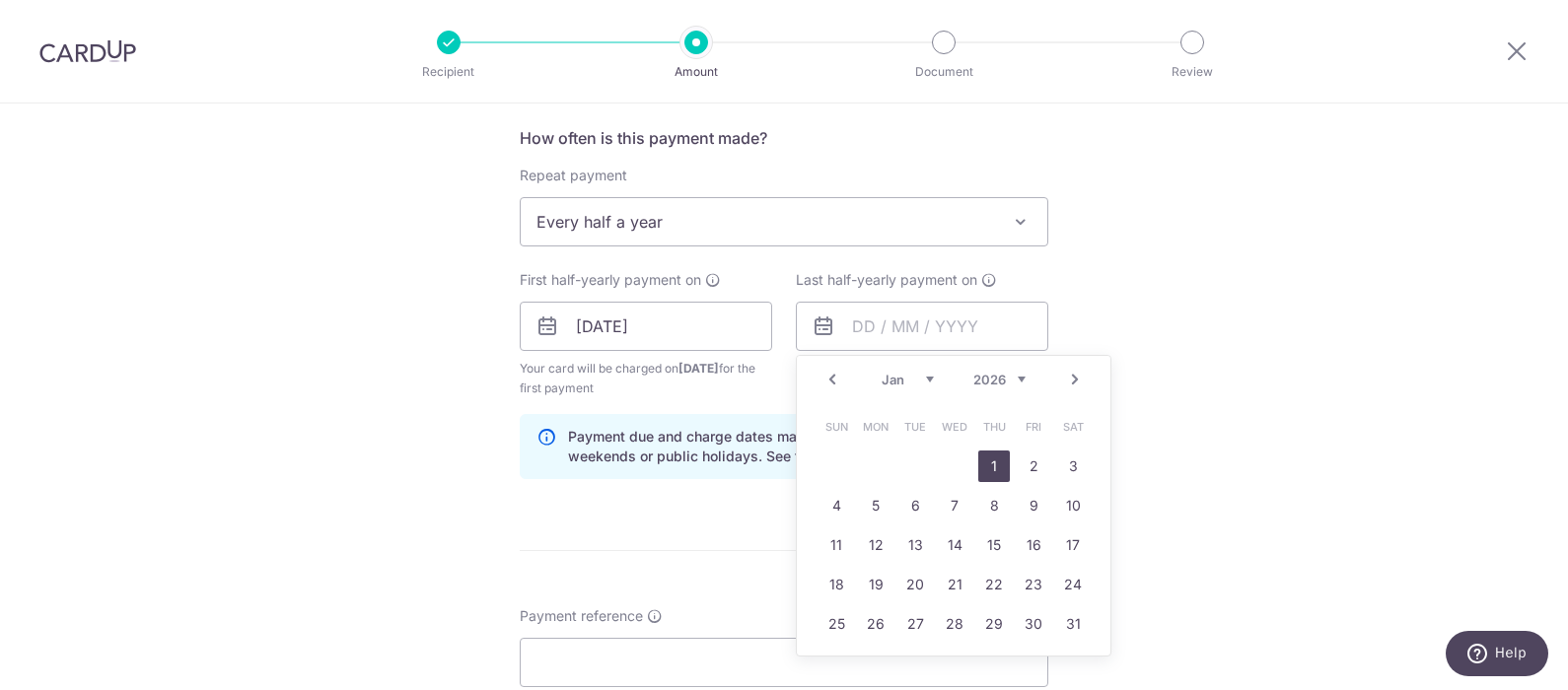 click on "1" at bounding box center [994, 466] 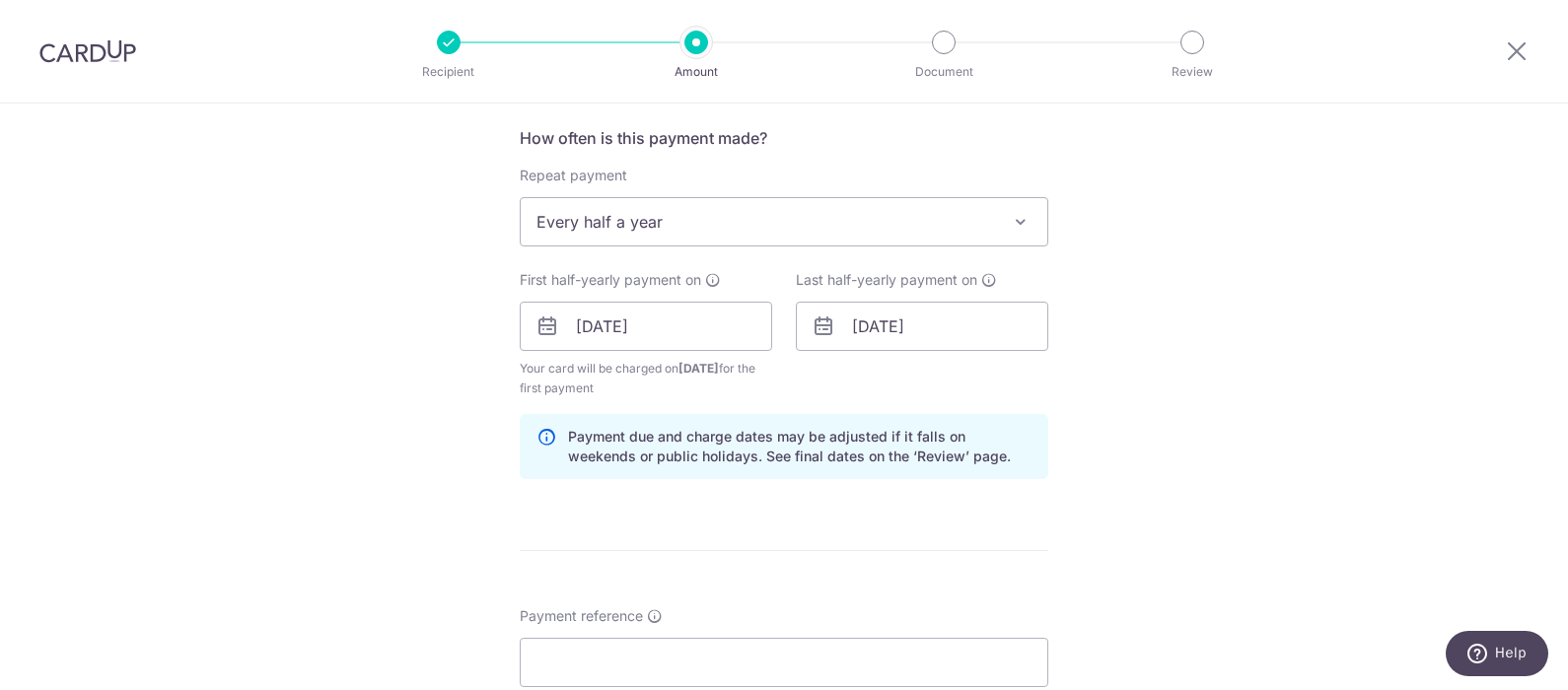 click on "Tell us more about your payment
Enter payment amount
SGD
560.00
560.00
Recipient added successfully!
Select Card
**** 9276
Add credit card
Your Cards
**** 9407
**** 0917
**** 8035
**** 1002
**** 2001
**** 3977
**** 9276
Secure 256-bit SSL" at bounding box center (784, 305) 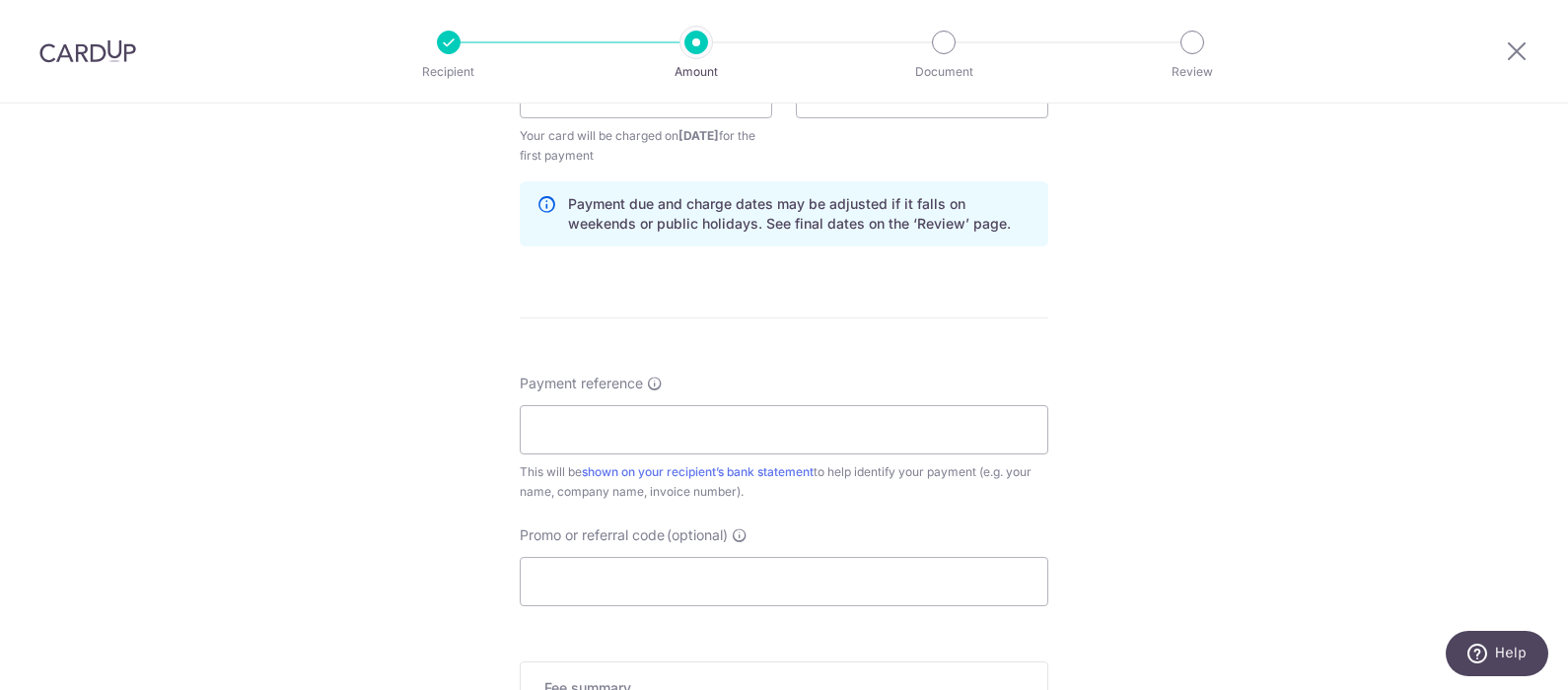 scroll, scrollTop: 988, scrollLeft: 0, axis: vertical 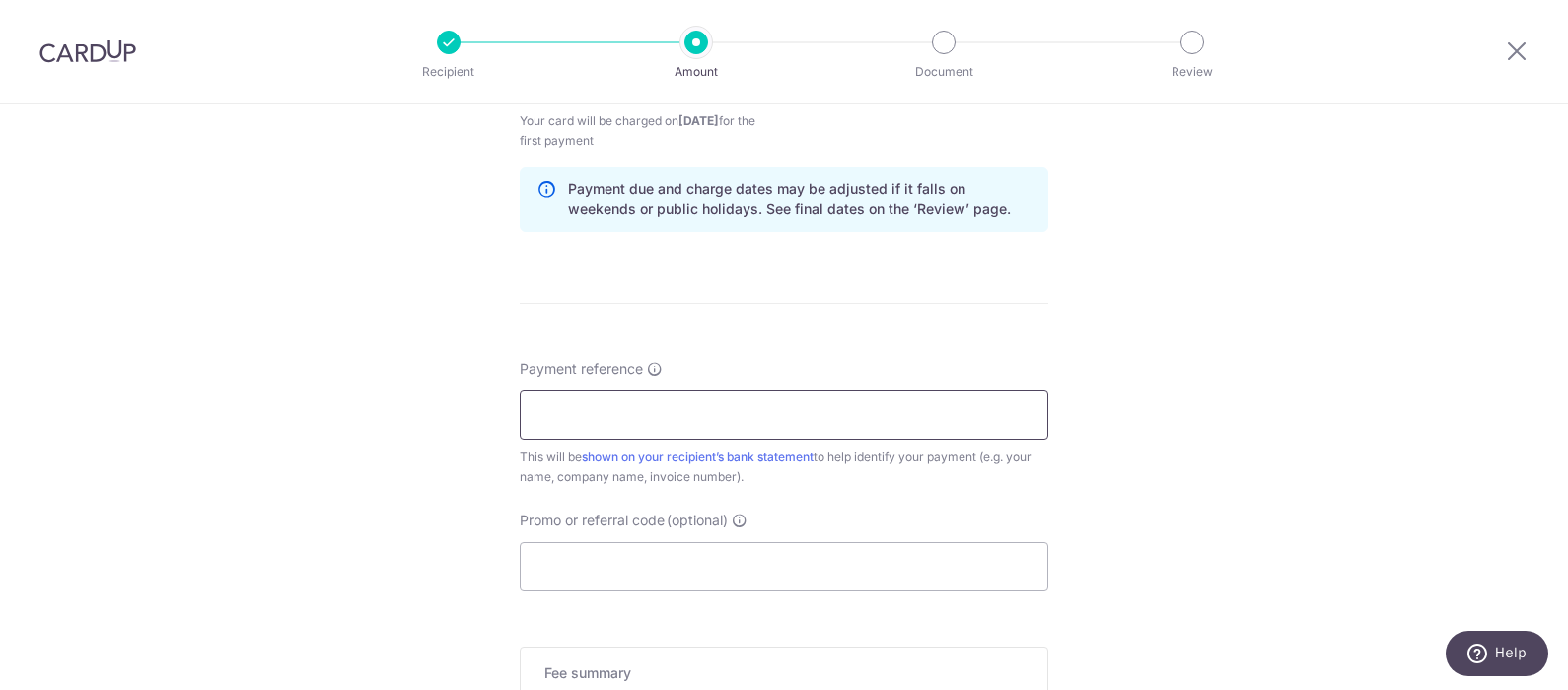 click on "Payment reference" at bounding box center [784, 415] 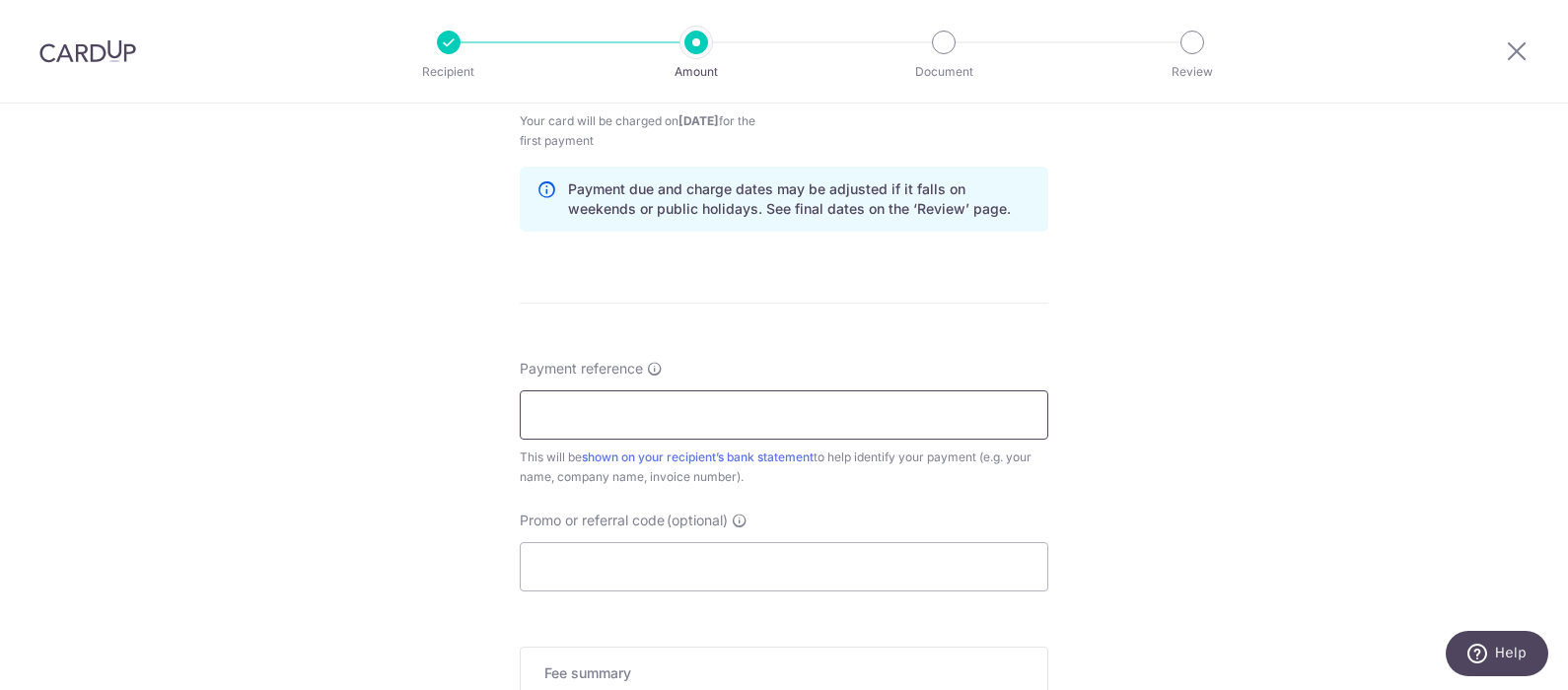 click on "Payment reference" at bounding box center (784, 415) 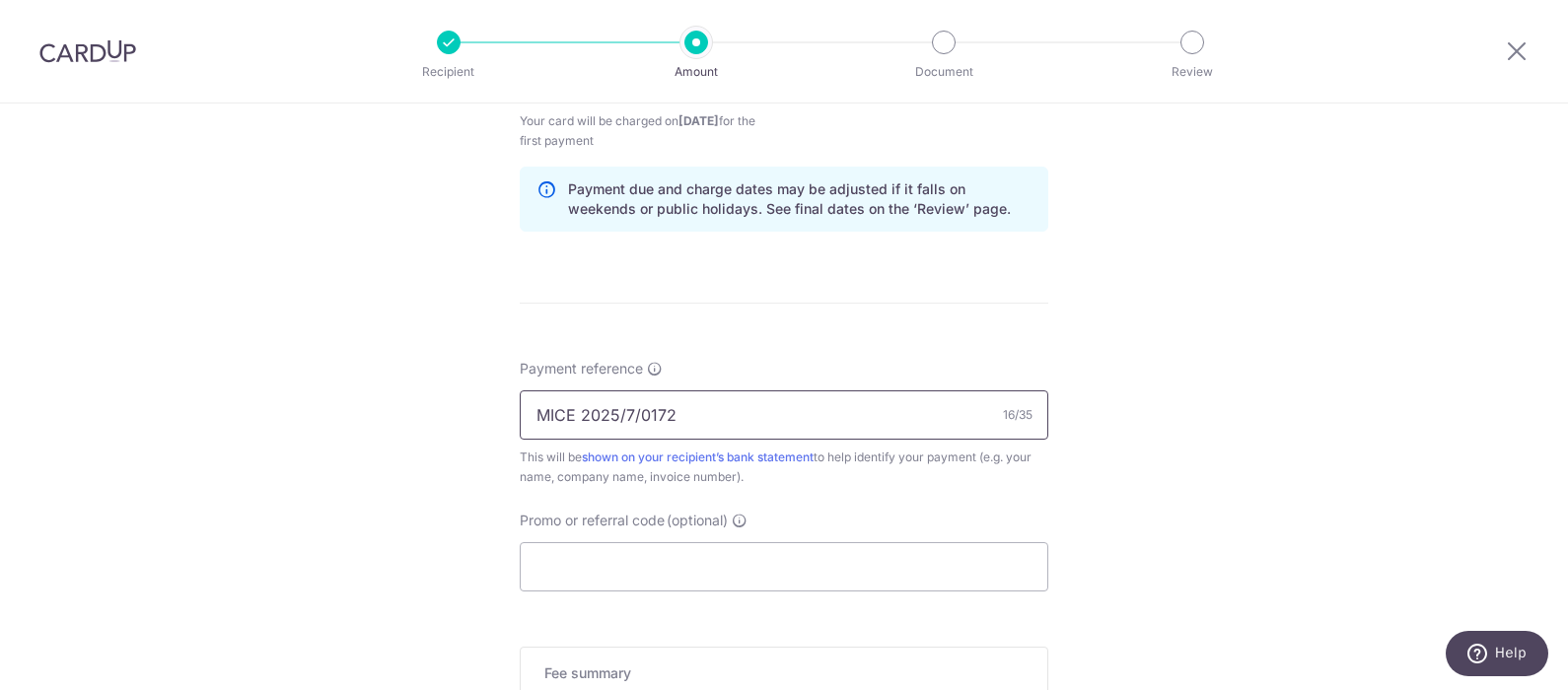 click on "MICE 2025/7/0172" at bounding box center [784, 415] 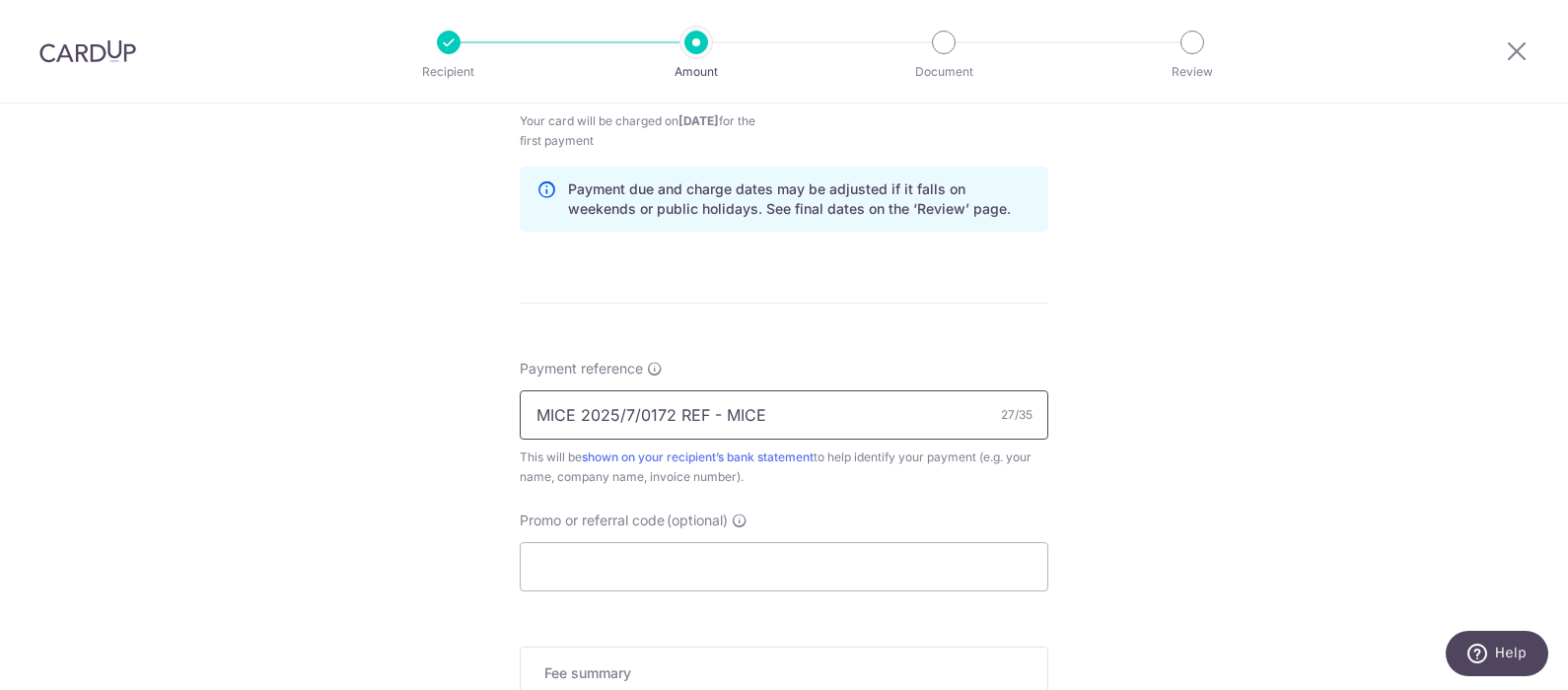 type on "MICE 2025/7/0172 REF - MICE" 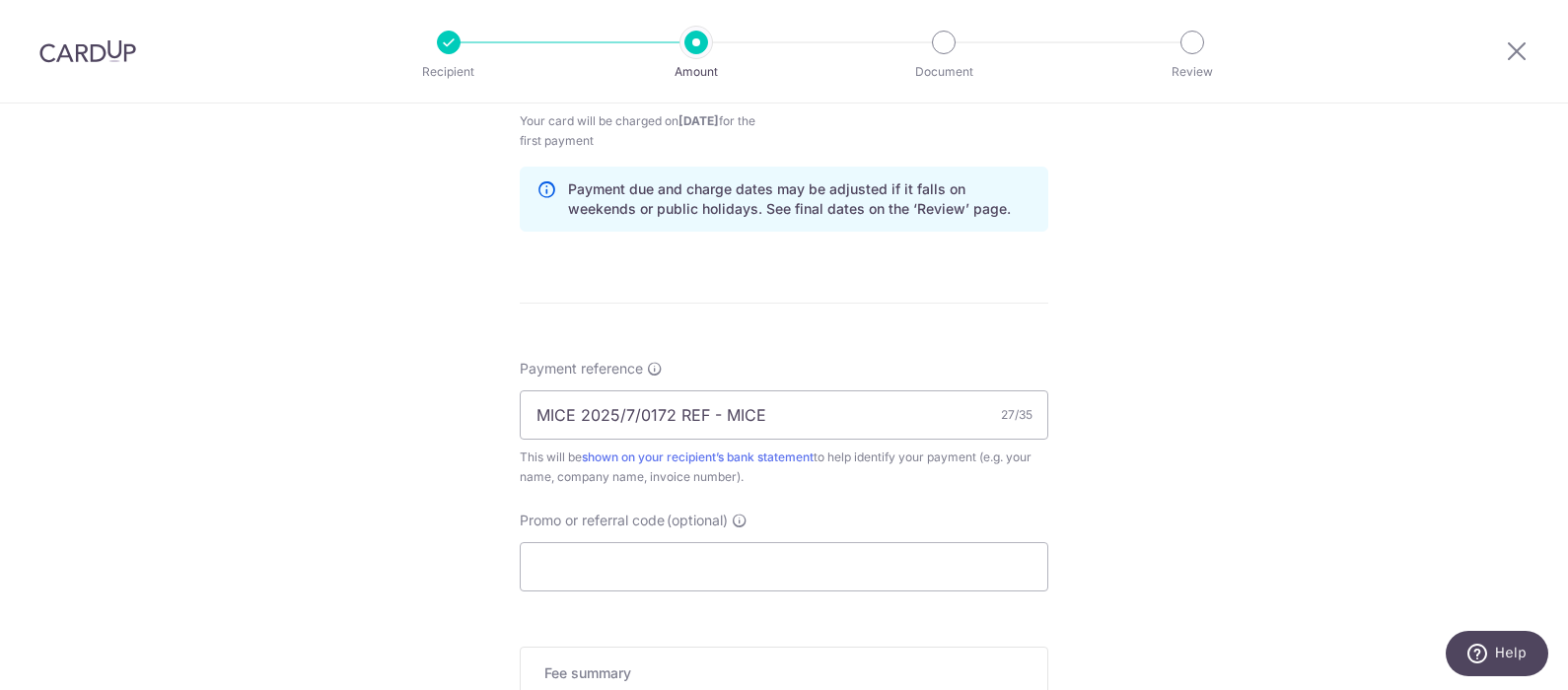 click on "Tell us more about your payment
Enter payment amount
SGD
560.00
560.00
Recipient added successfully!
Select Card
**** 9276
Add credit card
Your Cards
**** 9407
**** 0917
**** 8035
**** 1002
**** 2001
**** 3977
**** 9276
Secure 256-bit SSL" at bounding box center [784, 57] 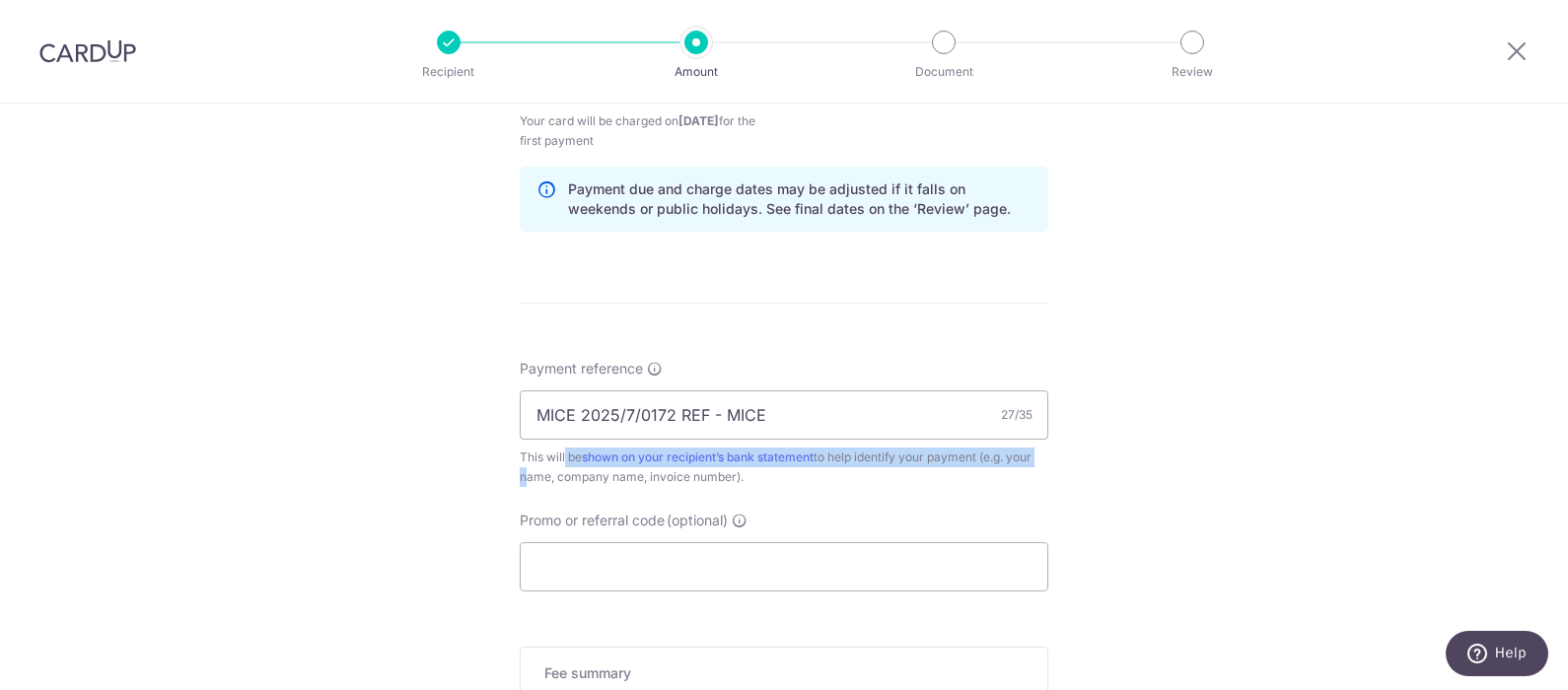 click on "Tell us more about your payment
Enter payment amount
SGD
560.00
560.00
Recipient added successfully!
Select Card
**** 9276
Add credit card
Your Cards
**** 9407
**** 0917
**** 8035
**** 1002
**** 2001
**** 3977
**** 9276
Secure 256-bit SSL" at bounding box center [784, 57] 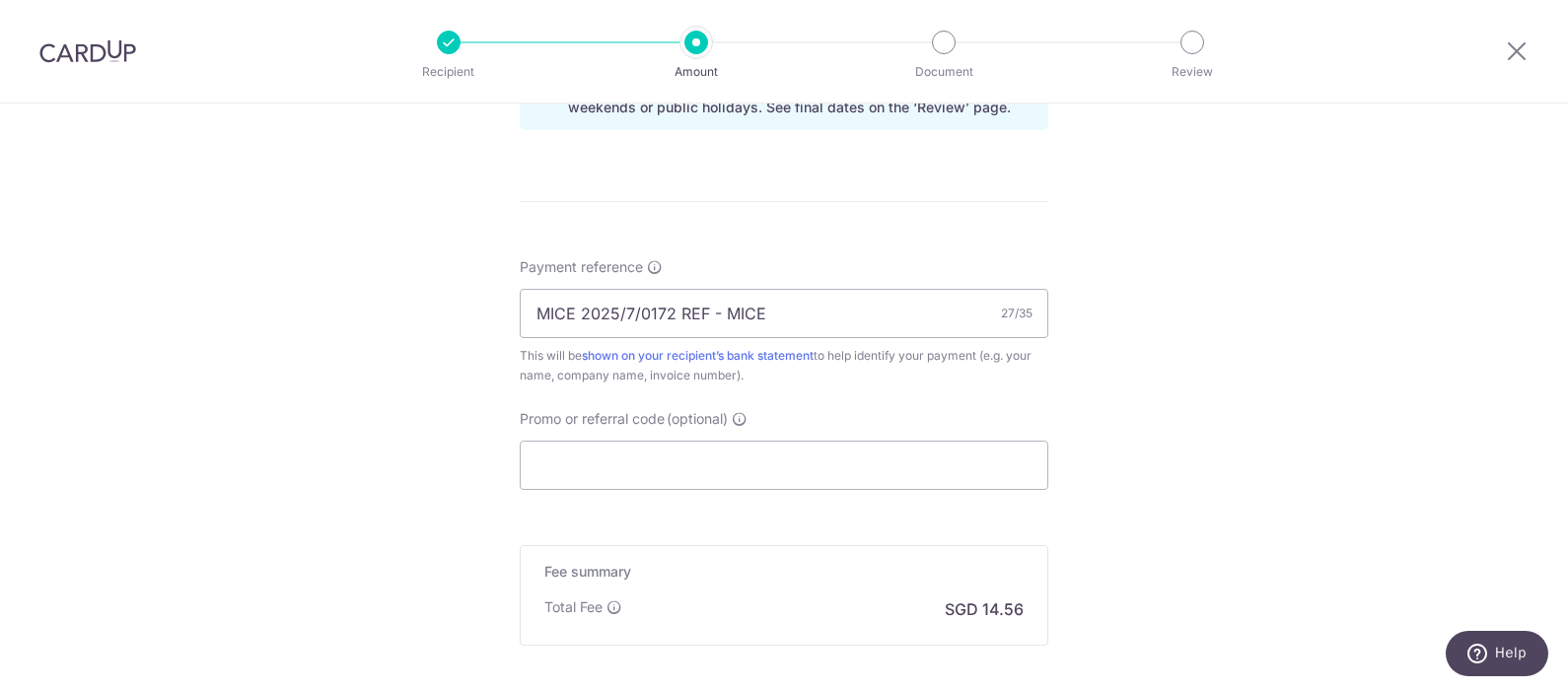 scroll, scrollTop: 1297, scrollLeft: 0, axis: vertical 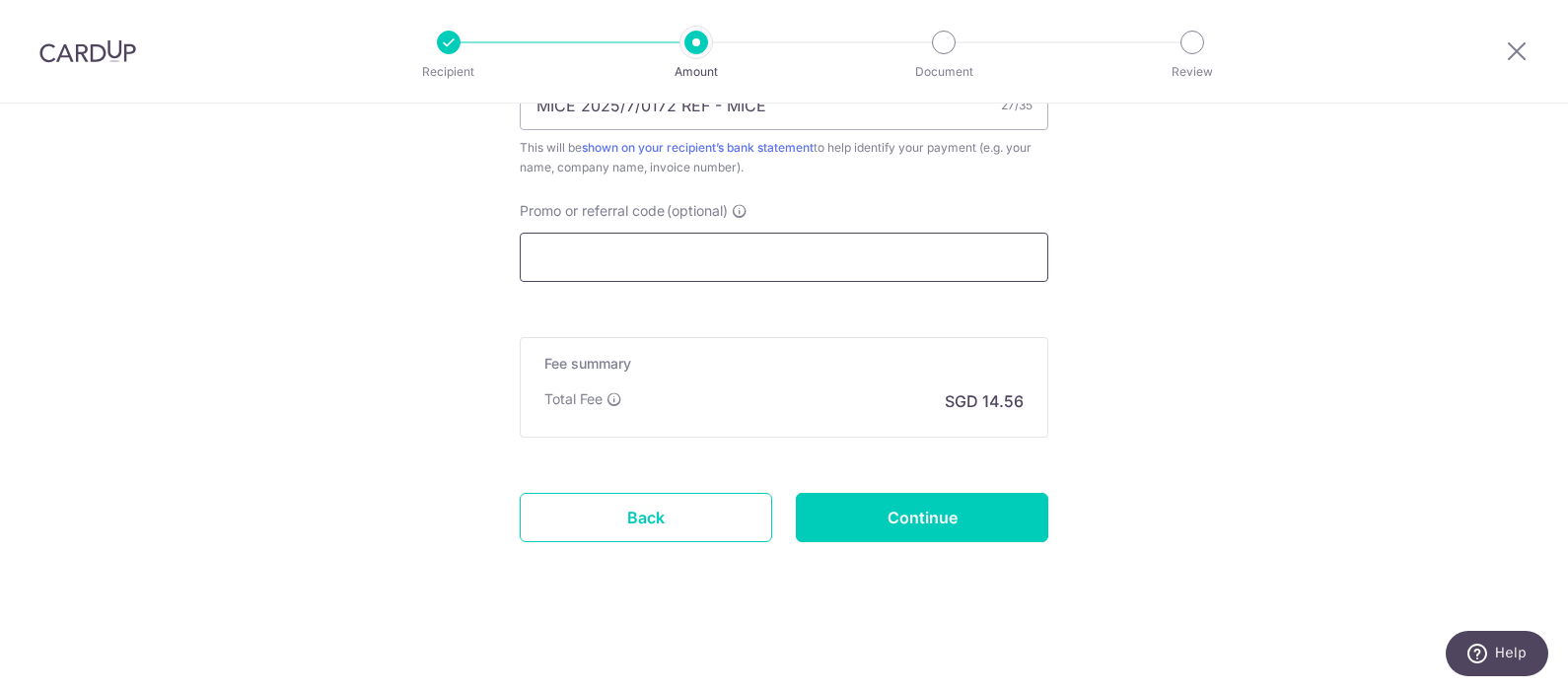 click on "Promo or referral code
(optional)" at bounding box center (784, 257) 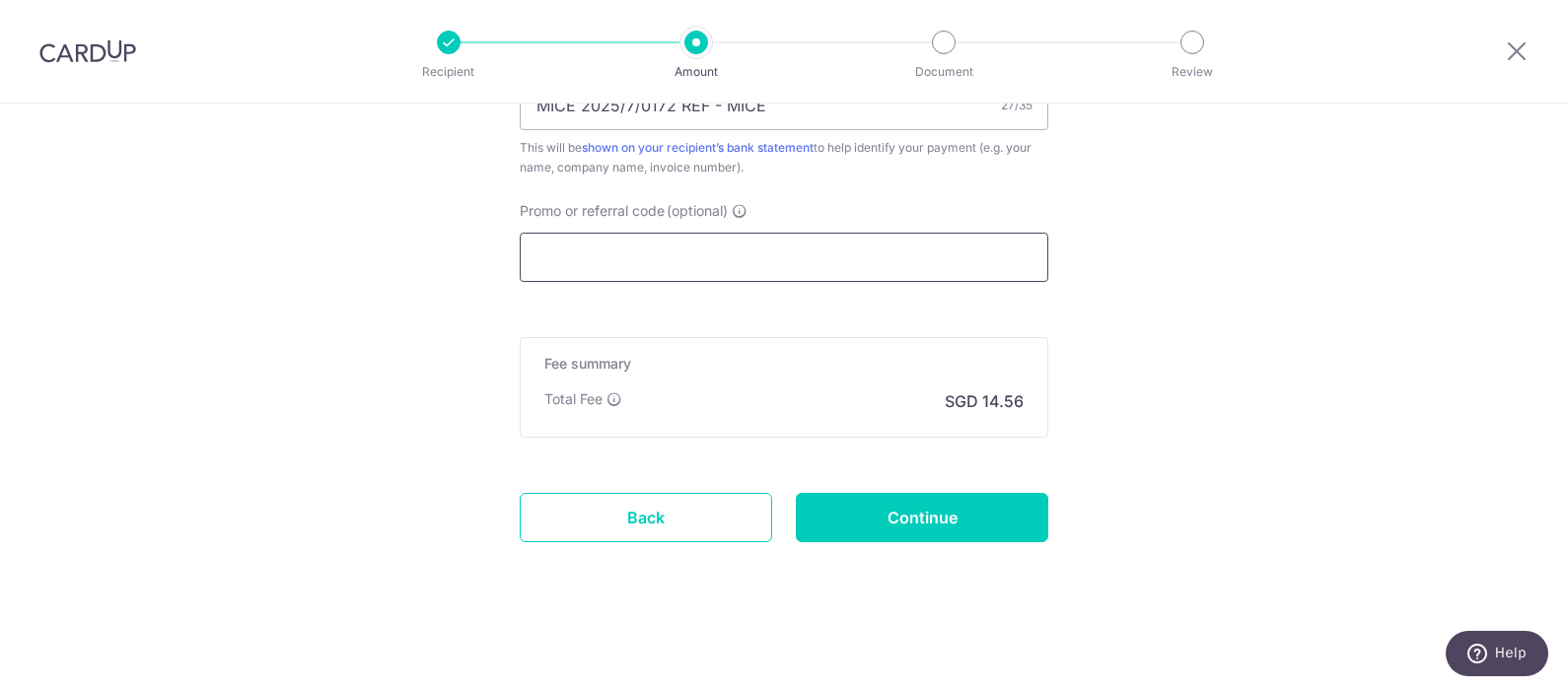 click on "Promo or referral code
(optional)" at bounding box center (784, 257) 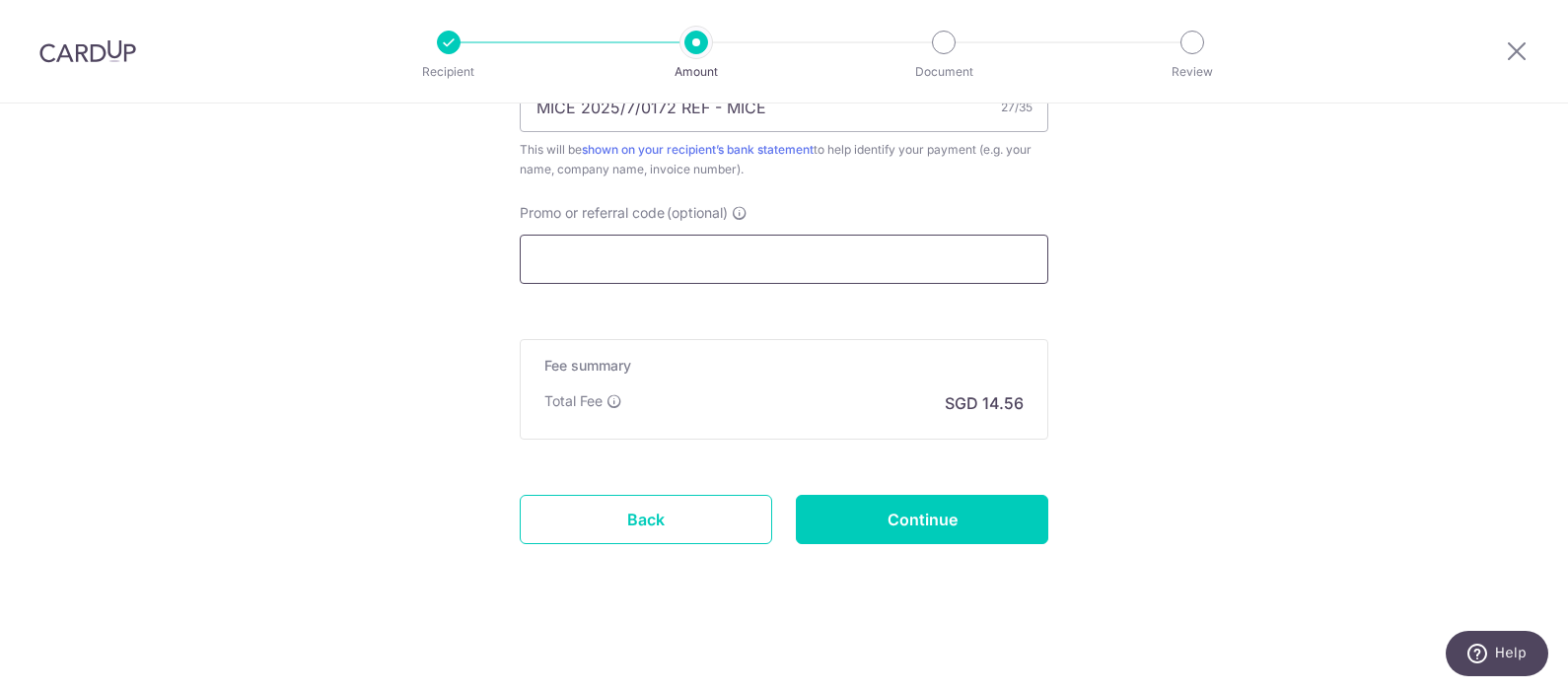 scroll, scrollTop: 1050, scrollLeft: 0, axis: vertical 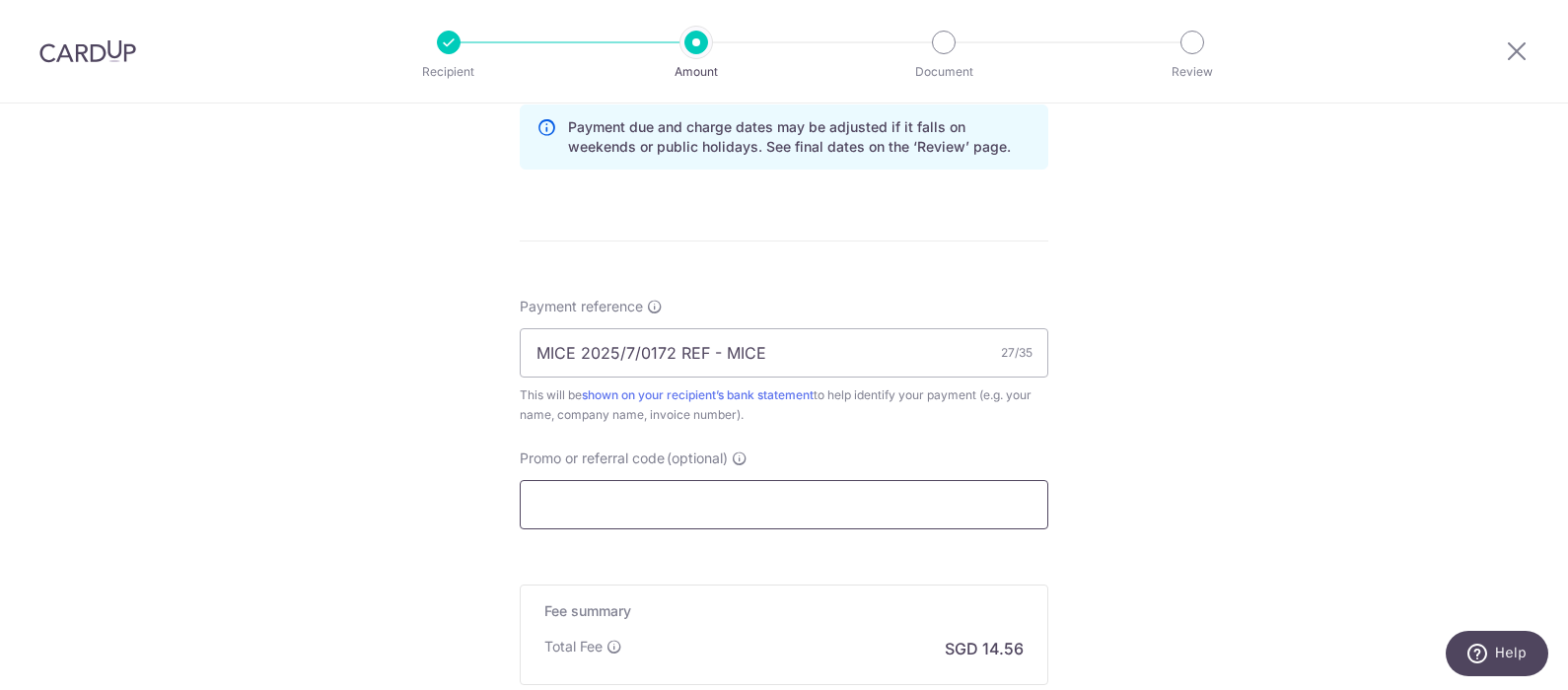 click on "Promo or referral code
(optional)" at bounding box center [784, 505] 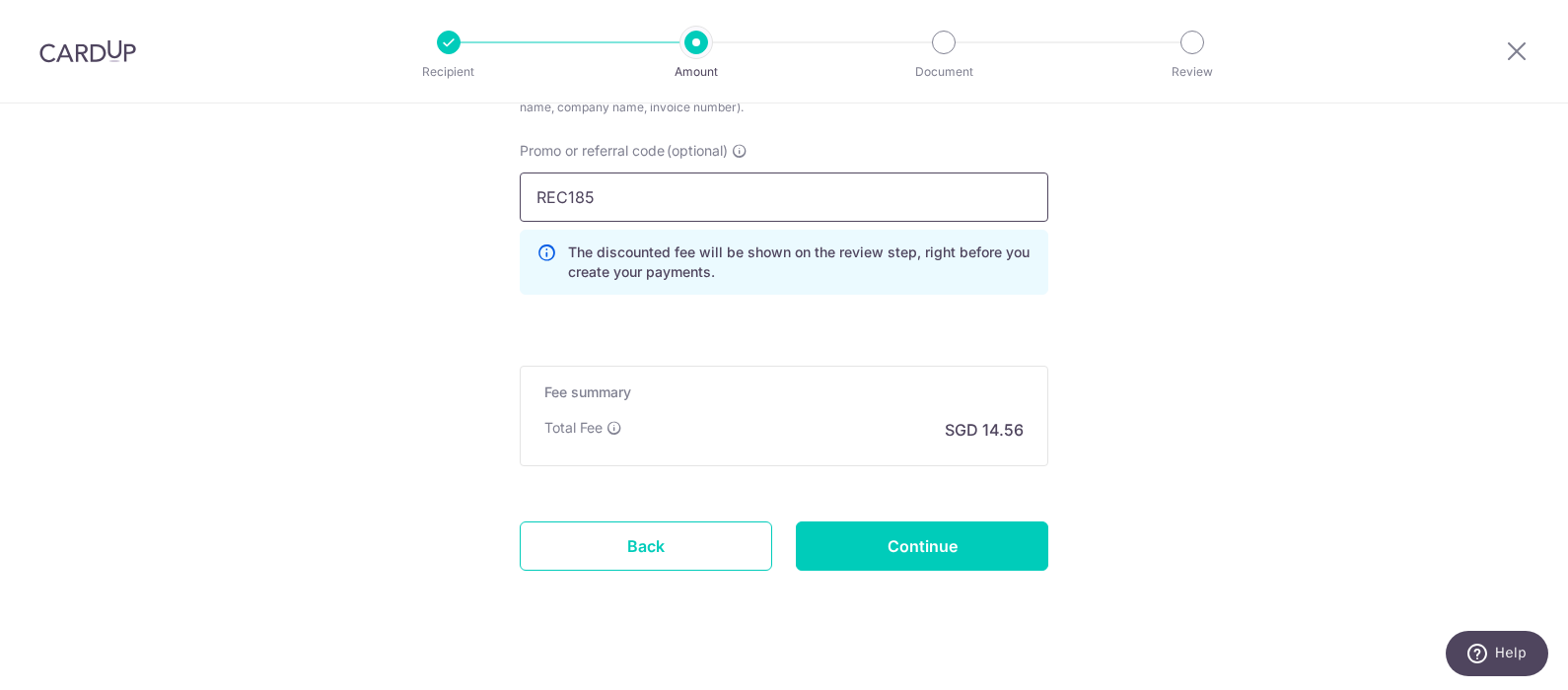 scroll, scrollTop: 1386, scrollLeft: 0, axis: vertical 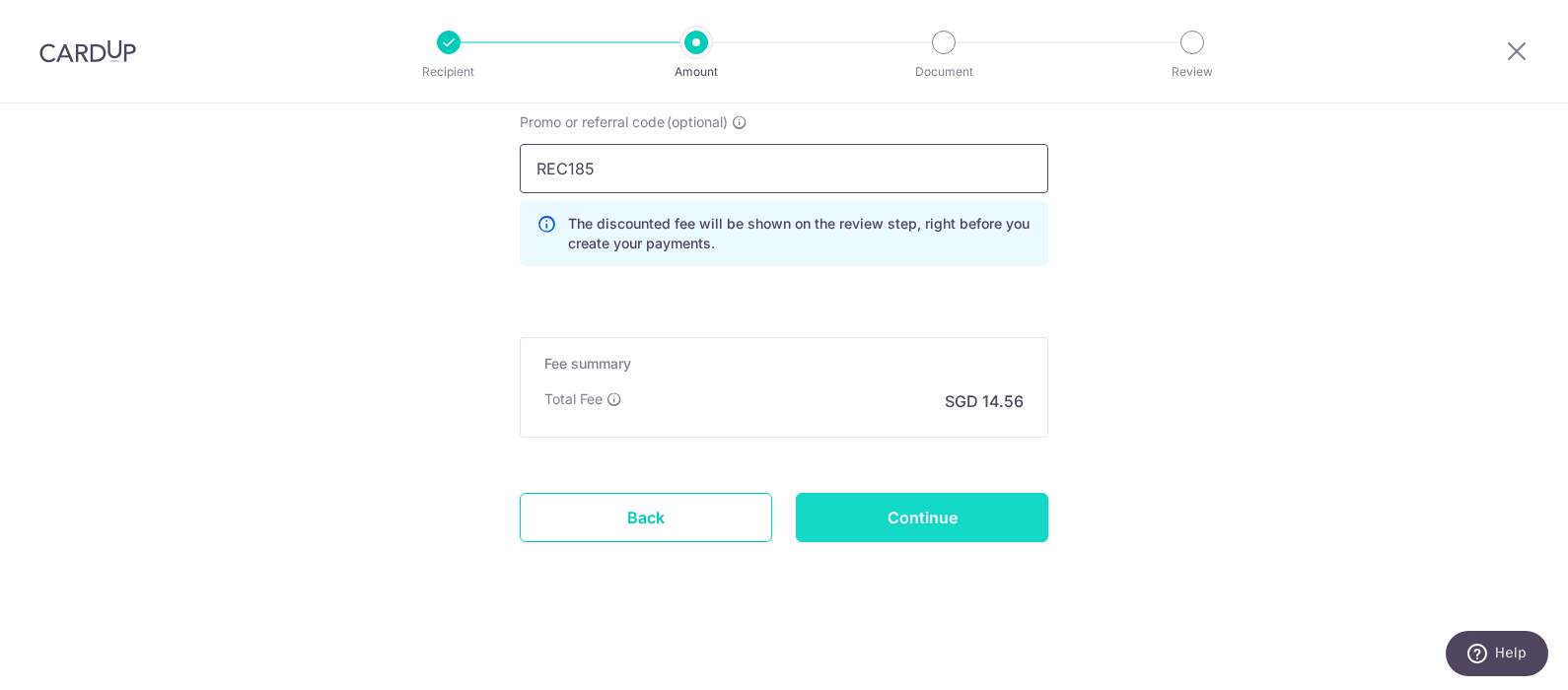 type on "REC185" 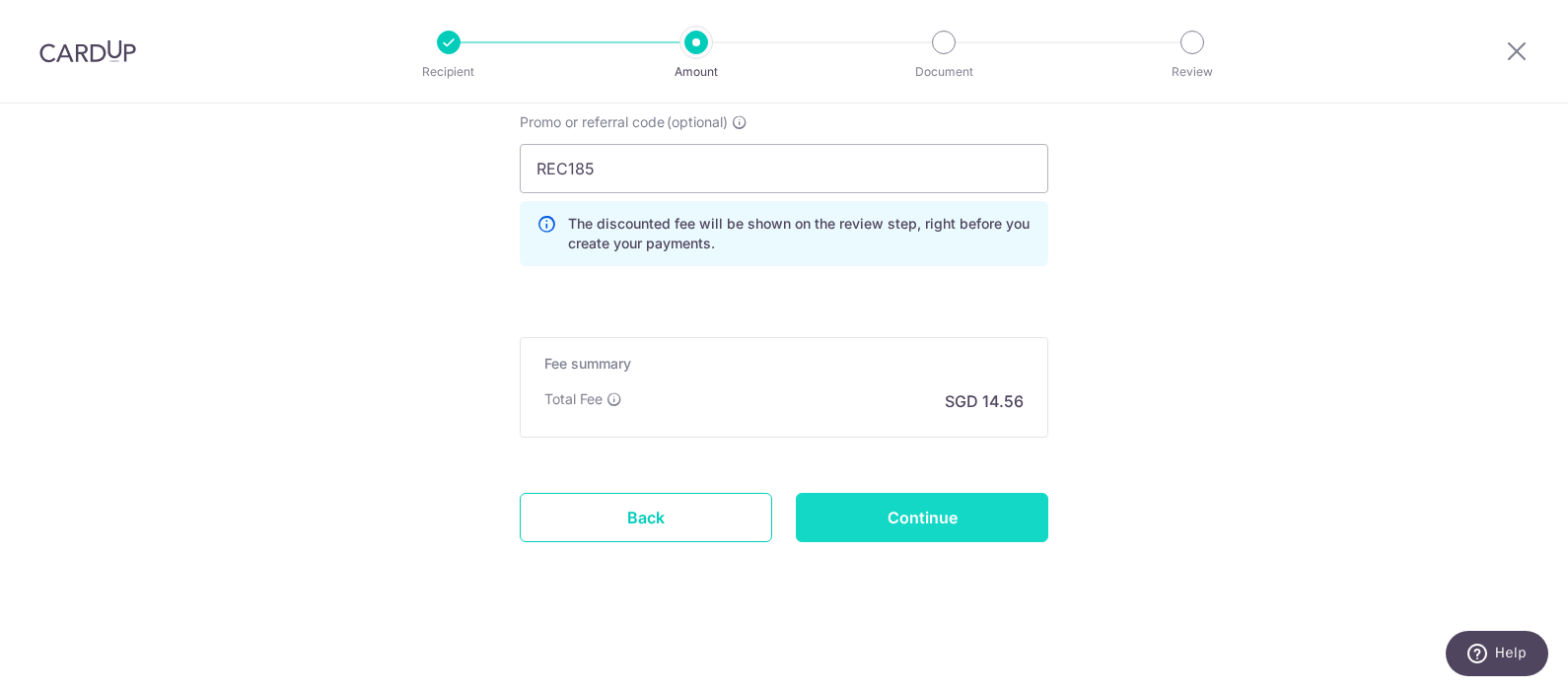 click on "Continue" at bounding box center (922, 518) 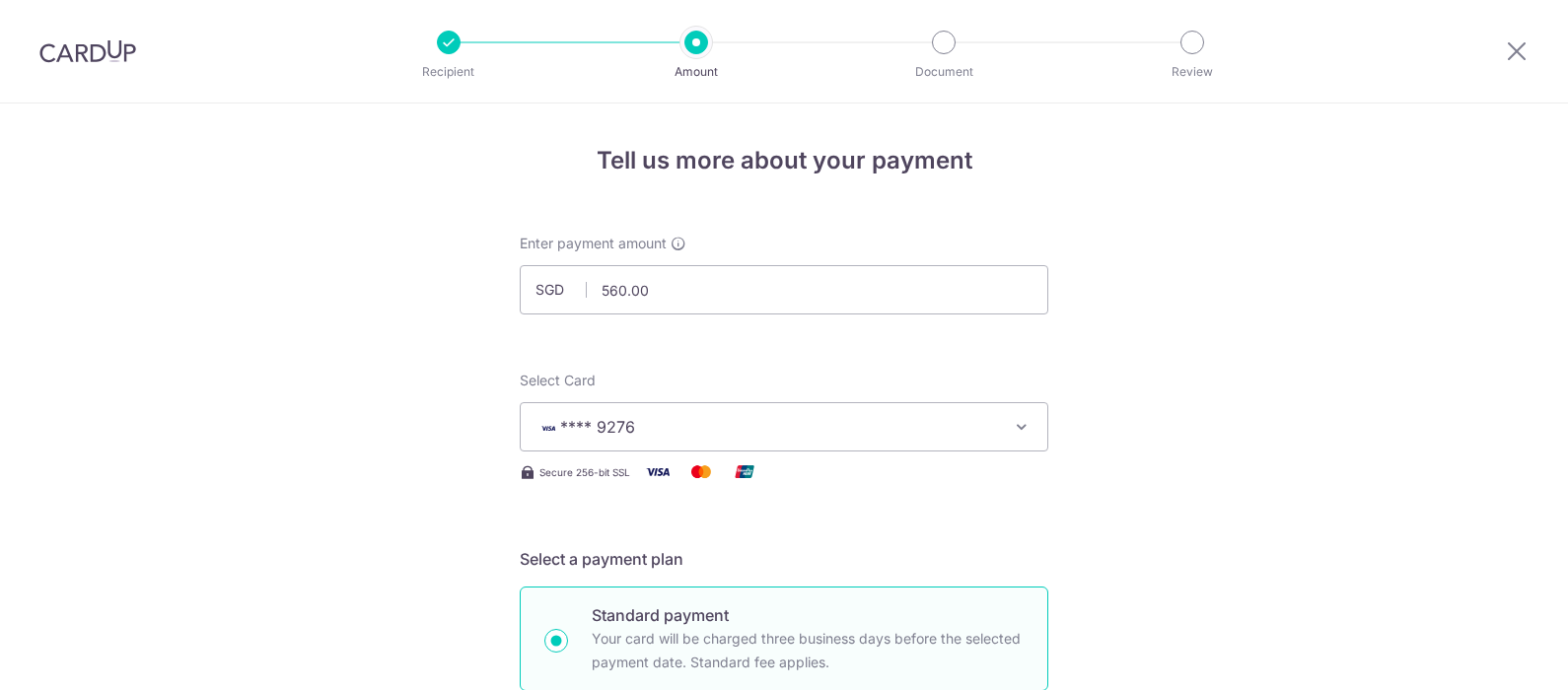 scroll, scrollTop: 0, scrollLeft: 0, axis: both 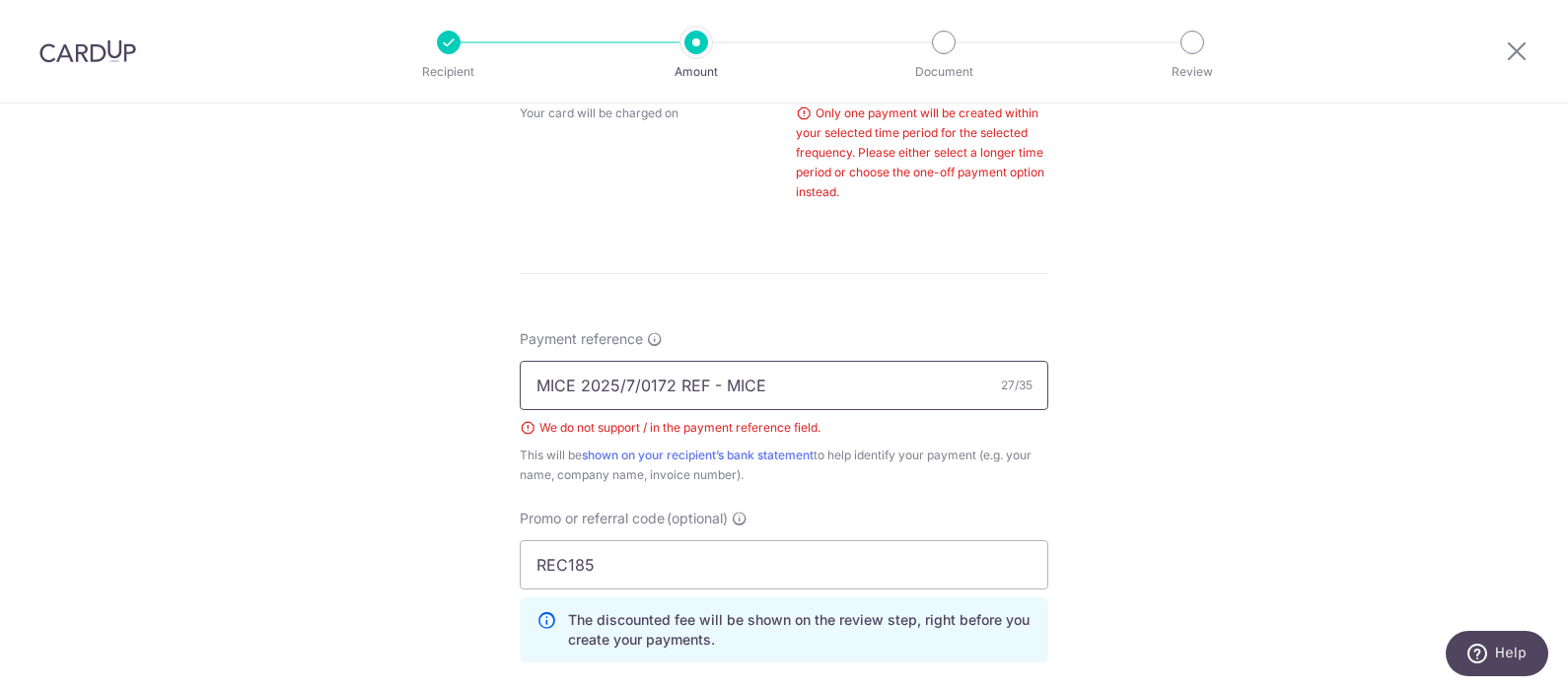 click on "MICE 2025/7/0172 REF - MICE" at bounding box center [784, 385] 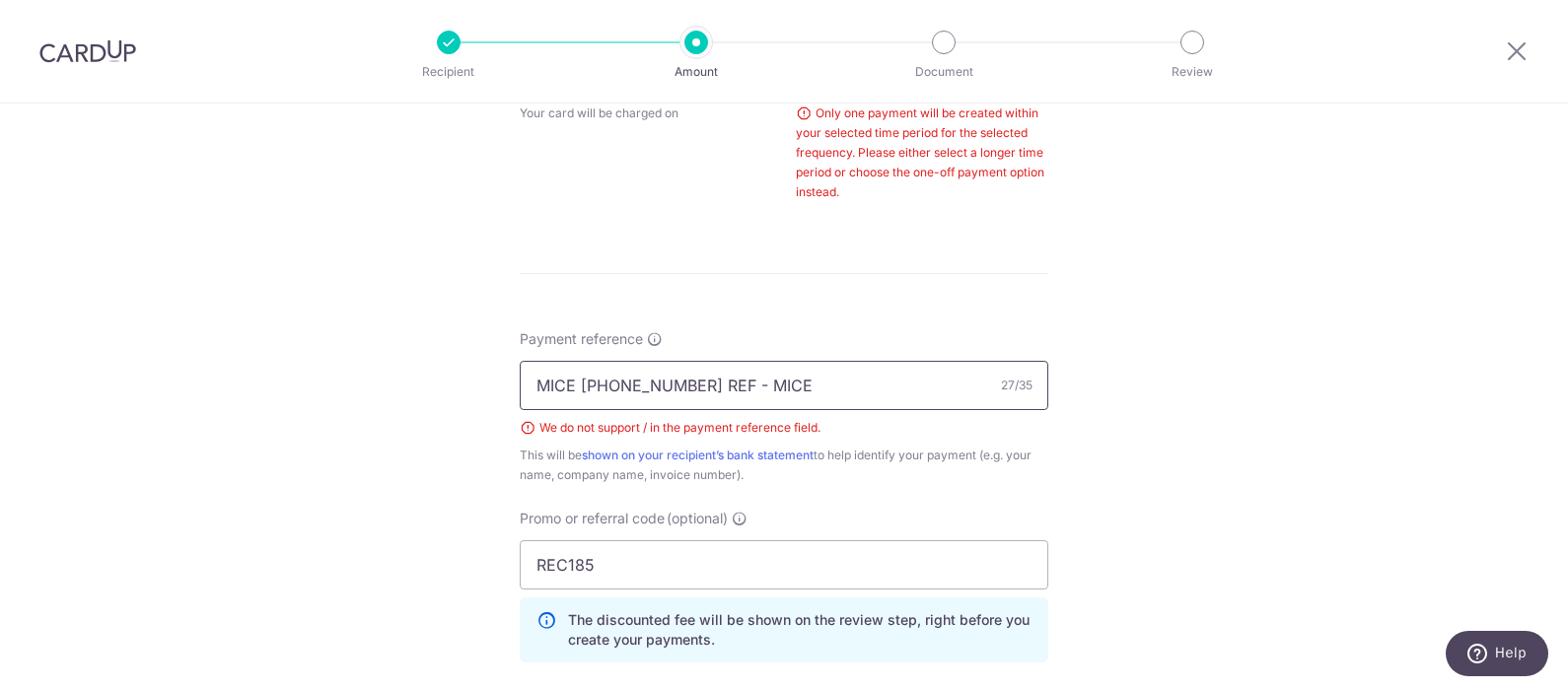 type on "MICE [PHONE_NUMBER] REF - MICE" 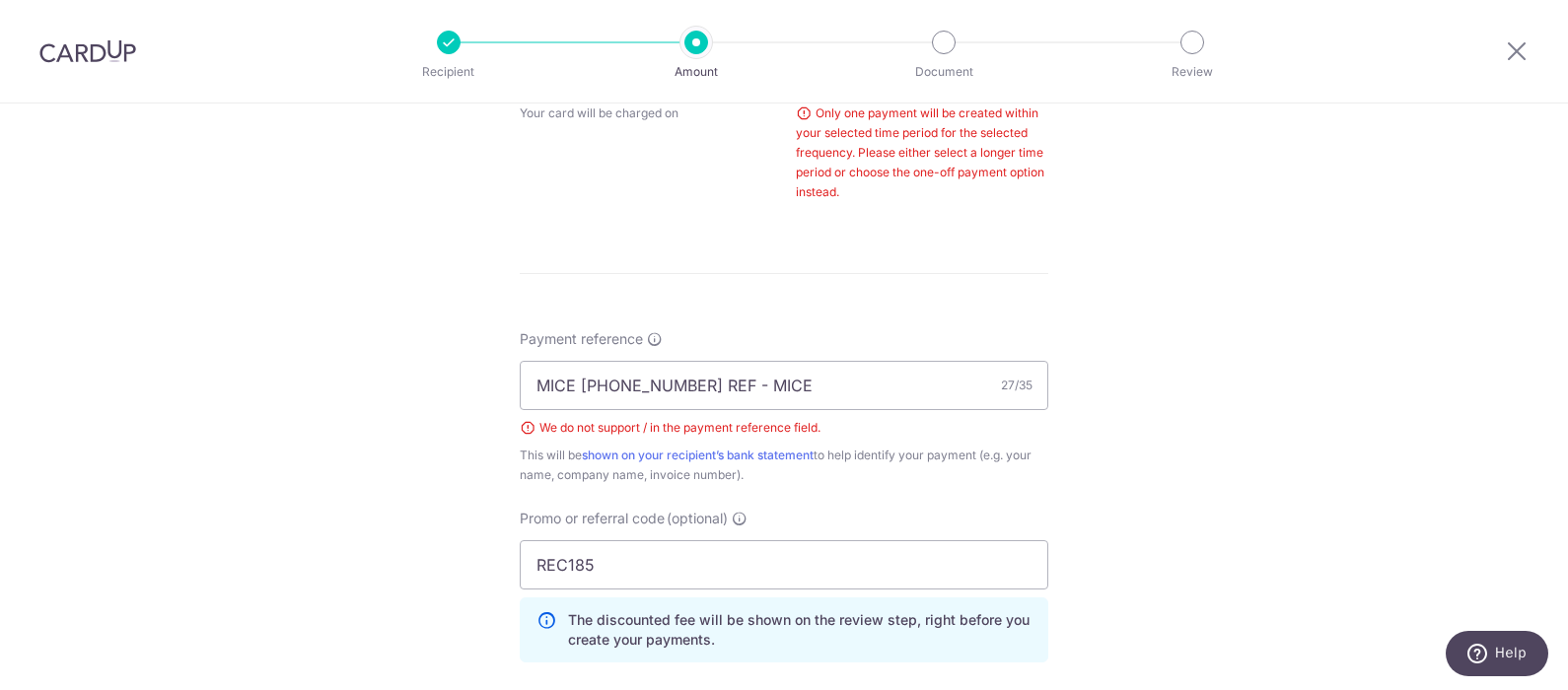 click on "Tell us more about your payment
Enter payment amount
SGD
560.00
560.00
Select Card
**** 9276
Add credit card
Your Cards
**** 9407
**** 0917
**** 8035
**** 1002
**** 2001
**** 3977
**** 9276
Secure 256-bit SSL" at bounding box center (784, 97) 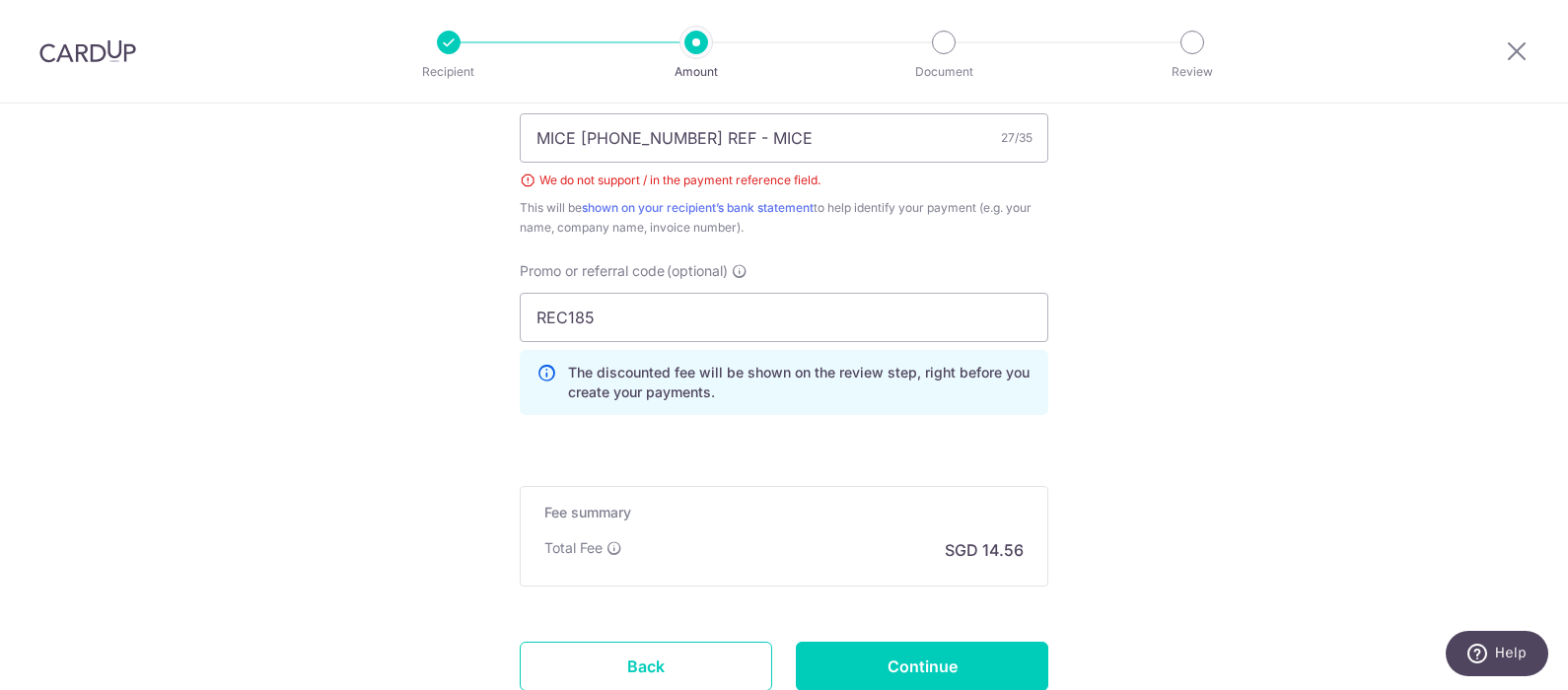 scroll, scrollTop: 1366, scrollLeft: 0, axis: vertical 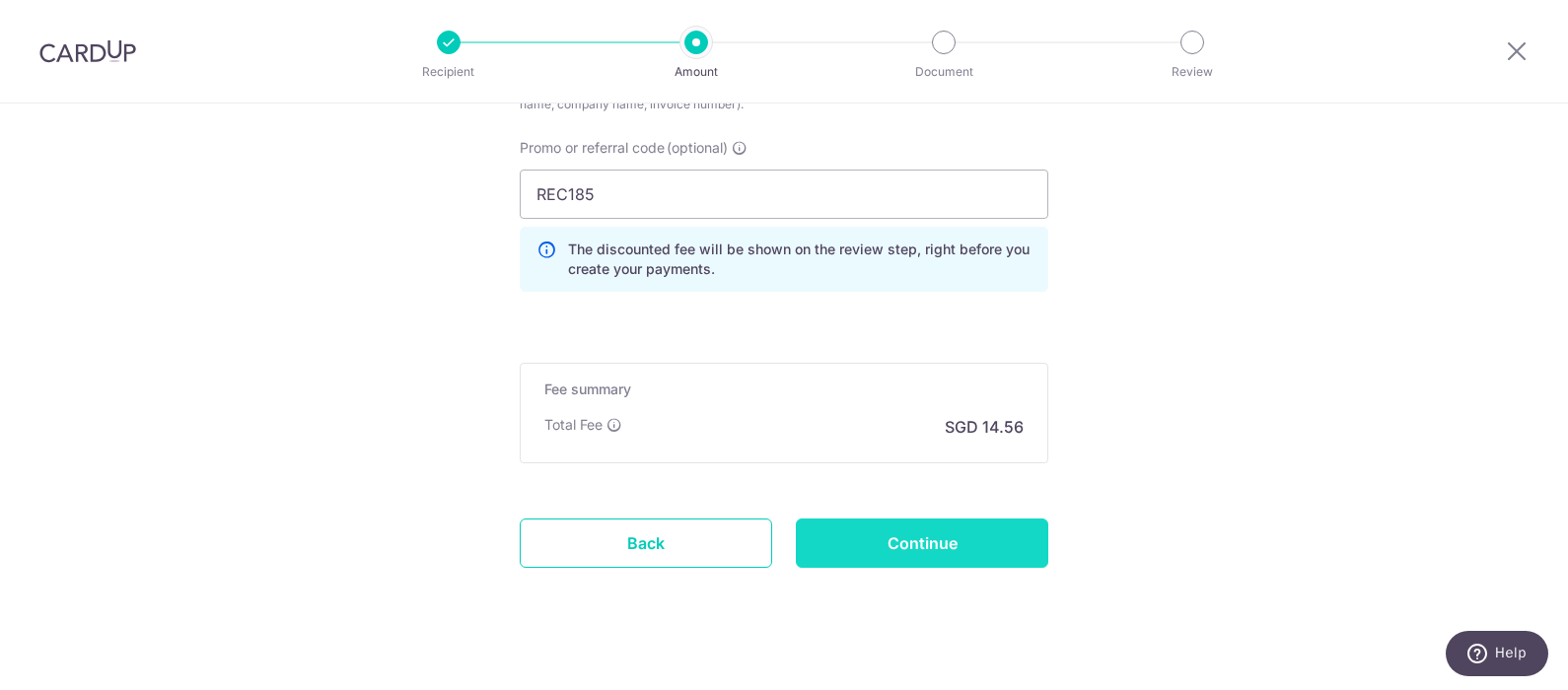 click on "Continue" at bounding box center [922, 543] 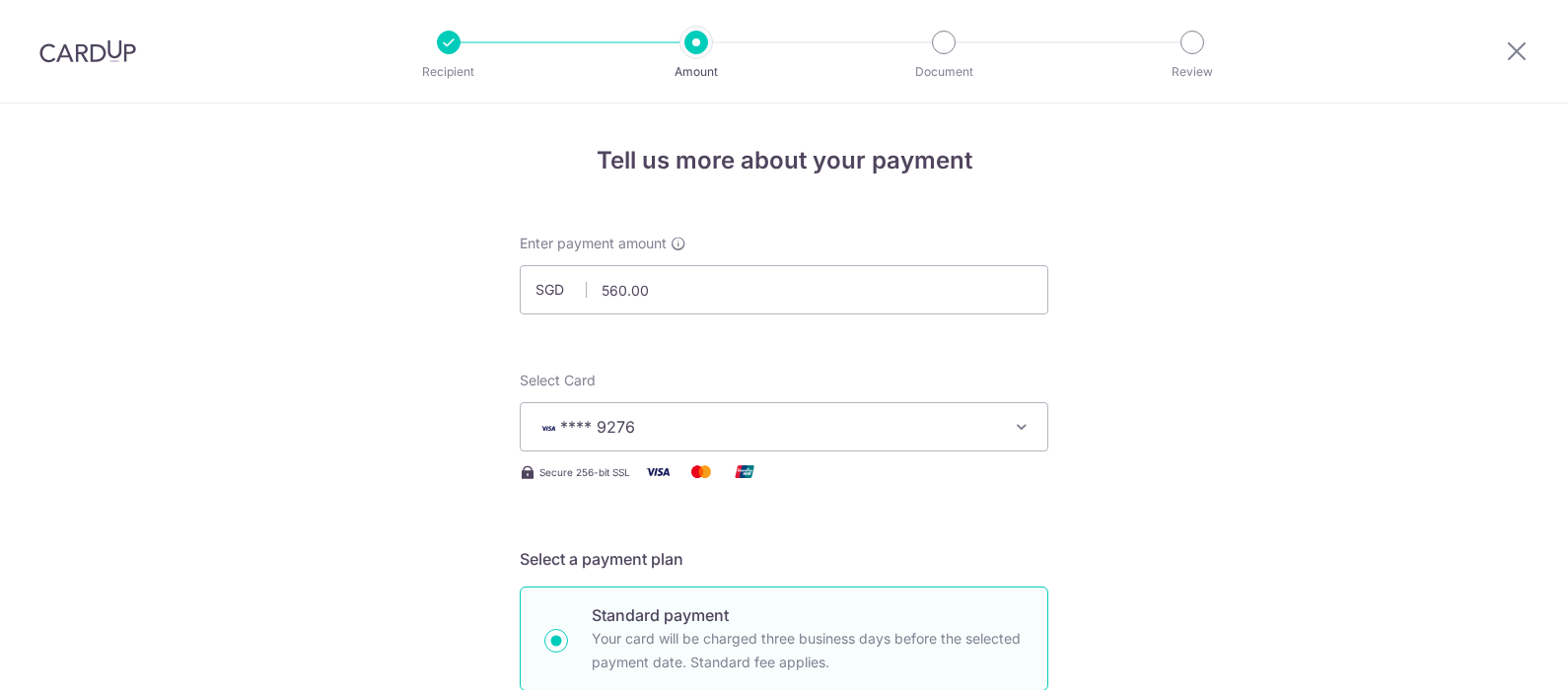 scroll, scrollTop: 0, scrollLeft: 0, axis: both 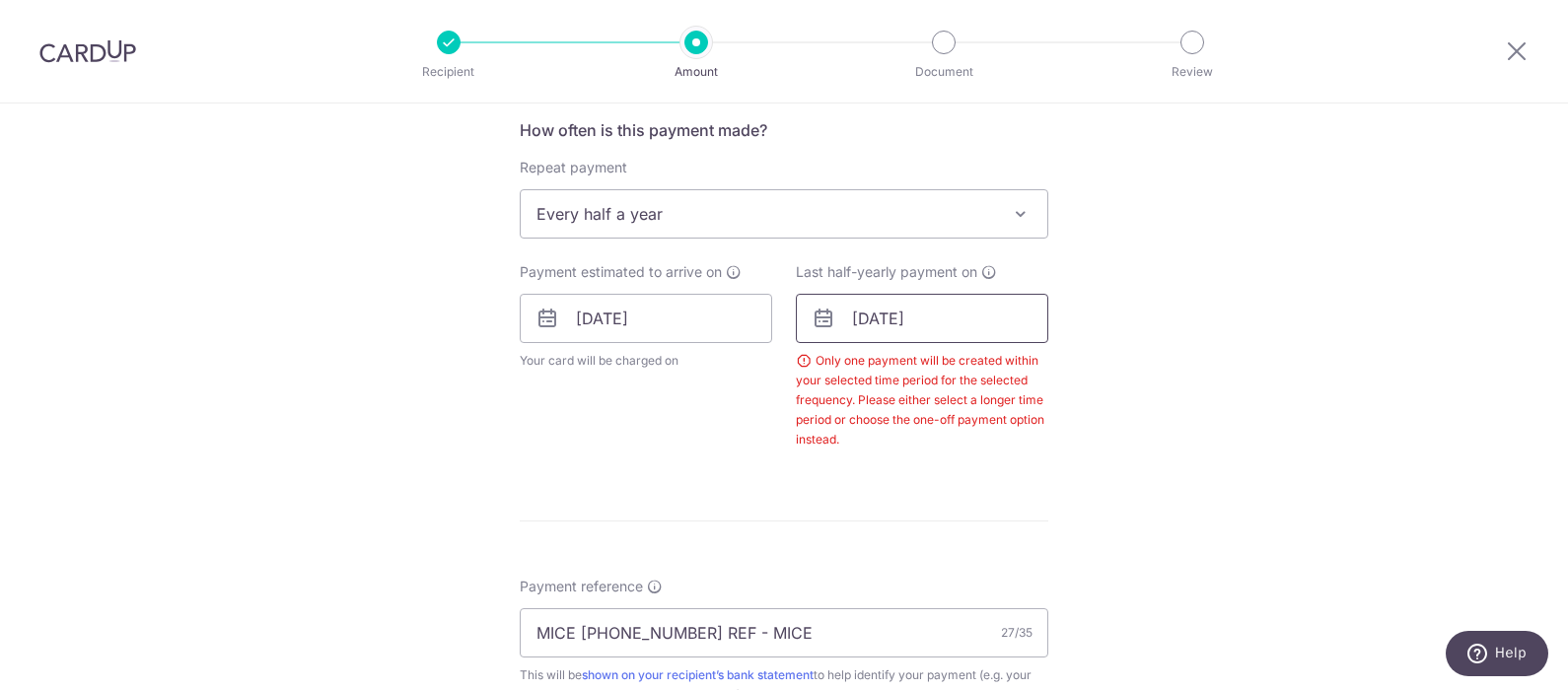 click on "[DATE]" at bounding box center [922, 318] 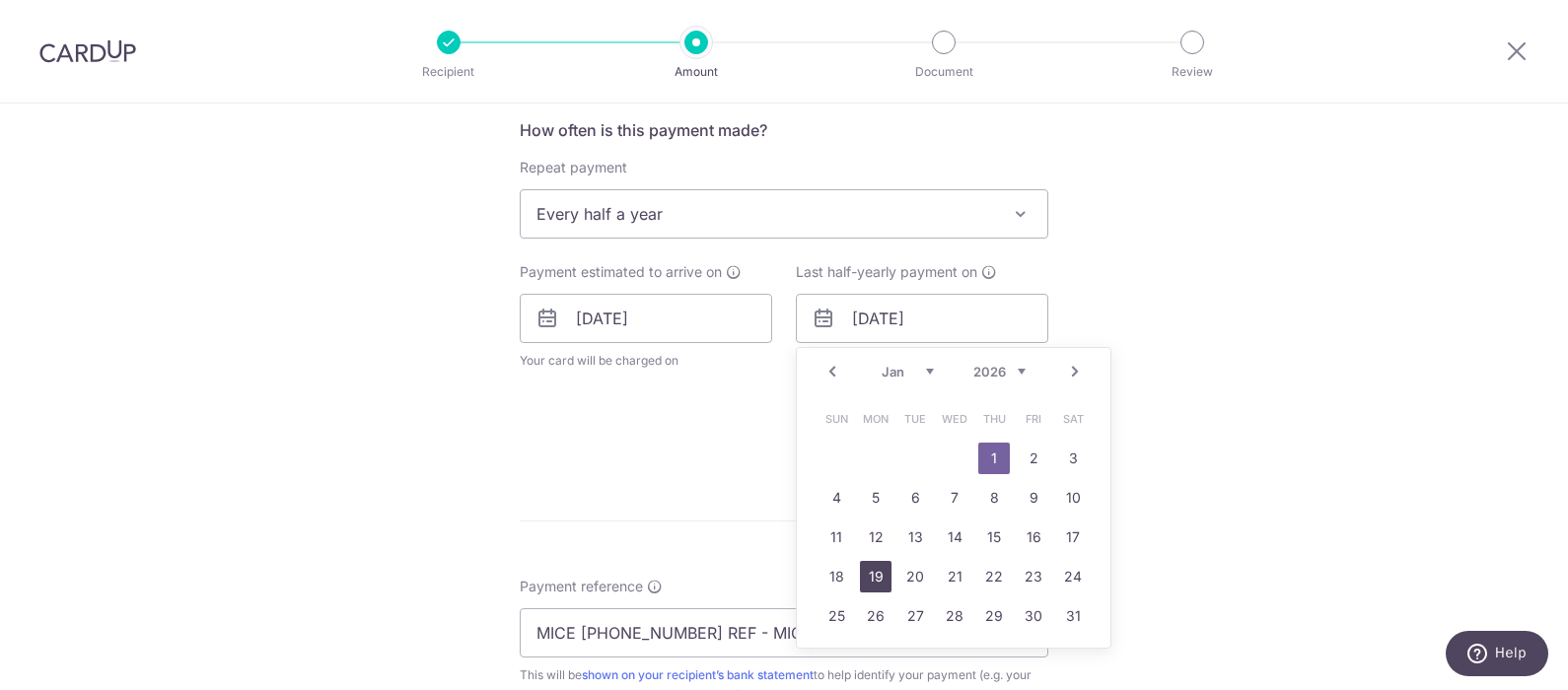 click on "19" at bounding box center (876, 577) 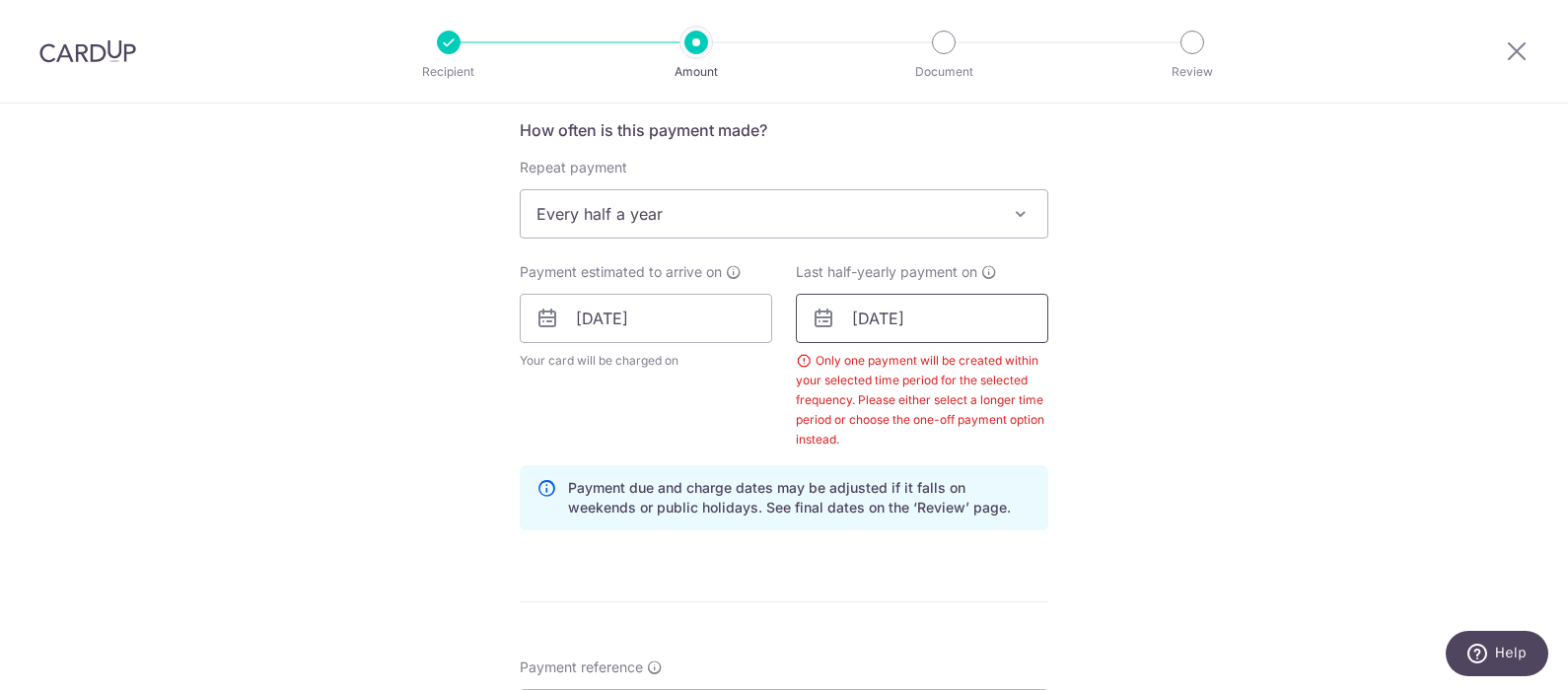 click on "[DATE]" at bounding box center [922, 318] 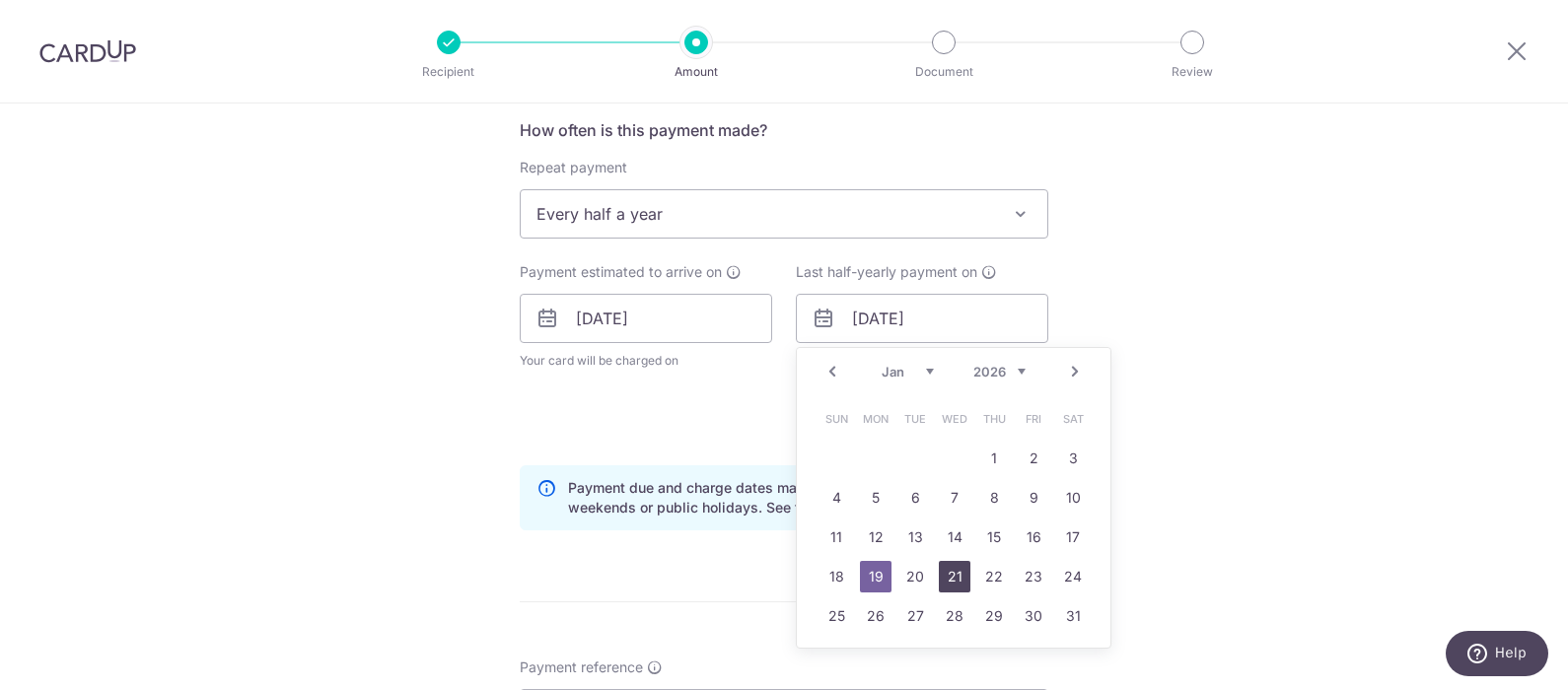 click on "21" at bounding box center (955, 577) 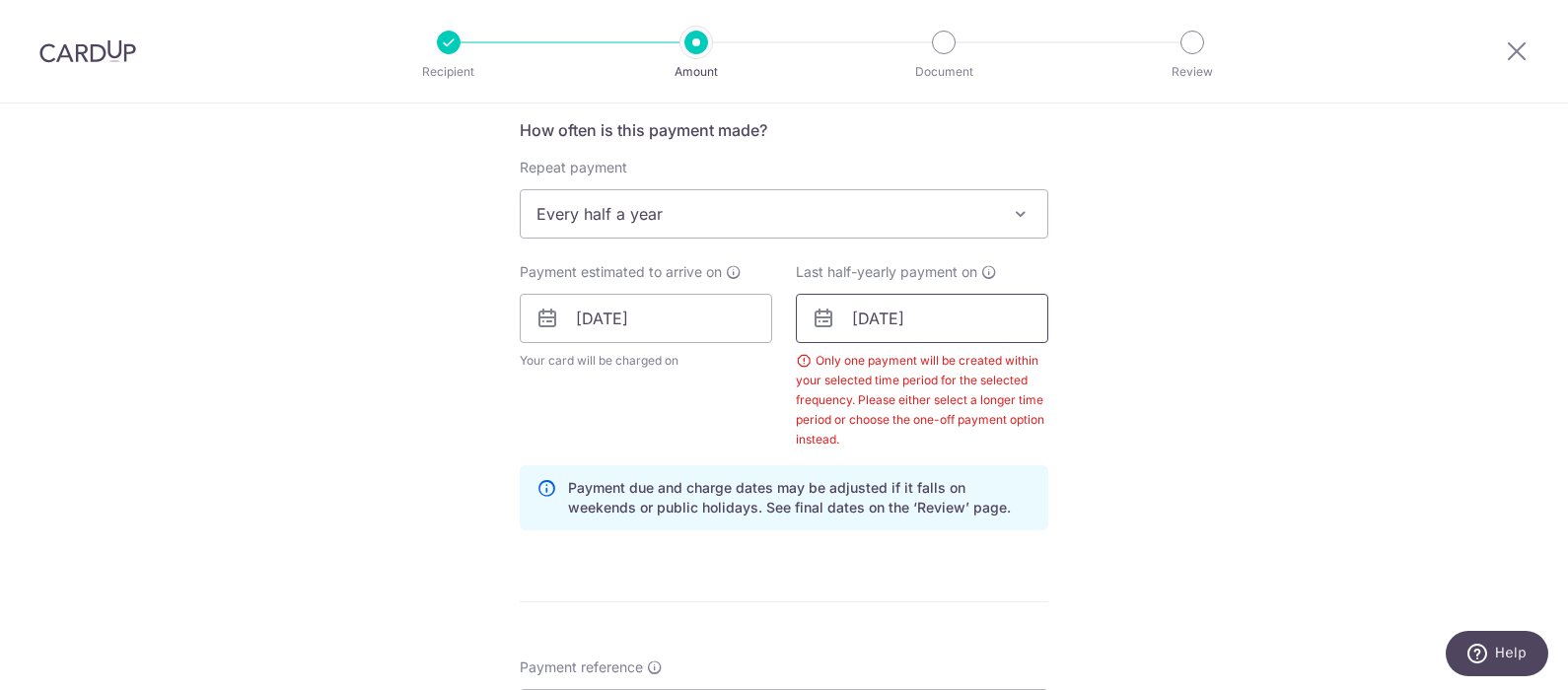 click on "[DATE]" at bounding box center [922, 318] 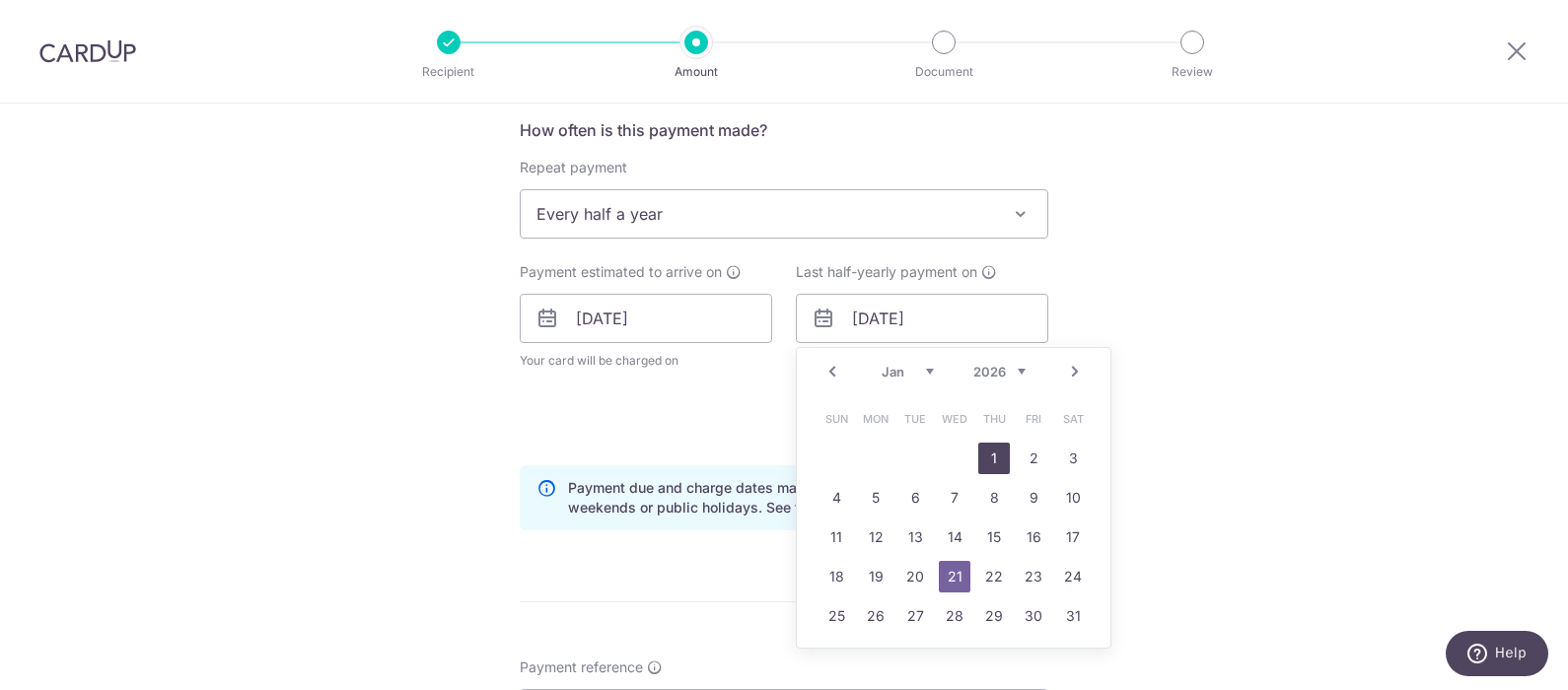 click on "1" at bounding box center (994, 458) 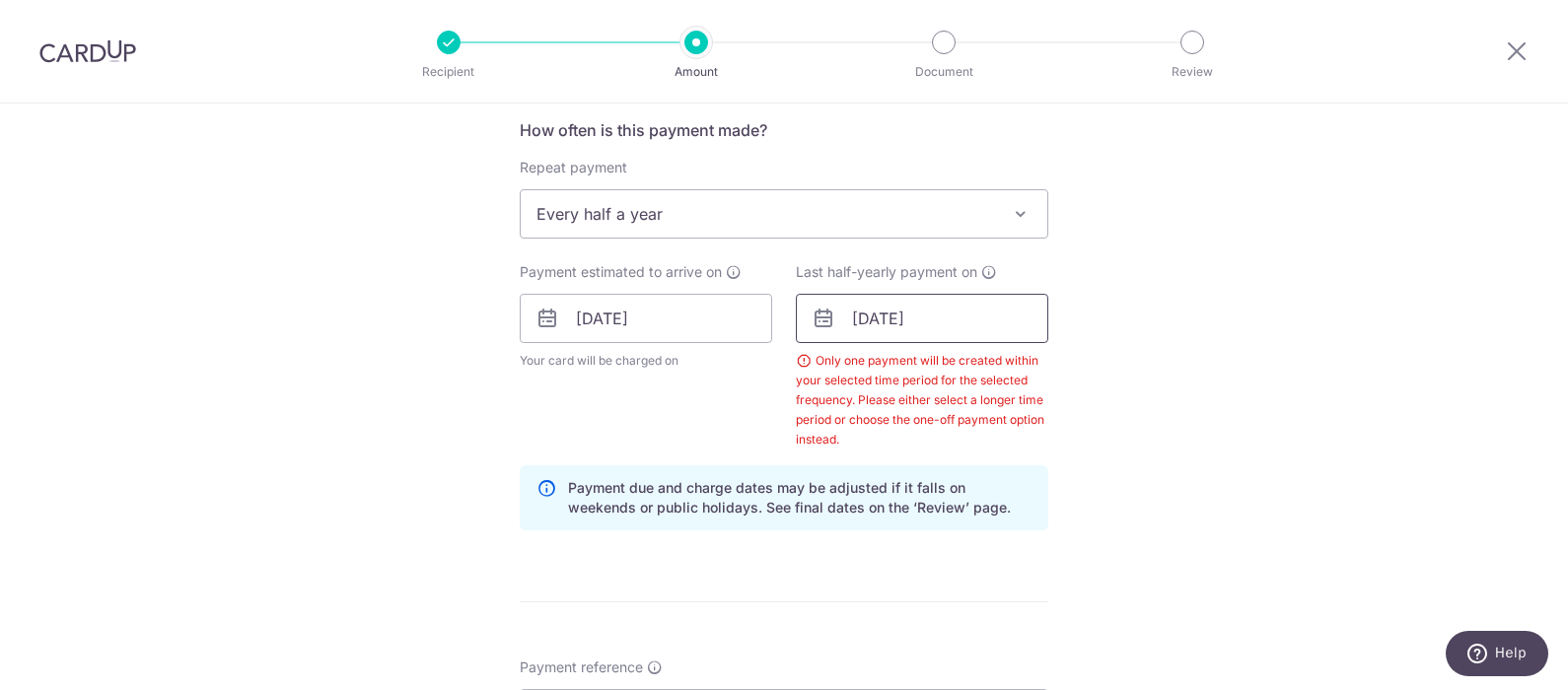 drag, startPoint x: 859, startPoint y: 314, endPoint x: 876, endPoint y: 310, distance: 17.464249 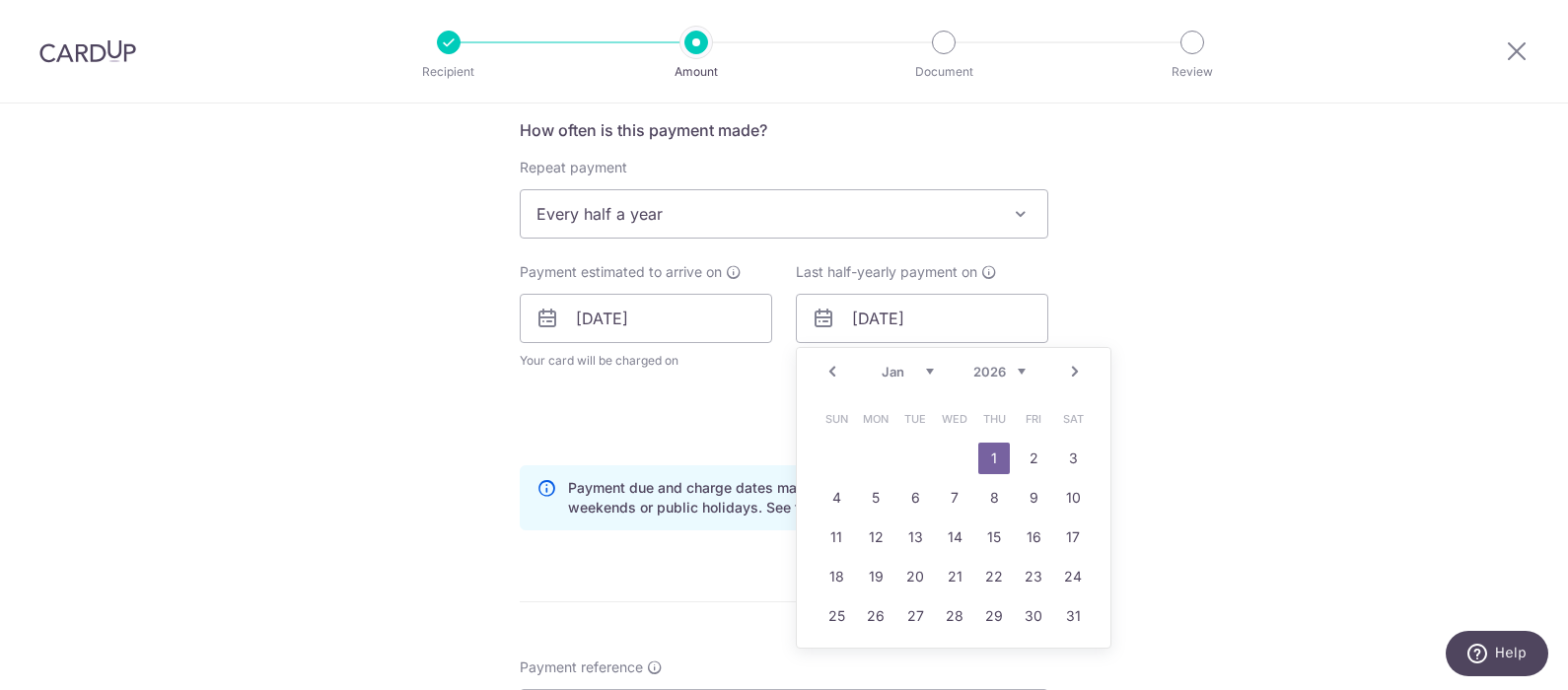 click on "Prev" at bounding box center (832, 372) 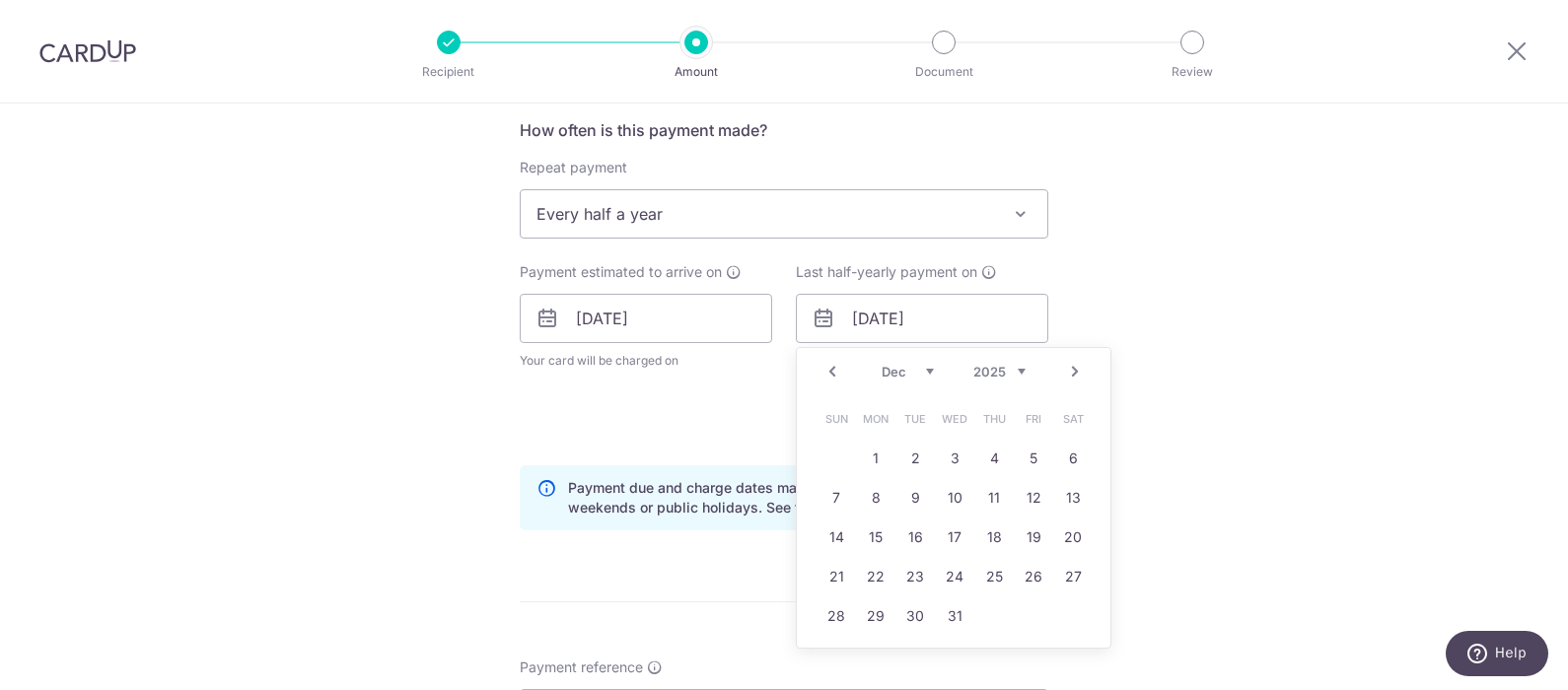 click on "Next" at bounding box center [1075, 372] 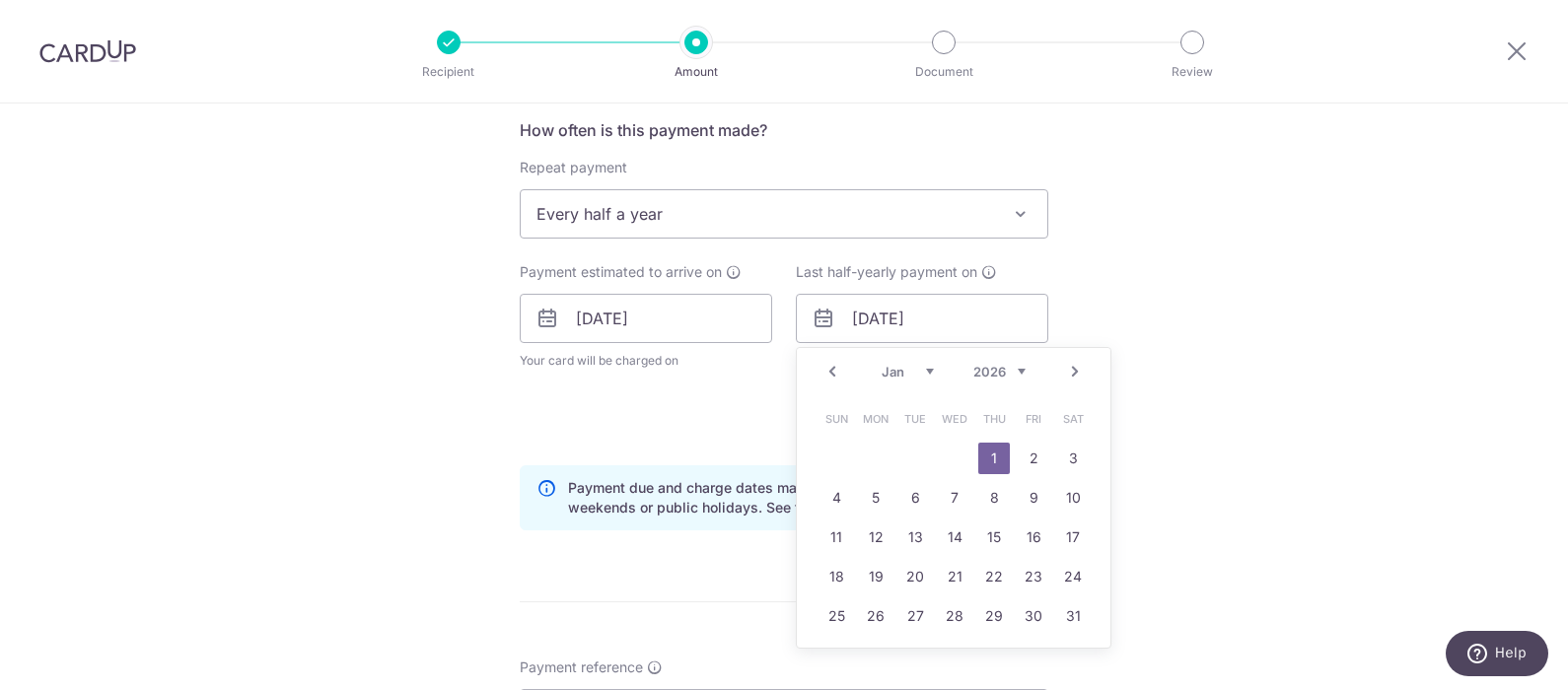 click on "Next" at bounding box center [1075, 372] 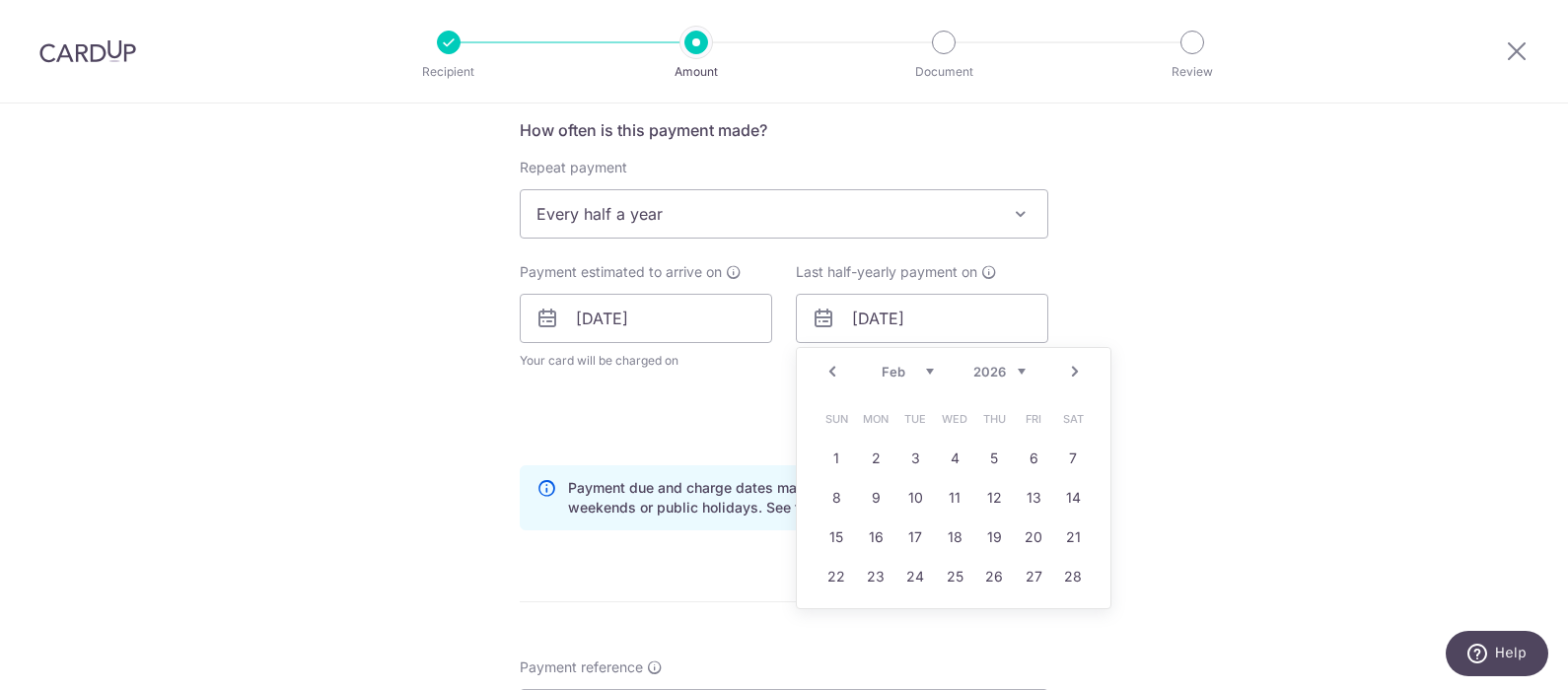 click on "Next" at bounding box center (1075, 372) 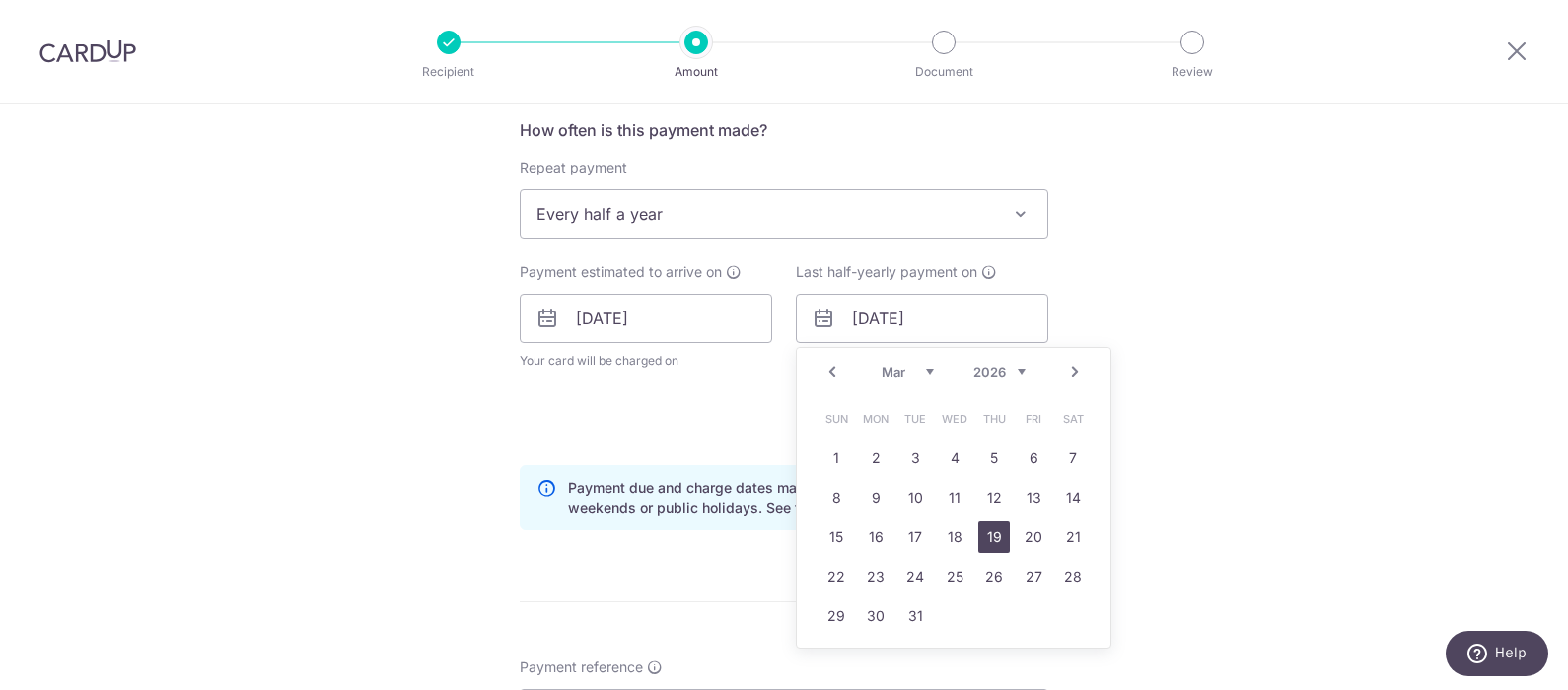click on "19" at bounding box center (994, 537) 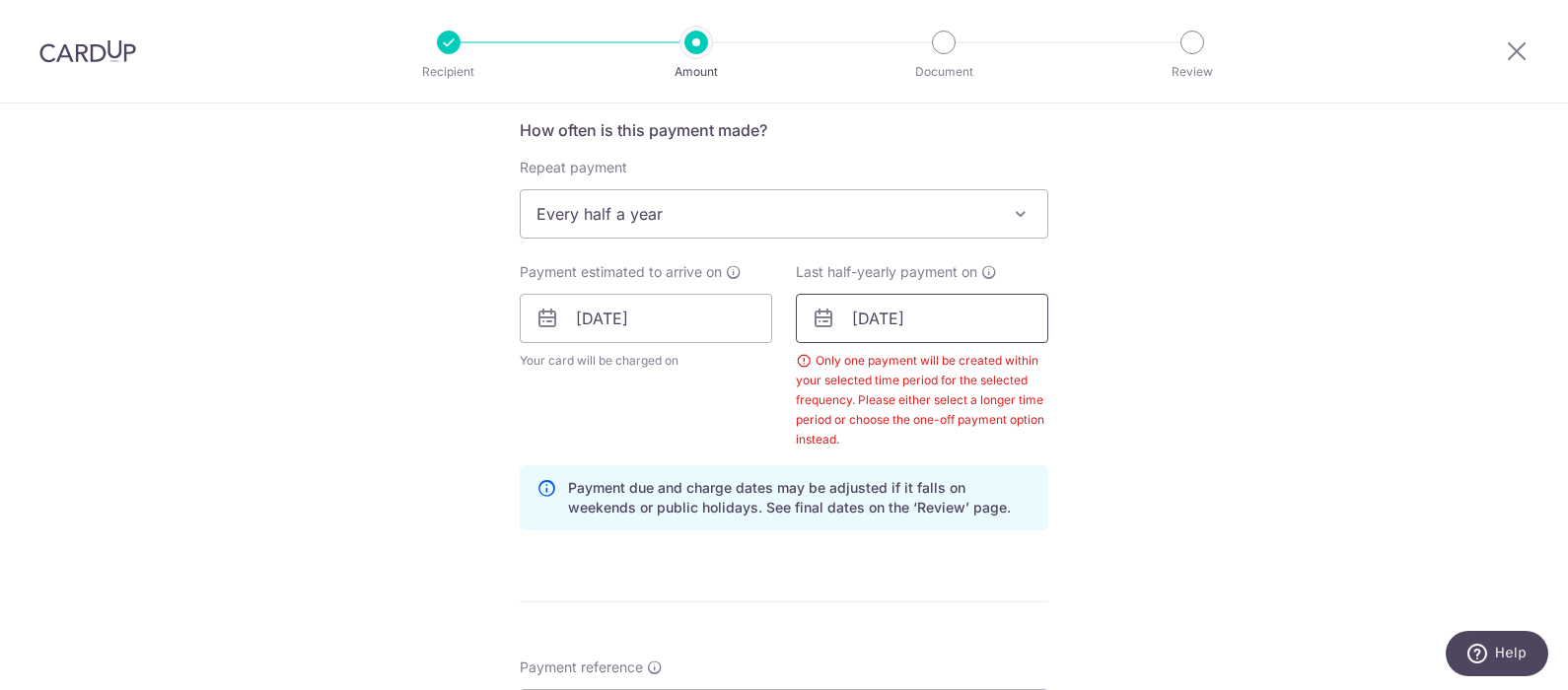 click on "19/03/2026" at bounding box center (922, 318) 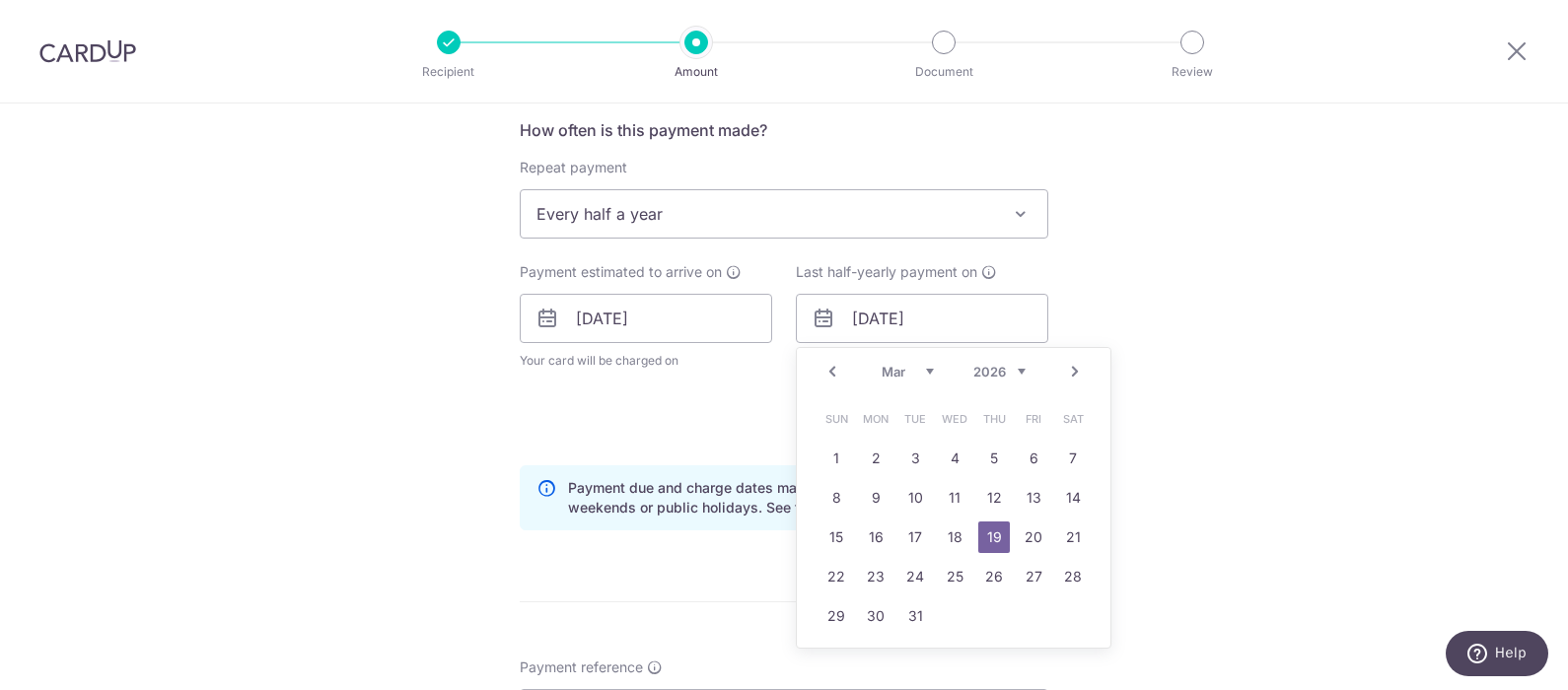 click on "Prev" at bounding box center [832, 372] 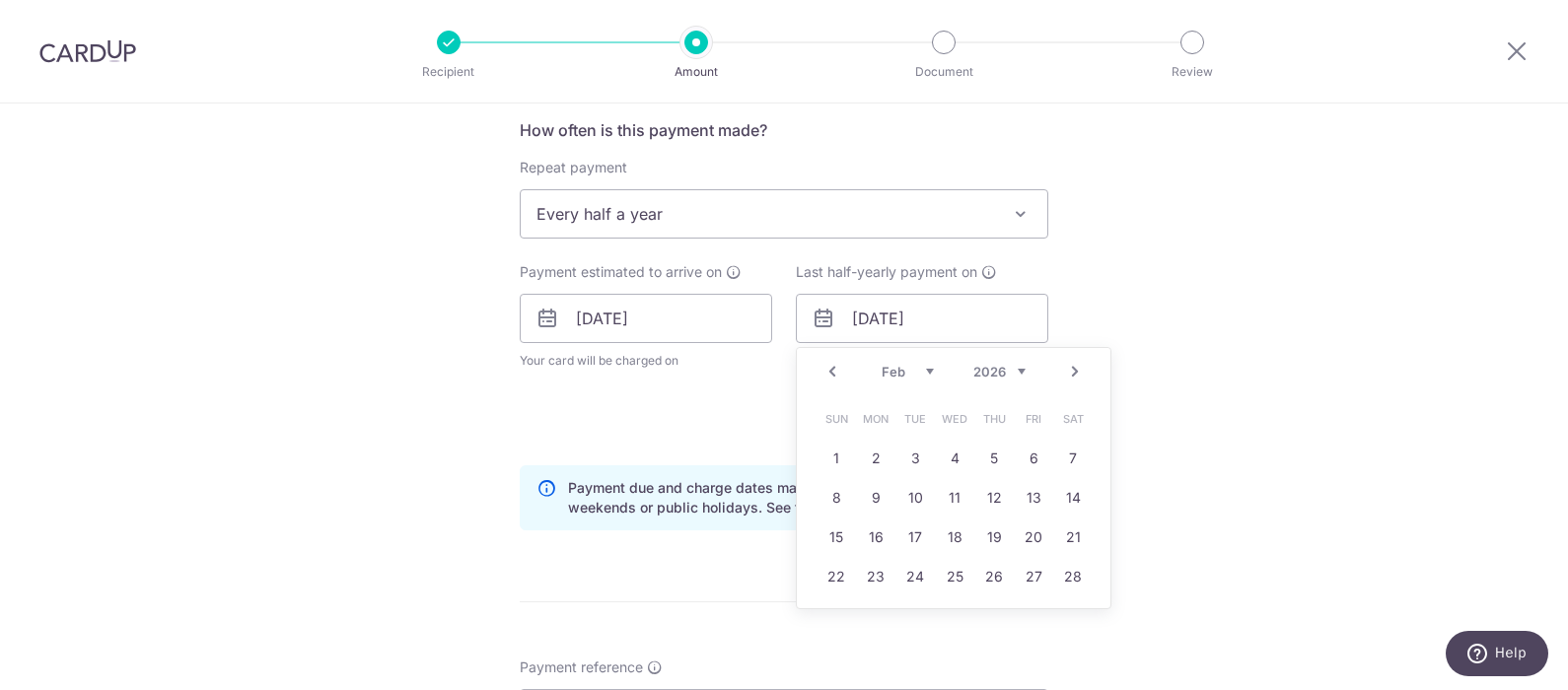 click on "Prev" at bounding box center (832, 372) 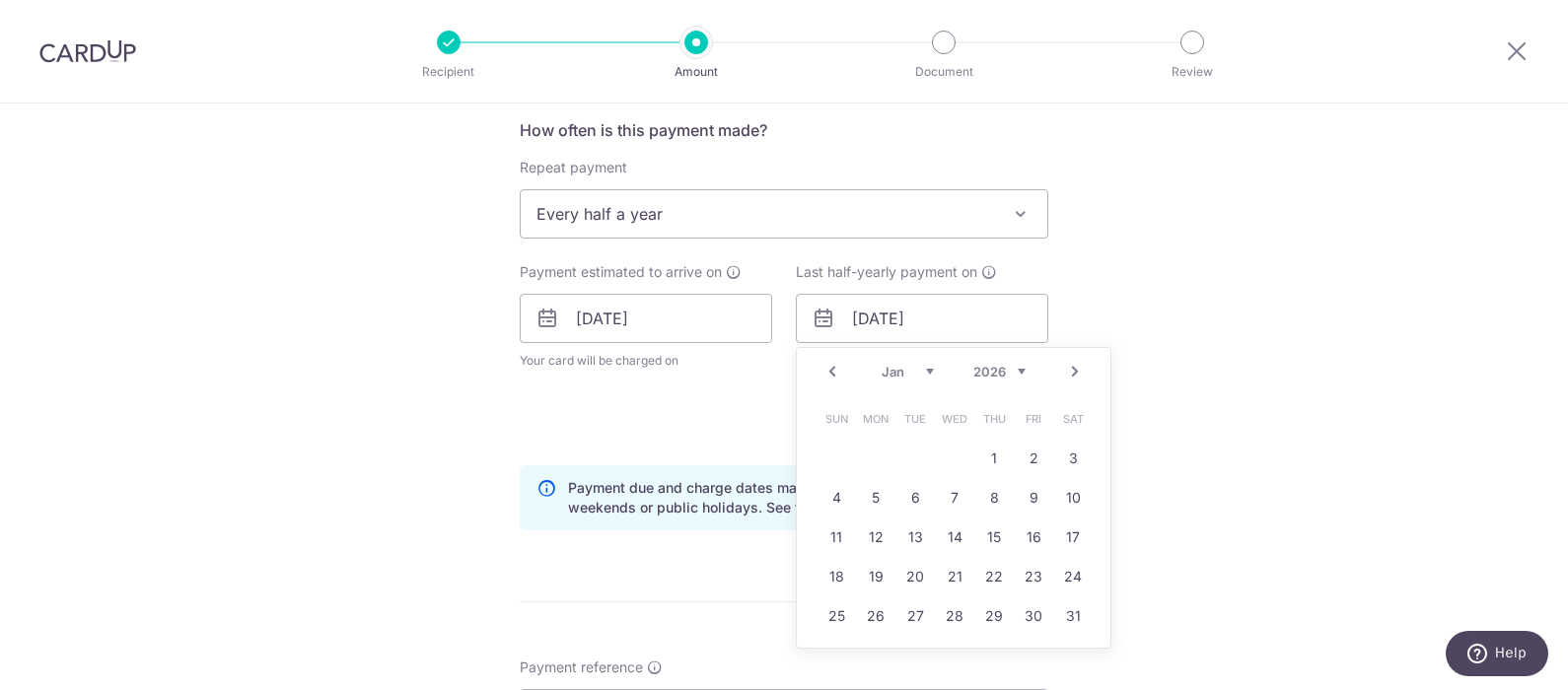 click on "Prev" at bounding box center (832, 372) 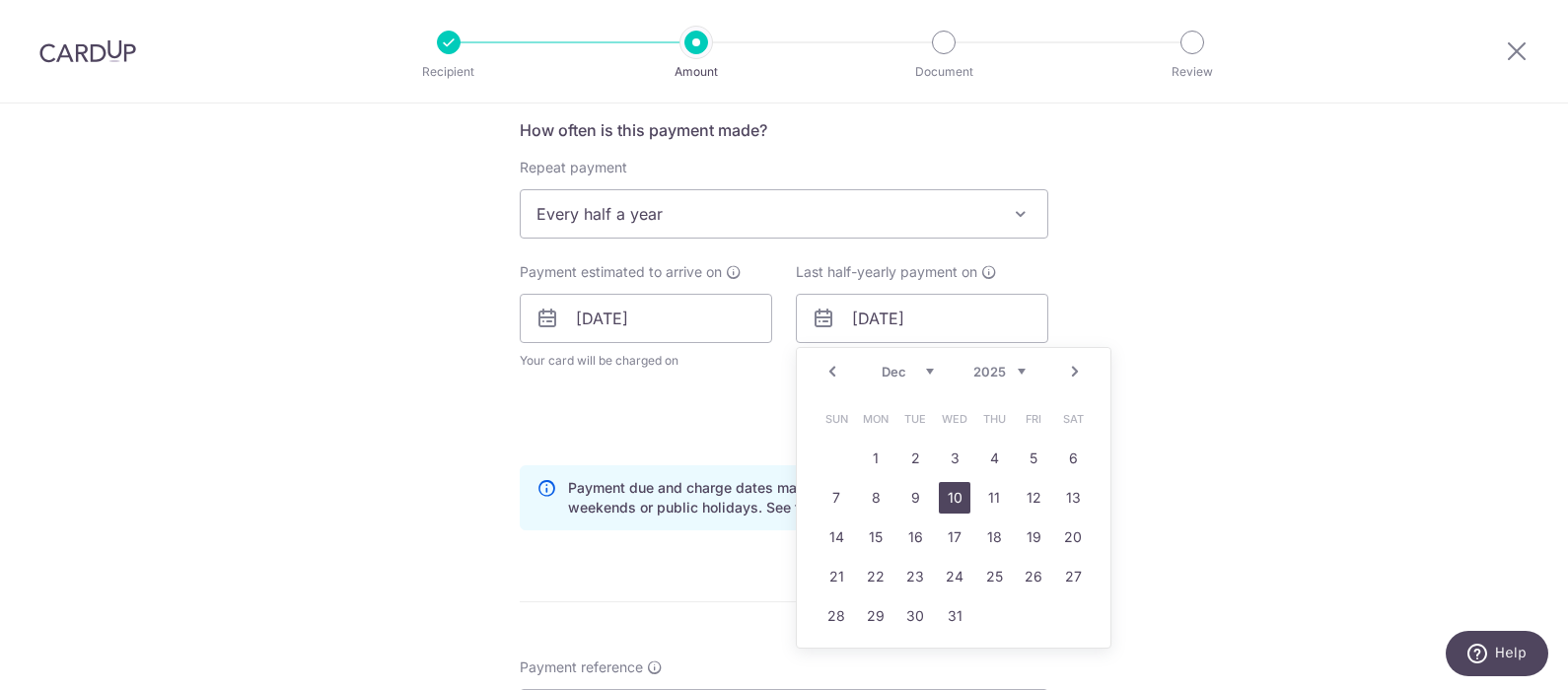 click on "10" at bounding box center (955, 498) 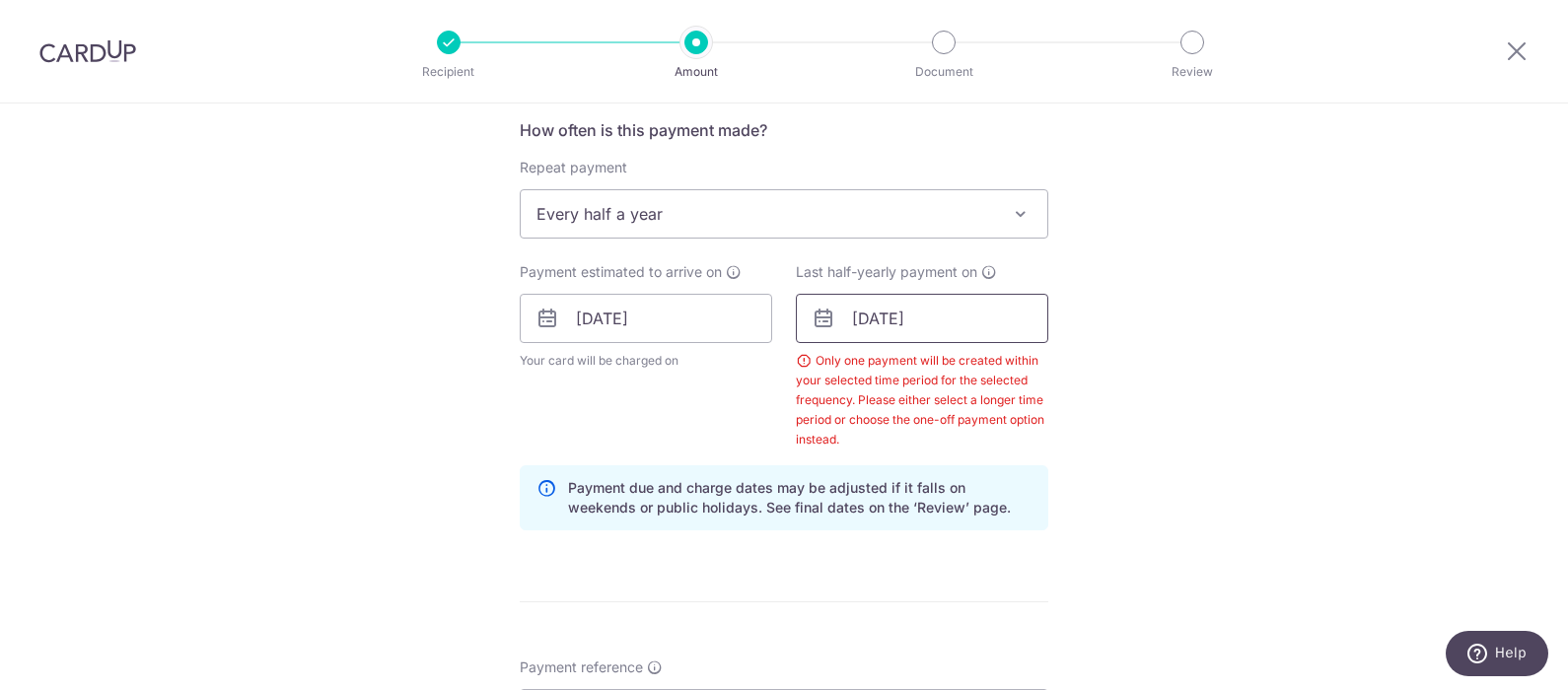 click on "10/12/2025" at bounding box center (922, 318) 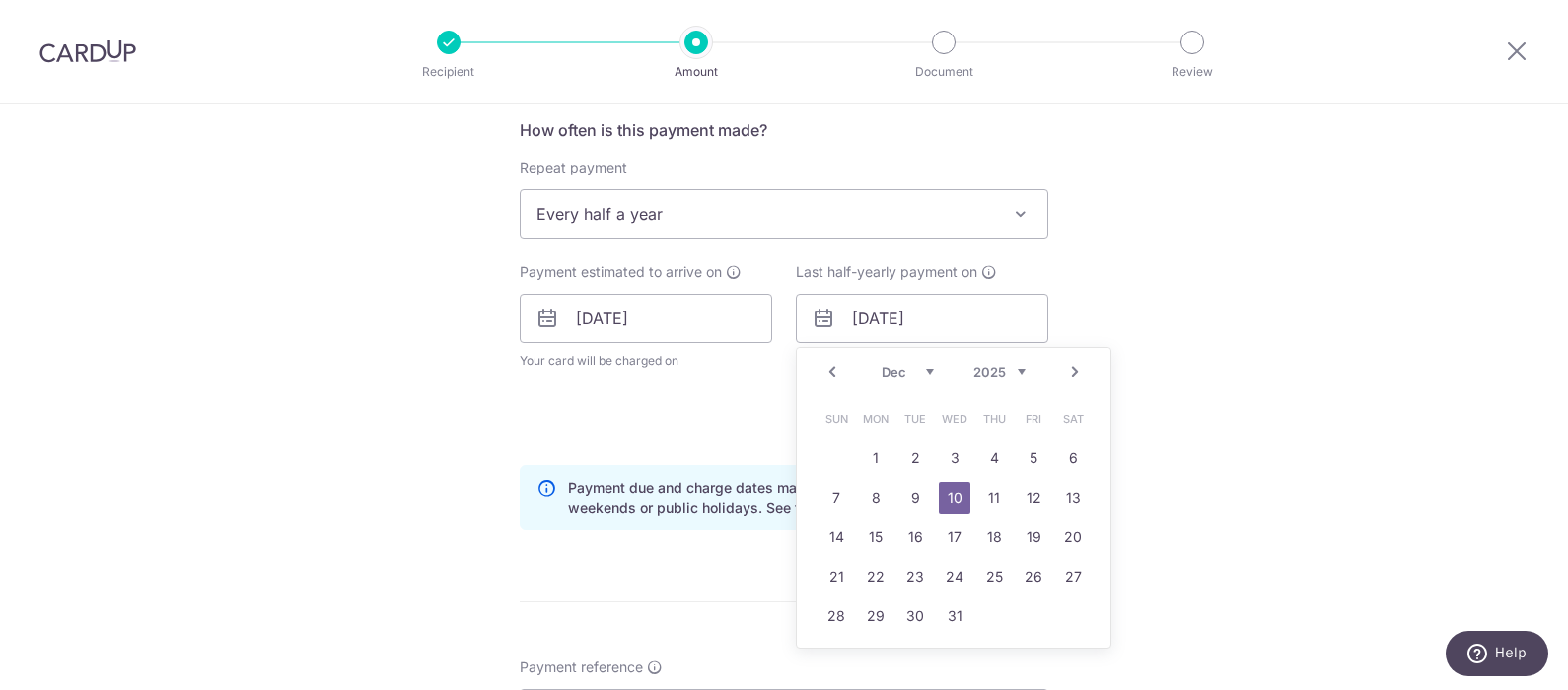 click on "Prev" at bounding box center (832, 372) 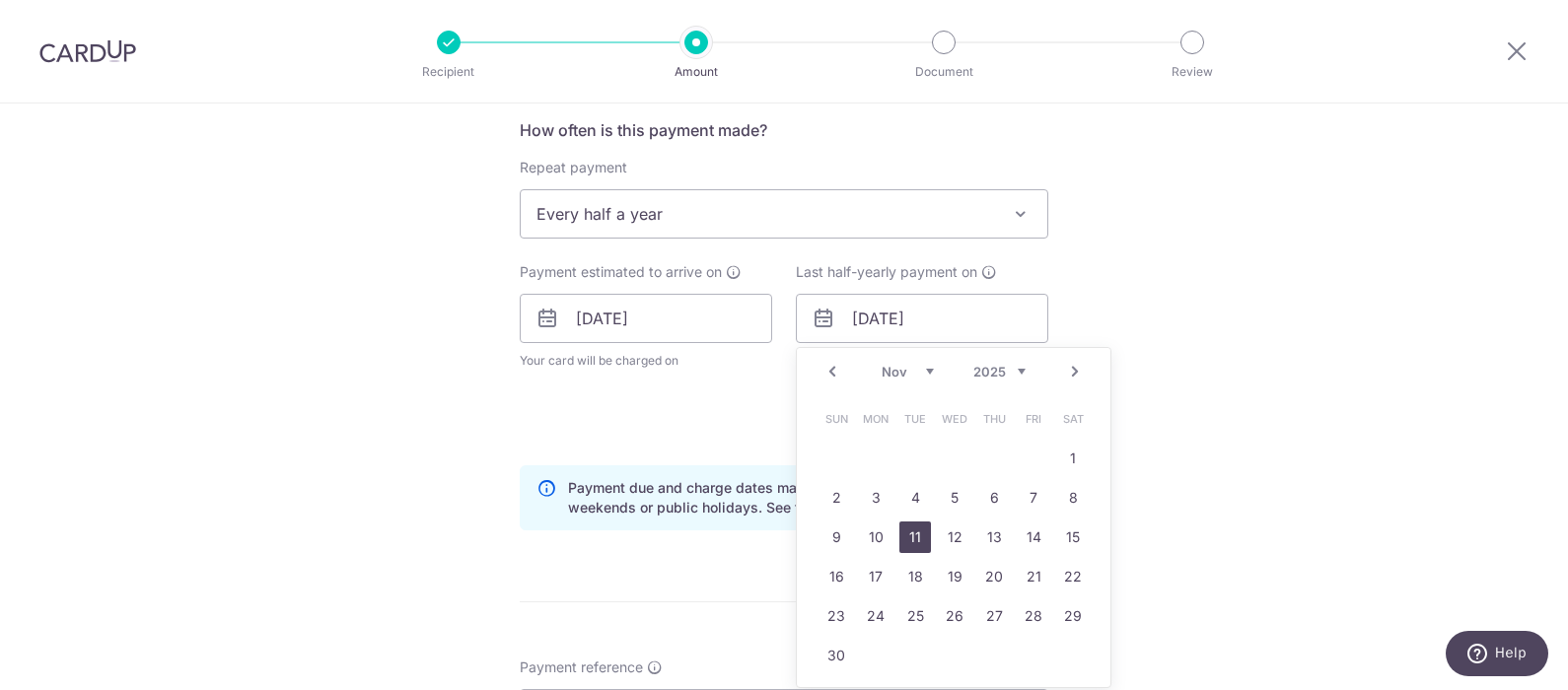 drag, startPoint x: 902, startPoint y: 538, endPoint x: 913, endPoint y: 549, distance: 15.556349 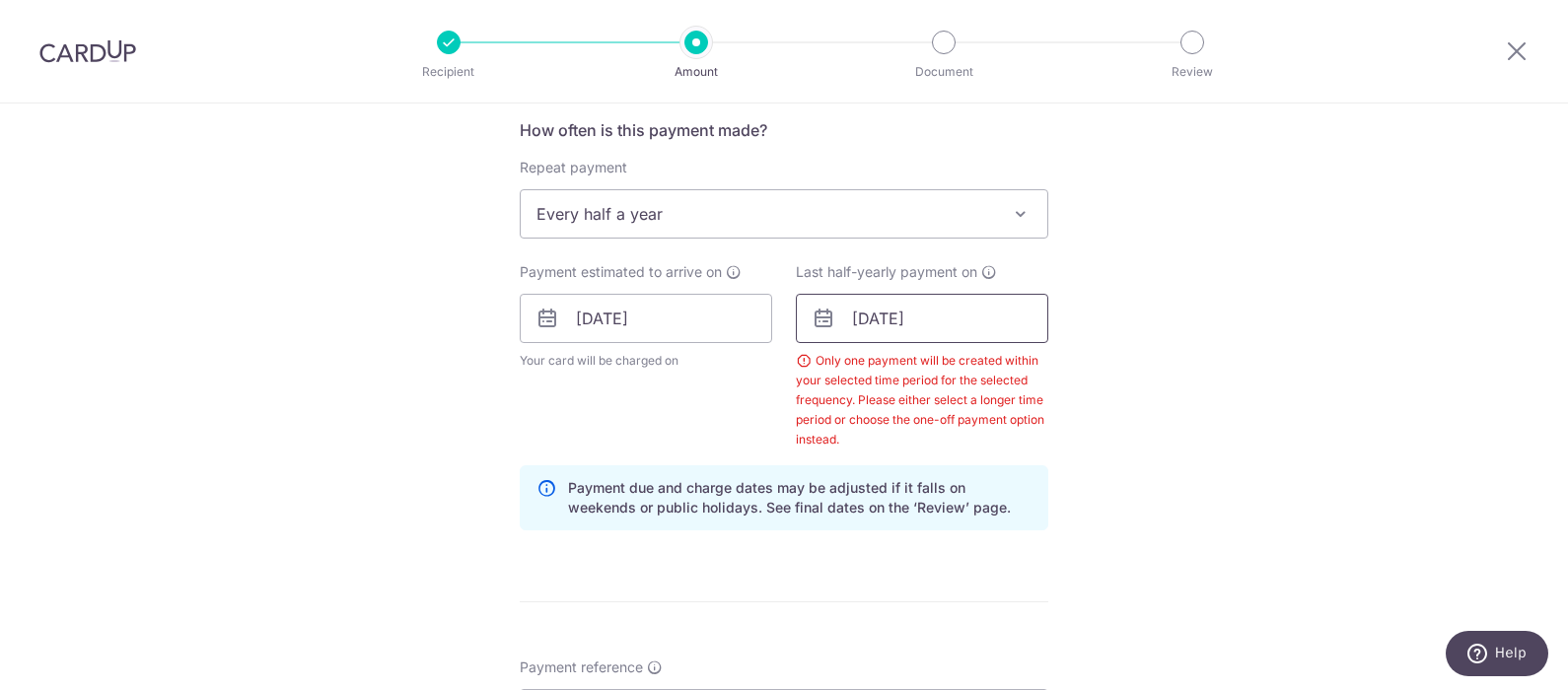 click on "11/11/2025" at bounding box center [922, 318] 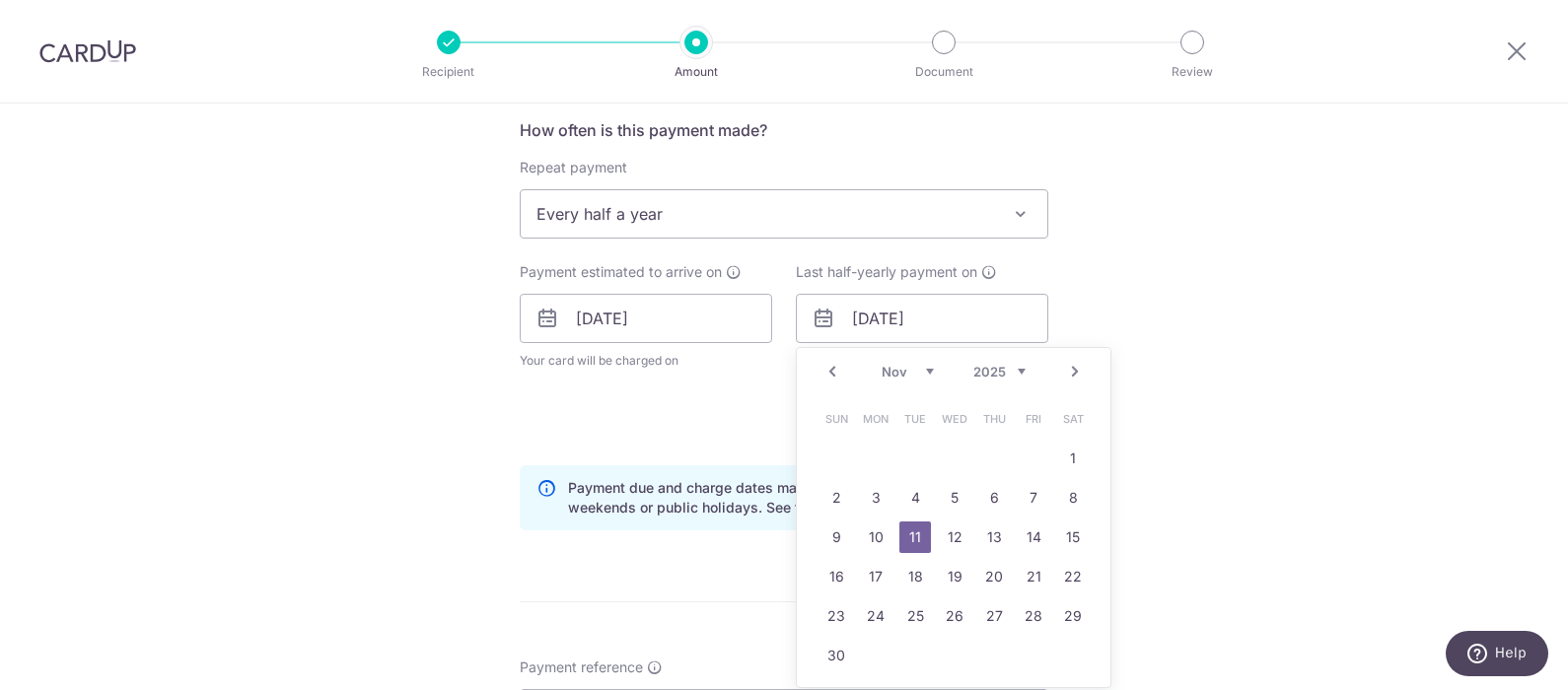 click on "Next" at bounding box center [1075, 372] 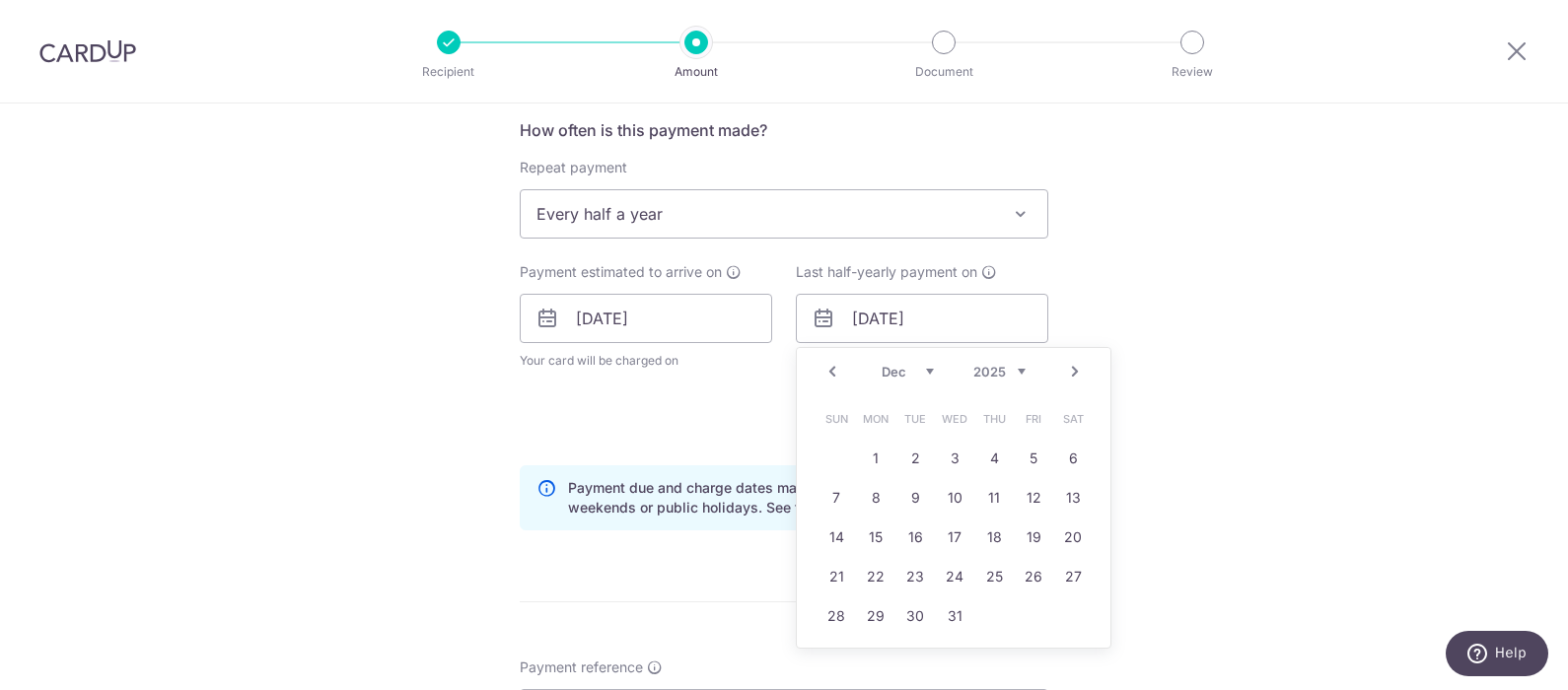 click on "Next" at bounding box center (1075, 372) 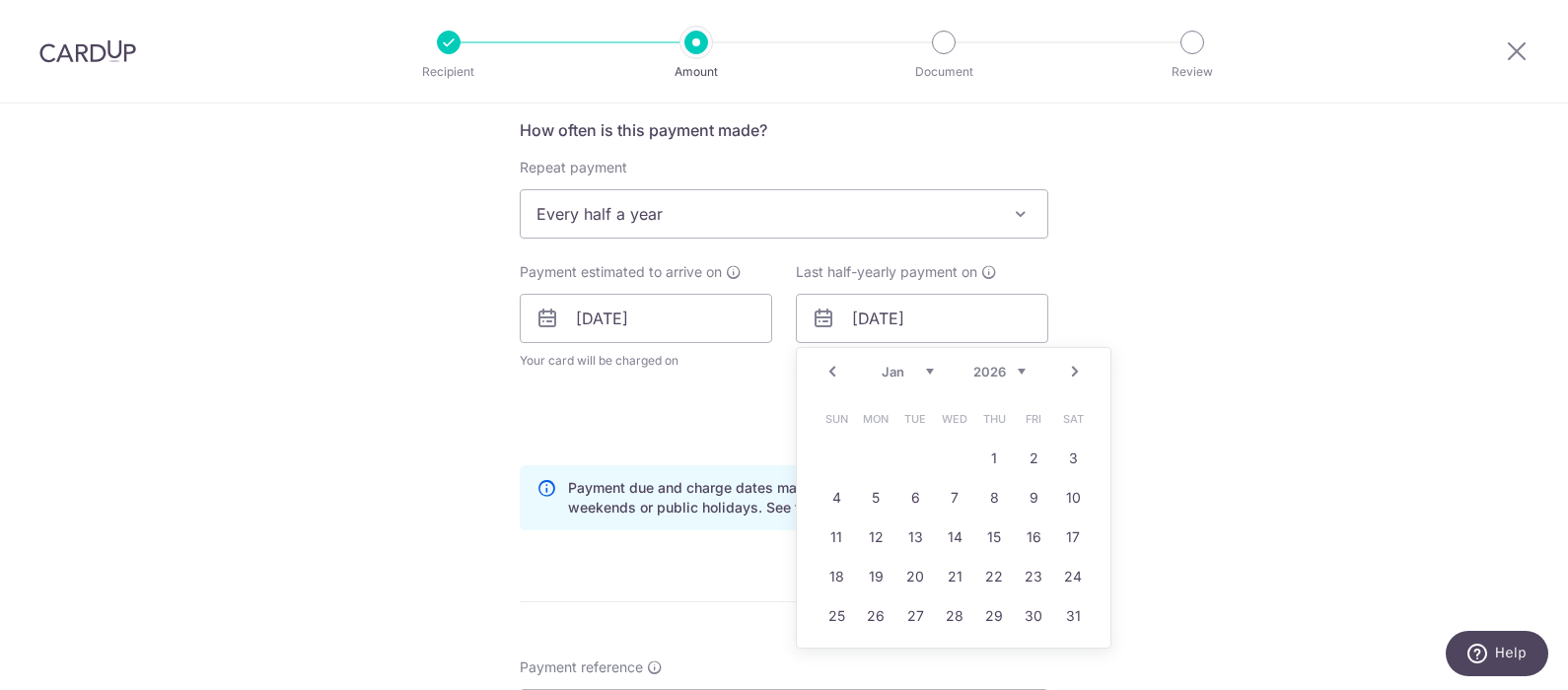 click on "Next" at bounding box center (1075, 372) 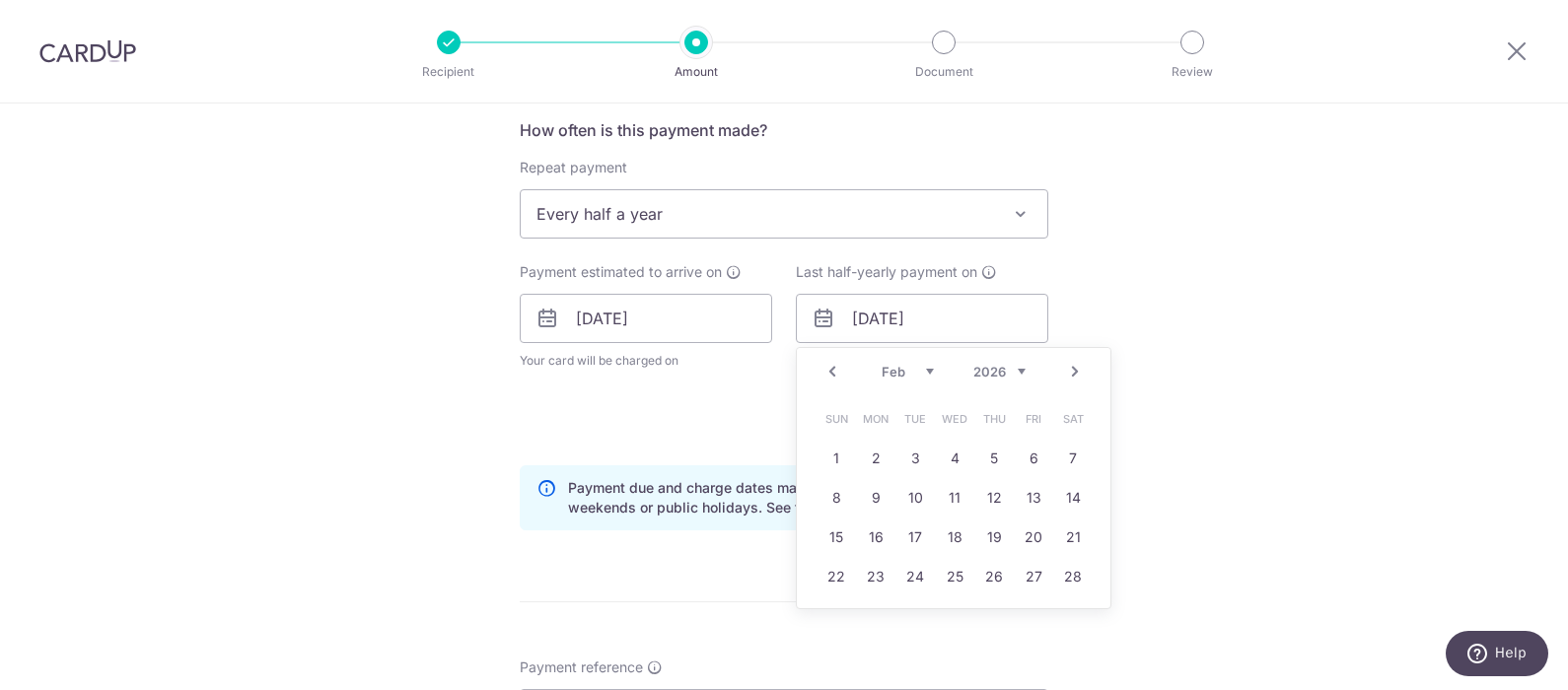 click on "Next" at bounding box center [1075, 372] 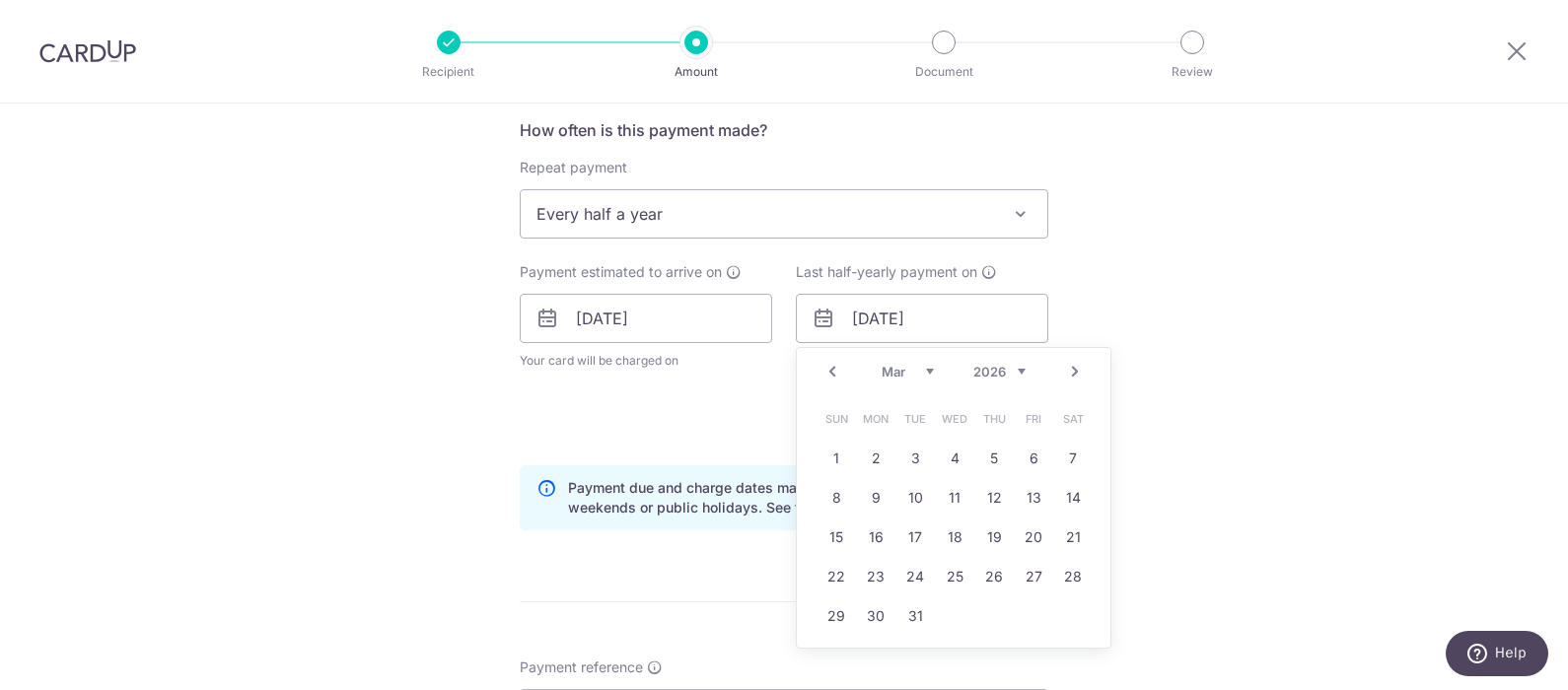 click on "Next" at bounding box center (1075, 372) 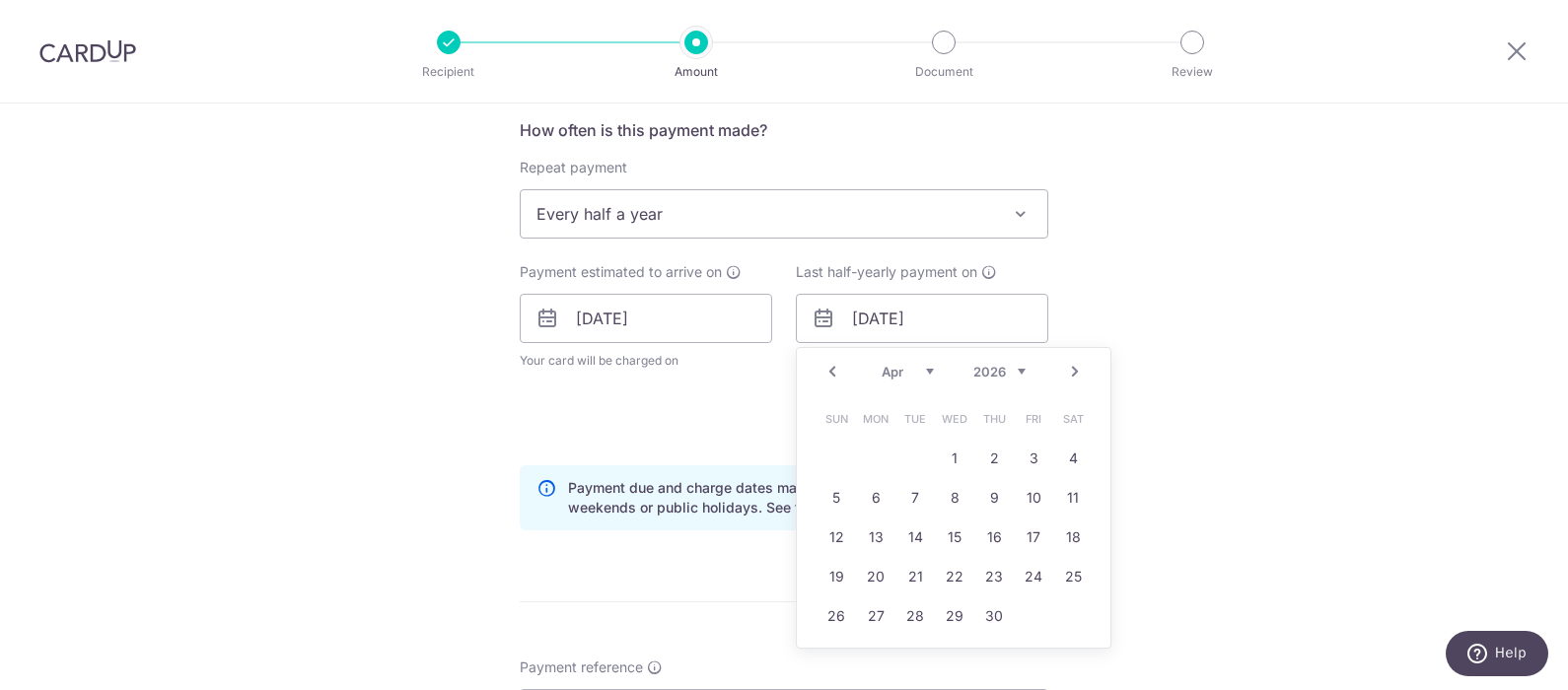 click on "Next" at bounding box center (1075, 372) 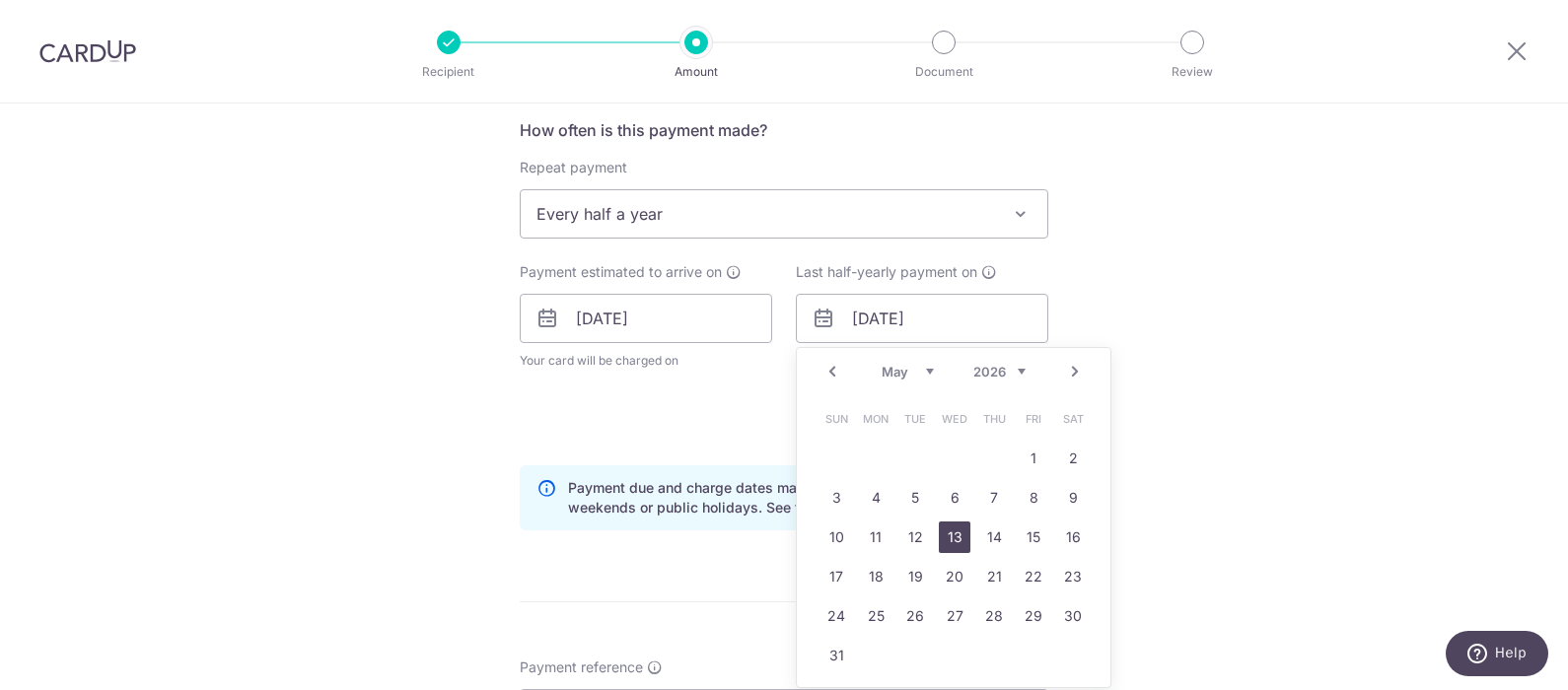 click on "13" at bounding box center (955, 537) 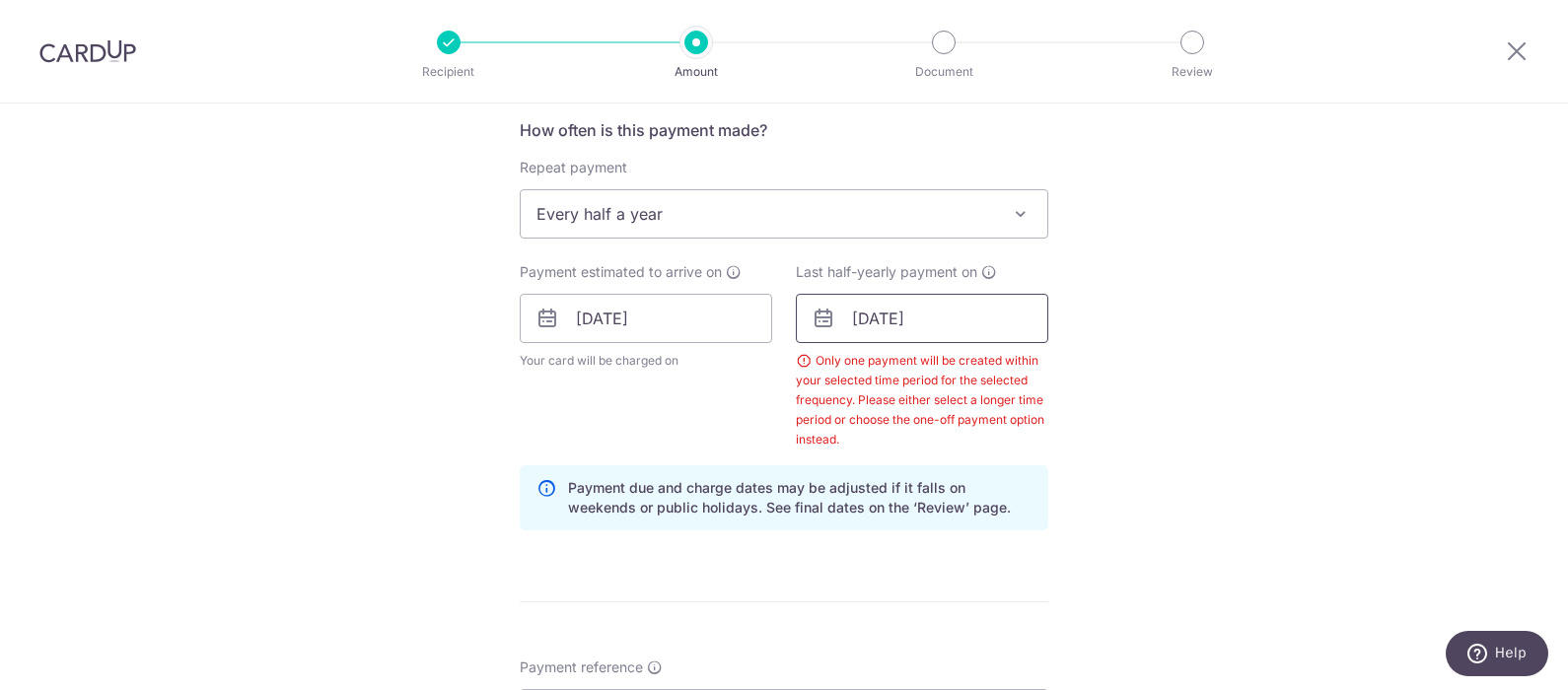 click on "13/05/2026" at bounding box center [922, 318] 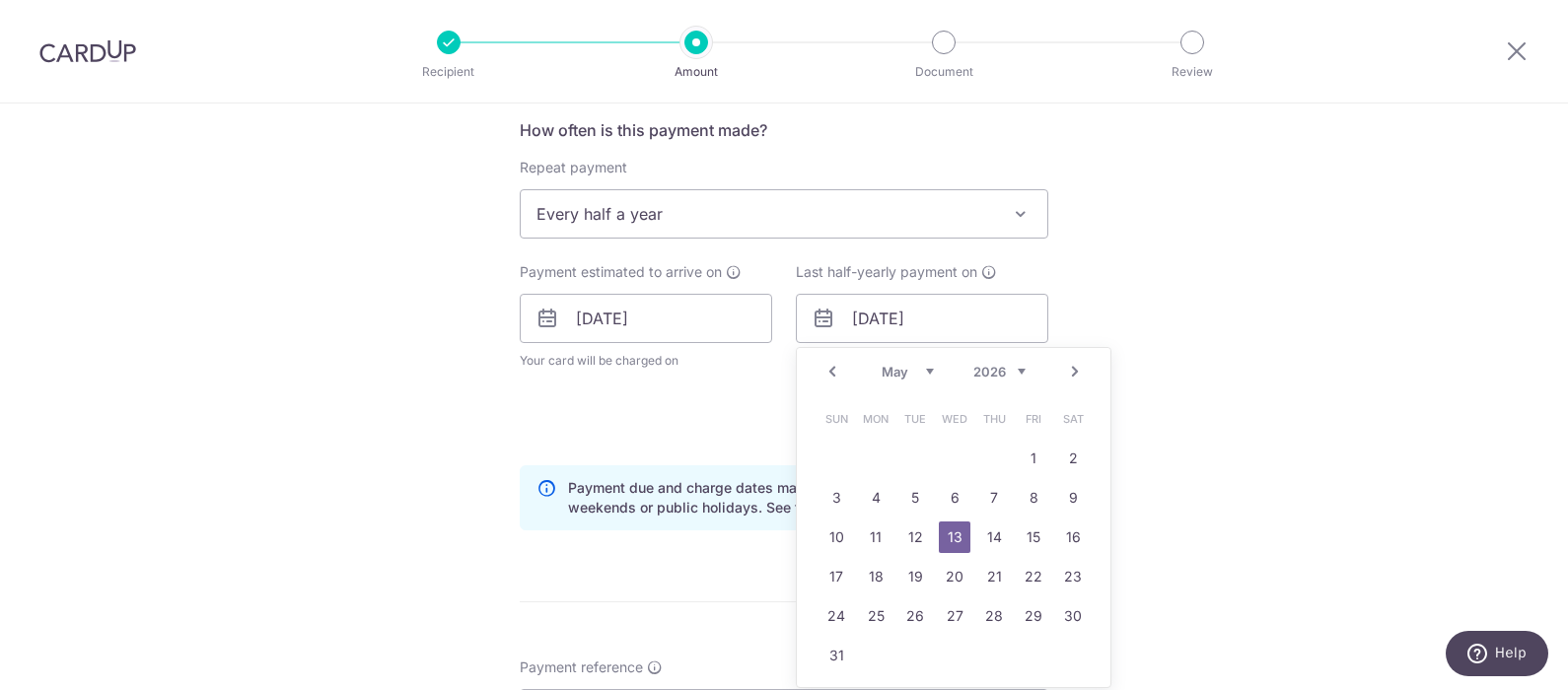 click on "Next" at bounding box center [1075, 372] 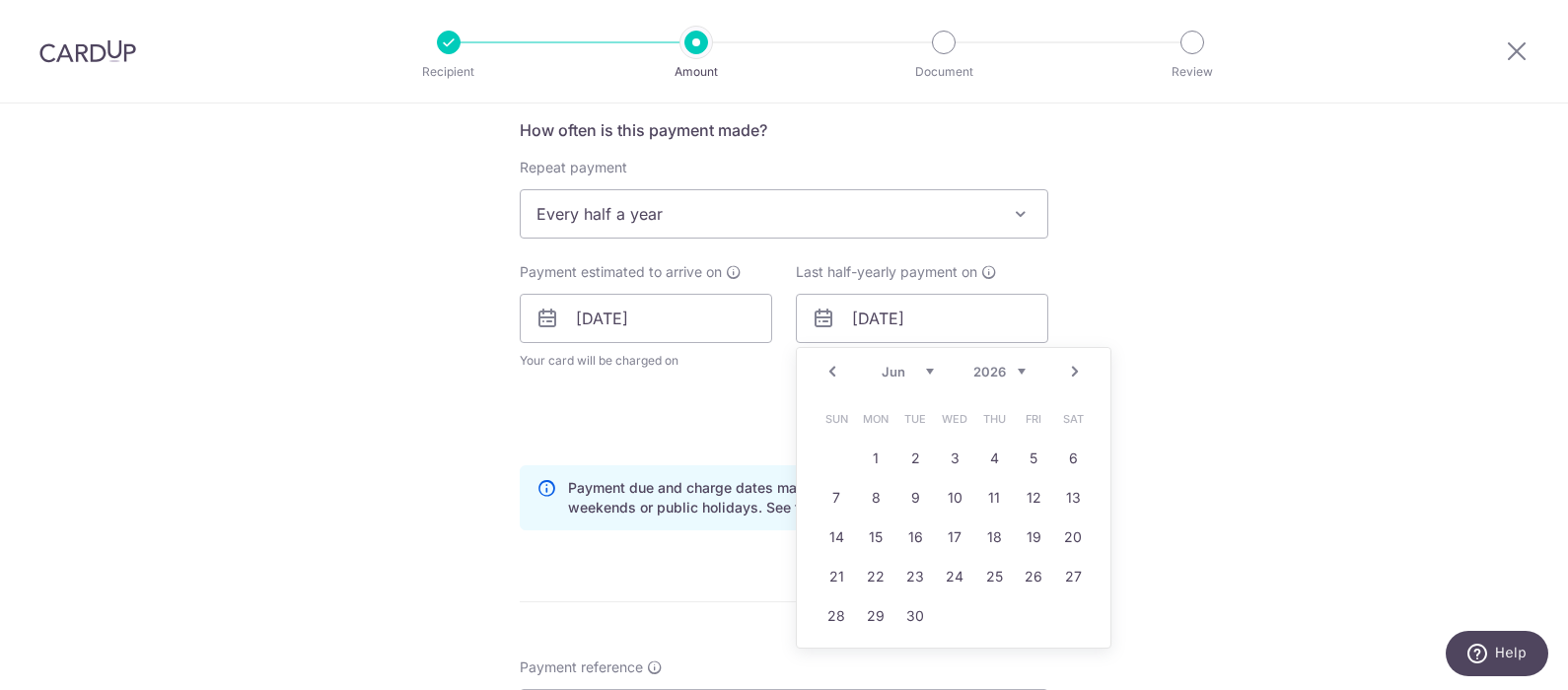 click on "Next" at bounding box center [1075, 372] 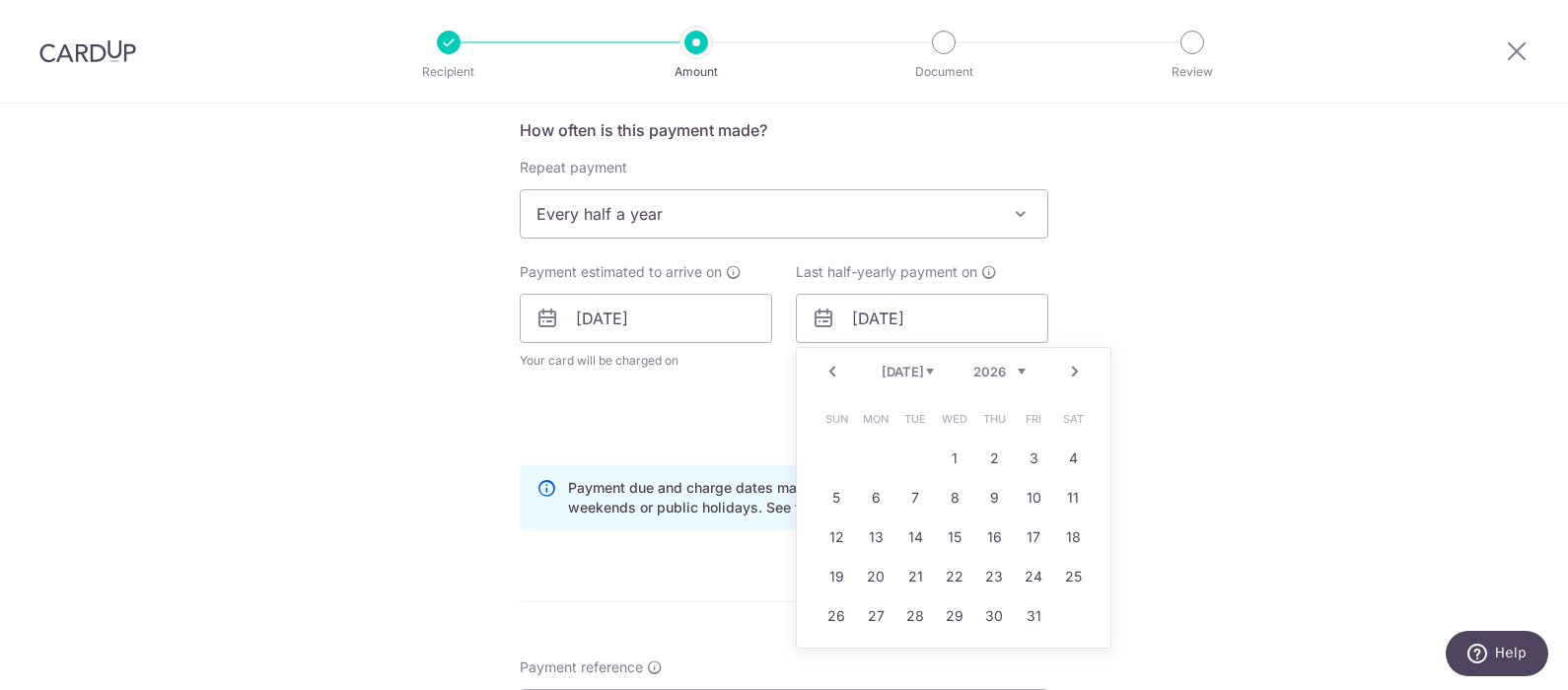 click on "Next" at bounding box center [1075, 372] 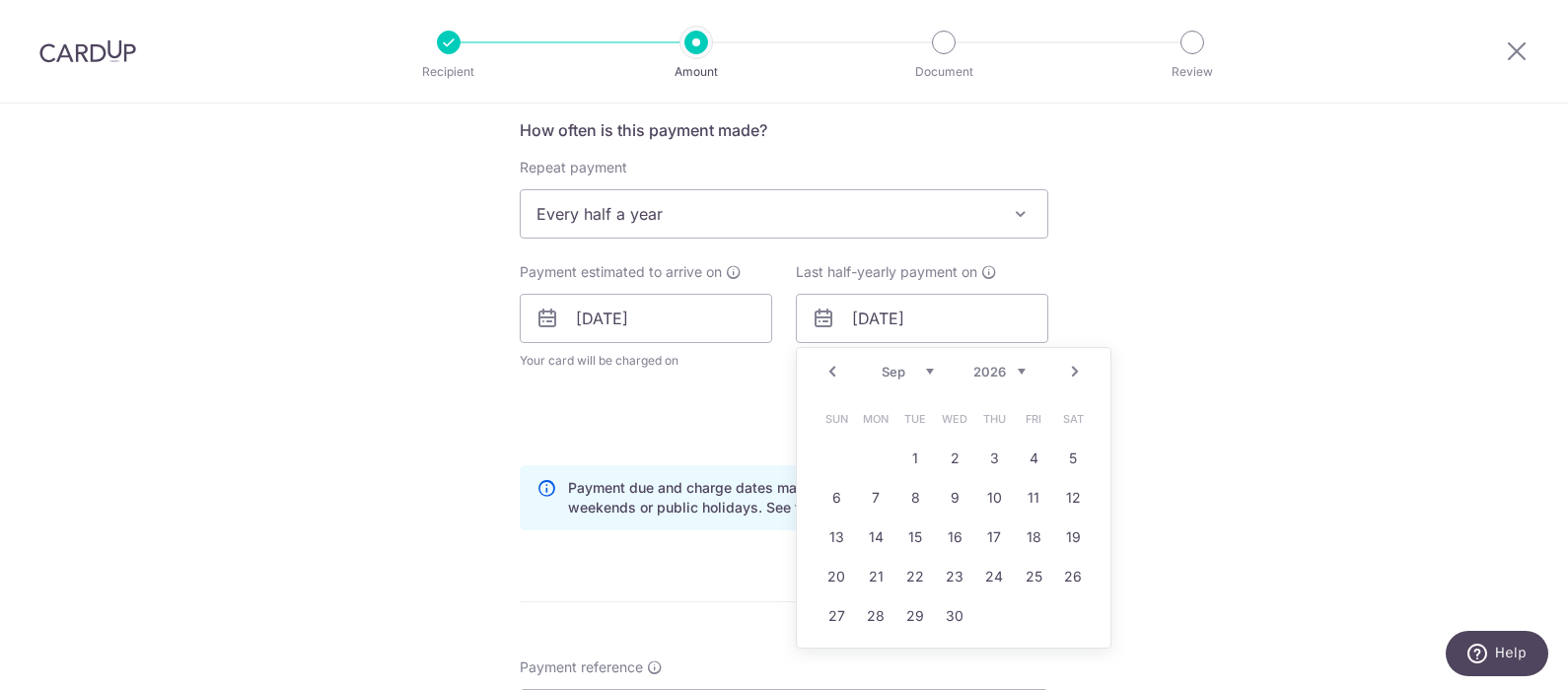 click on "Next" at bounding box center [1075, 372] 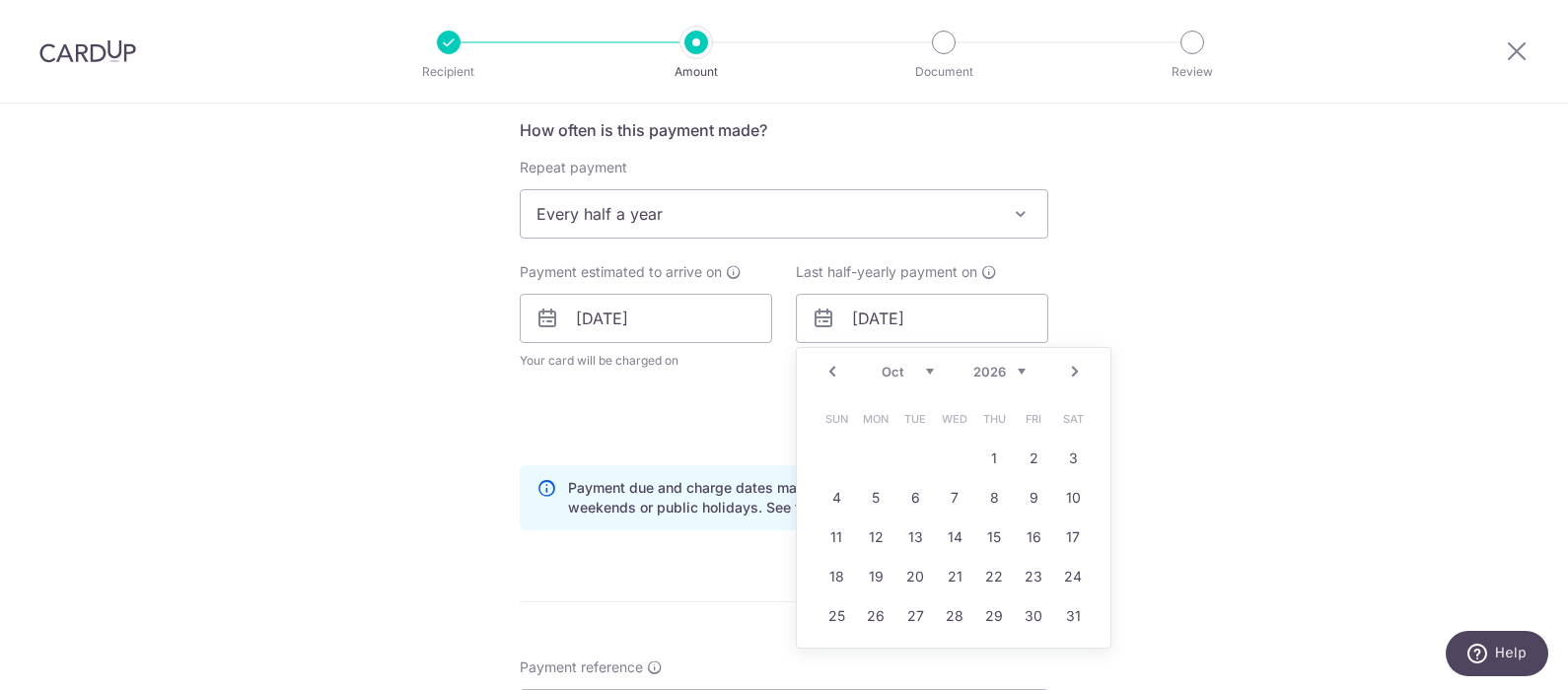click on "14" at bounding box center (955, 537) 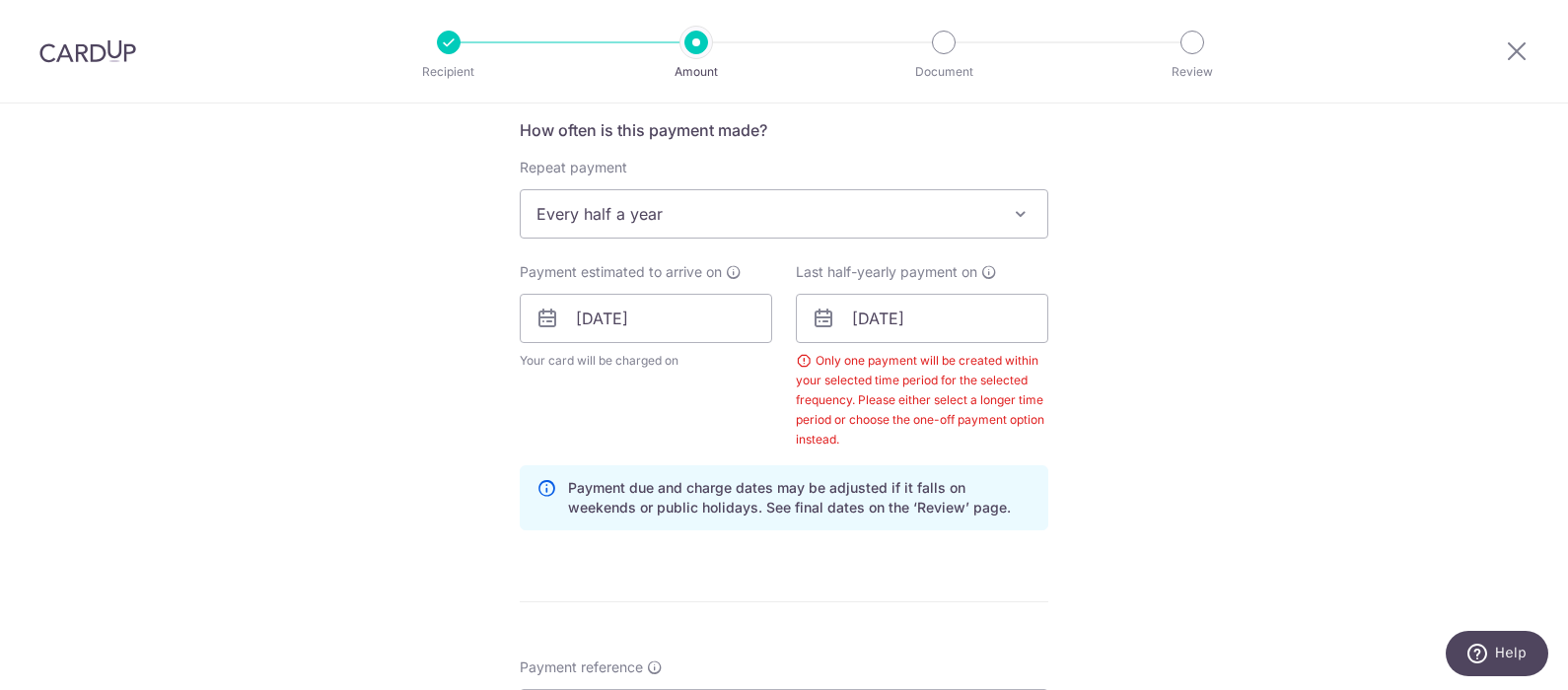 click on "Tell us more about your payment
Enter payment amount
SGD
560.00
560.00
Select Card
**** 9276
Add credit card
Your Cards
**** 9407
**** 0917
**** 8035
**** 1002
**** 2001
**** 3977
**** 9276
Secure 256-bit SSL" at bounding box center (784, 371) 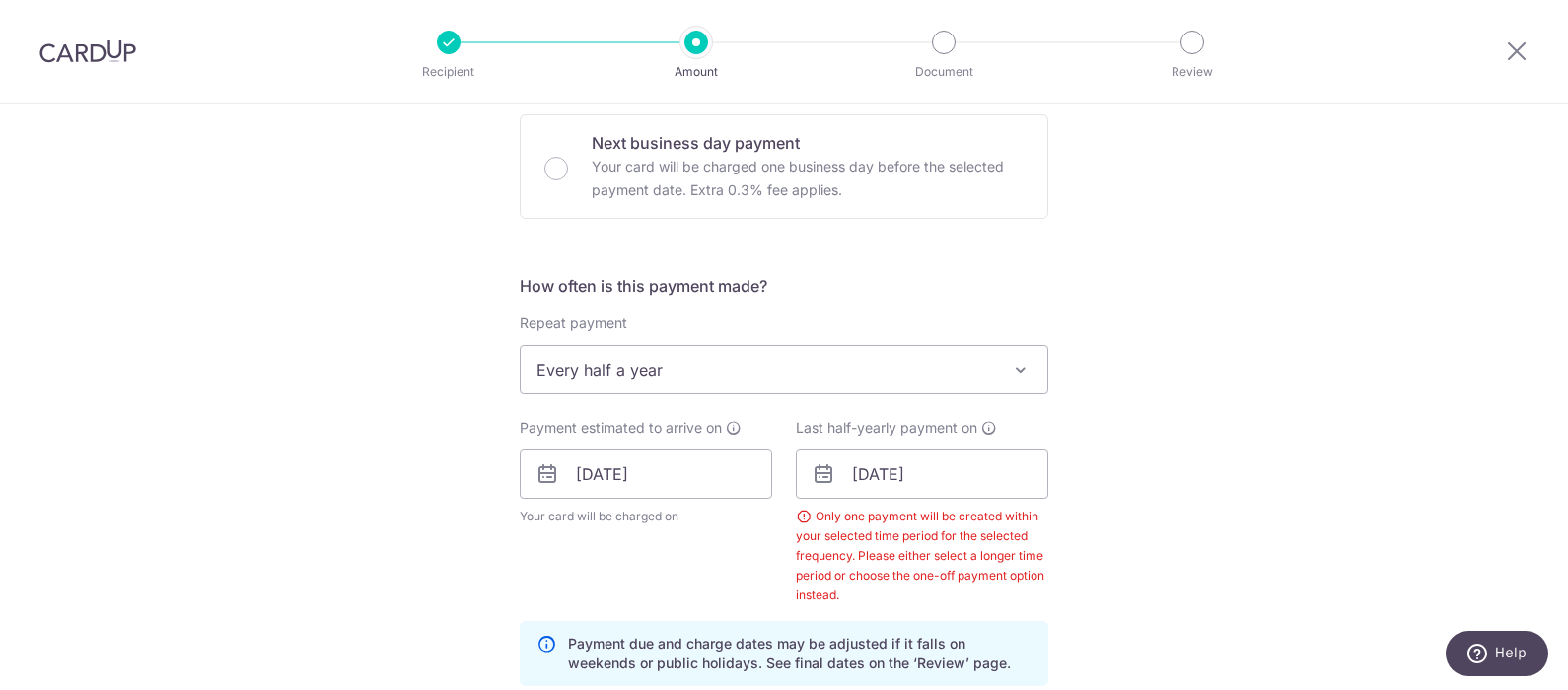 scroll, scrollTop: 740, scrollLeft: 0, axis: vertical 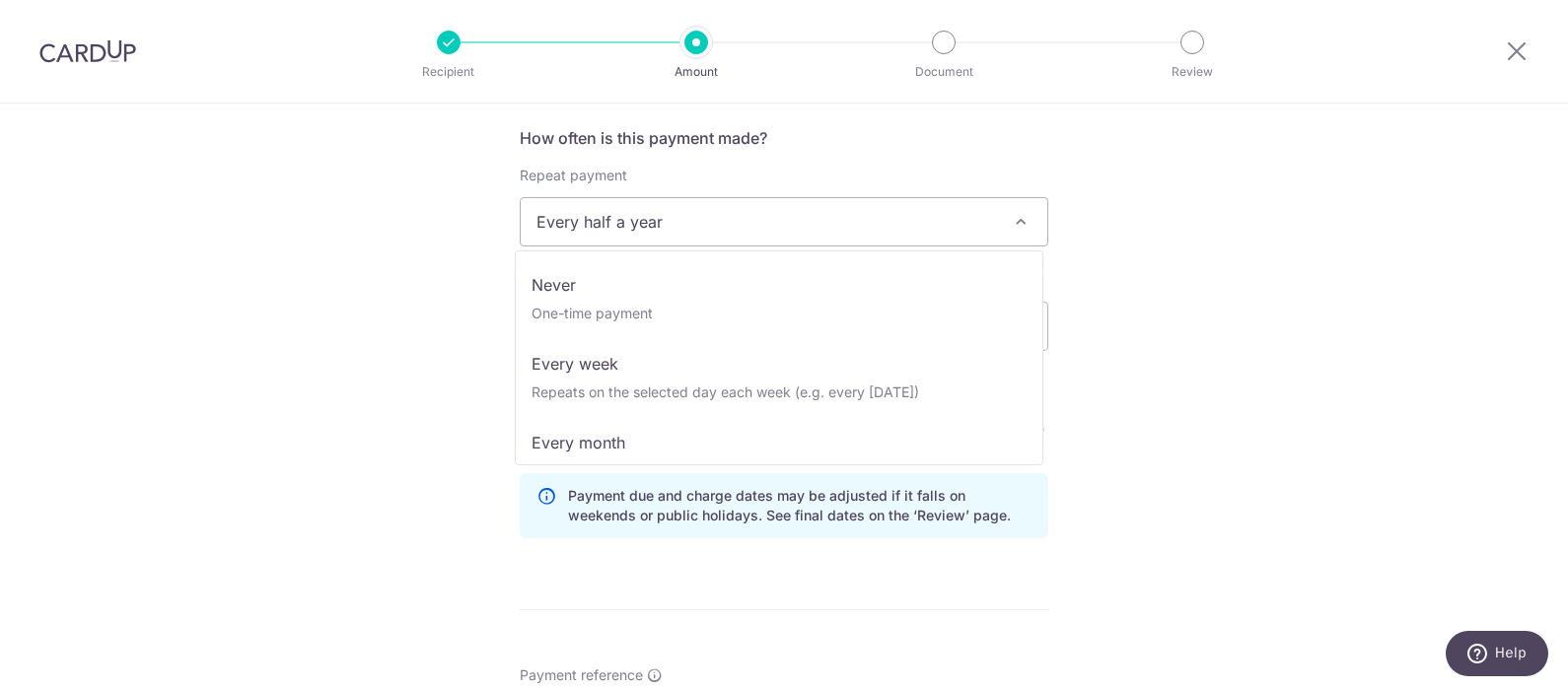 click on "Every half a year" at bounding box center [784, 222] 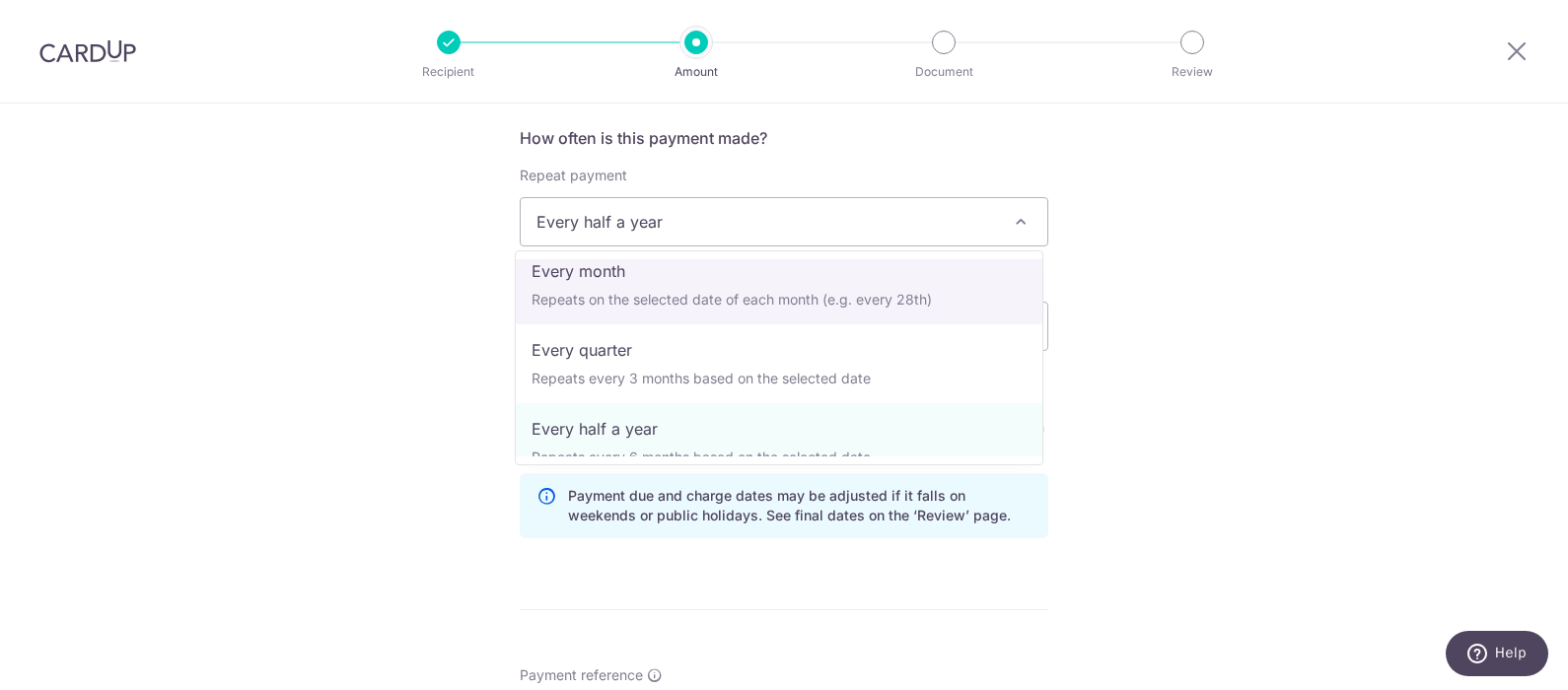 scroll, scrollTop: 196, scrollLeft: 0, axis: vertical 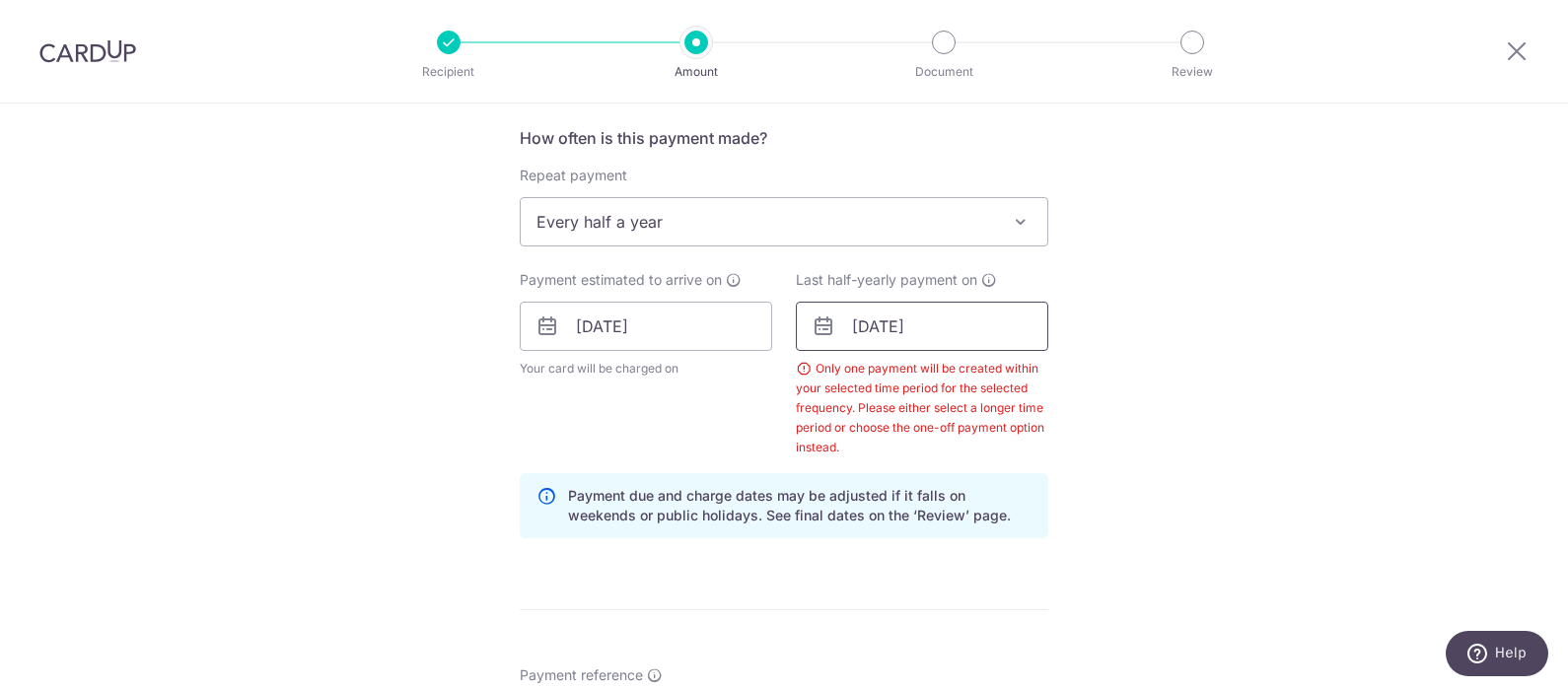 drag, startPoint x: 851, startPoint y: 337, endPoint x: 865, endPoint y: 334, distance: 14.3178211 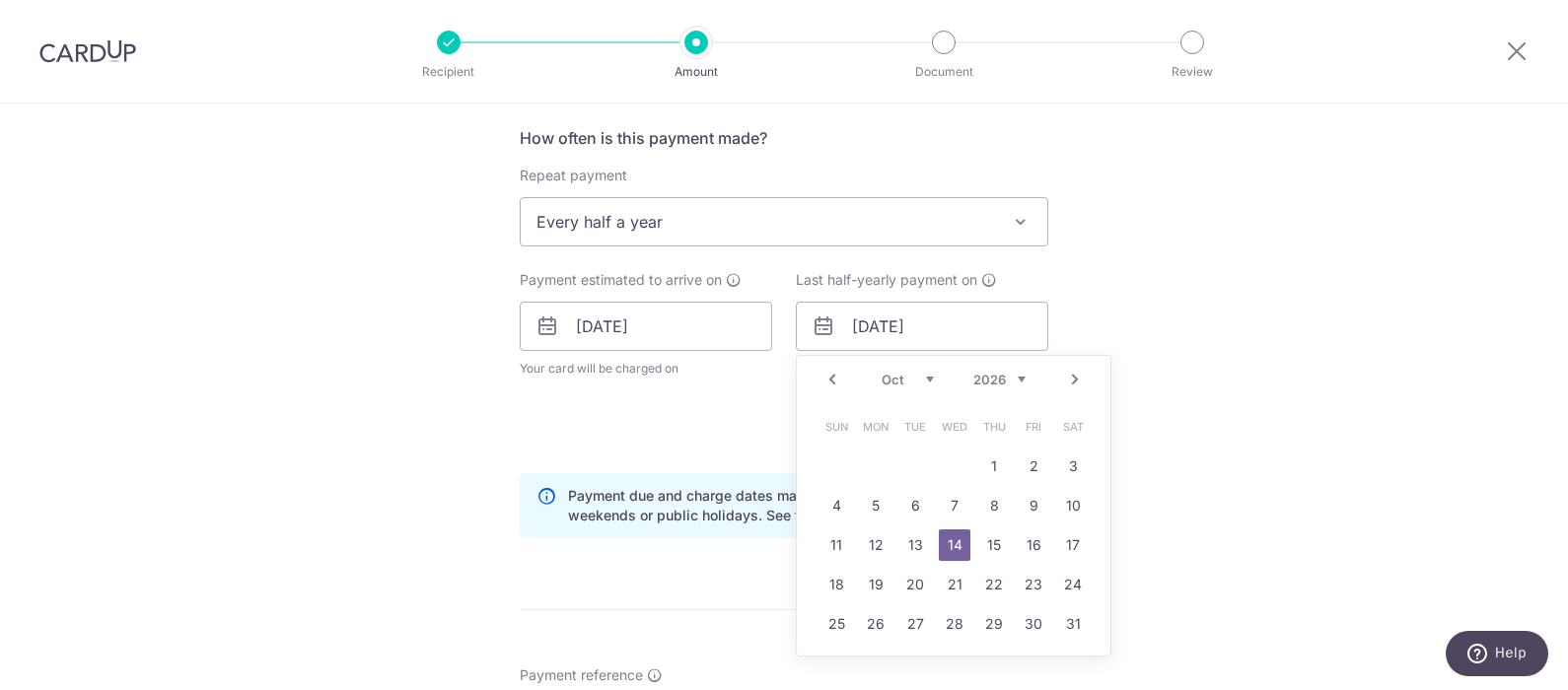 click on "Prev" at bounding box center [832, 380] 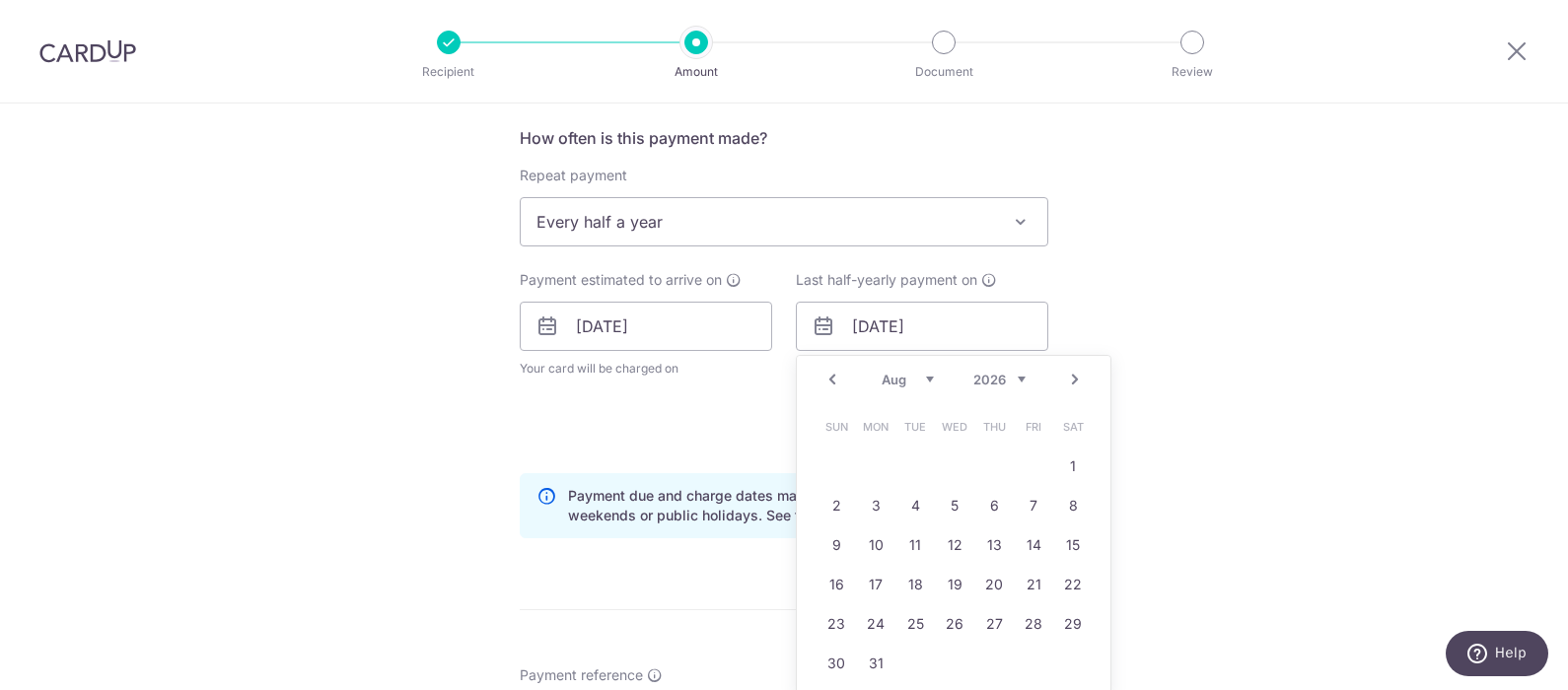 click on "Prev" at bounding box center (832, 380) 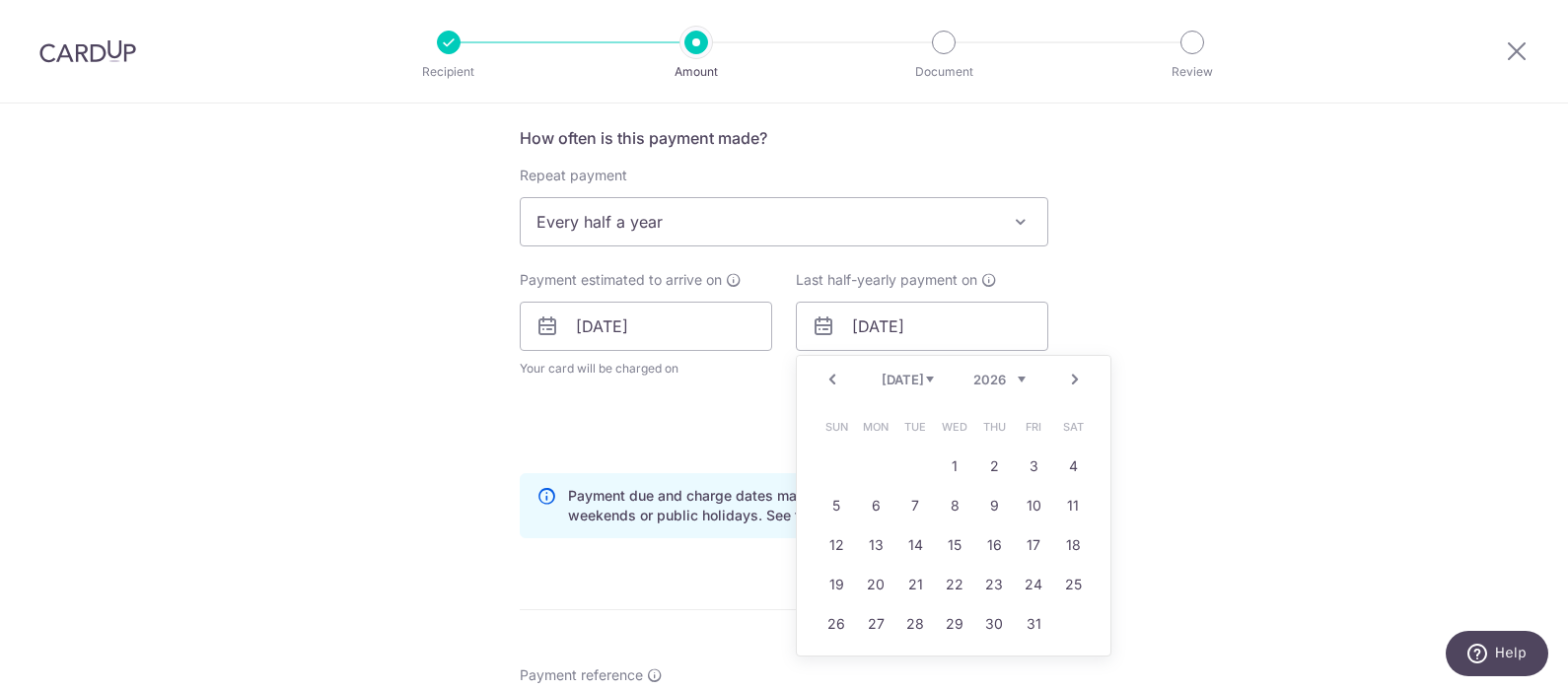 click on "Prev" at bounding box center [832, 380] 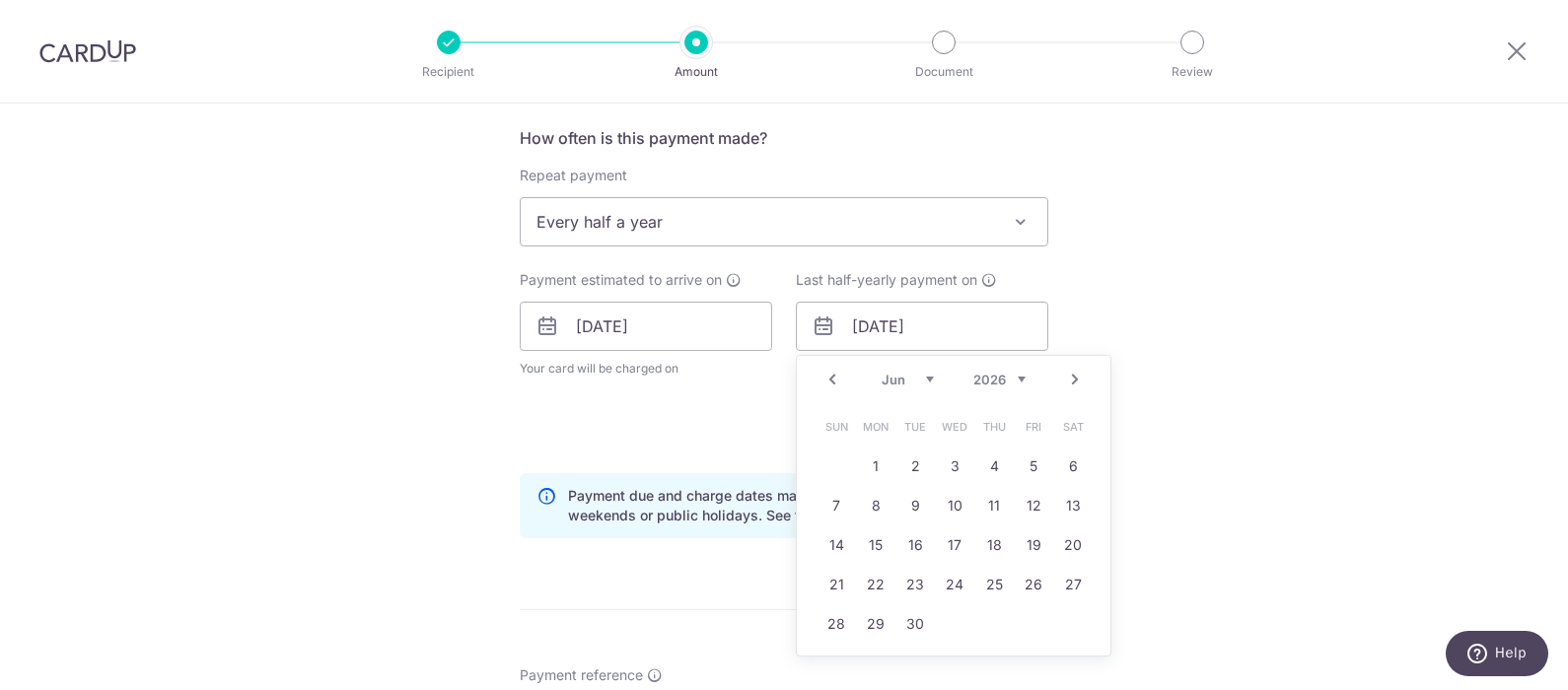 click on "Prev" at bounding box center [832, 380] 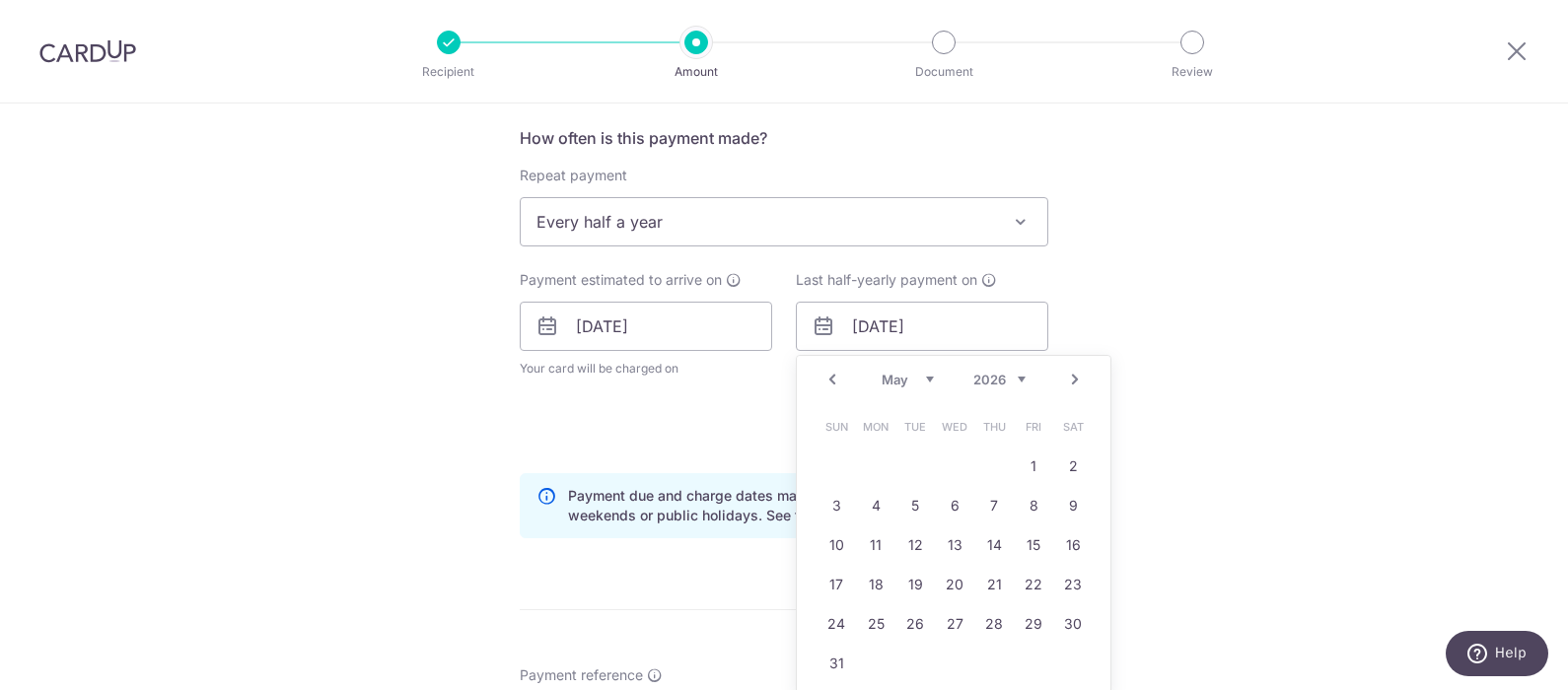 click on "Prev" at bounding box center (832, 380) 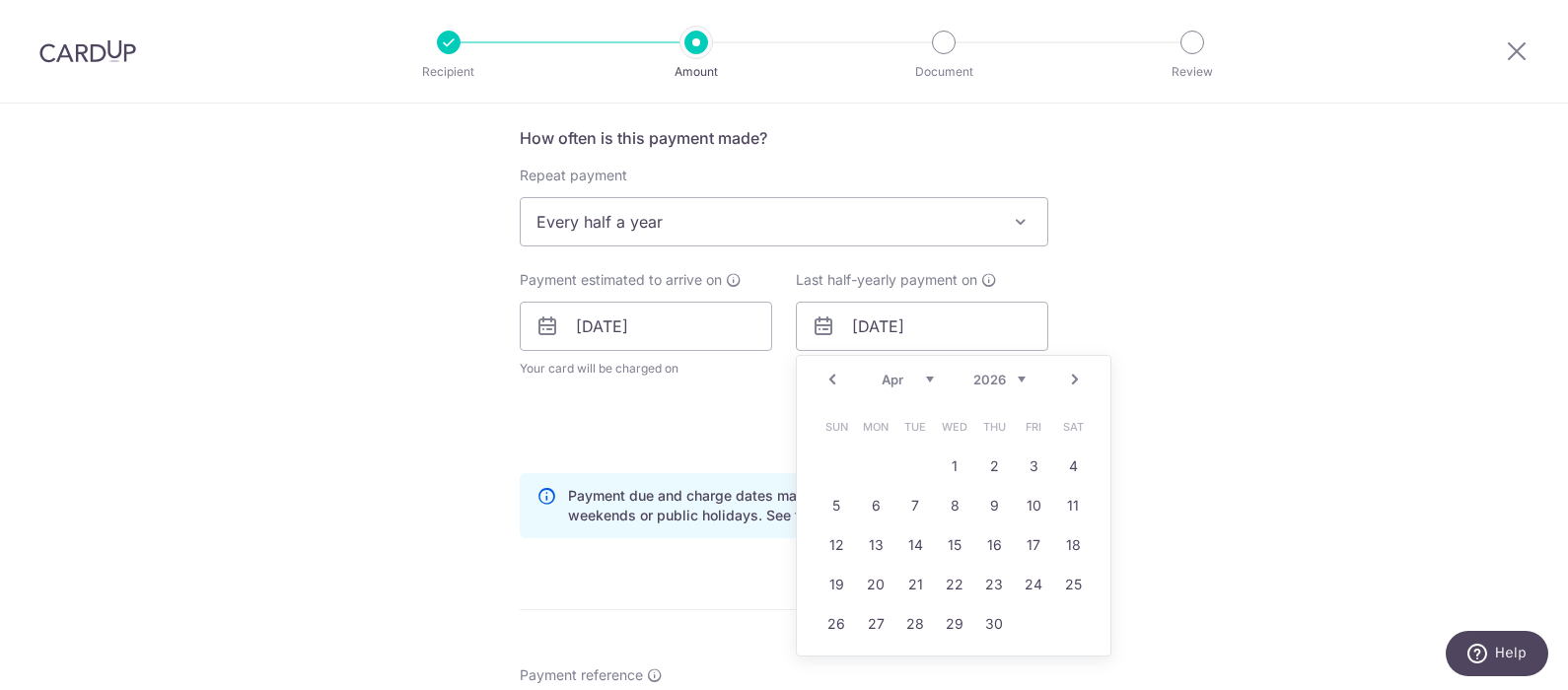 click on "Prev" at bounding box center [832, 380] 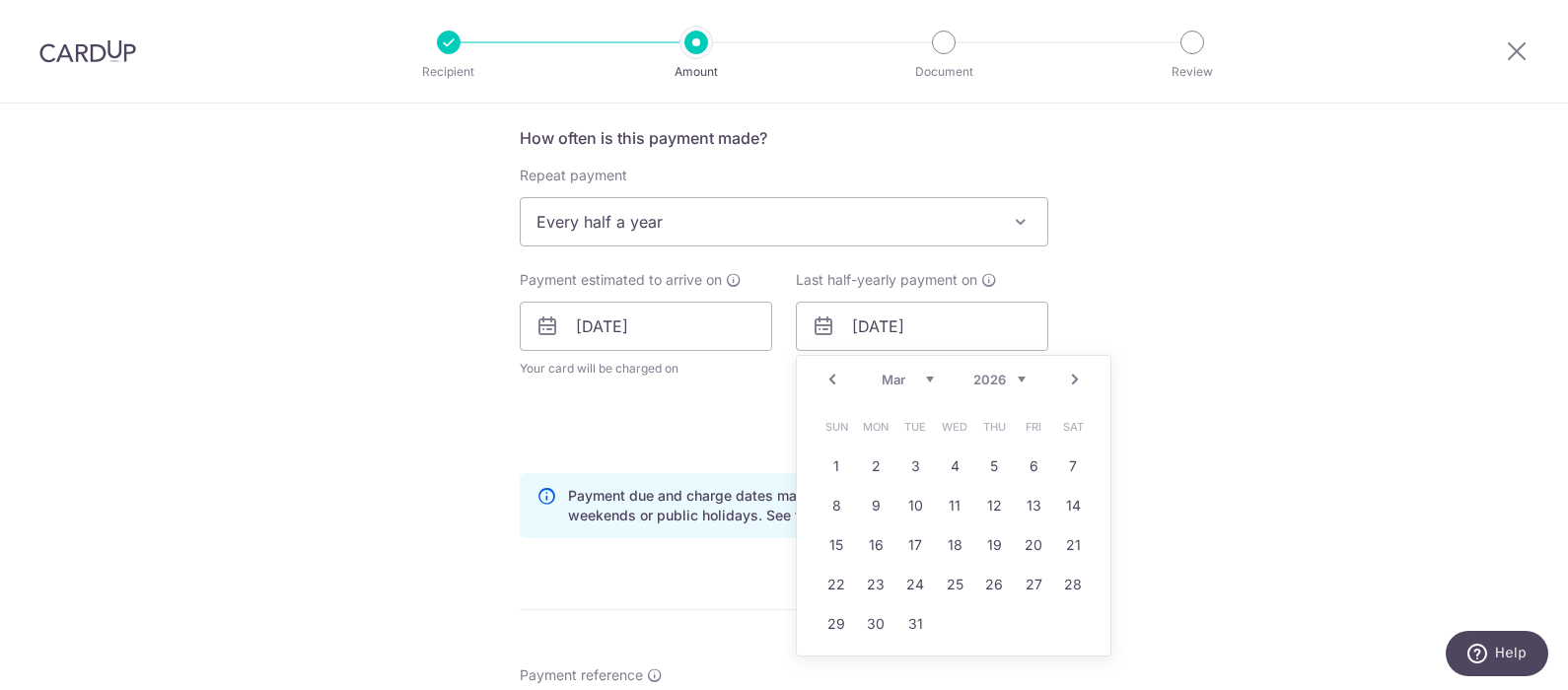 click on "Prev" at bounding box center [832, 380] 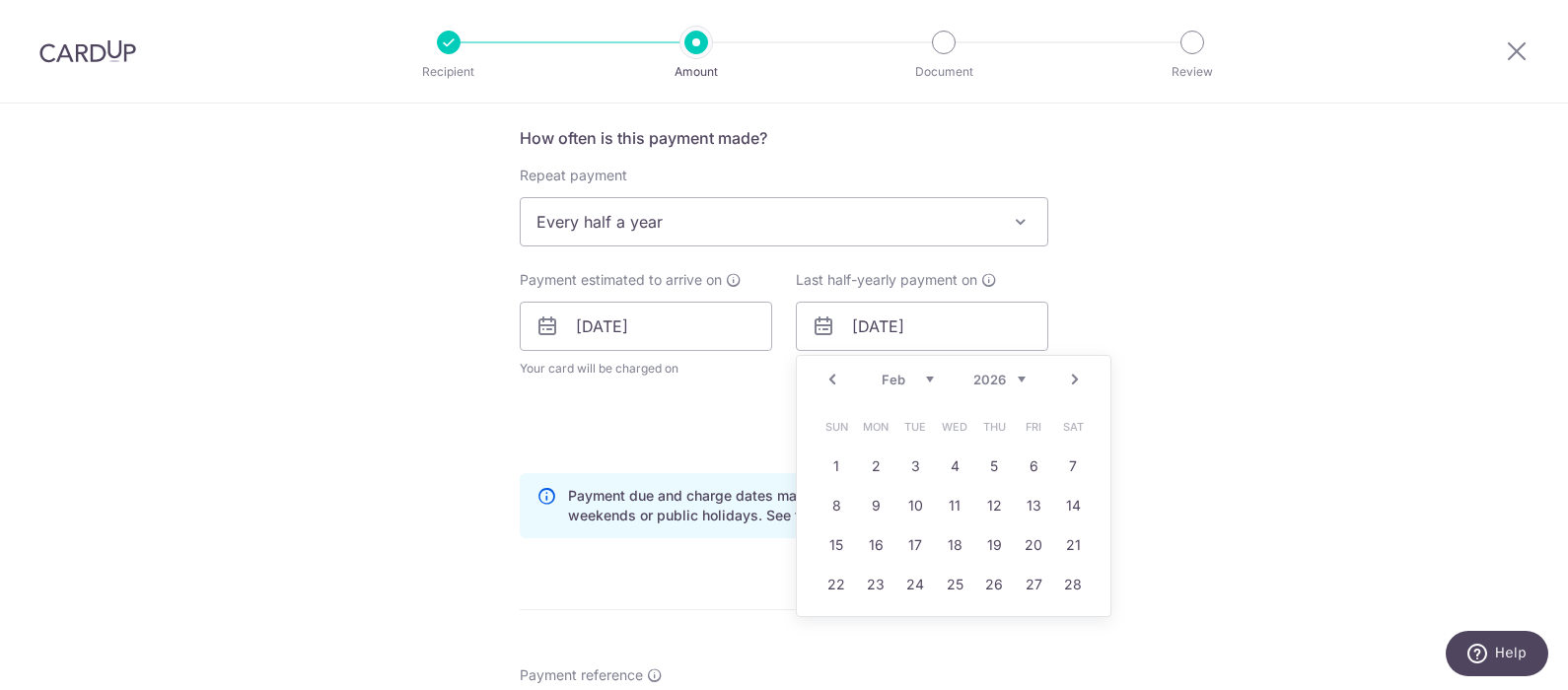 click on "Prev" at bounding box center (832, 380) 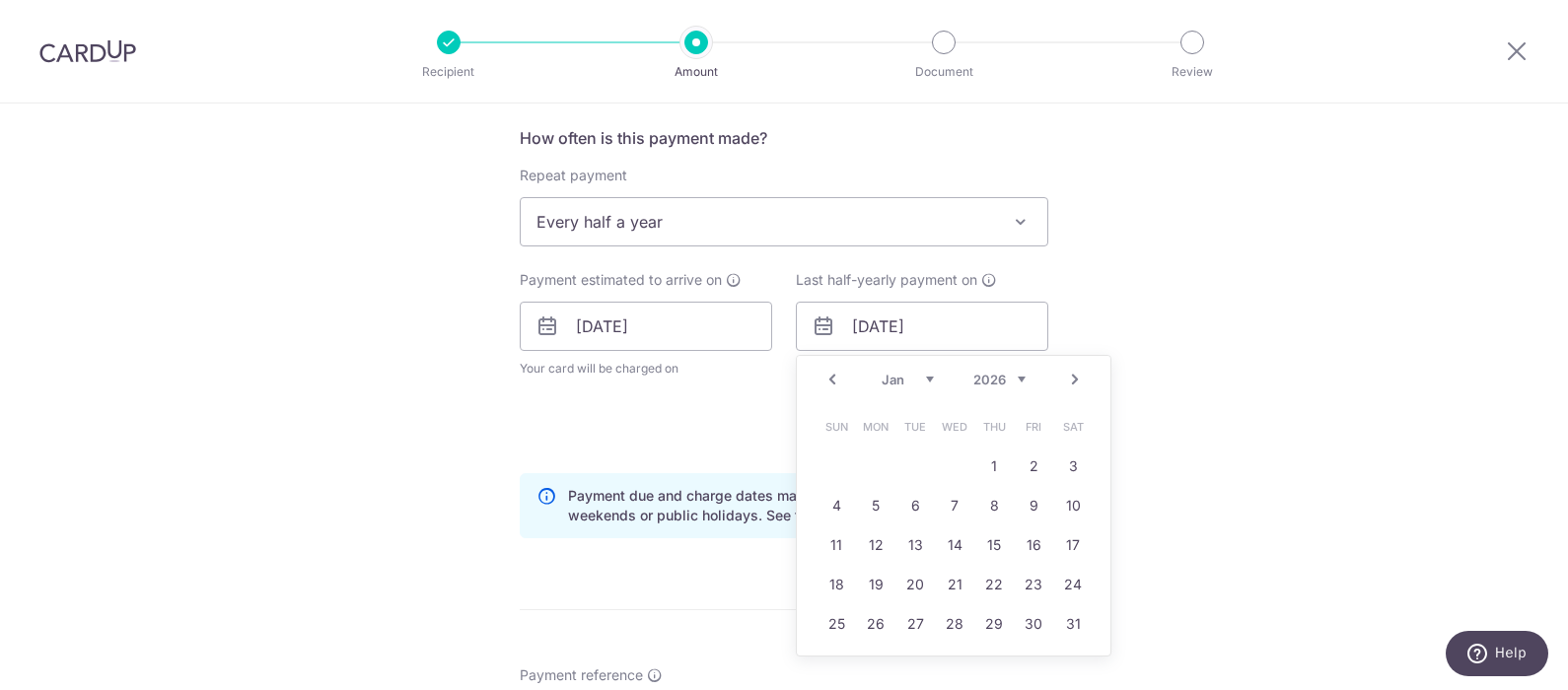 click on "Prev" at bounding box center [832, 380] 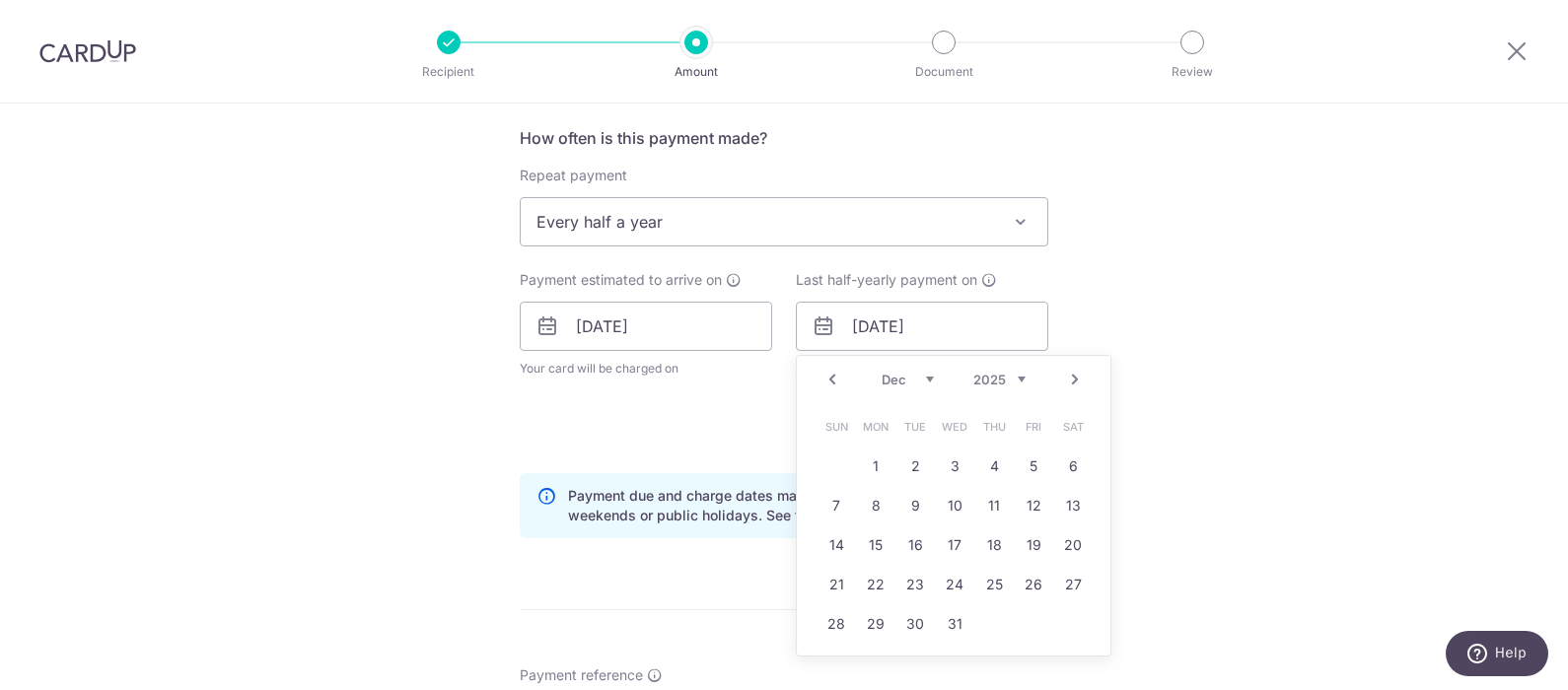 click on "Prev Next Jul Aug Sep Oct Nov Dec 2025 2026 2027 2028 2029 2030 2031 2032 2033 2034 2035" at bounding box center [954, 380] 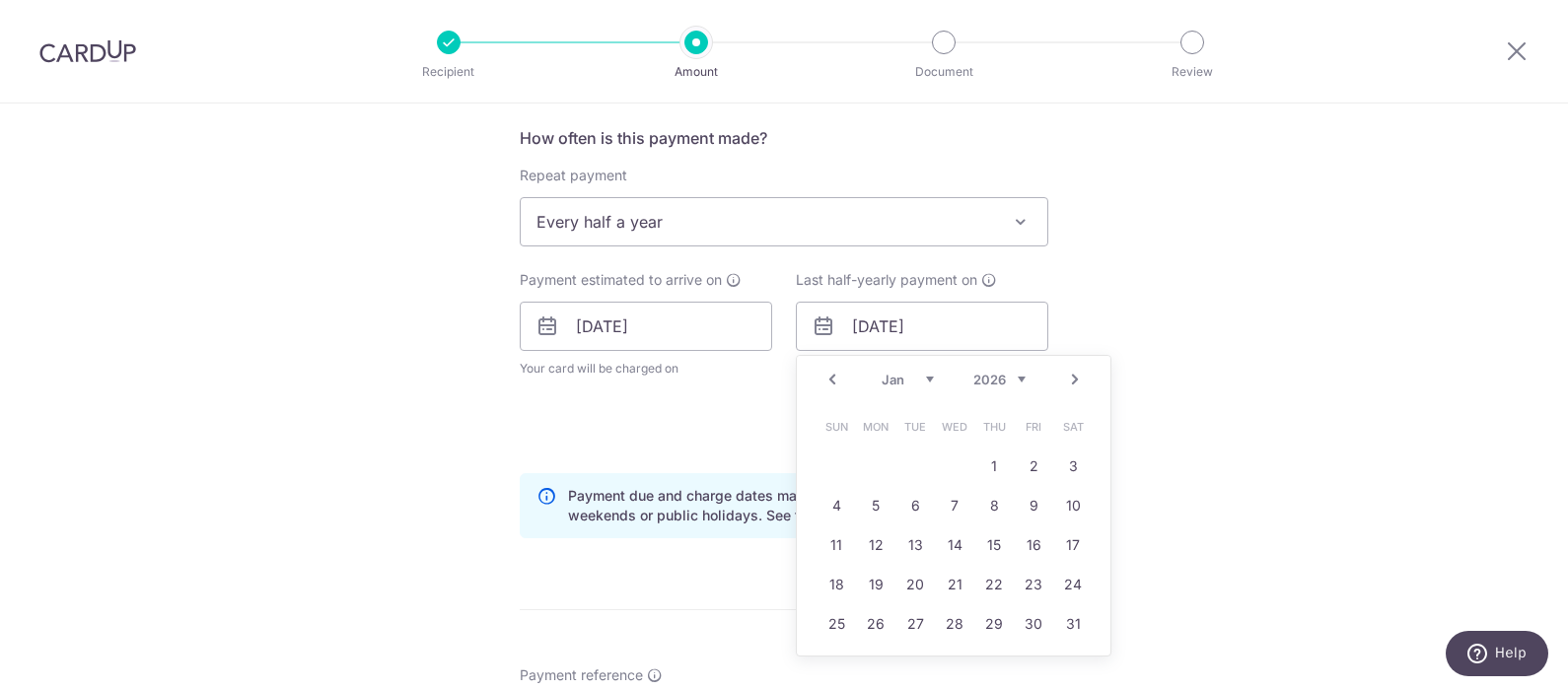 click on "Next" at bounding box center [1075, 380] 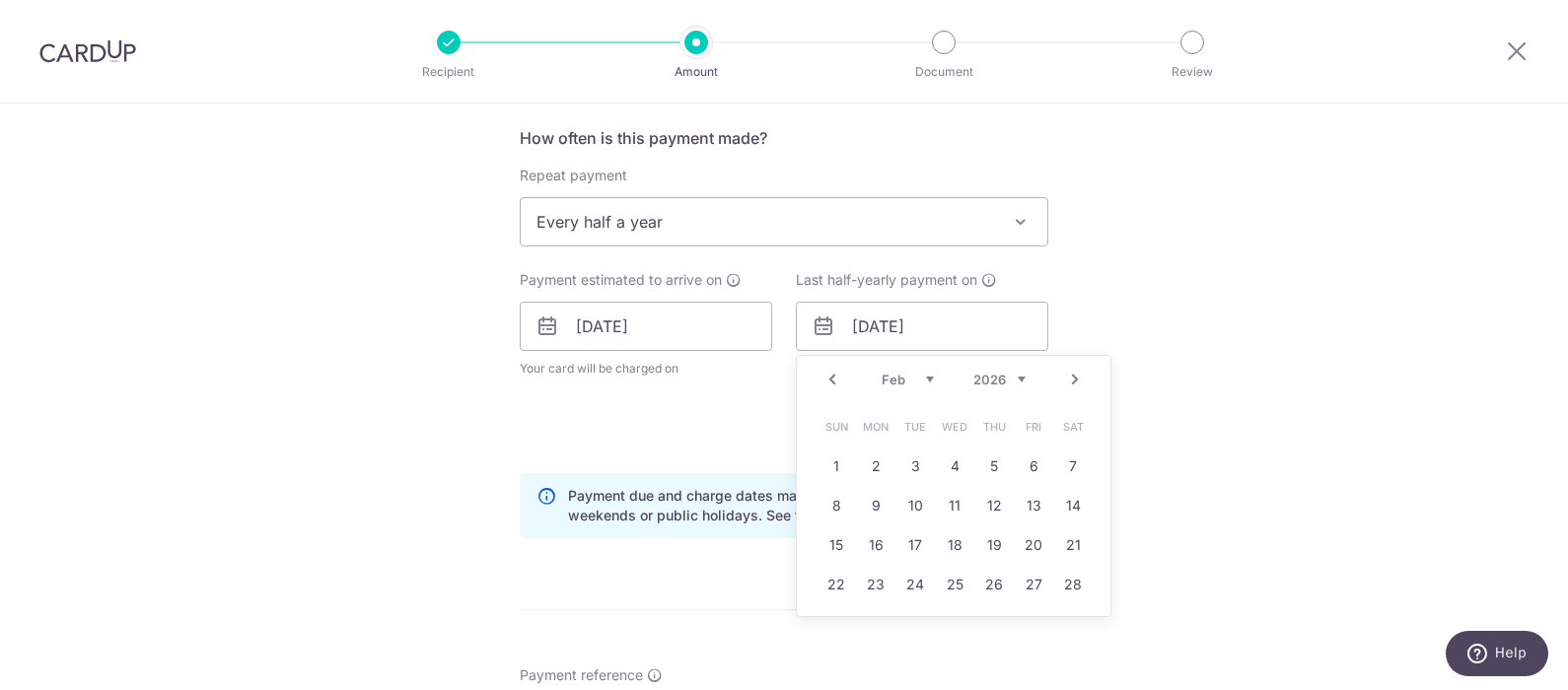 click on "Next" at bounding box center [1075, 380] 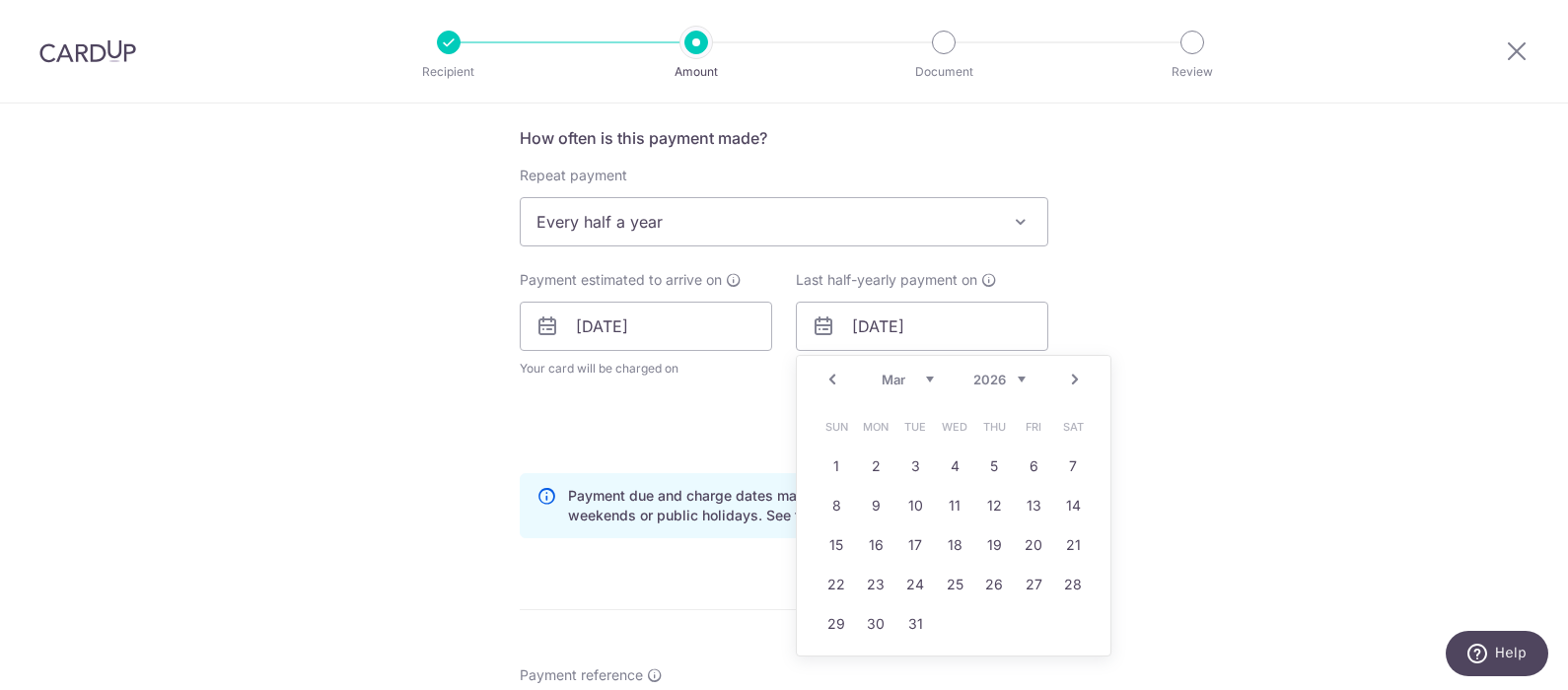 click on "Next" at bounding box center [1075, 380] 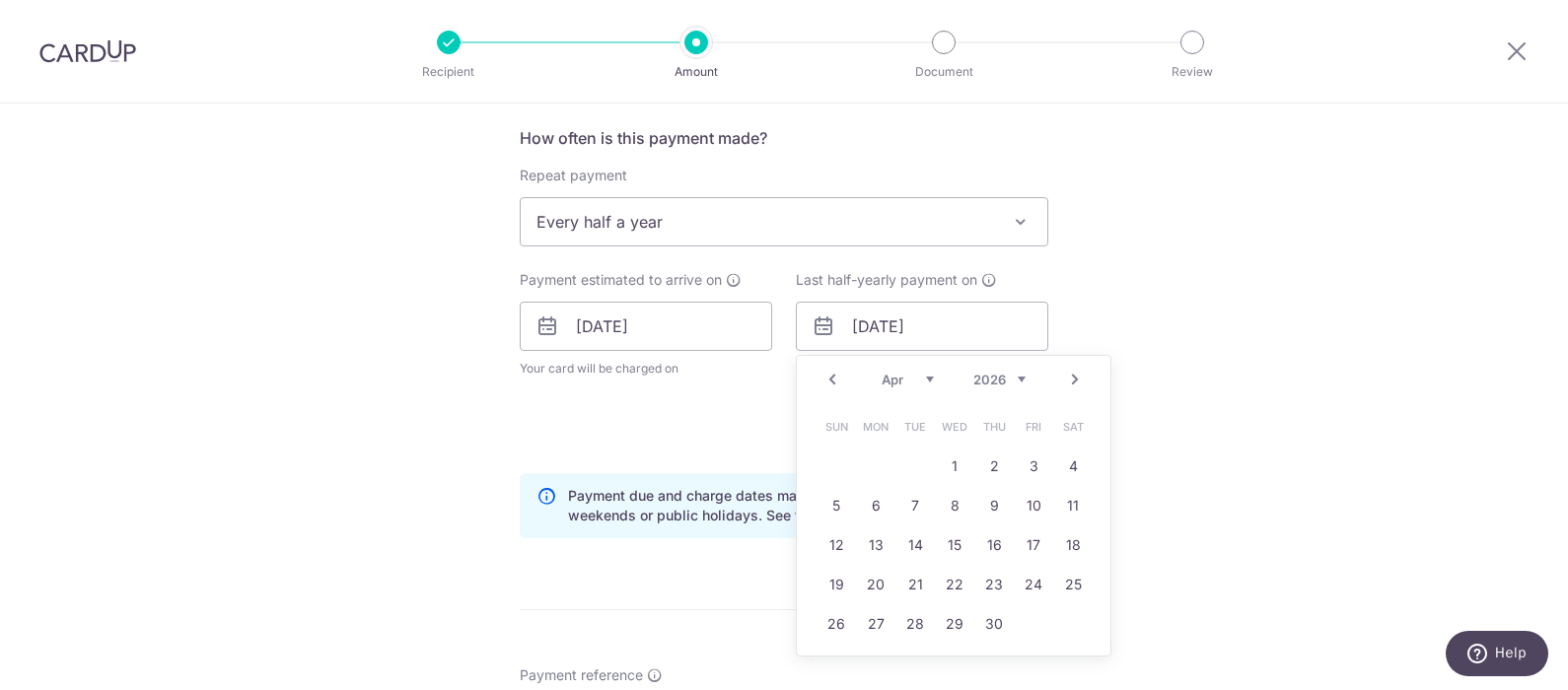 click on "Next" at bounding box center (1075, 380) 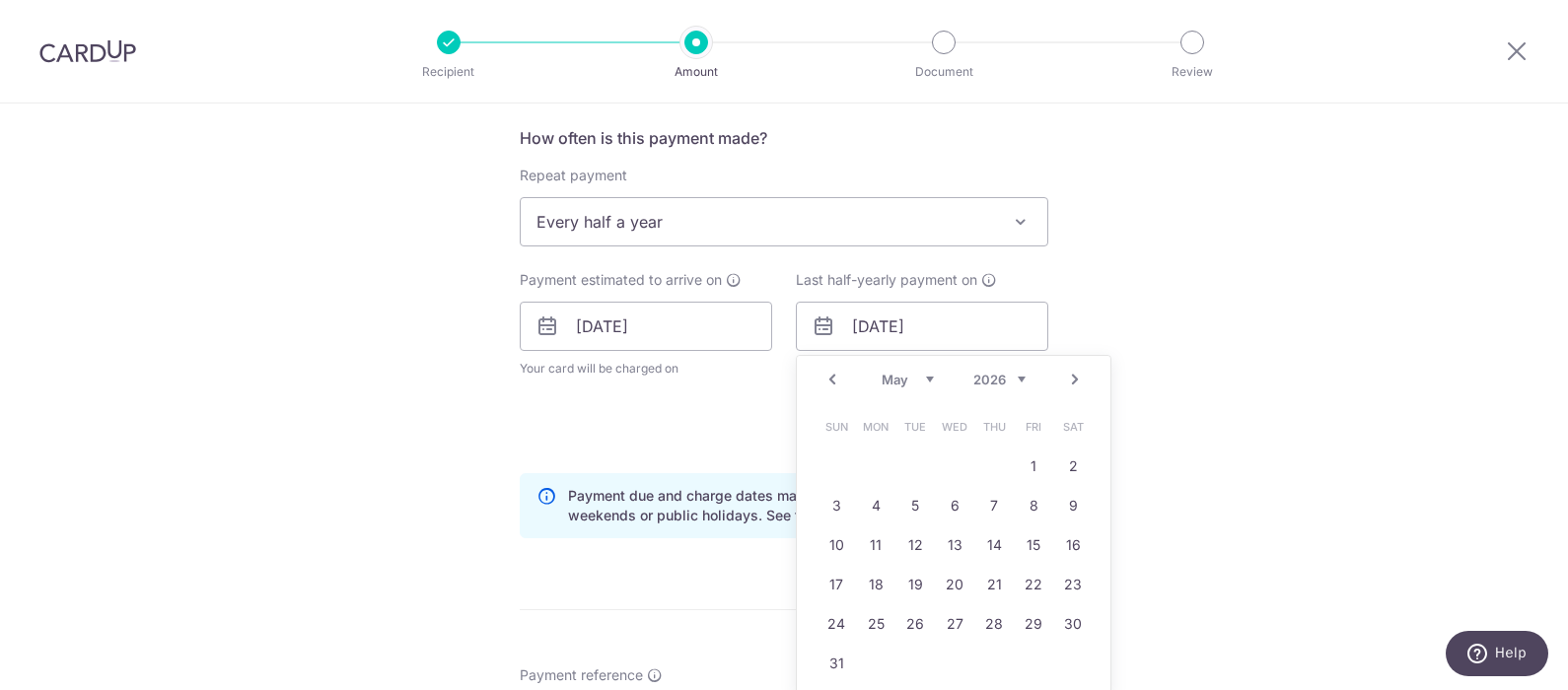 click on "Next" at bounding box center [1075, 380] 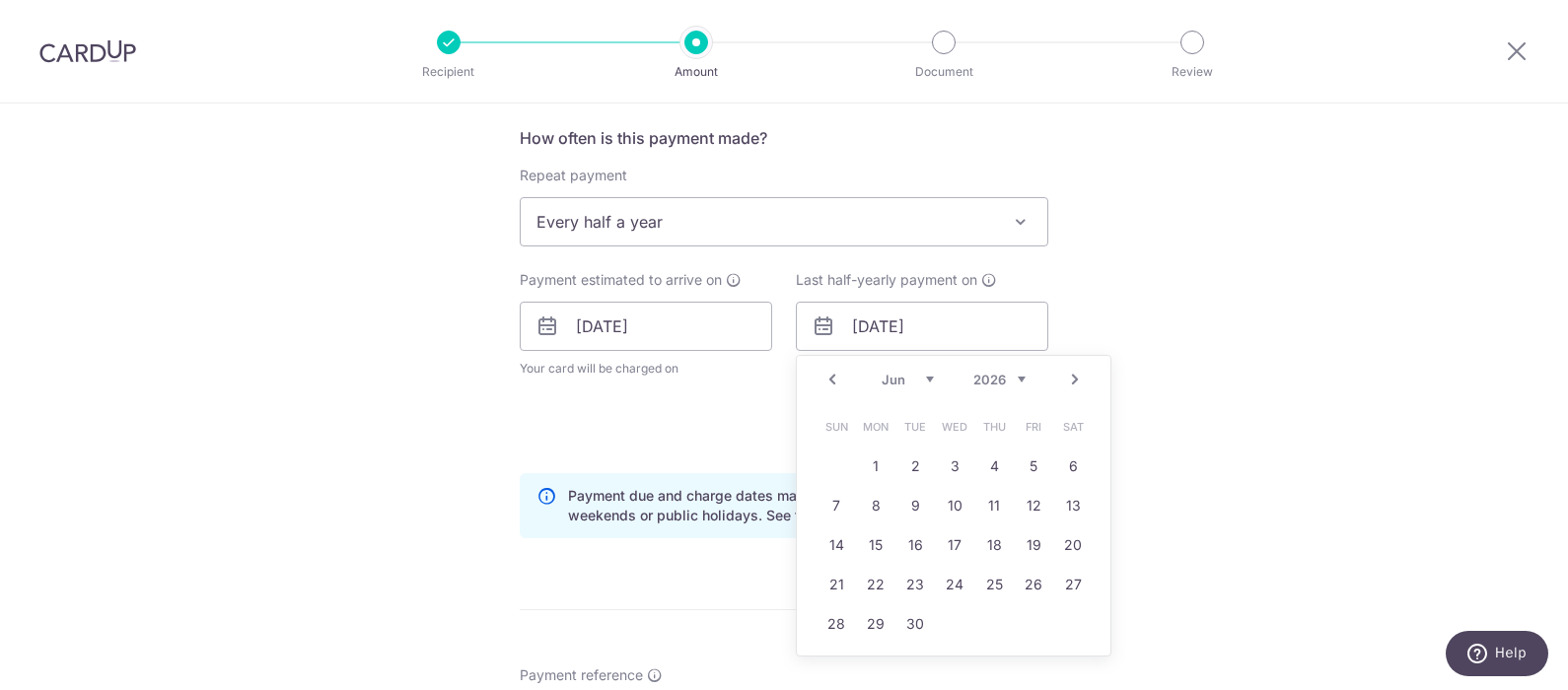 click on "Next" at bounding box center [1075, 380] 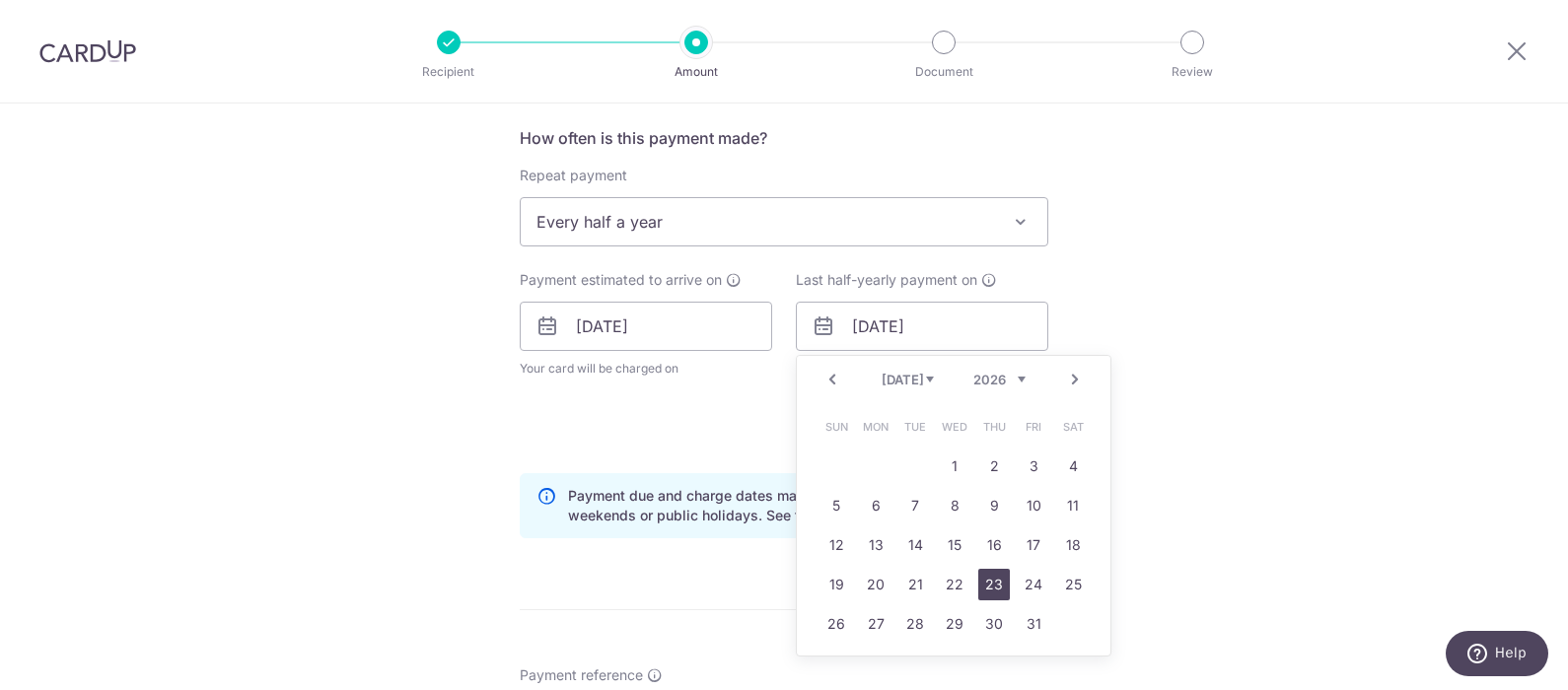 click on "23" at bounding box center [994, 585] 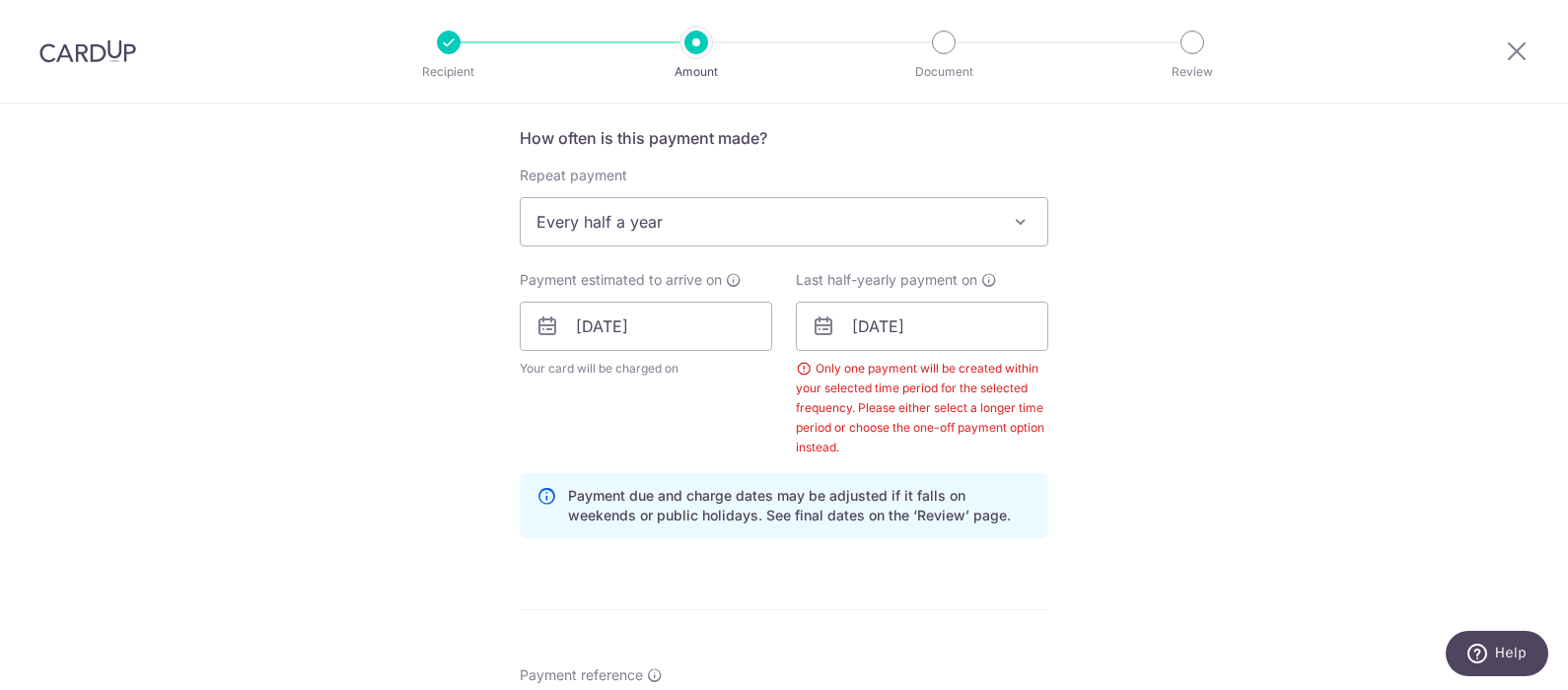 click on "Every half a year" at bounding box center (784, 222) 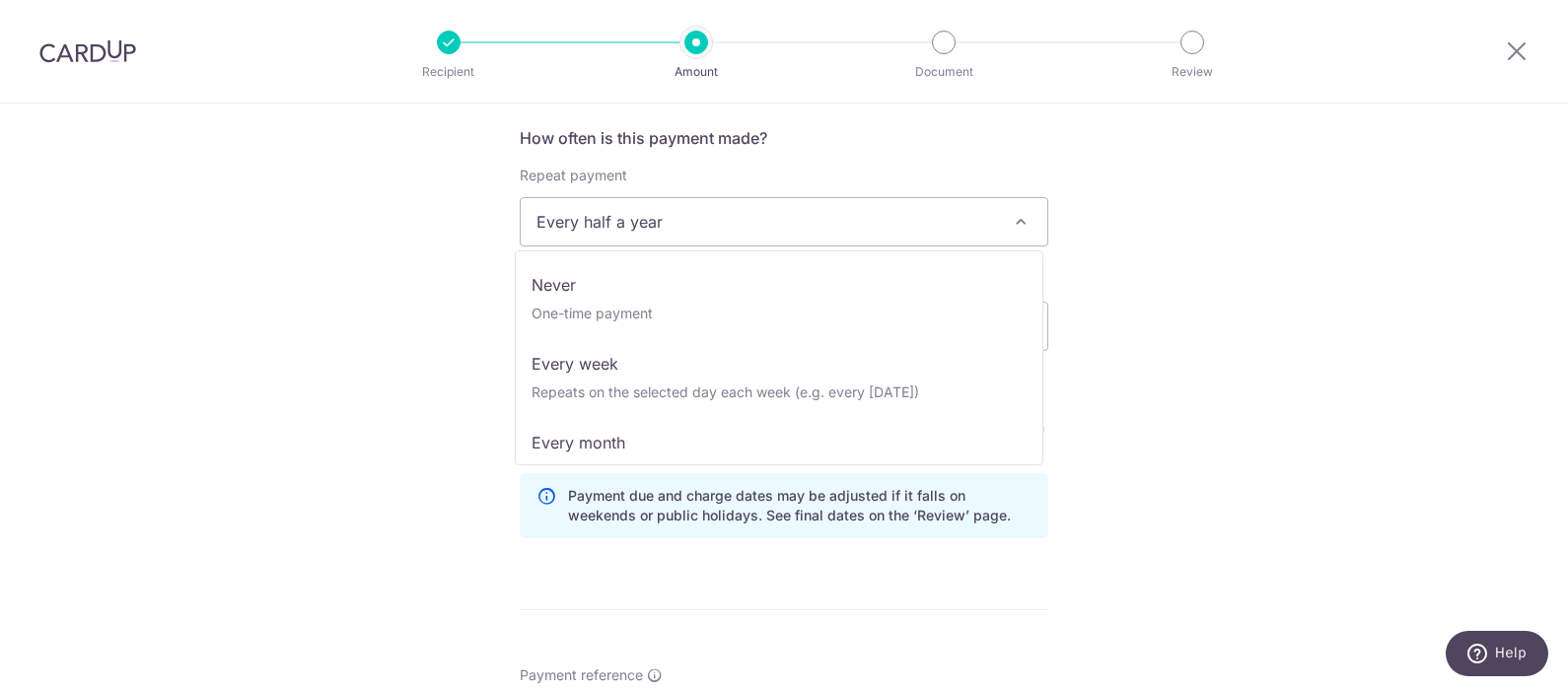 scroll, scrollTop: 197, scrollLeft: 0, axis: vertical 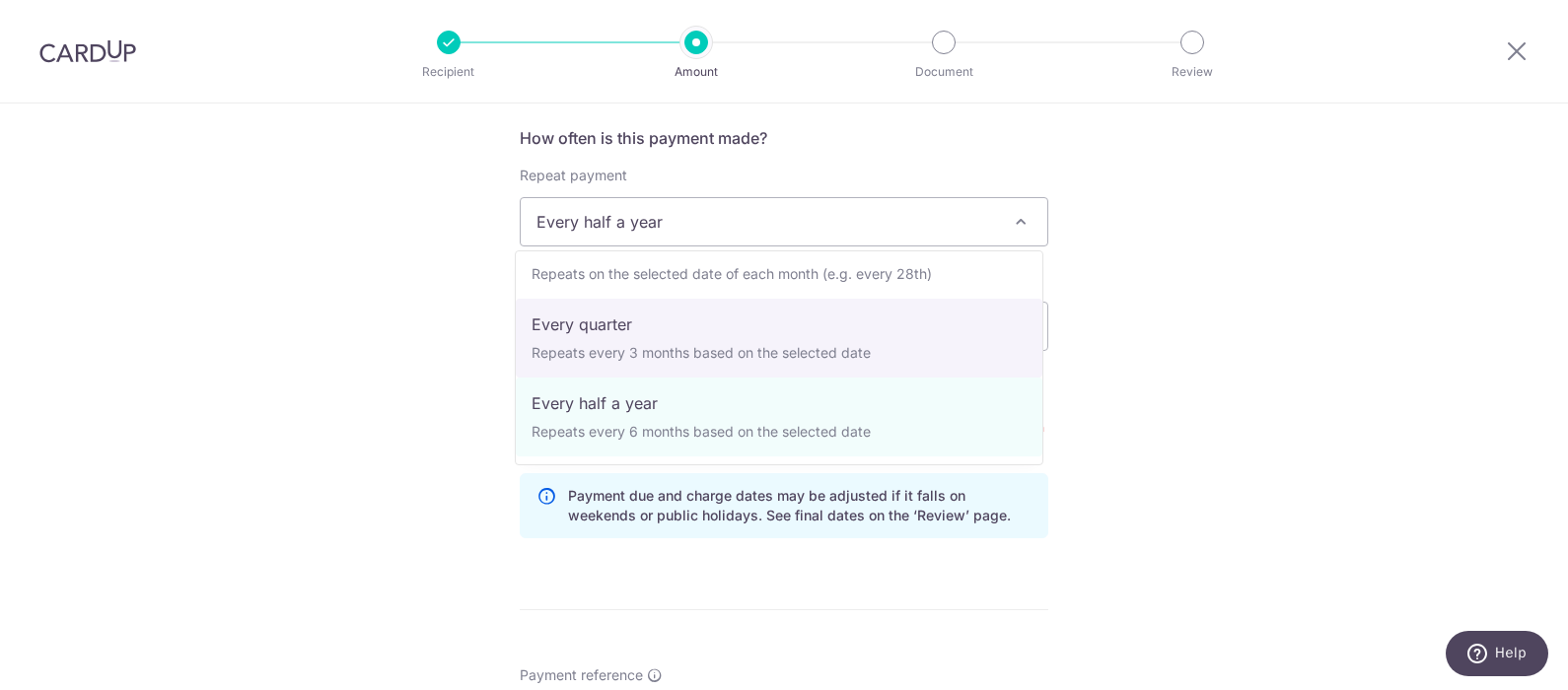 select on "4" 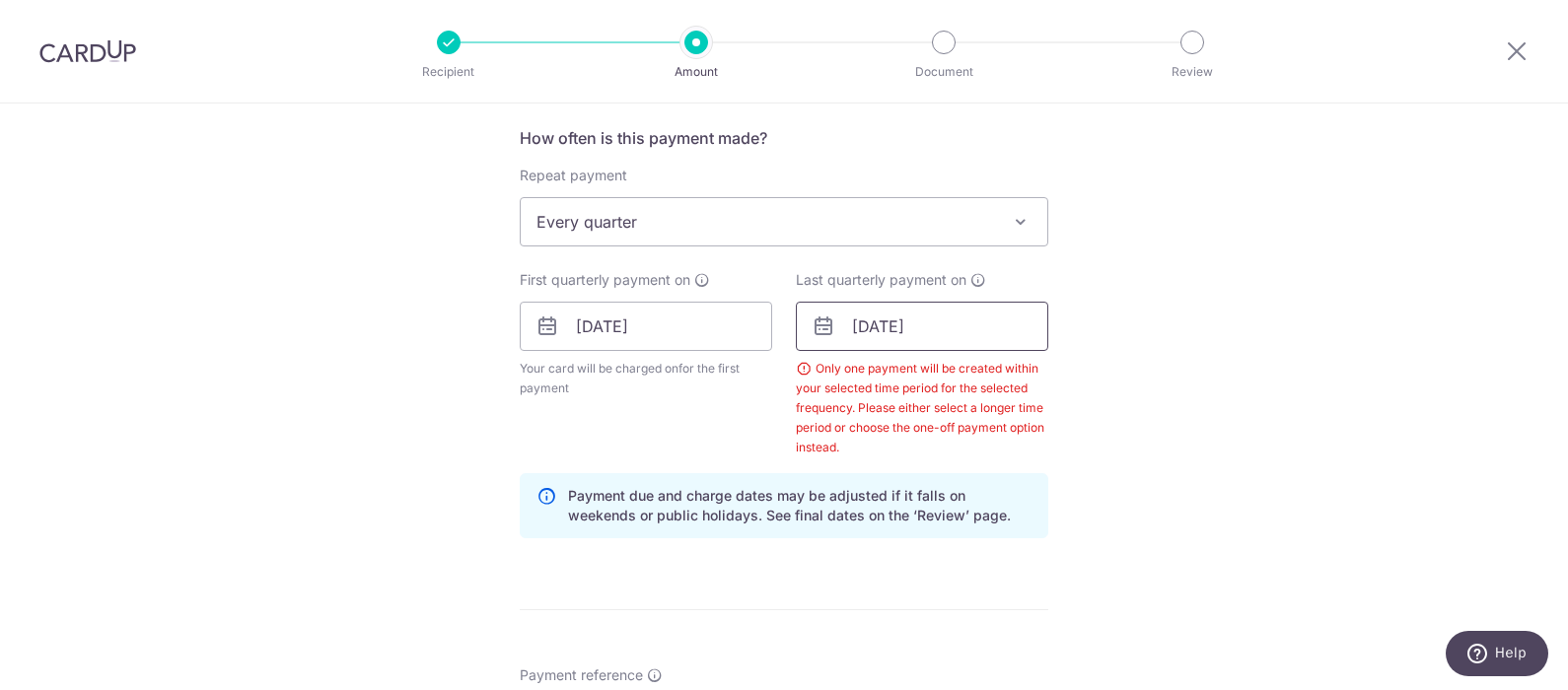 click on "23/07/2026" at bounding box center [922, 326] 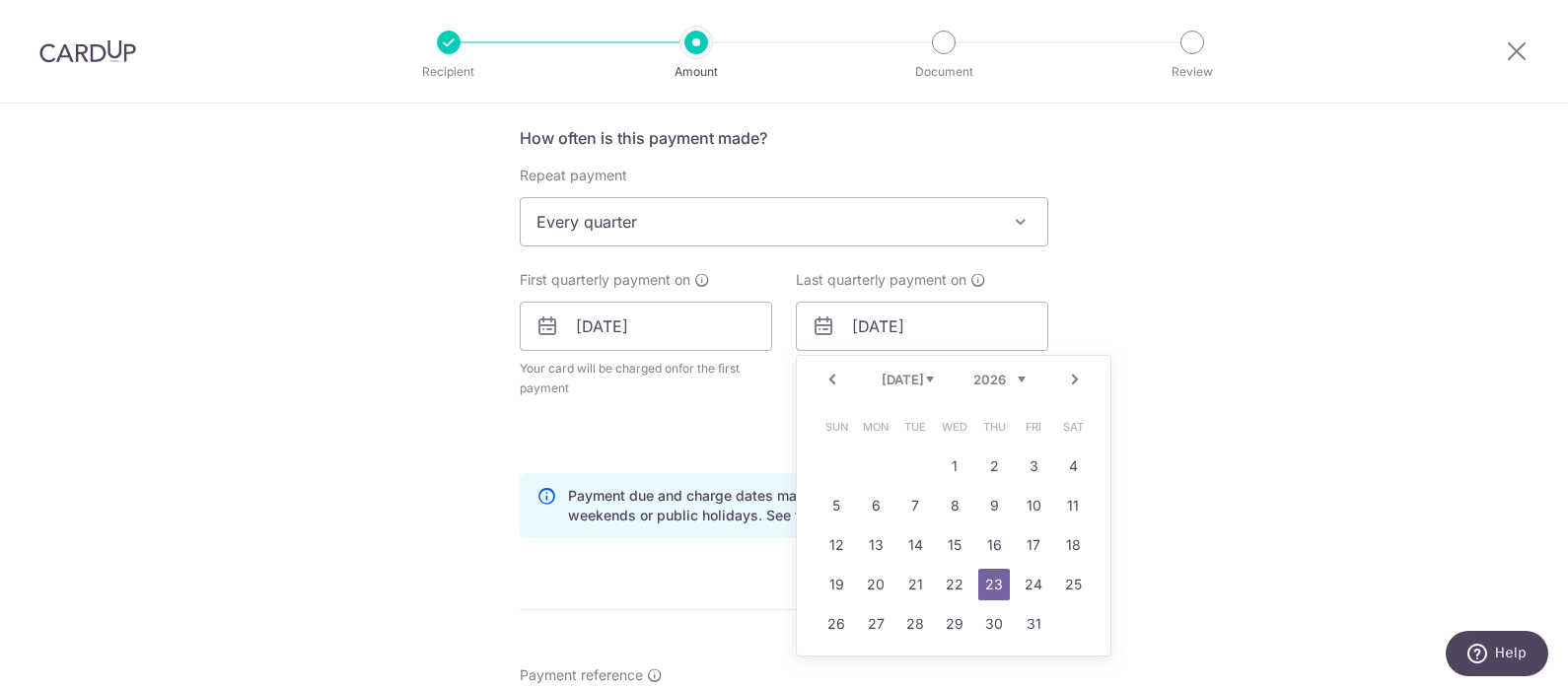 click on "23" at bounding box center [994, 585] 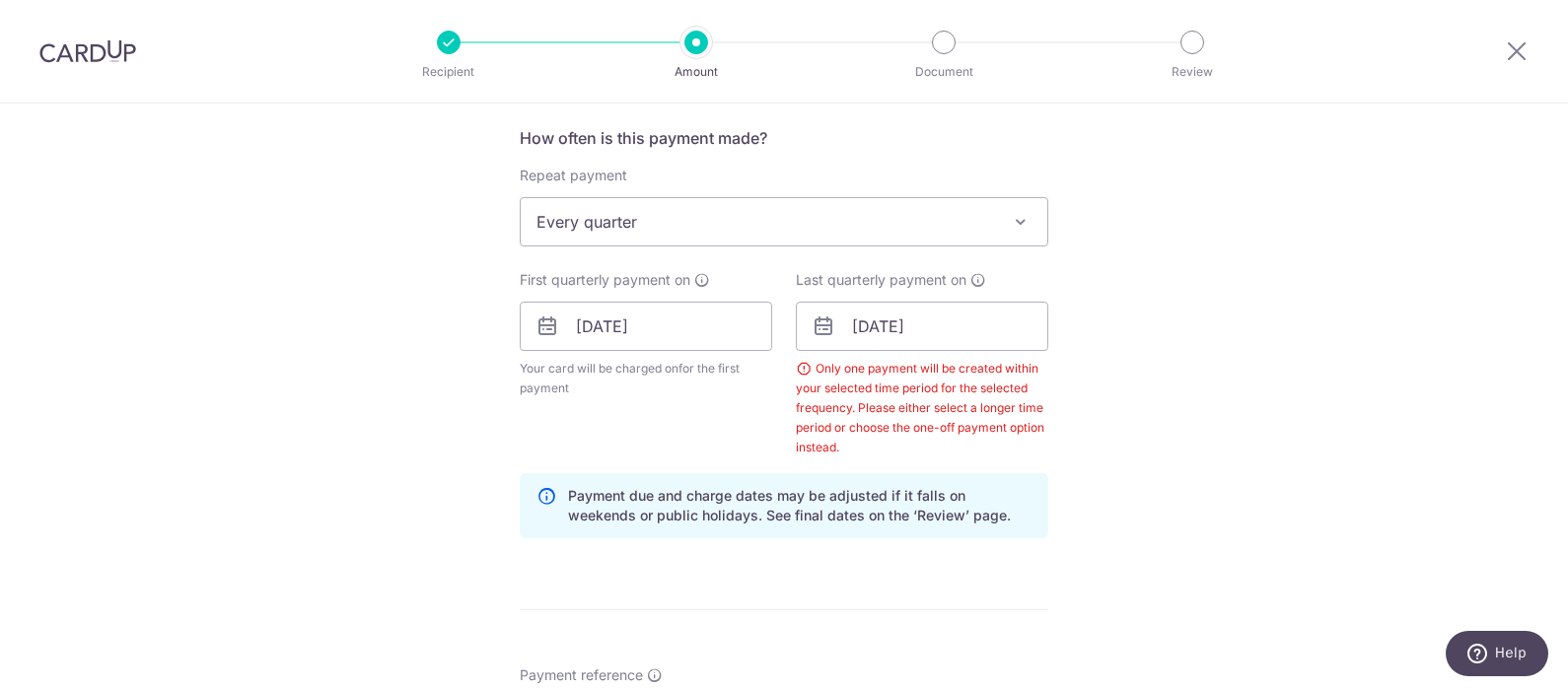 click on "Tell us more about your payment
Enter payment amount
SGD
560.00
560.00
Select Card
**** 9276
Add credit card
Your Cards
**** 9407
**** 0917
**** 8035
**** 1002
**** 2001
**** 3977
**** 9276
Secure 256-bit SSL" at bounding box center [784, 379] 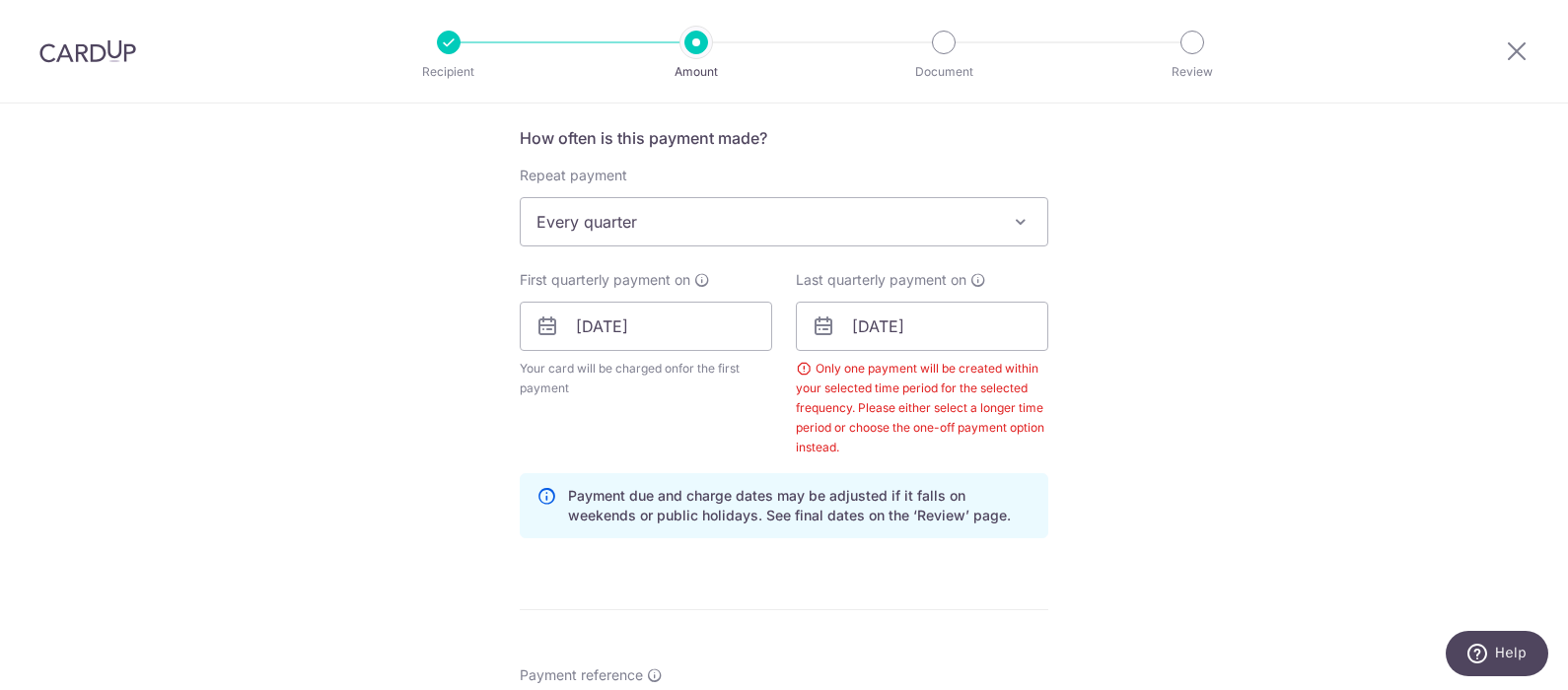 click on "Only one payment will be created within your selected time period for the selected frequency. Please either select a longer time period or choose the one-off payment option instead." at bounding box center [922, 408] 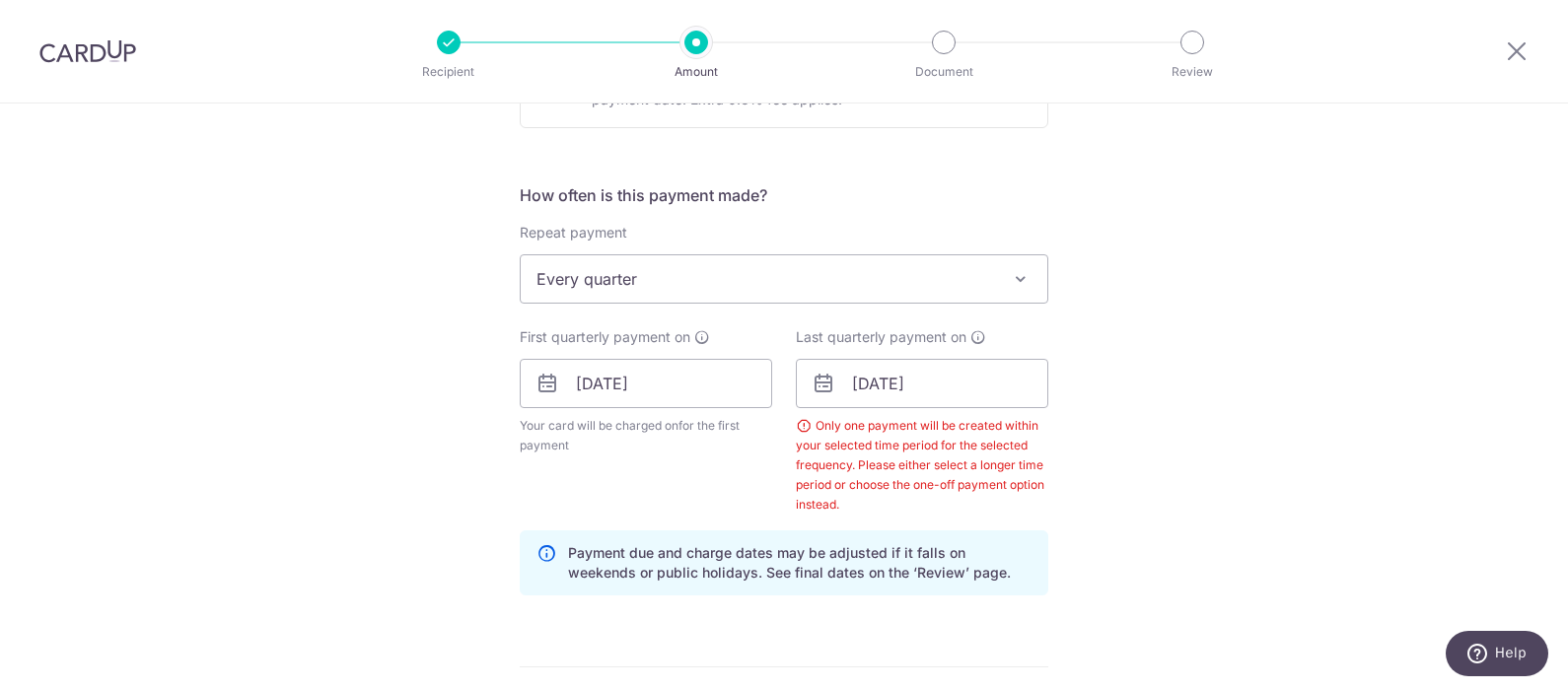 scroll, scrollTop: 581, scrollLeft: 0, axis: vertical 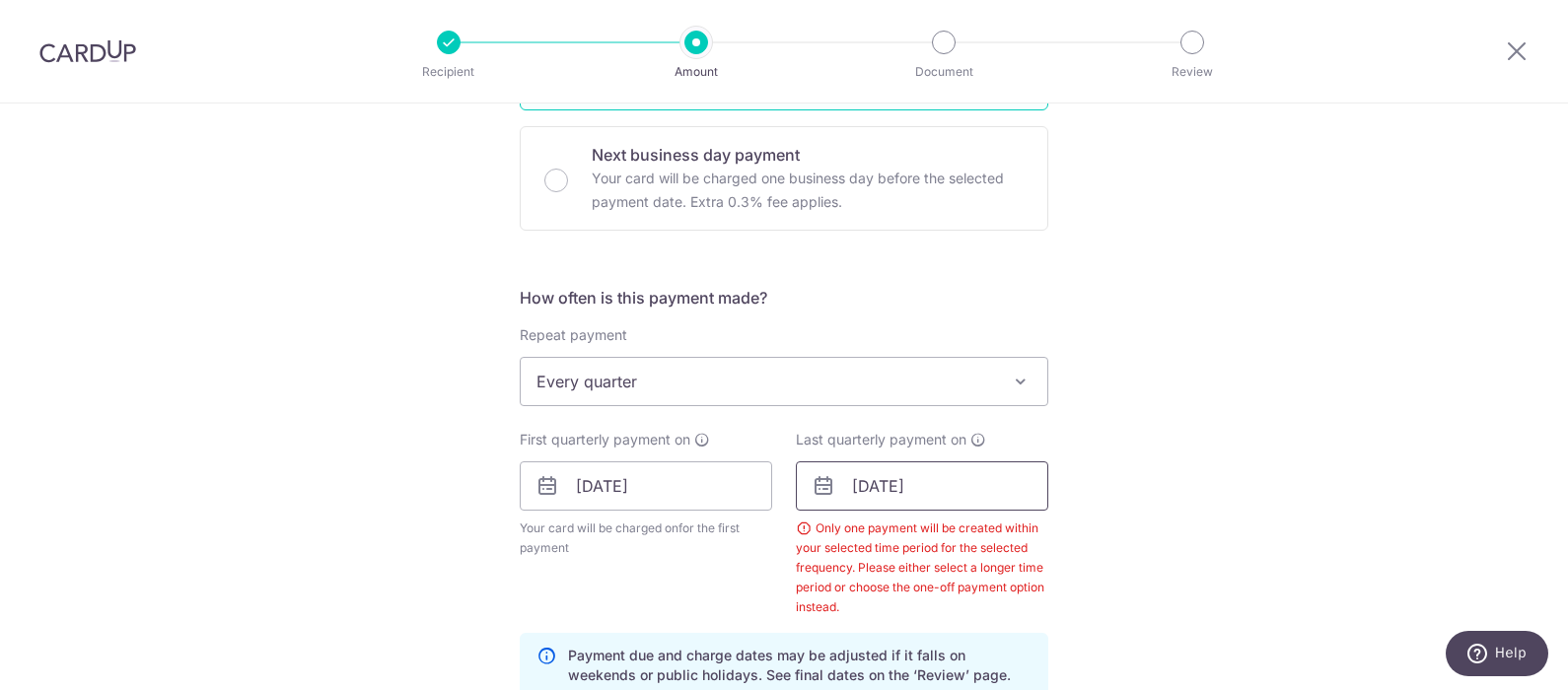 click on "23/07/2026" at bounding box center [922, 486] 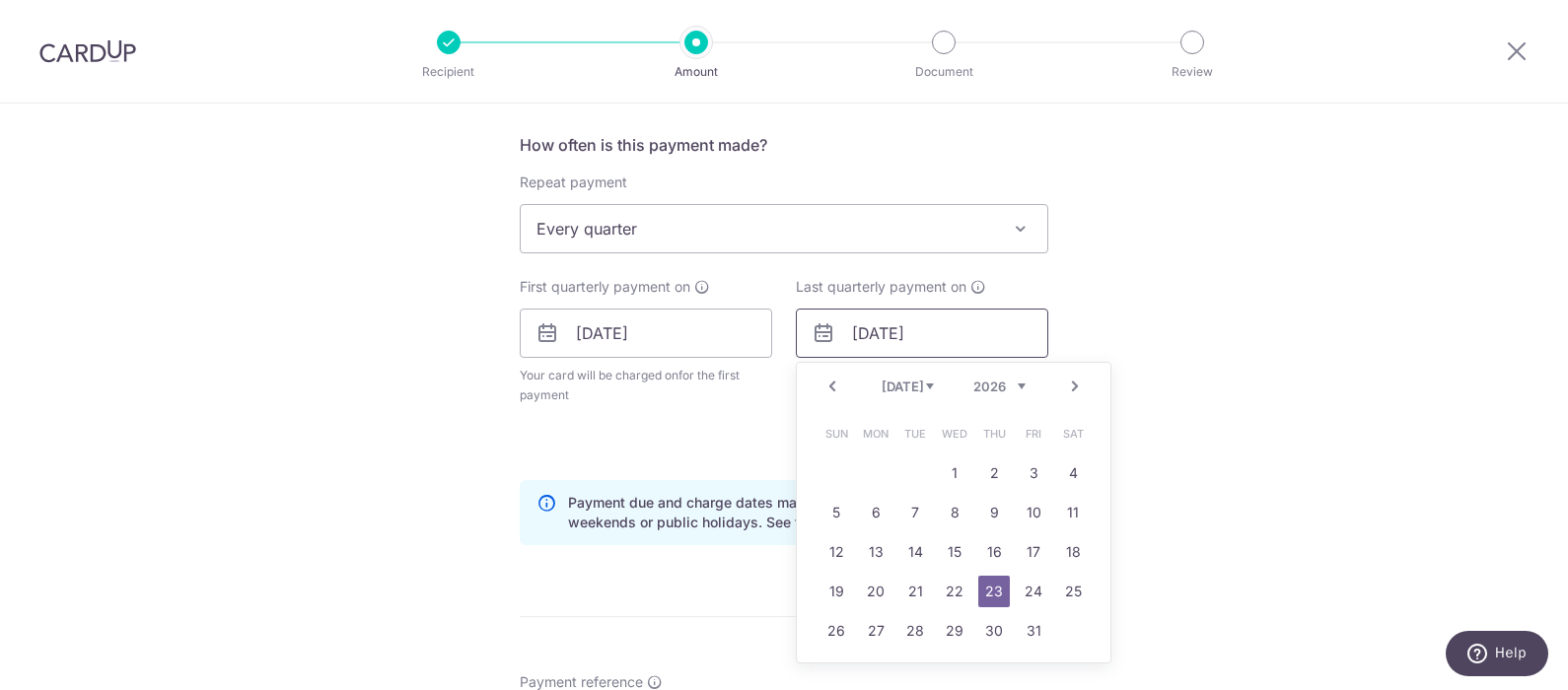scroll, scrollTop: 828, scrollLeft: 0, axis: vertical 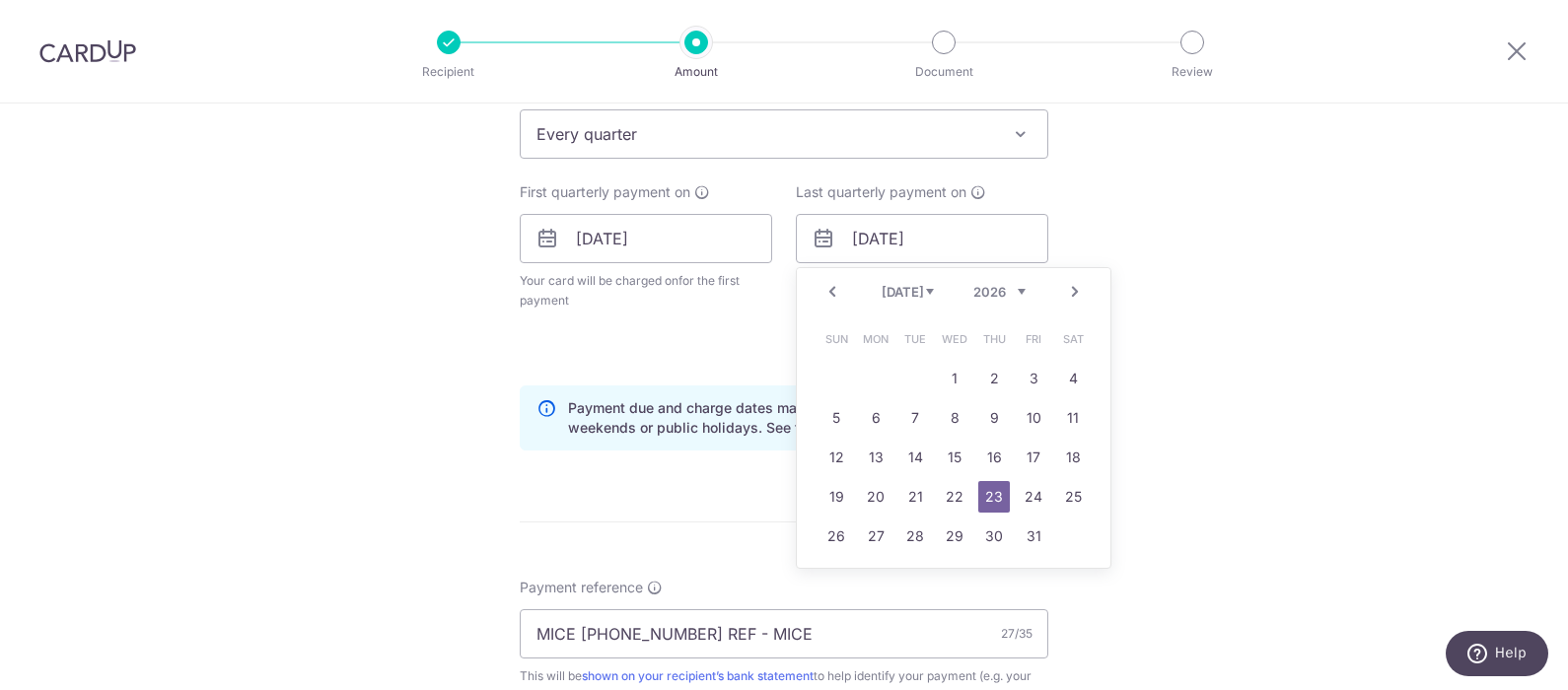 click on "Prev" at bounding box center (832, 292) 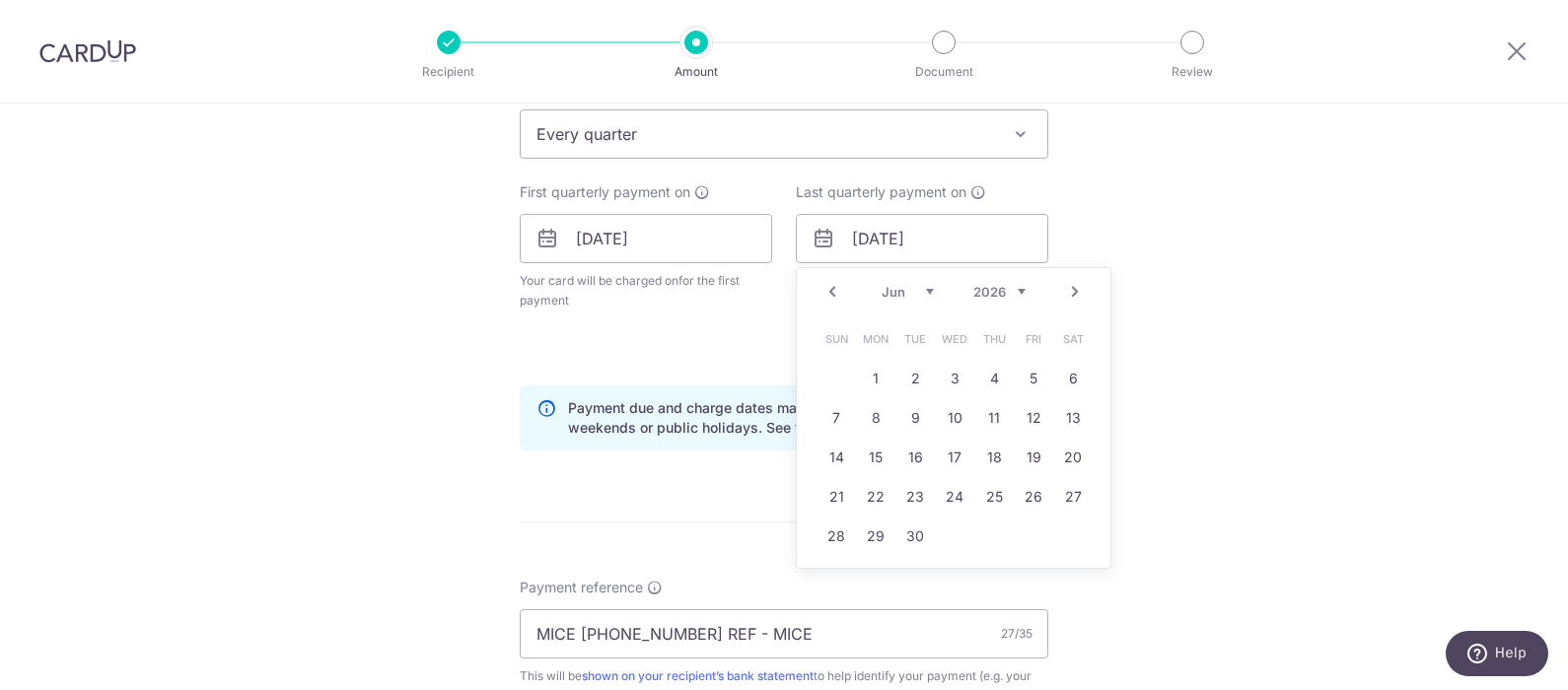 click on "Prev" at bounding box center (832, 292) 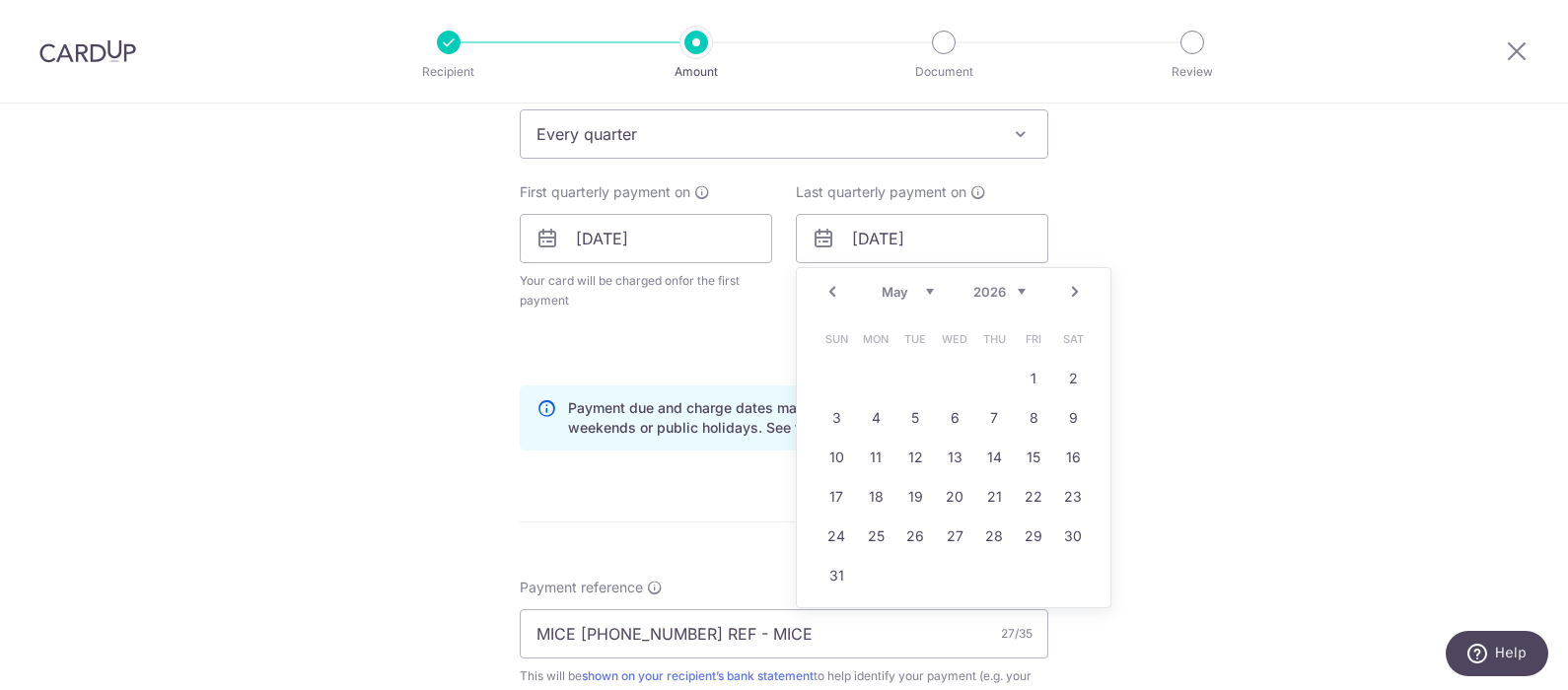 click on "Prev" at bounding box center (832, 292) 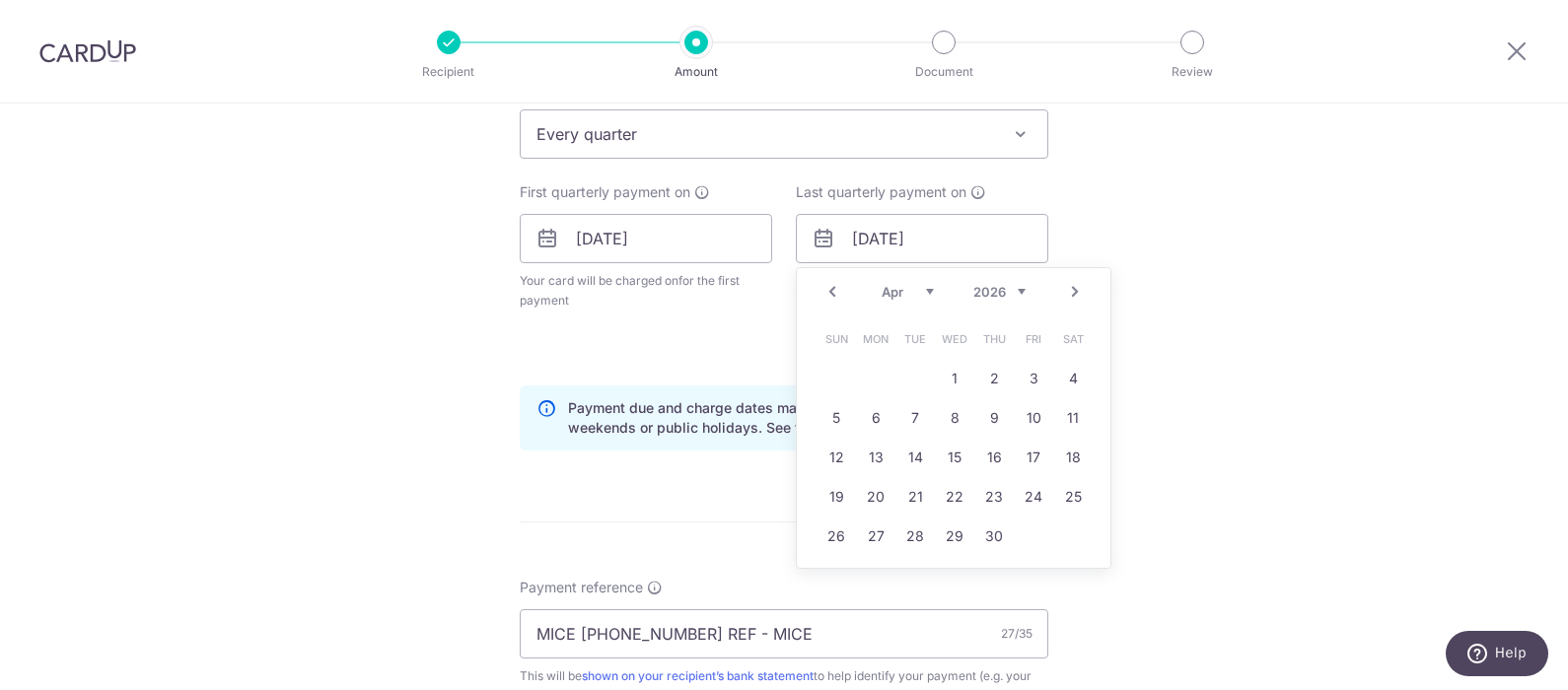 click on "Prev" at bounding box center (832, 292) 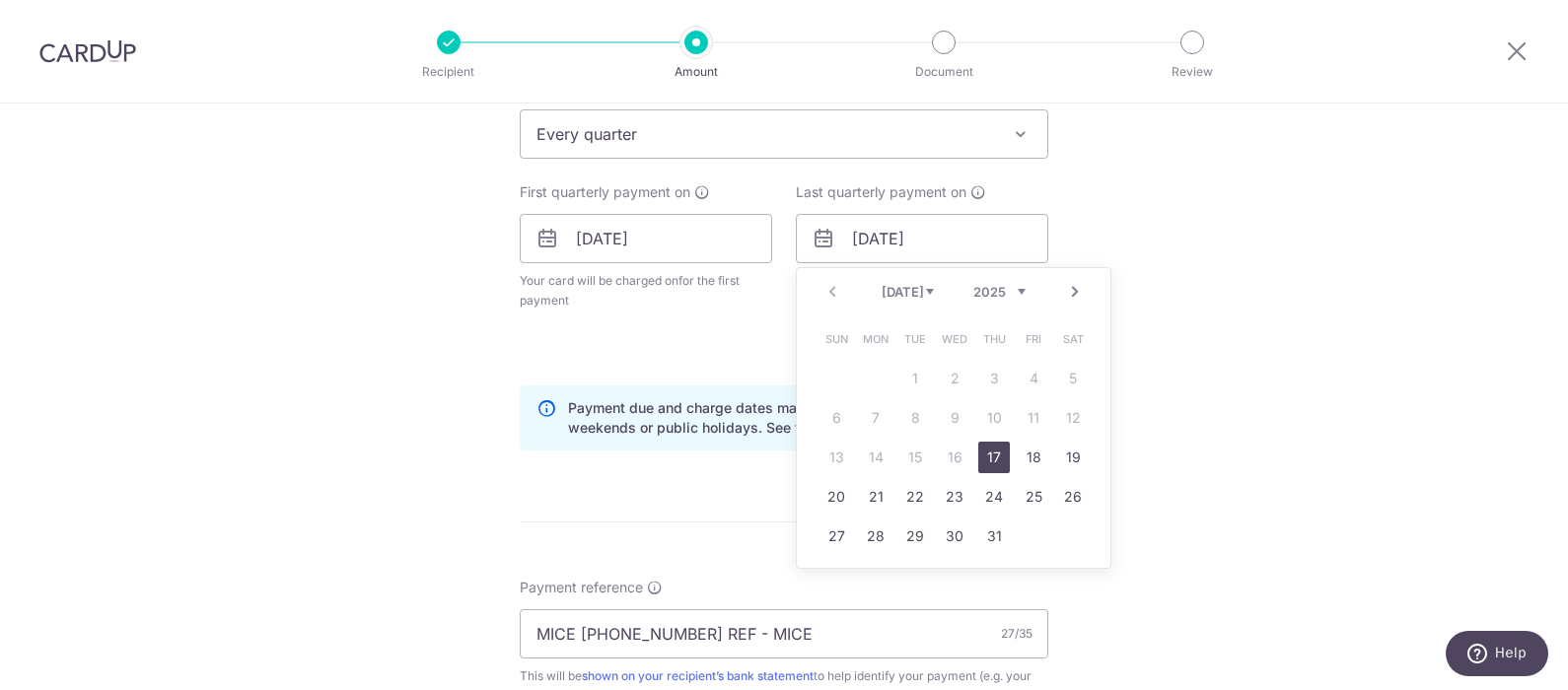 click on "17" at bounding box center [994, 457] 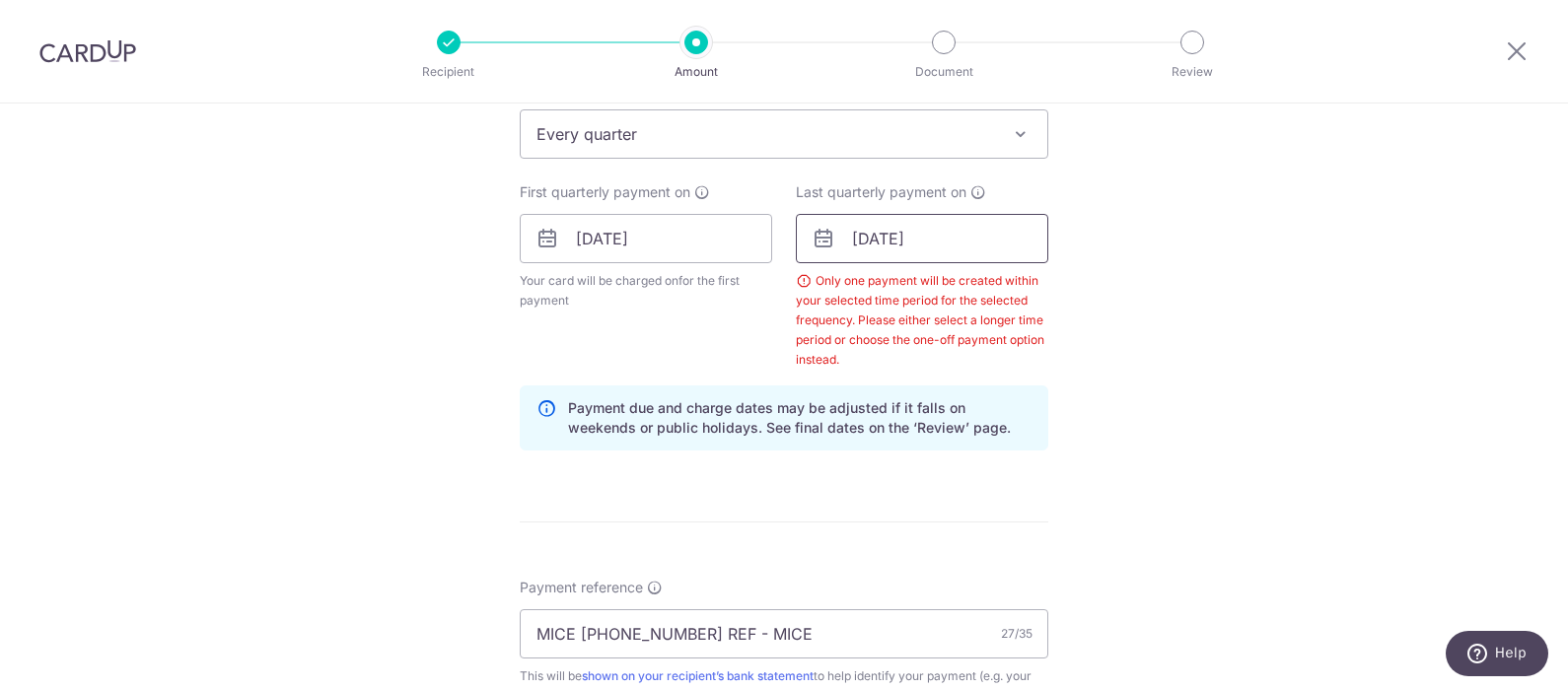 click on "[DATE]" at bounding box center [922, 239] 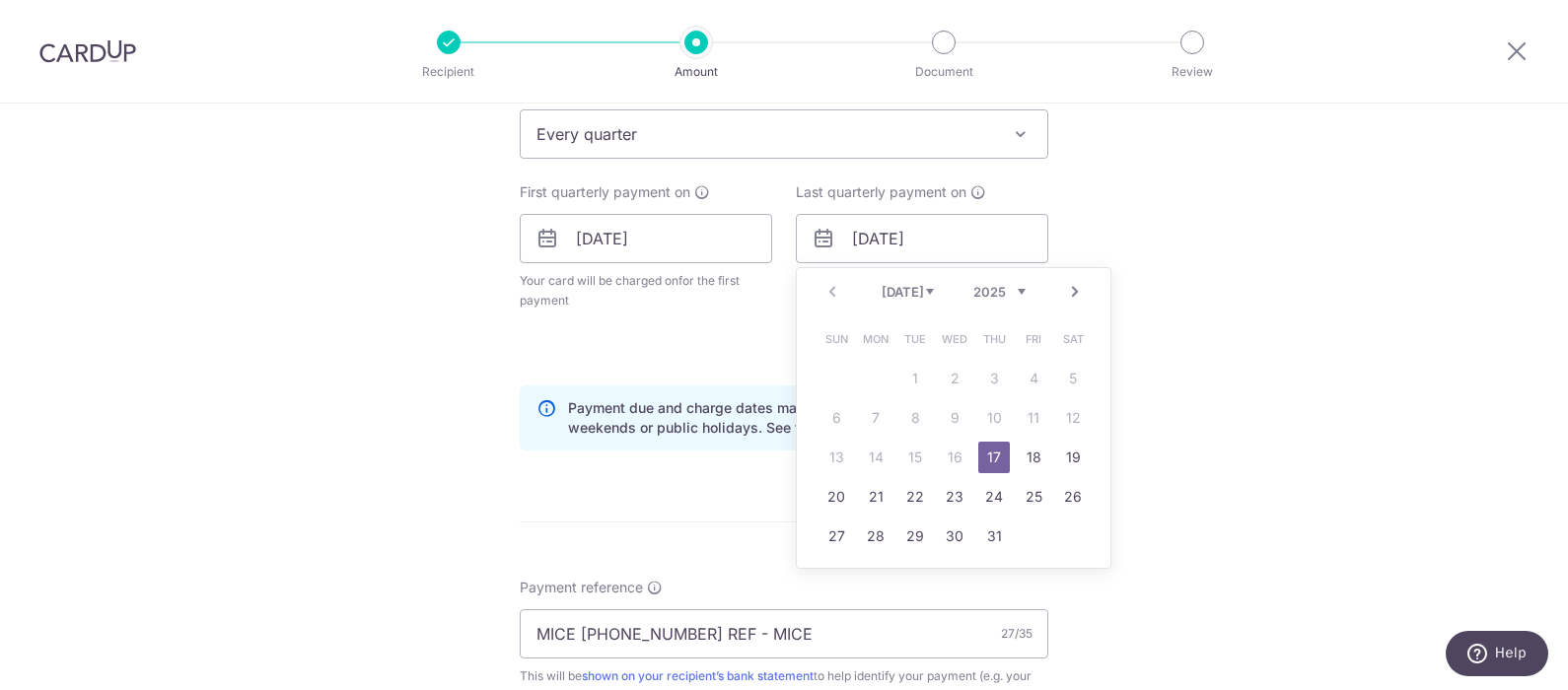 click on "Next" at bounding box center (1075, 292) 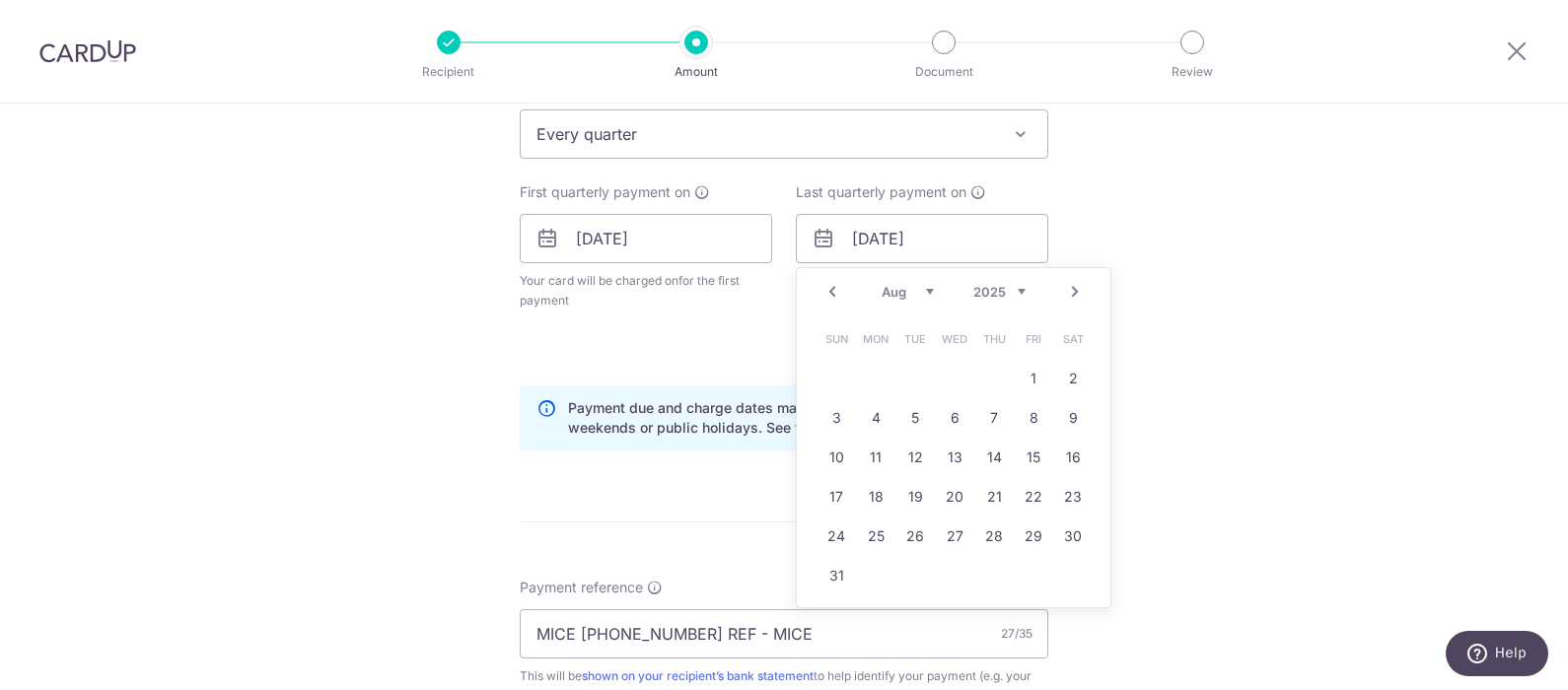 click on "Next" at bounding box center (1075, 292) 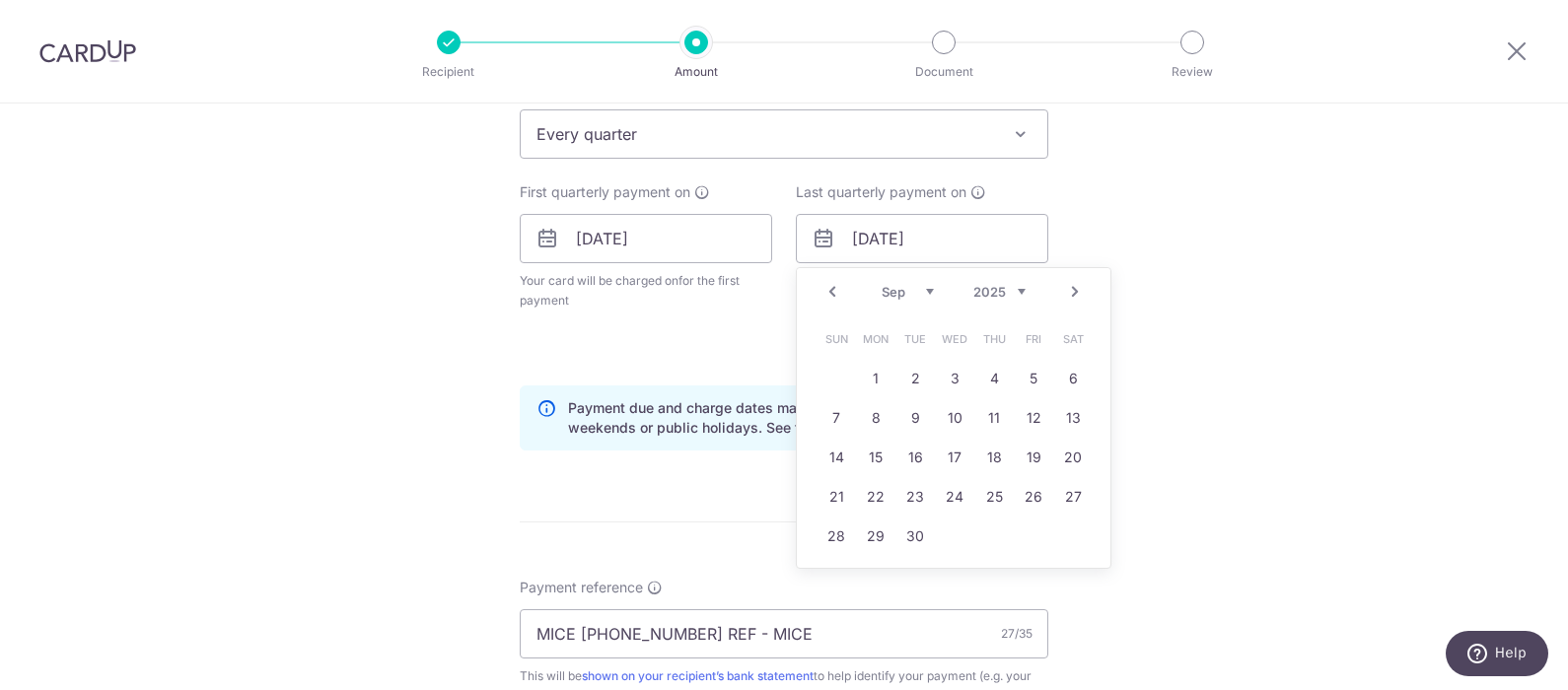 click on "Next" at bounding box center [1075, 292] 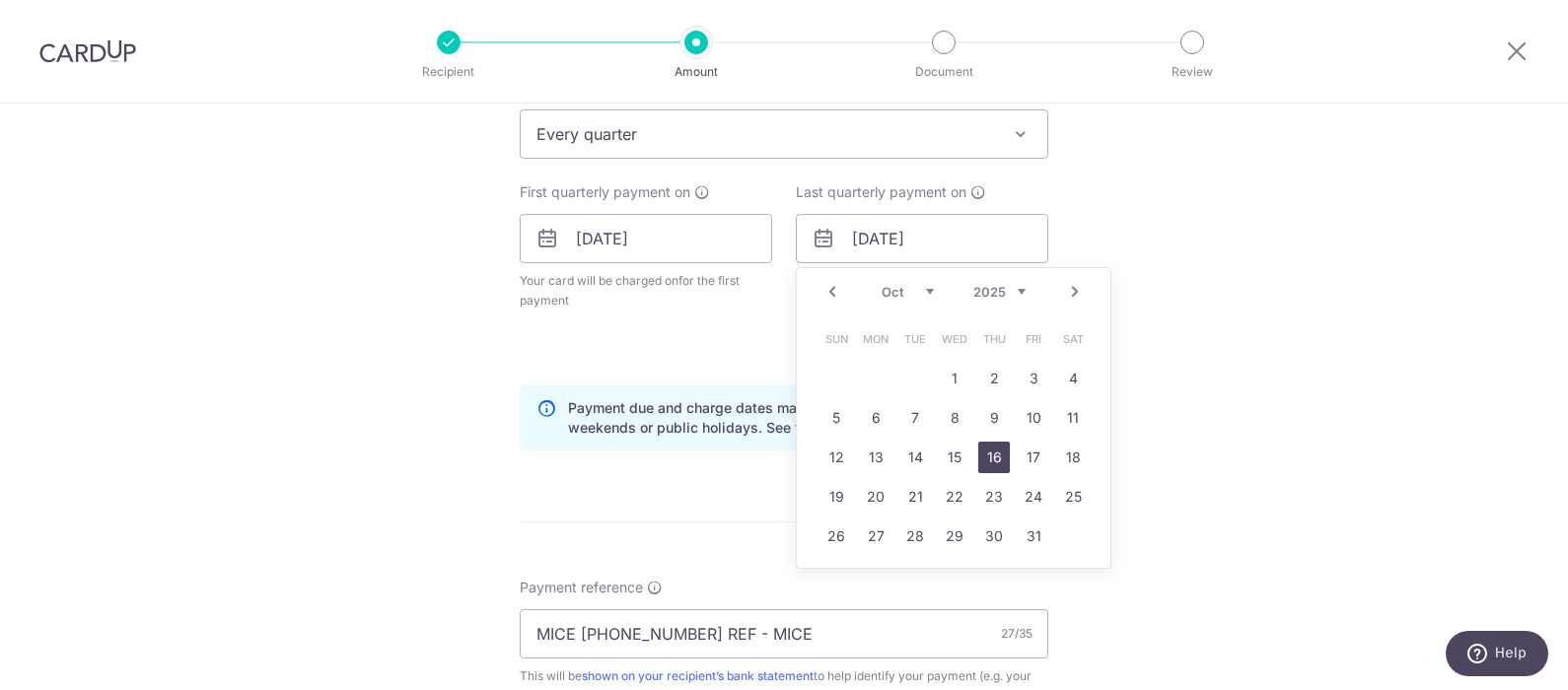 click on "16" at bounding box center [994, 457] 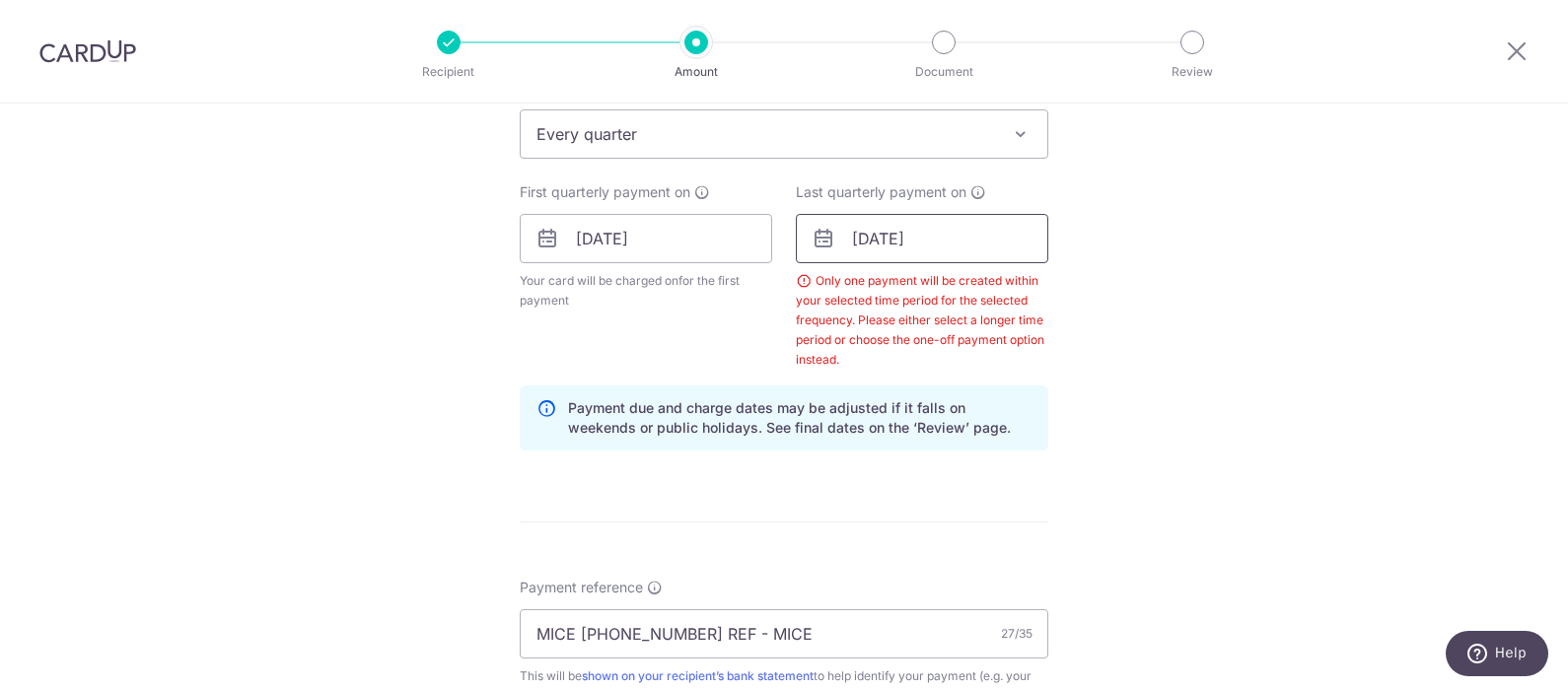 click on "16/10/2025" at bounding box center (922, 239) 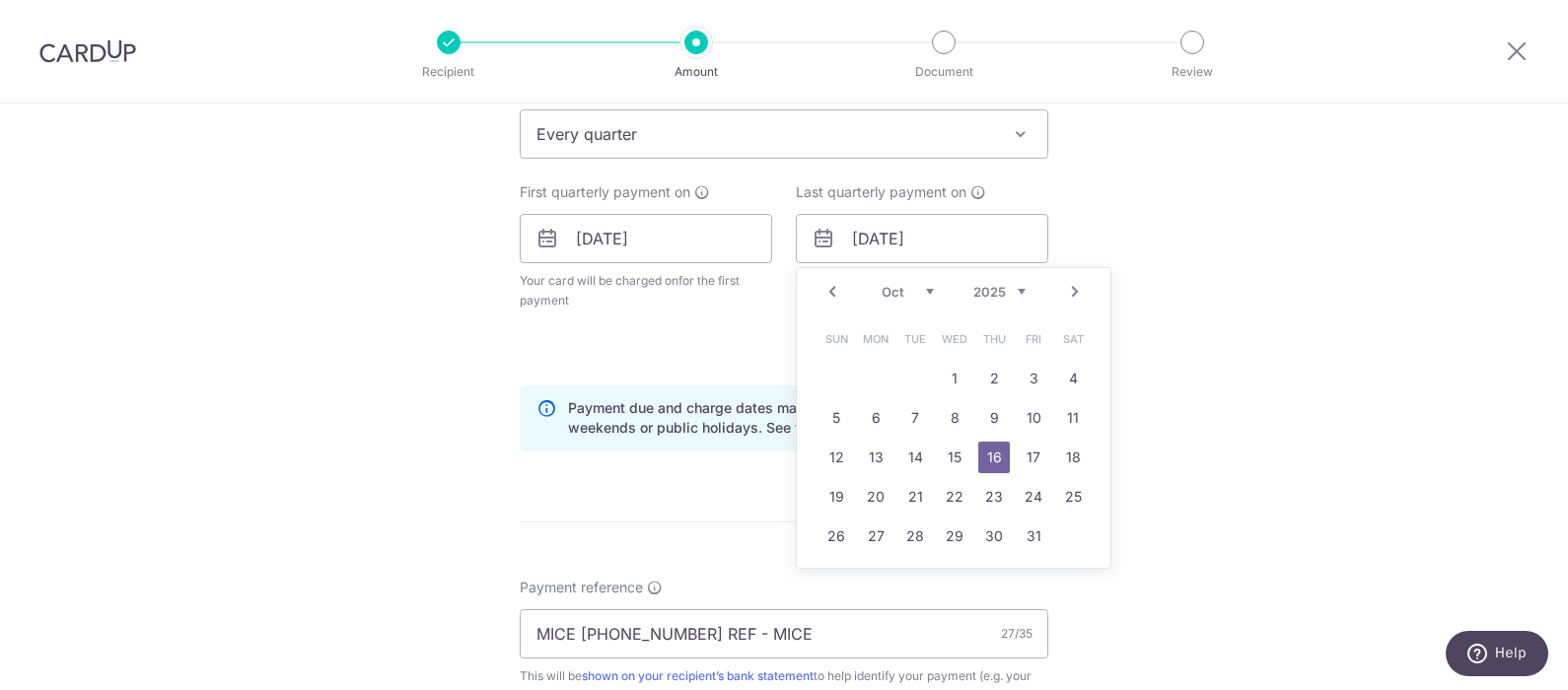click on "14" at bounding box center [915, 457] 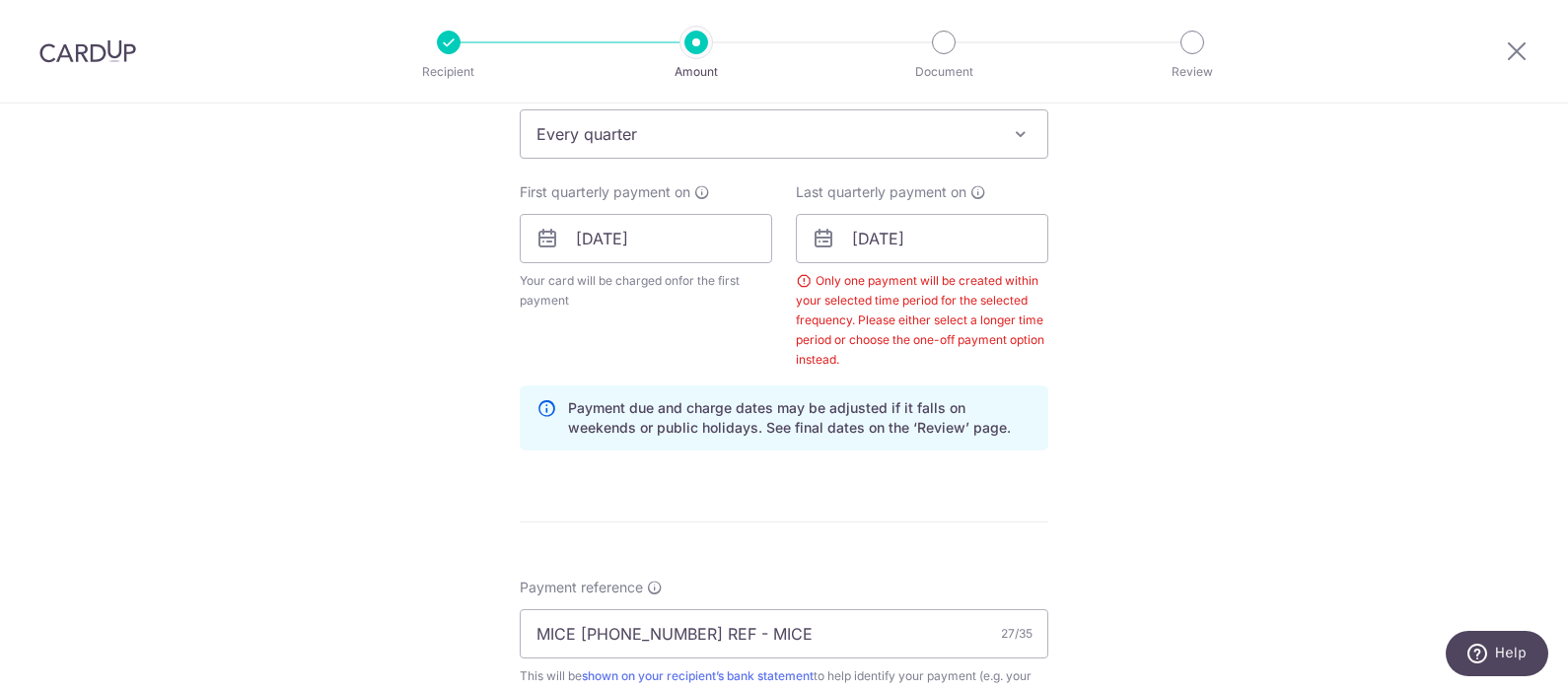 click on "How often is this payment made?
Repeat payment
Never
Every week
Every month
Every quarter
Every half a year Every quarter
To set up monthly income tax payments on CardUp, please ensure the following:     Keep GIRO active   First payment through GIRO   Limit of 11 months scheduling   Upload Notice of Assessment    For more details, refer to this guide:  CardUp Help - Monthly Income Tax Payments
First quarterly payment on
17/07/2025
Your card will be charged on   for the first payment
* If your payment is funded by  9:00am SGT on Tuesday 15/07/2025
15/07/2025
No. of Payments
1" at bounding box center (784, 252) 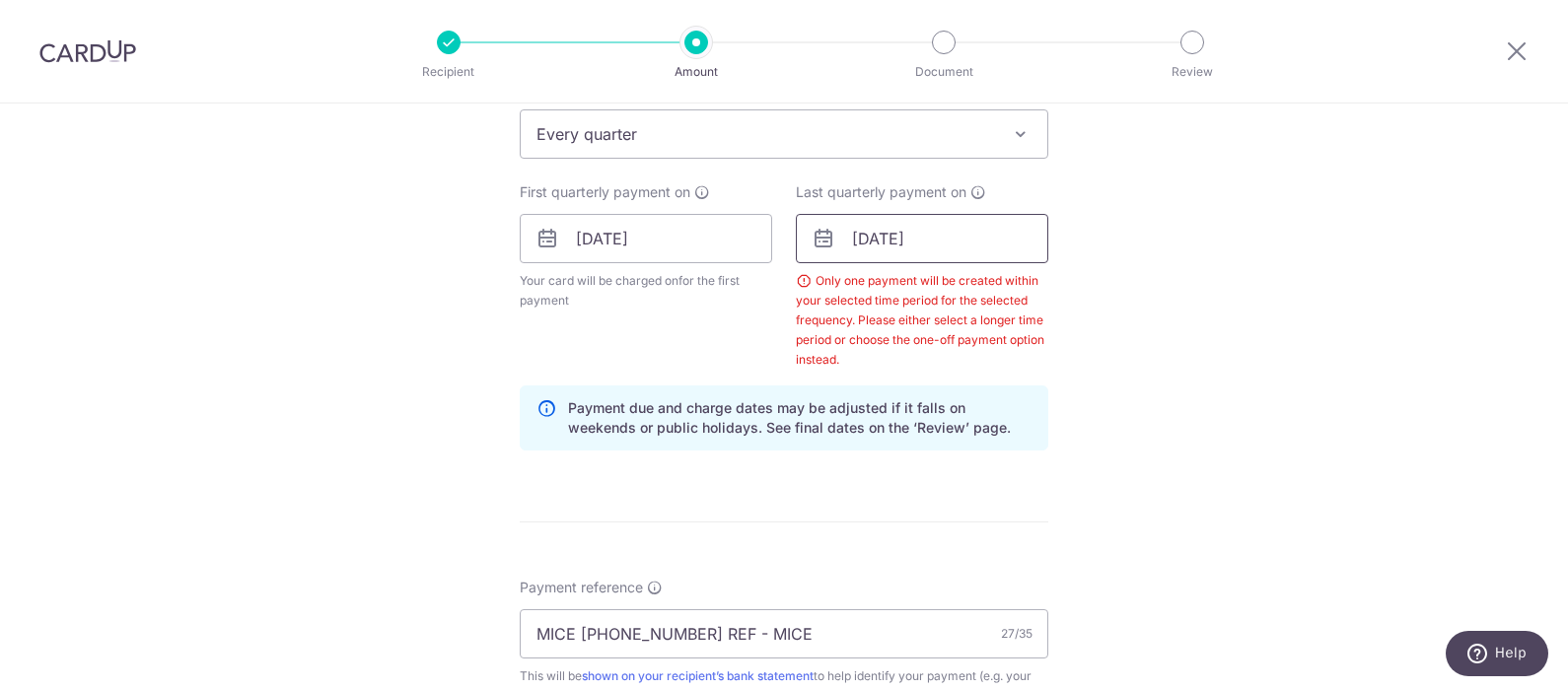 click on "14/10/2025" at bounding box center (922, 239) 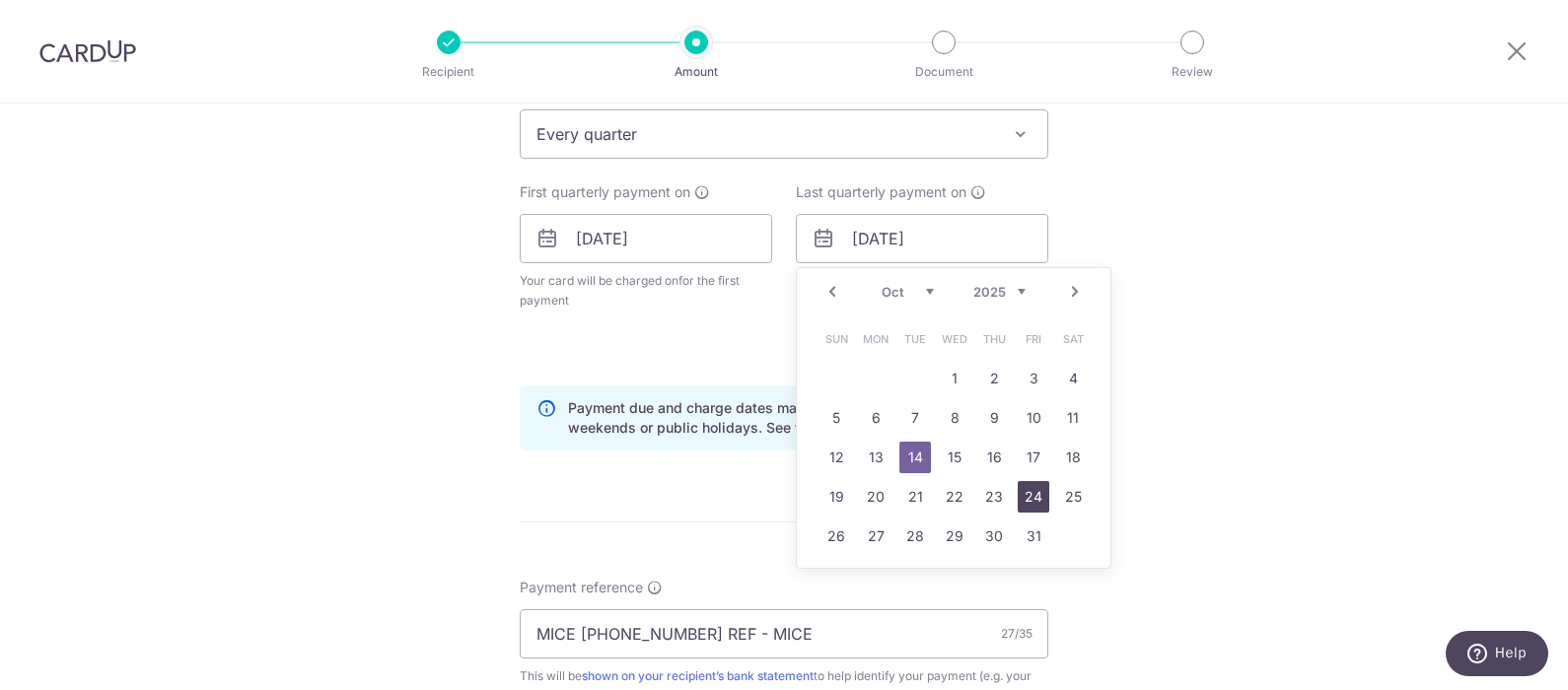 click on "24" at bounding box center (1033, 497) 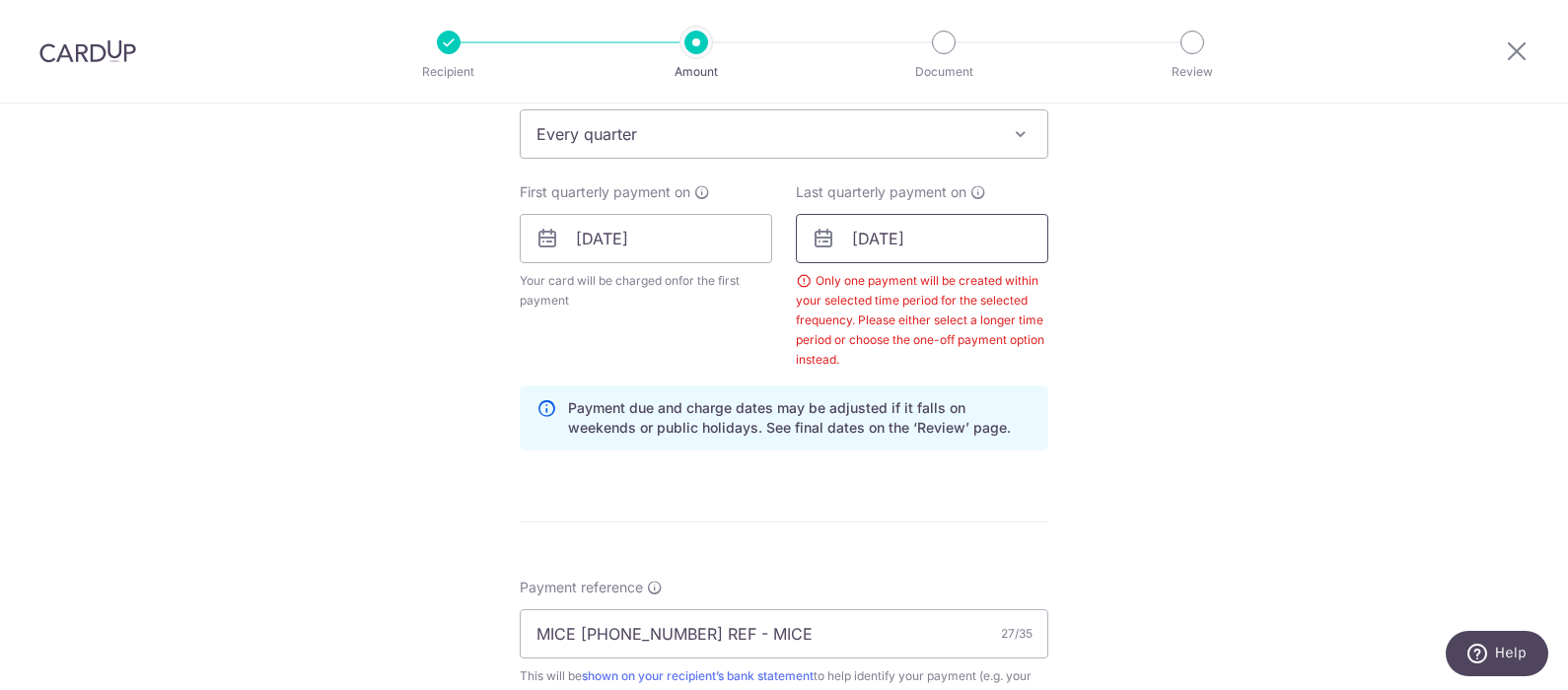 click on "24/10/2025" at bounding box center (922, 239) 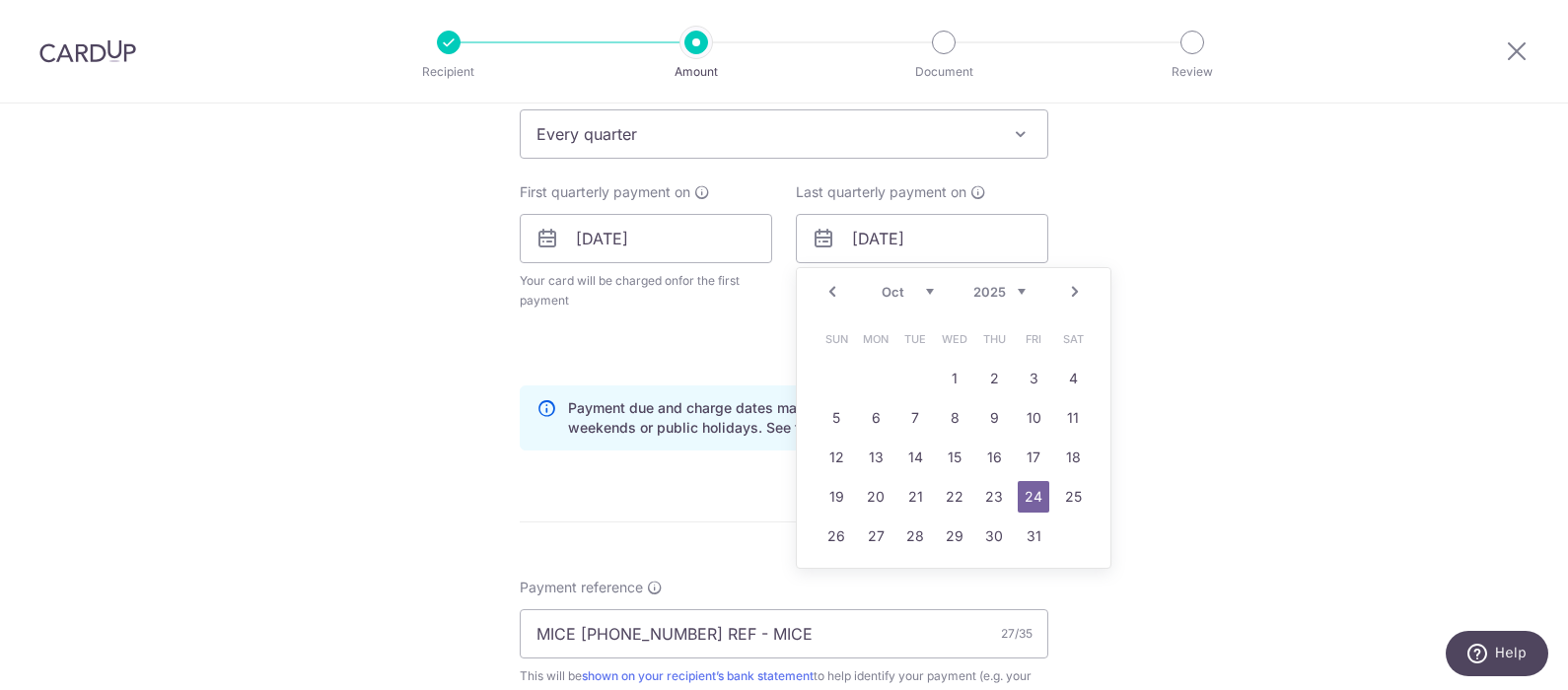 click on "Next" at bounding box center (1075, 292) 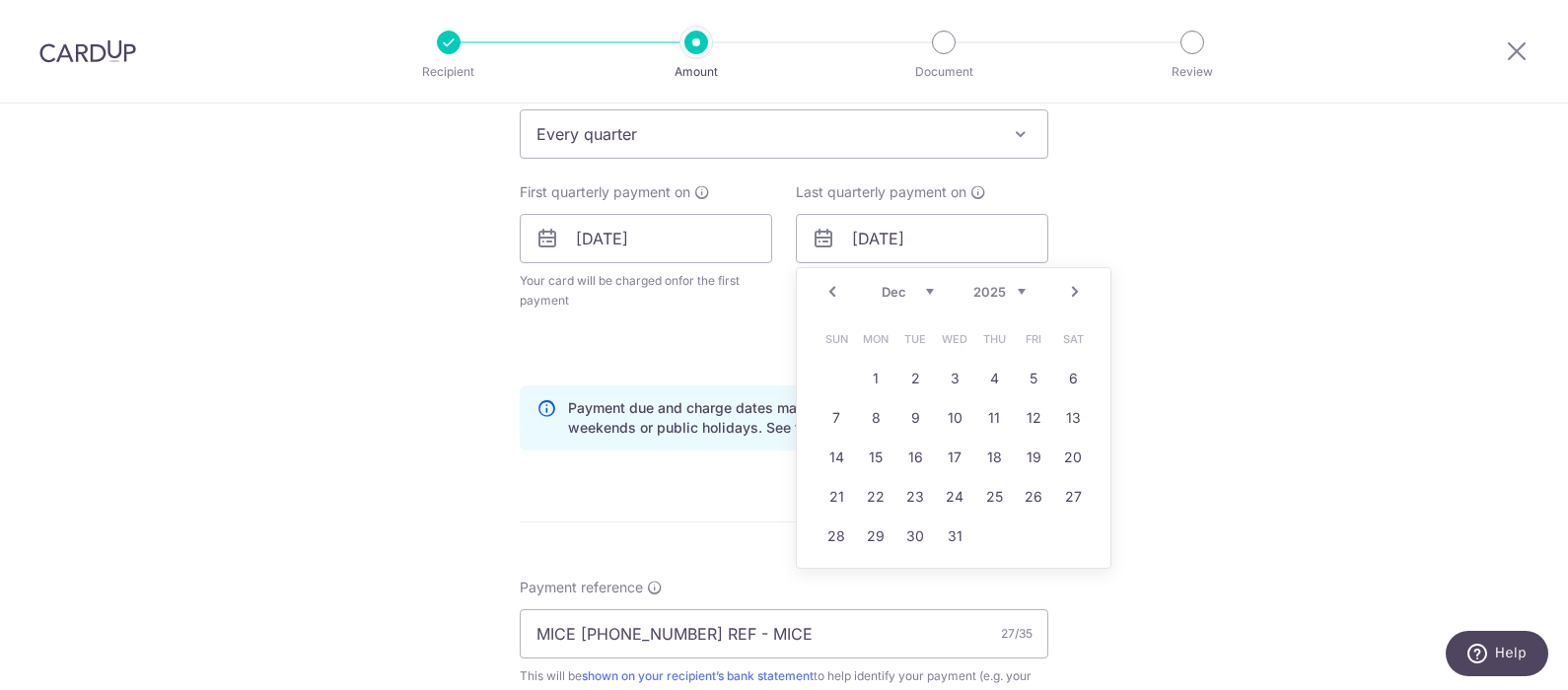 click on "Next" at bounding box center [1075, 292] 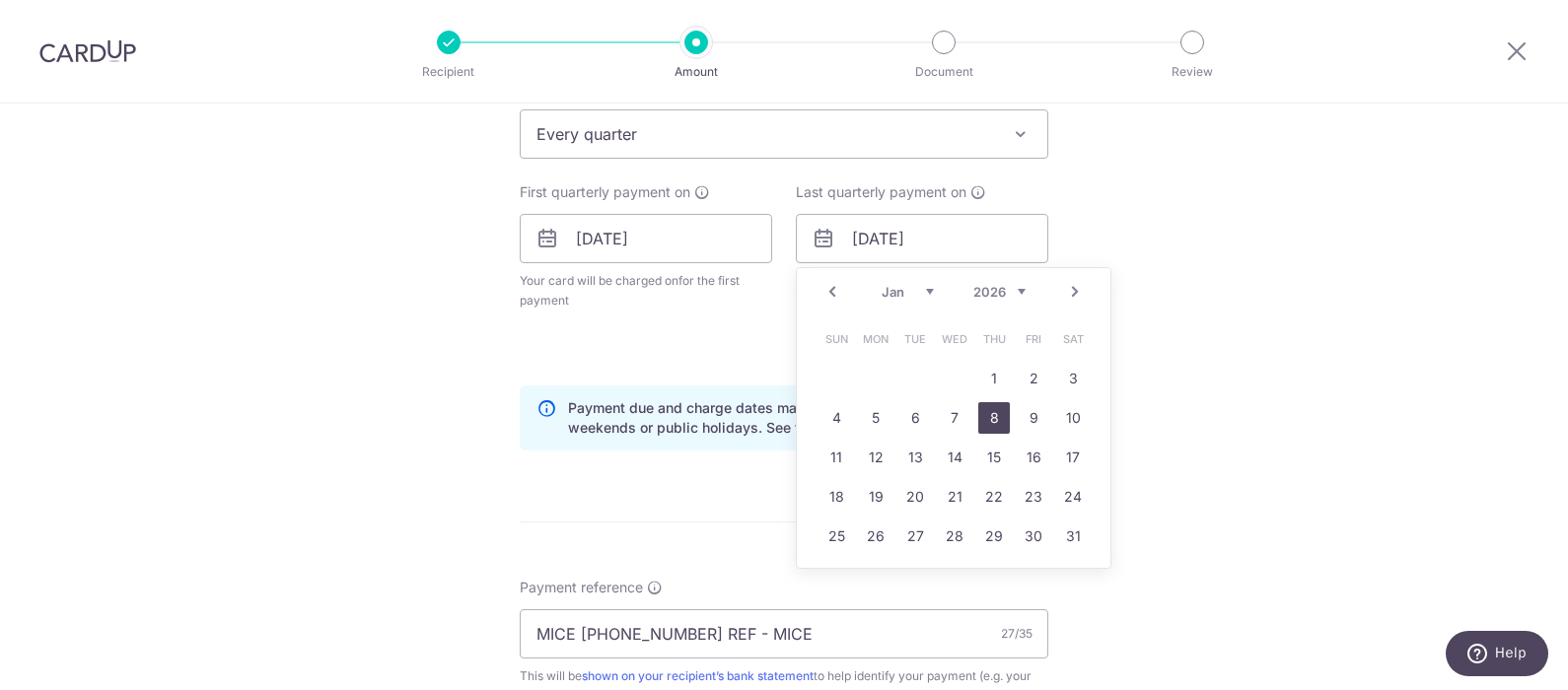 click on "15" at bounding box center [994, 457] 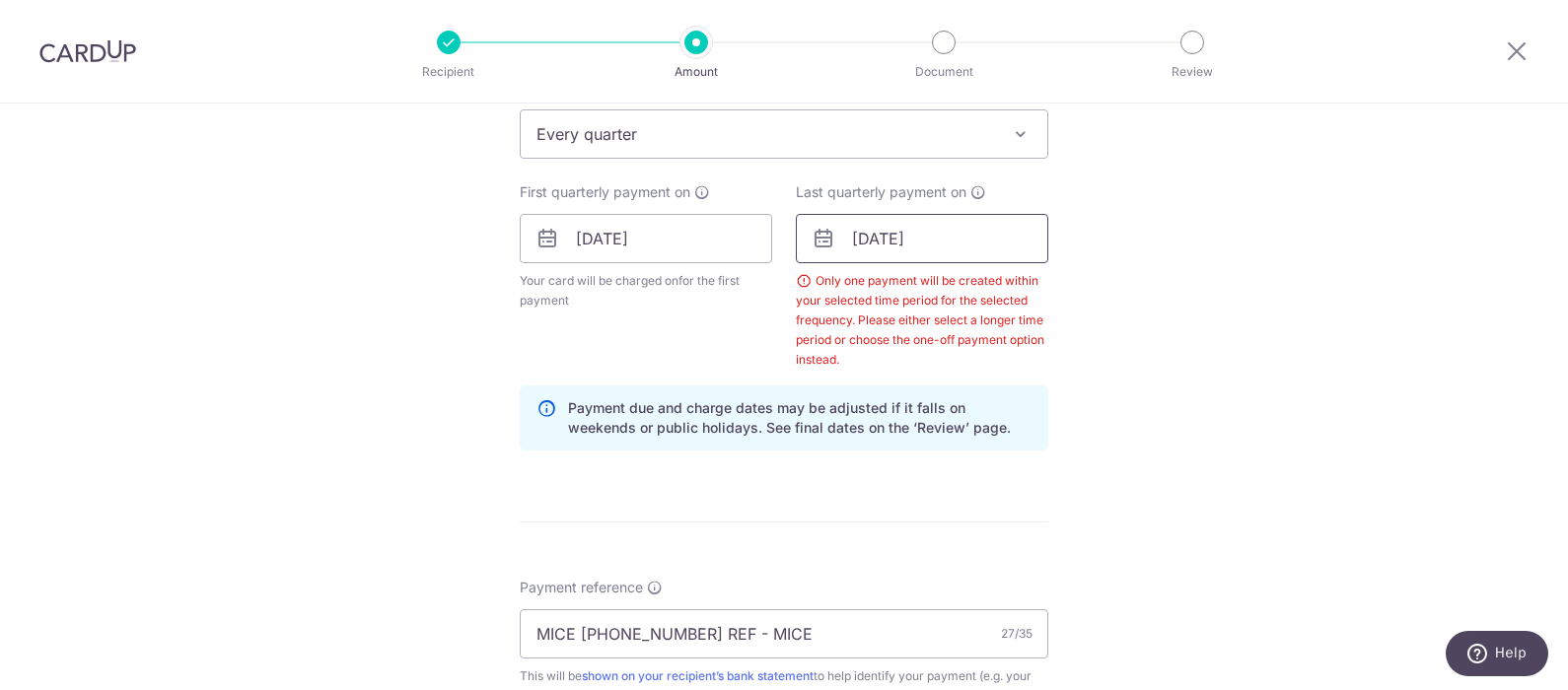 click on "15/01/2026" at bounding box center [922, 239] 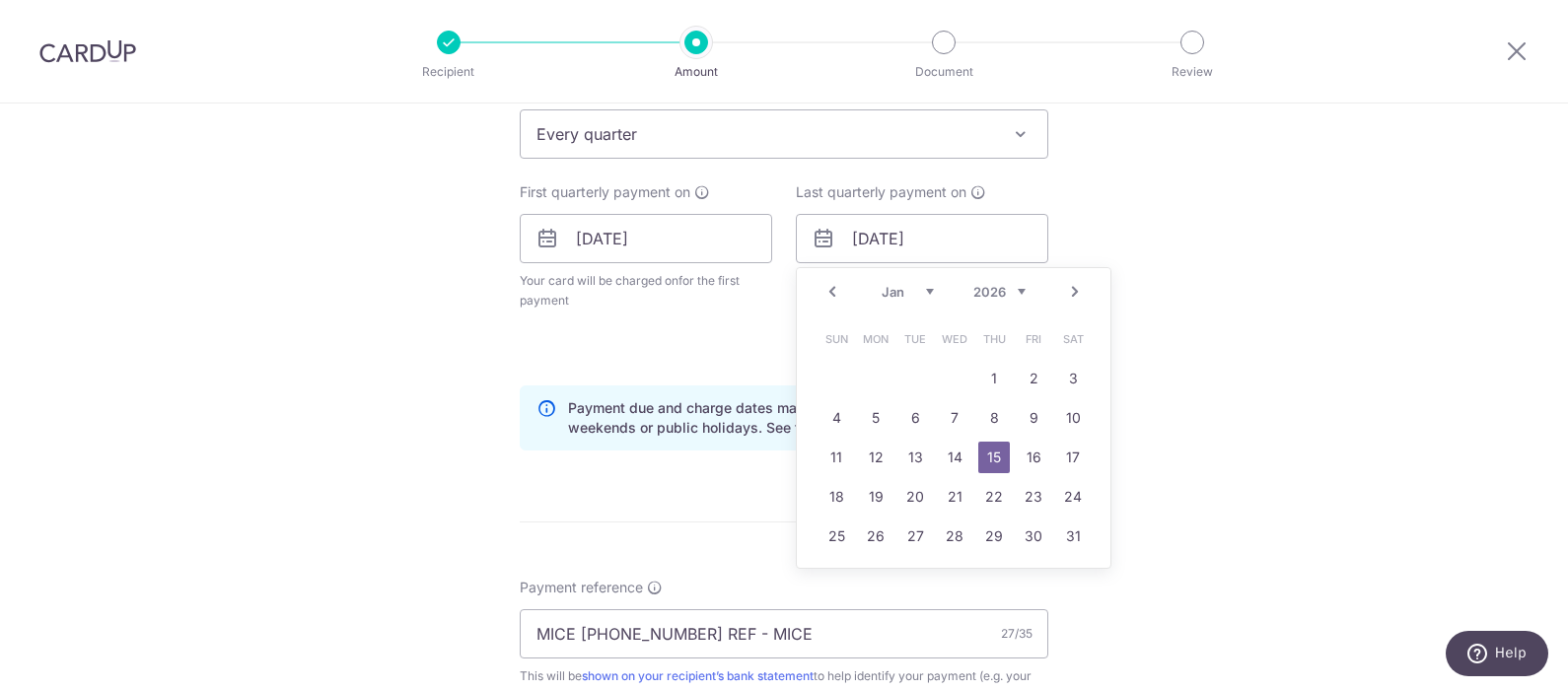 click on "Next" at bounding box center (1075, 292) 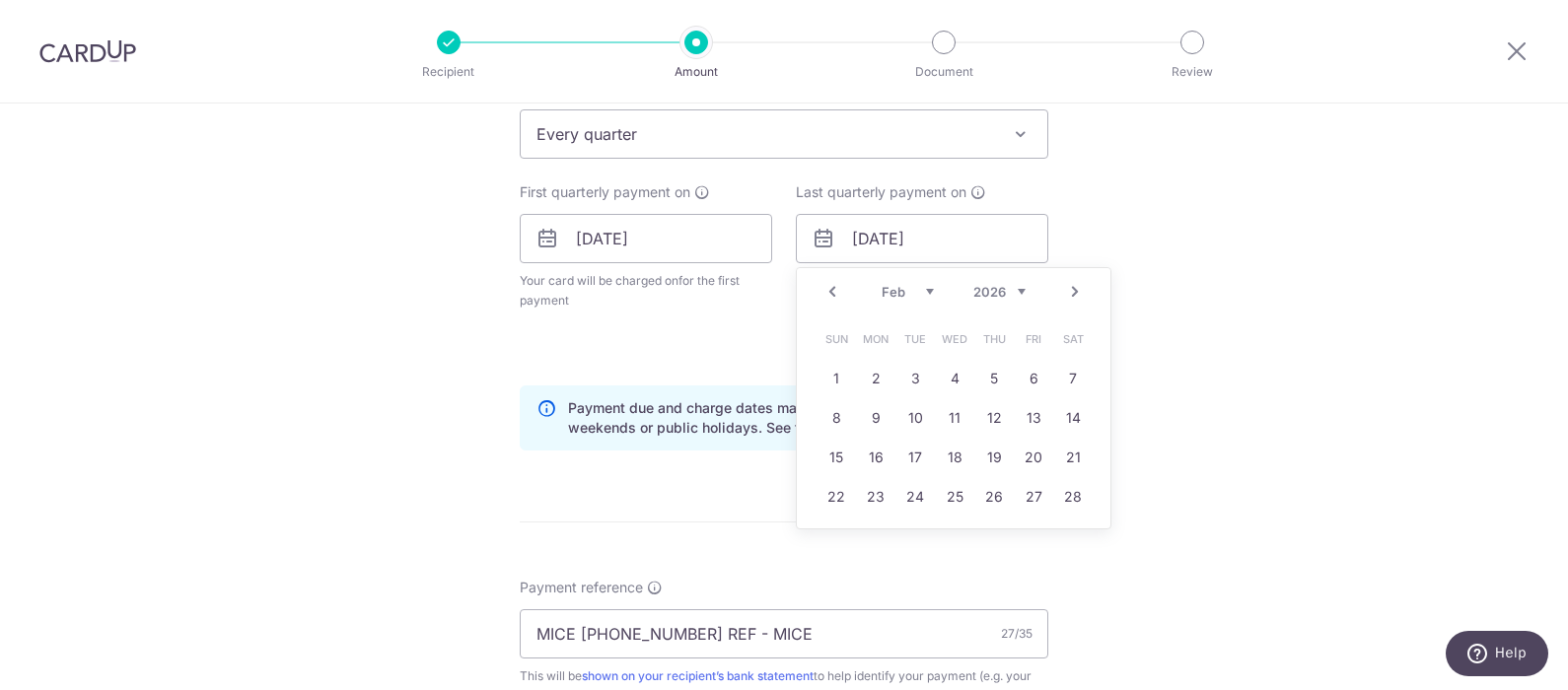 click on "Next" at bounding box center [1075, 292] 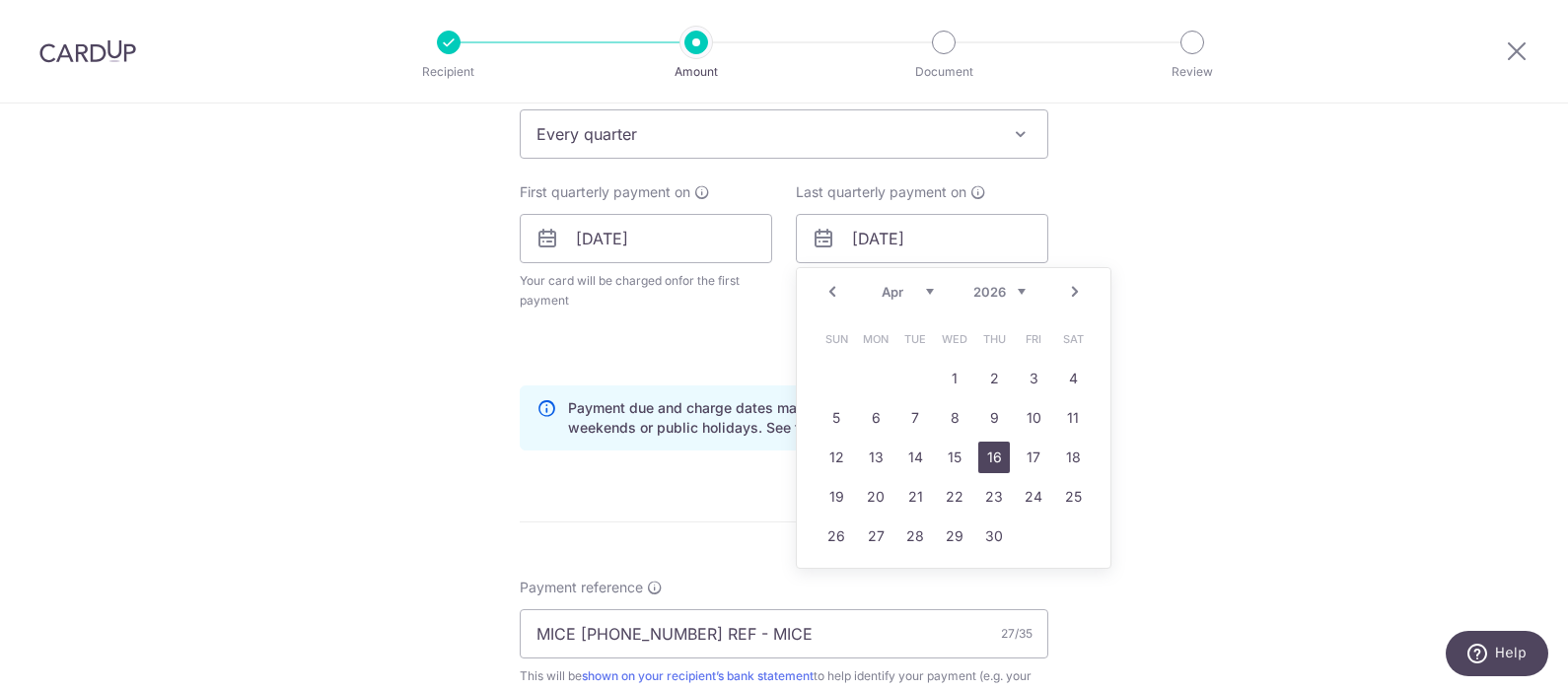 click on "16" at bounding box center (994, 457) 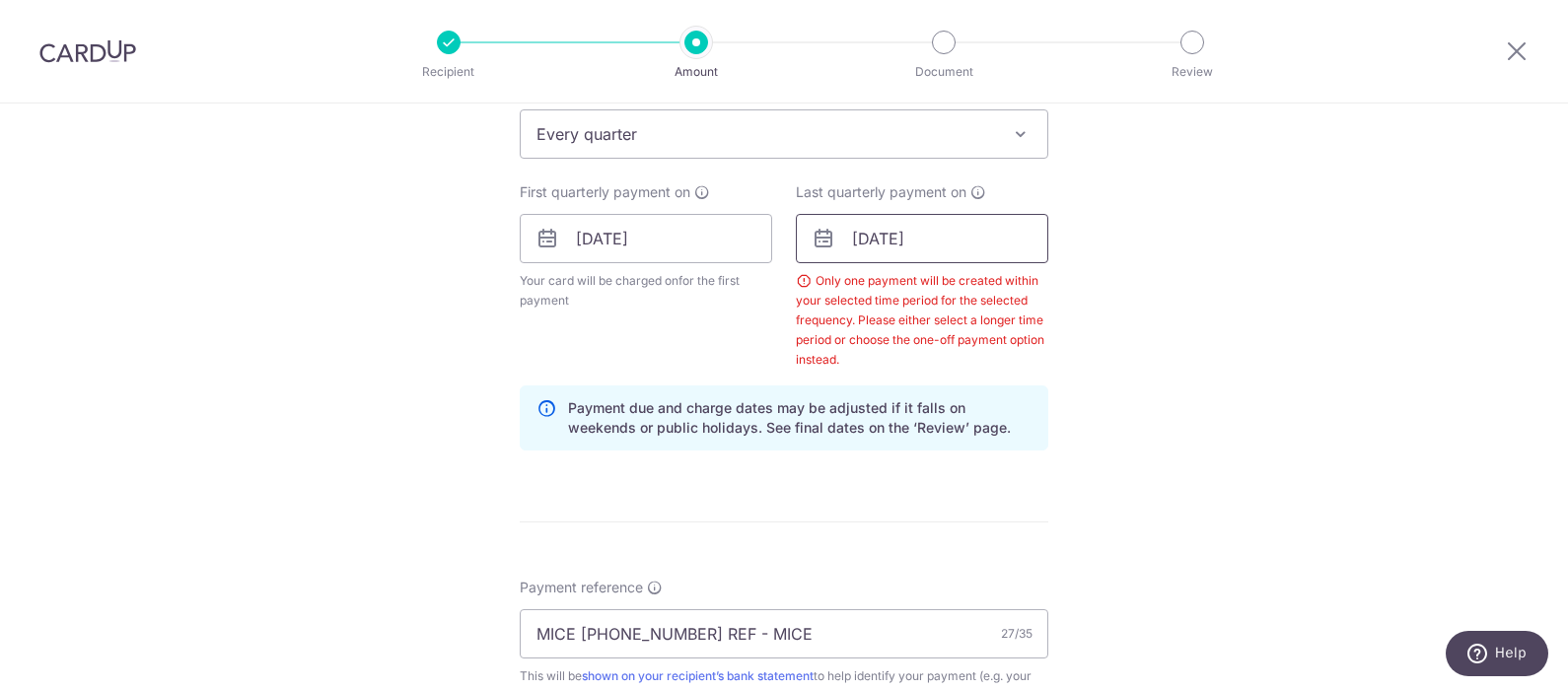 click on "16/04/2026" at bounding box center [922, 239] 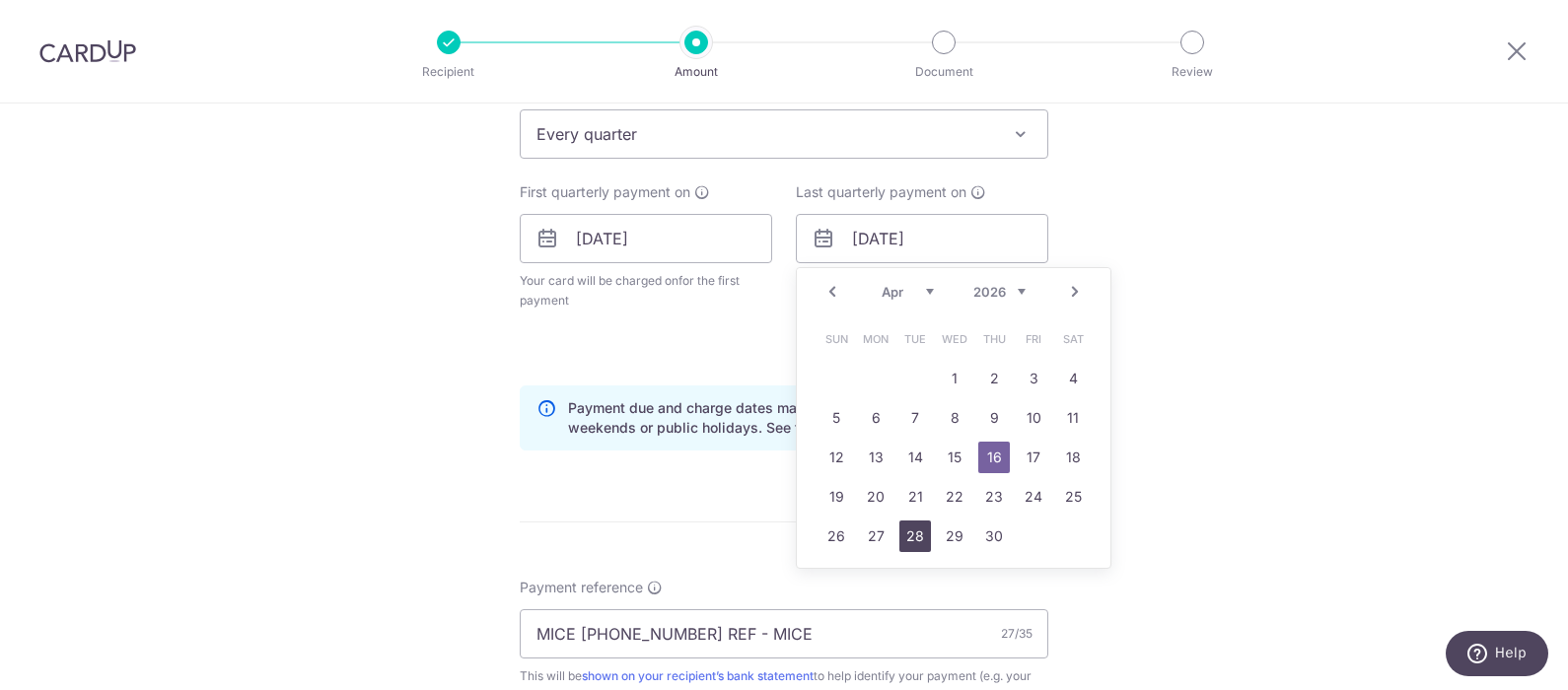 click on "28" at bounding box center [915, 536] 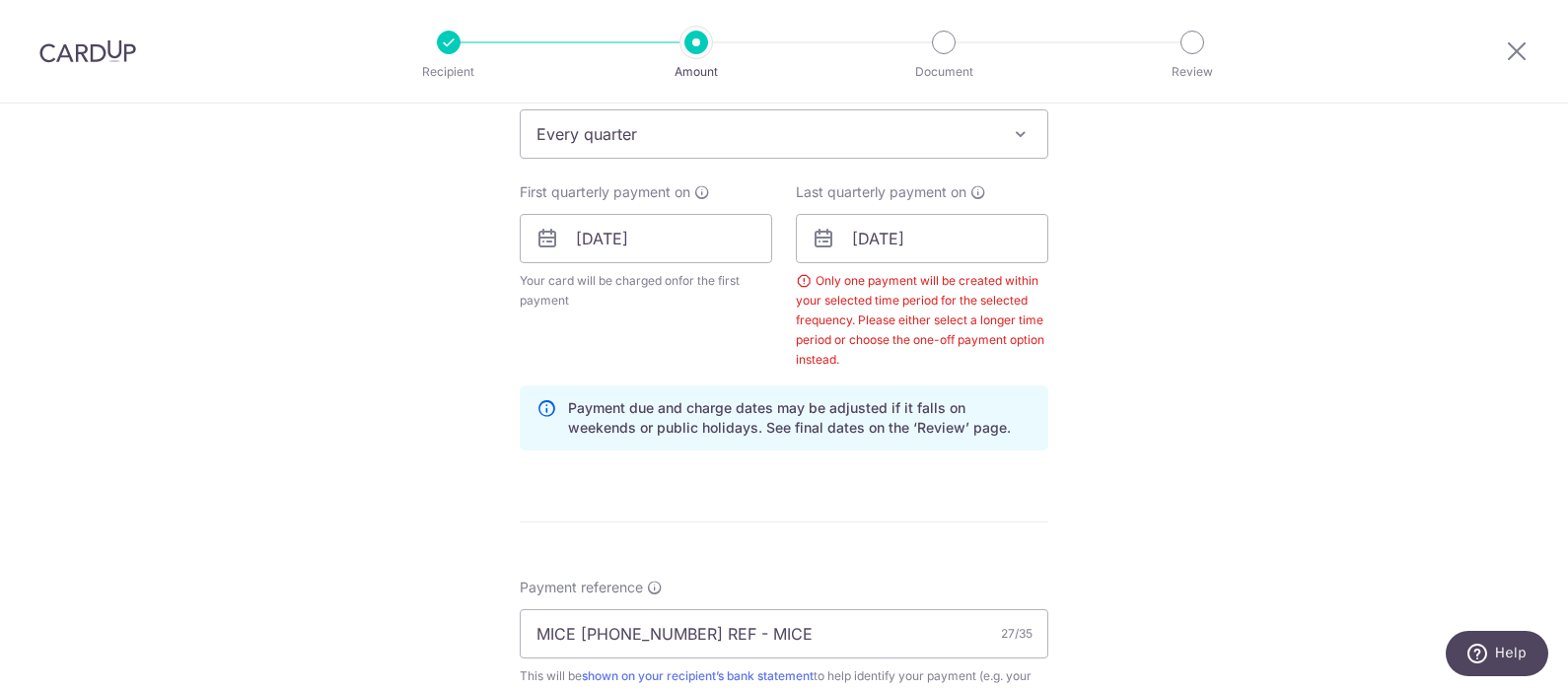 click on "Tell us more about your payment
Enter payment amount
SGD
560.00
560.00
Select Card
**** 9276
Add credit card
Your Cards
**** 9407
**** 0917
**** 8035
**** 1002
**** 2001
**** 3977
**** 9276
Secure 256-bit SSL" at bounding box center [784, 291] 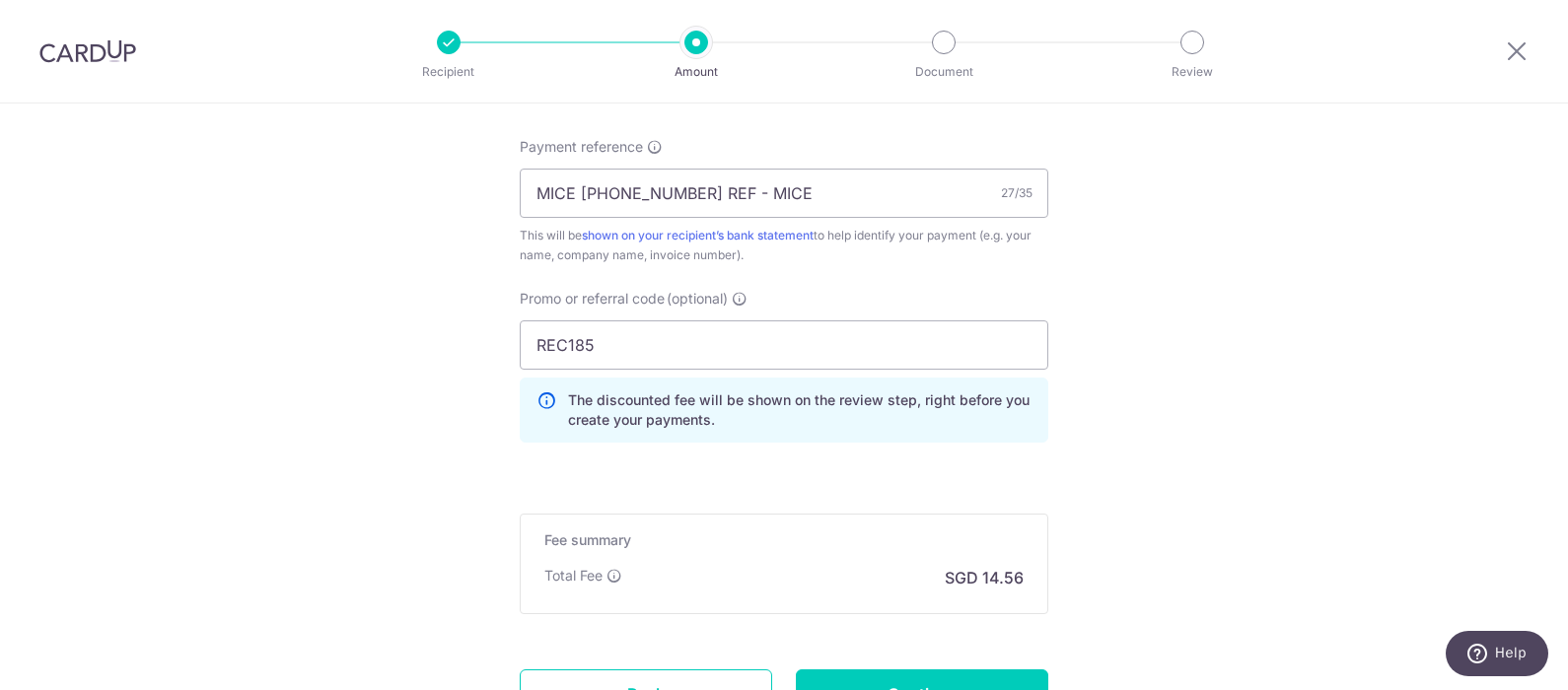 scroll, scrollTop: 1445, scrollLeft: 0, axis: vertical 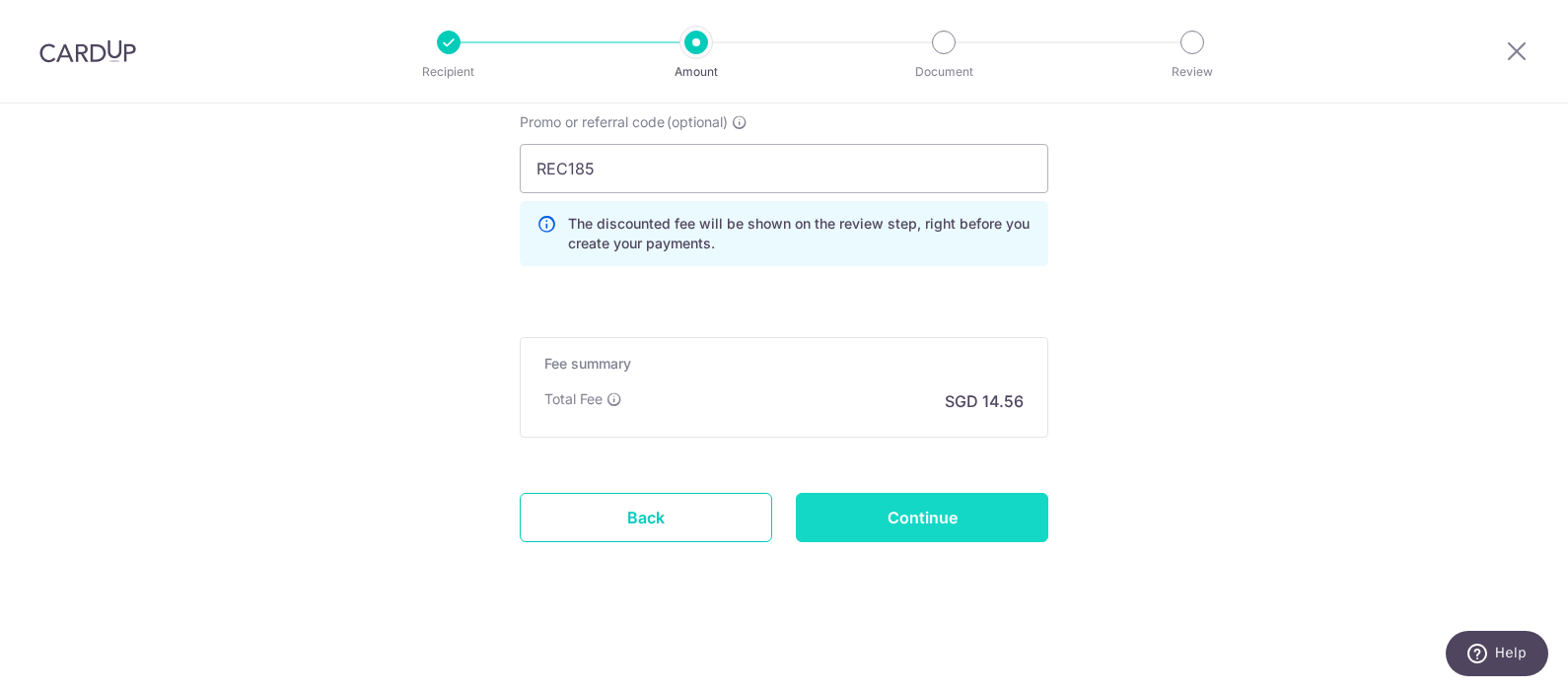 click on "Continue" at bounding box center (922, 518) 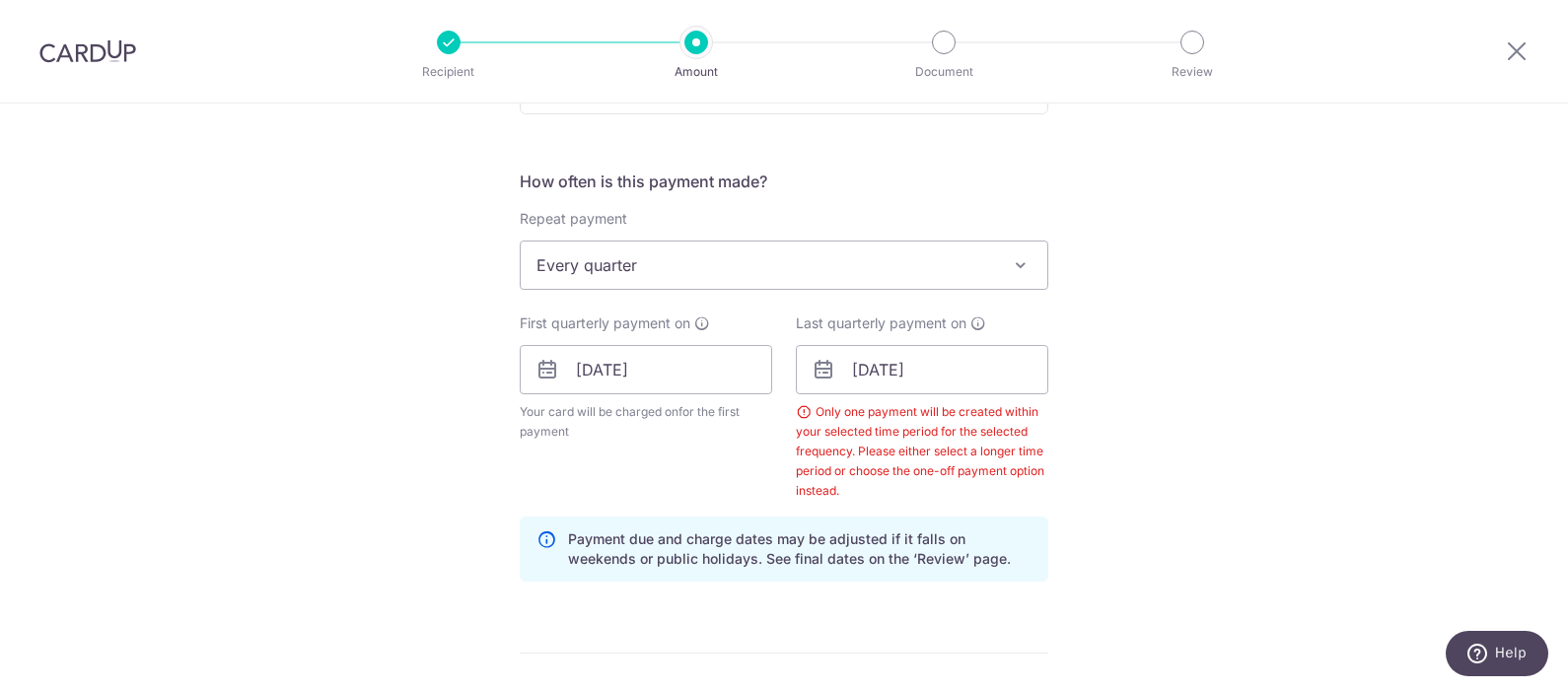 scroll, scrollTop: 617, scrollLeft: 0, axis: vertical 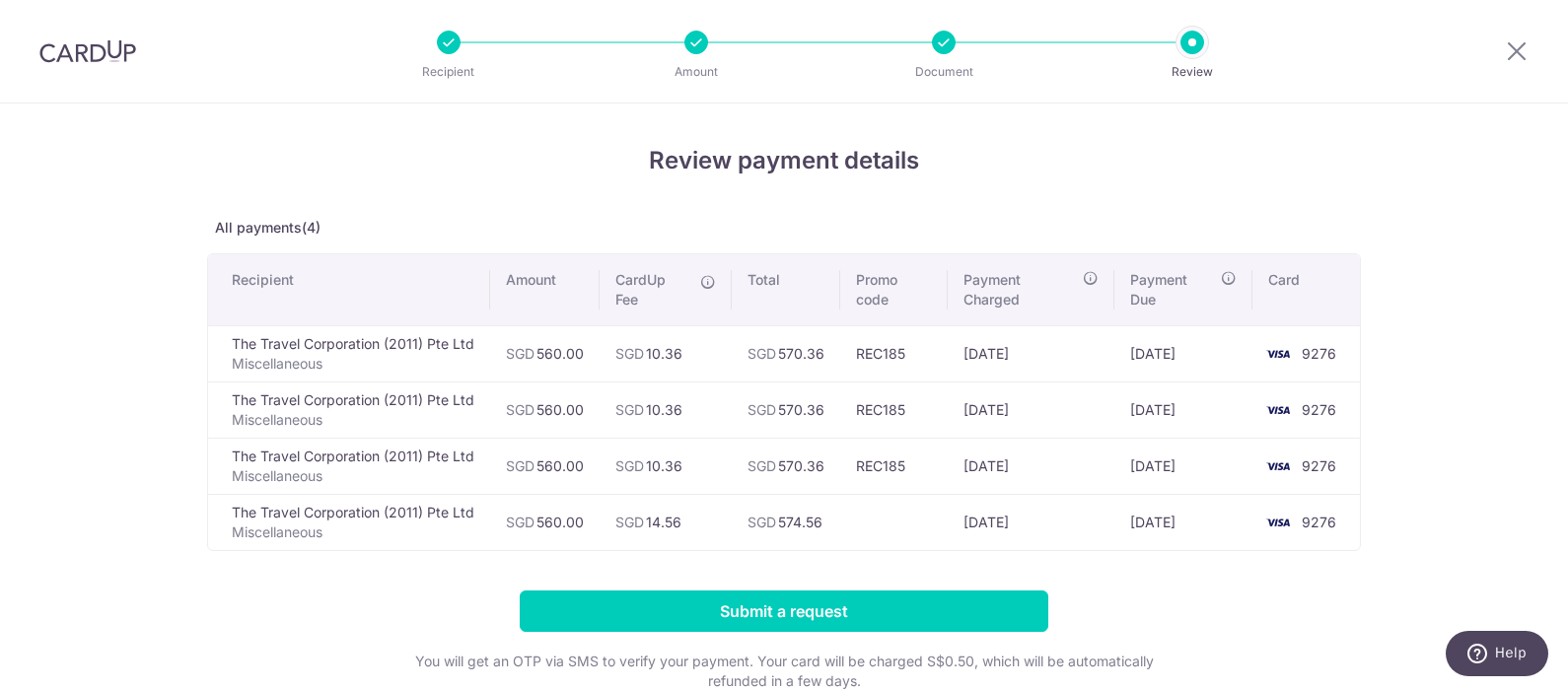 click at bounding box center [696, 42] 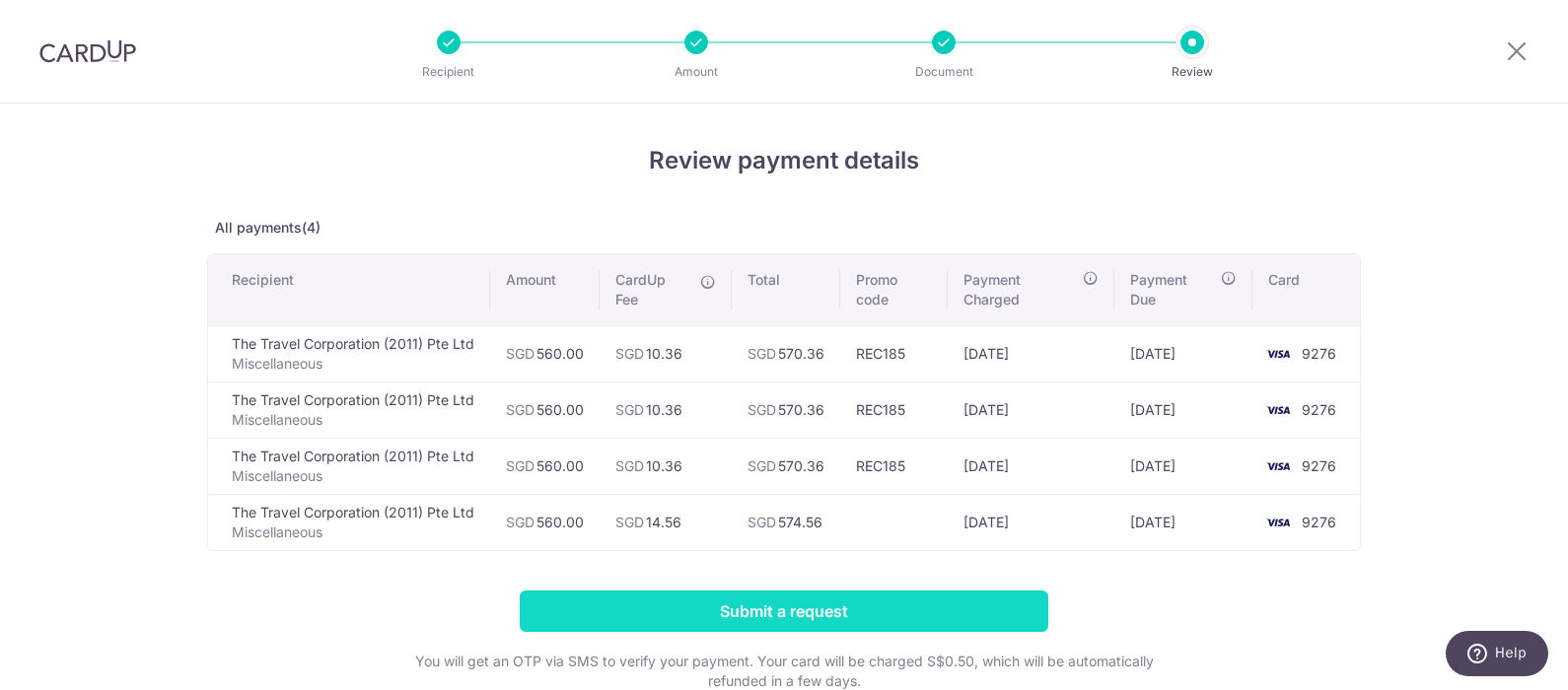 click on "Submit a request" at bounding box center [784, 611] 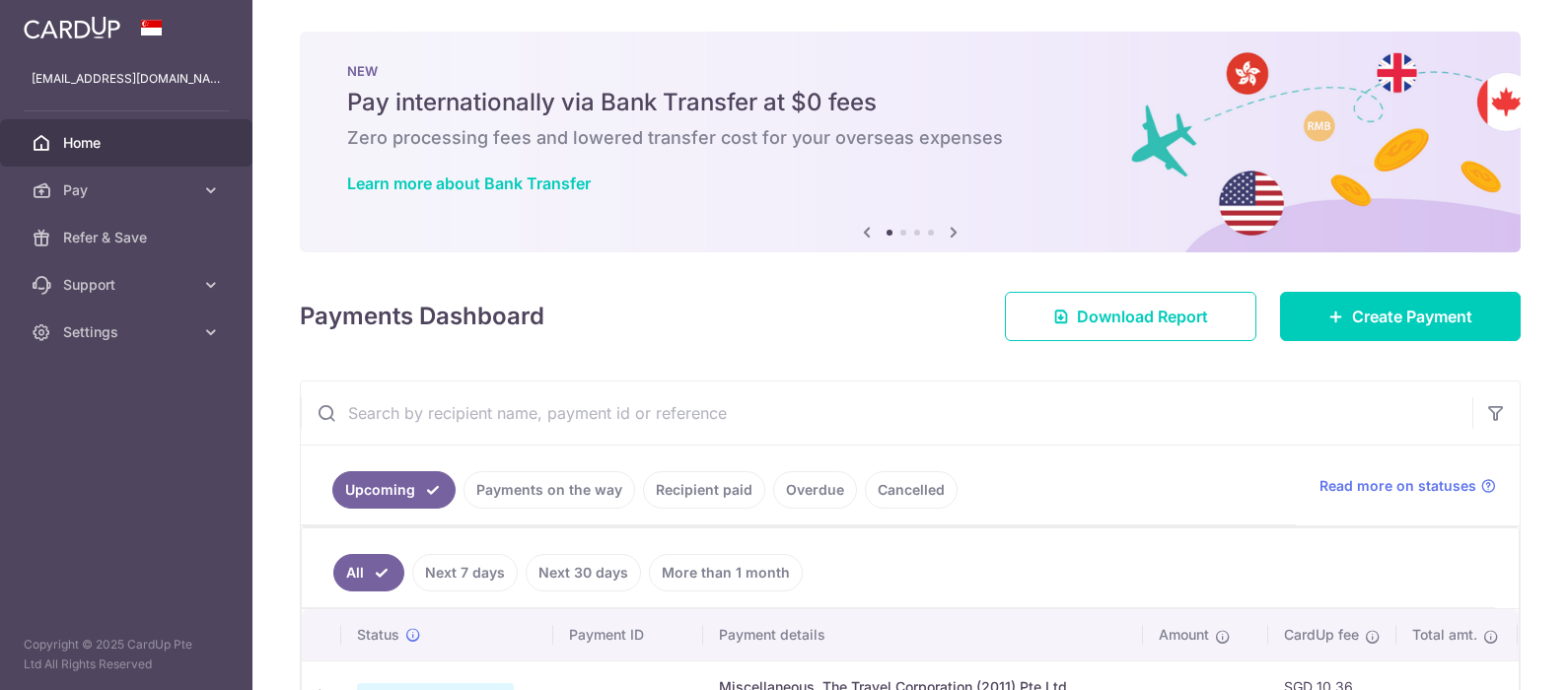 scroll, scrollTop: 0, scrollLeft: 0, axis: both 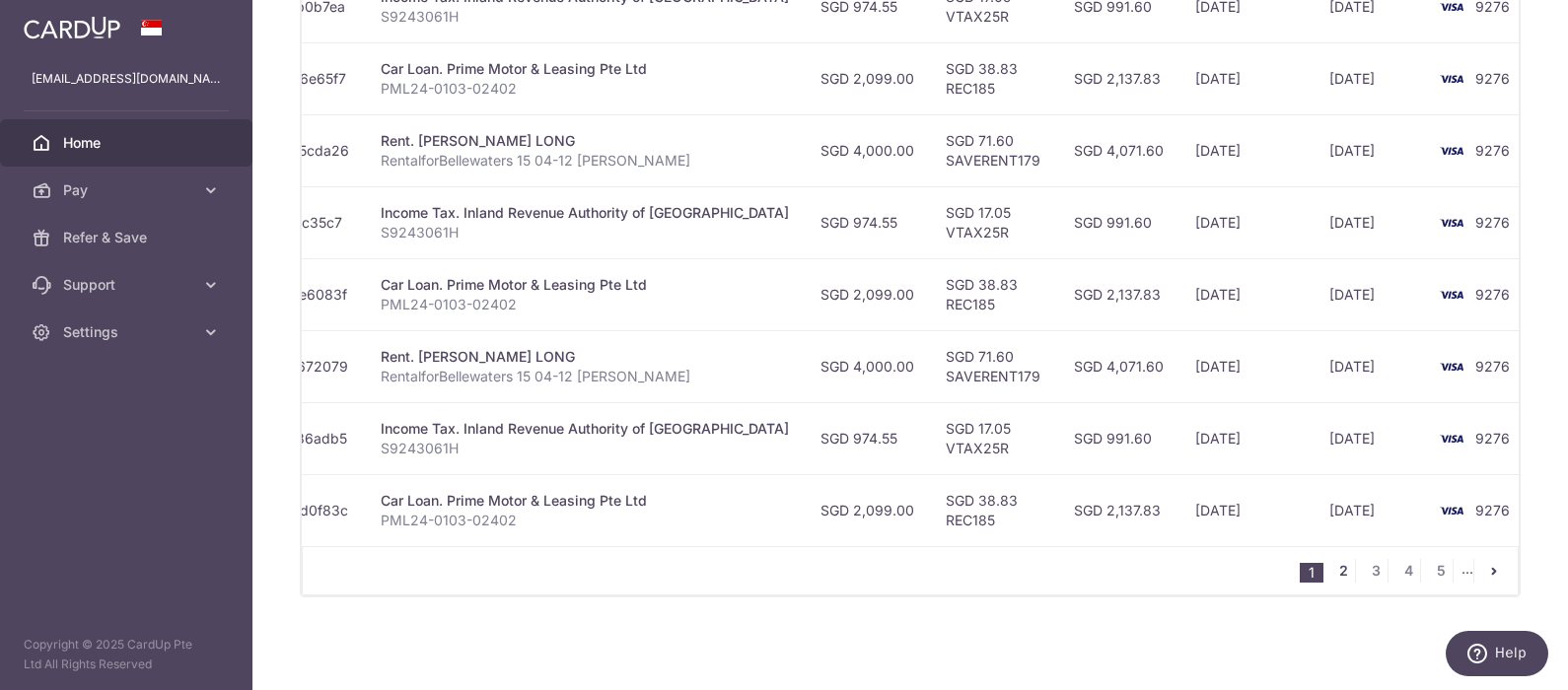 click on "2" at bounding box center [1343, 571] 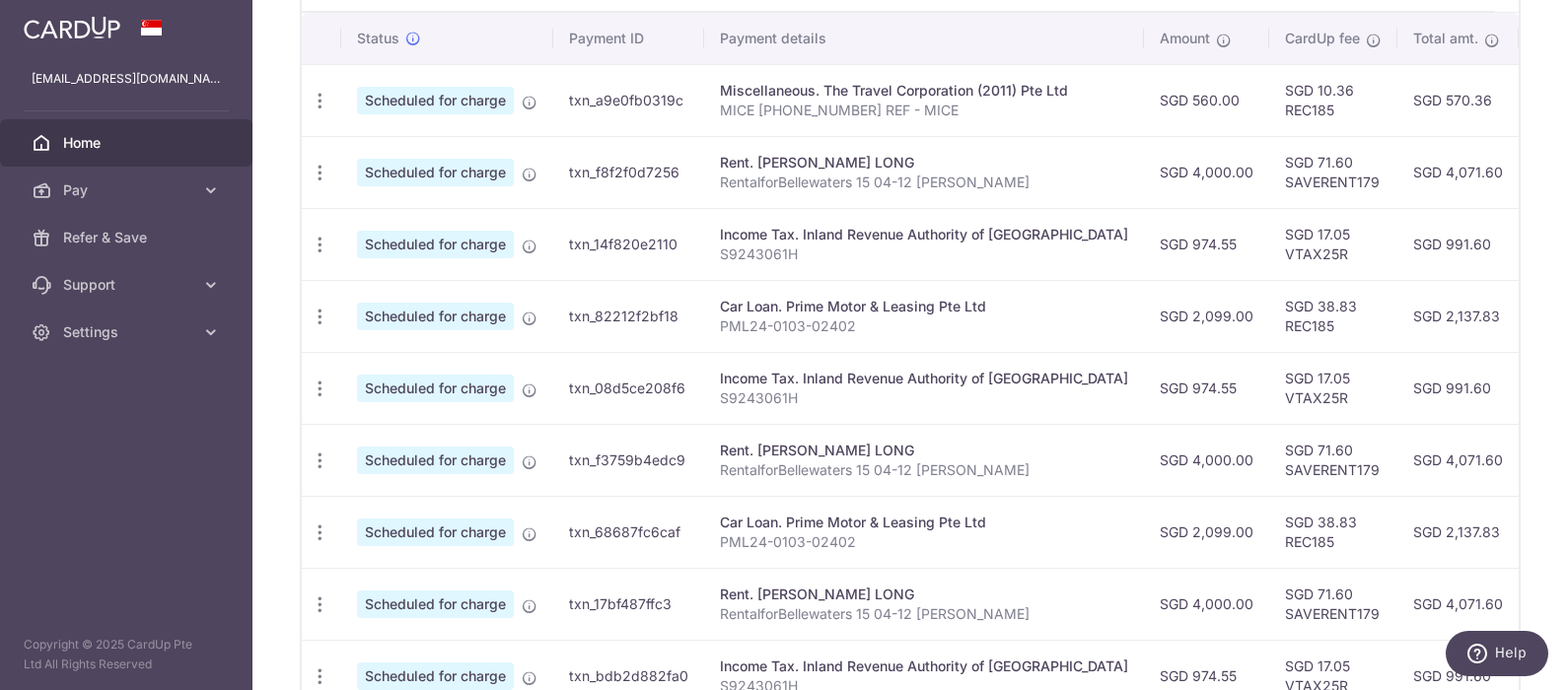scroll, scrollTop: 844, scrollLeft: 0, axis: vertical 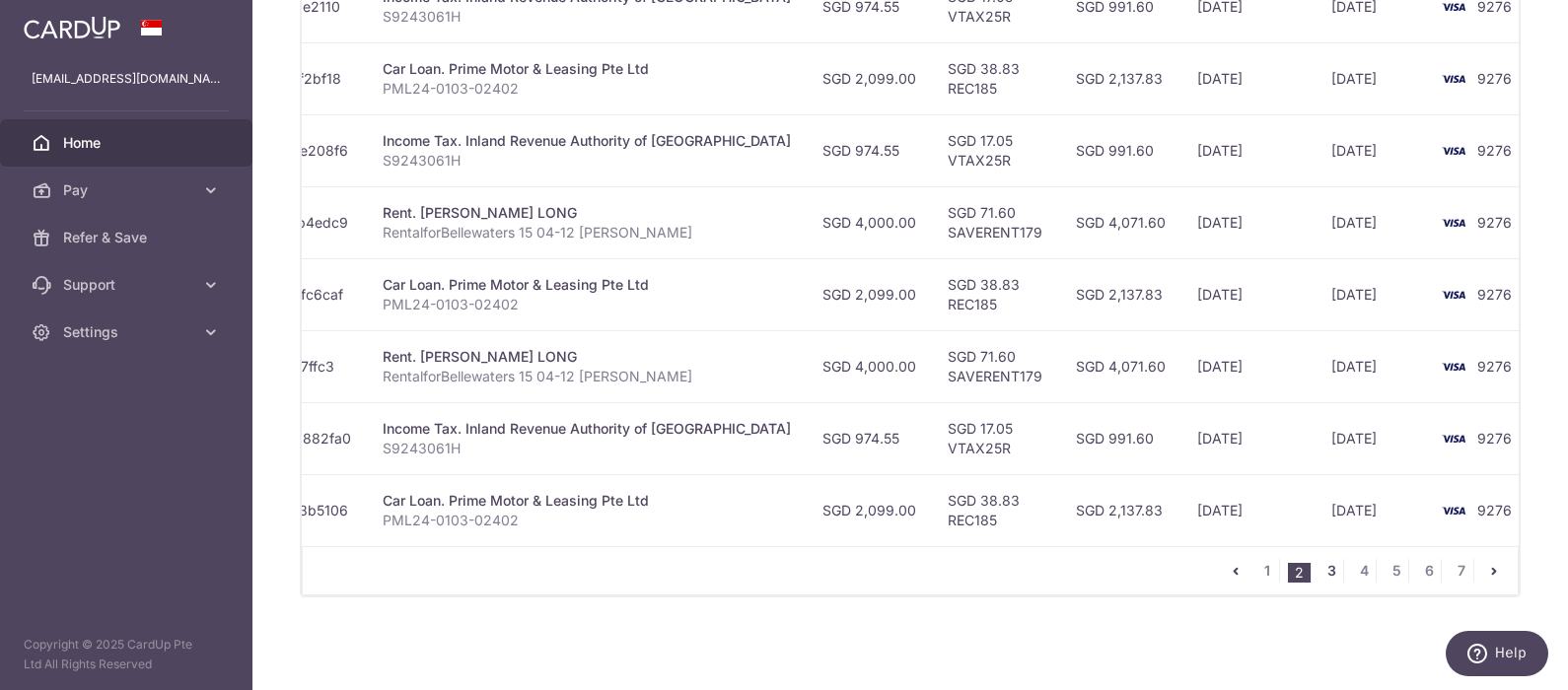click on "3" at bounding box center [1331, 571] 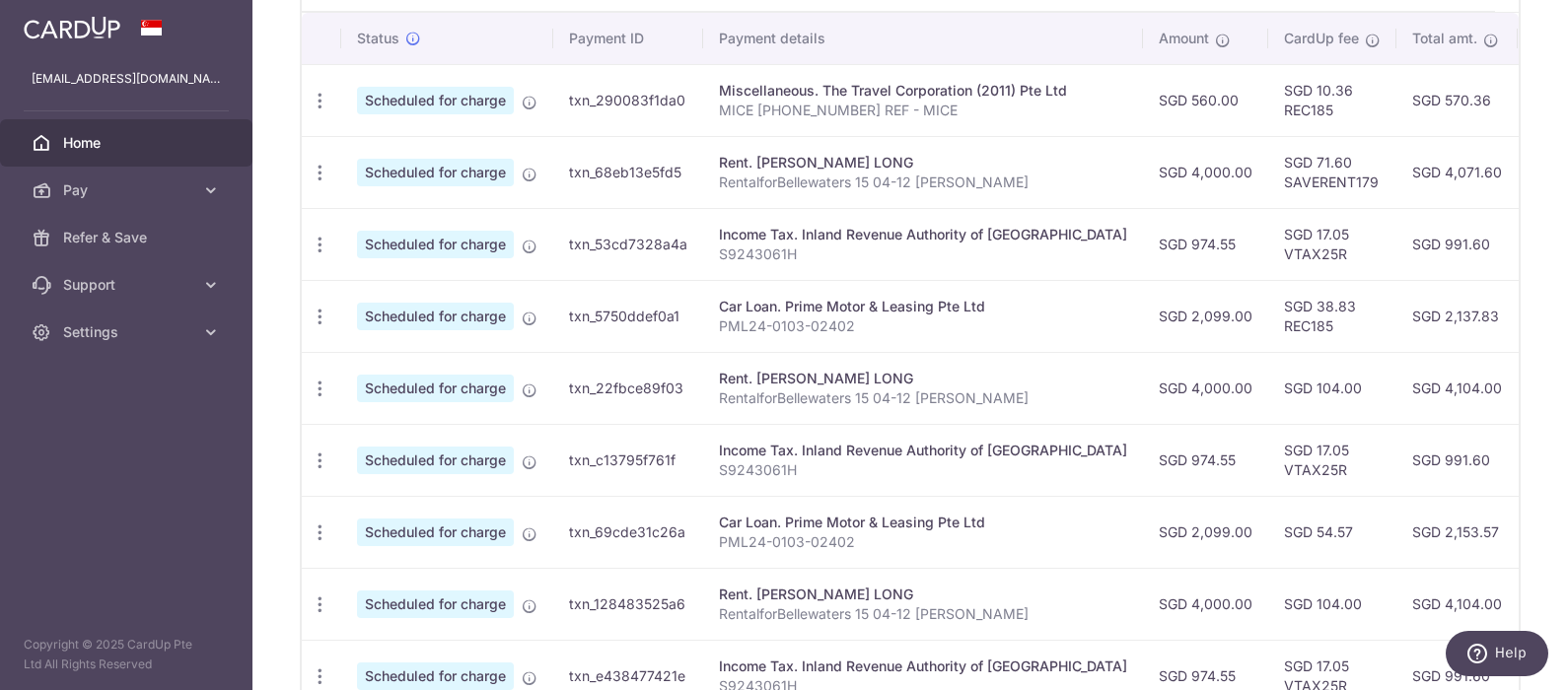 scroll, scrollTop: 844, scrollLeft: 0, axis: vertical 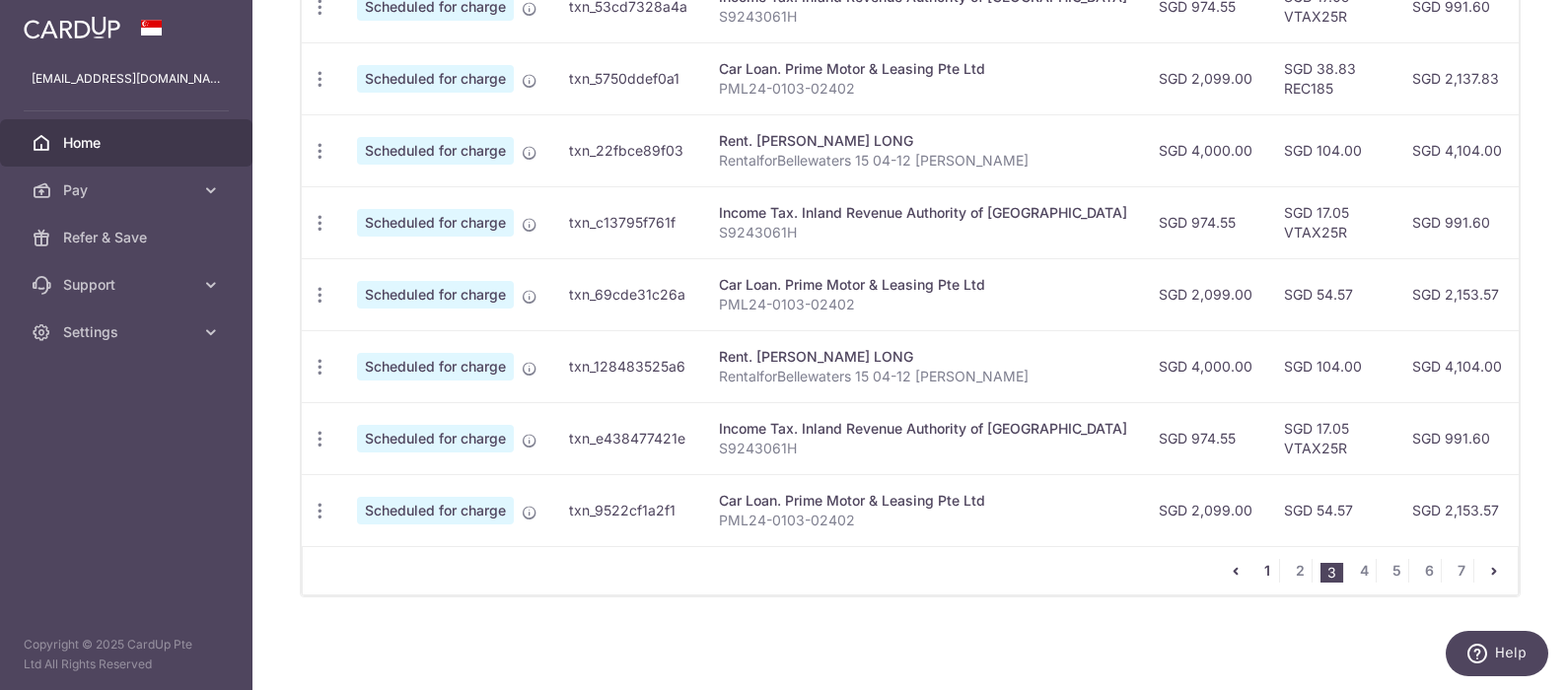 click on "1" at bounding box center [1267, 571] 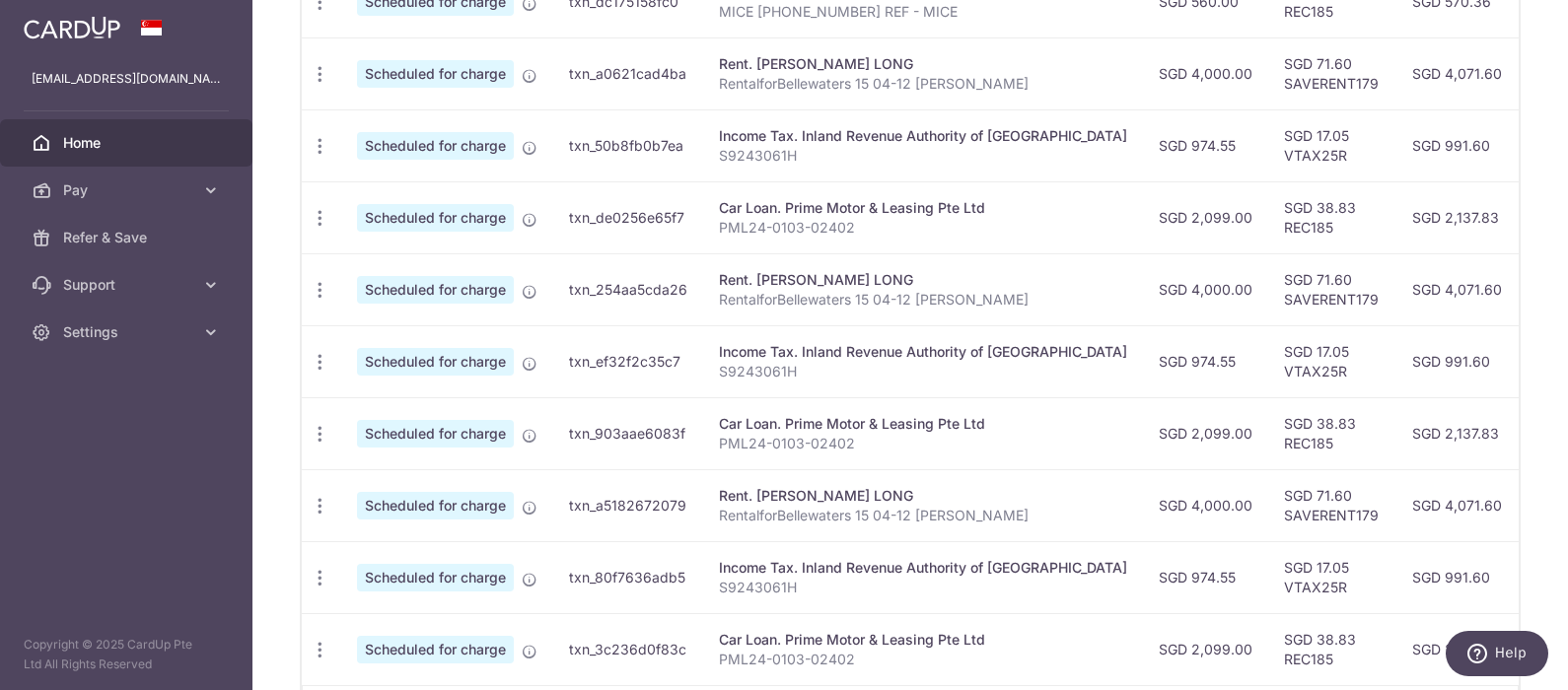 scroll, scrollTop: 844, scrollLeft: 0, axis: vertical 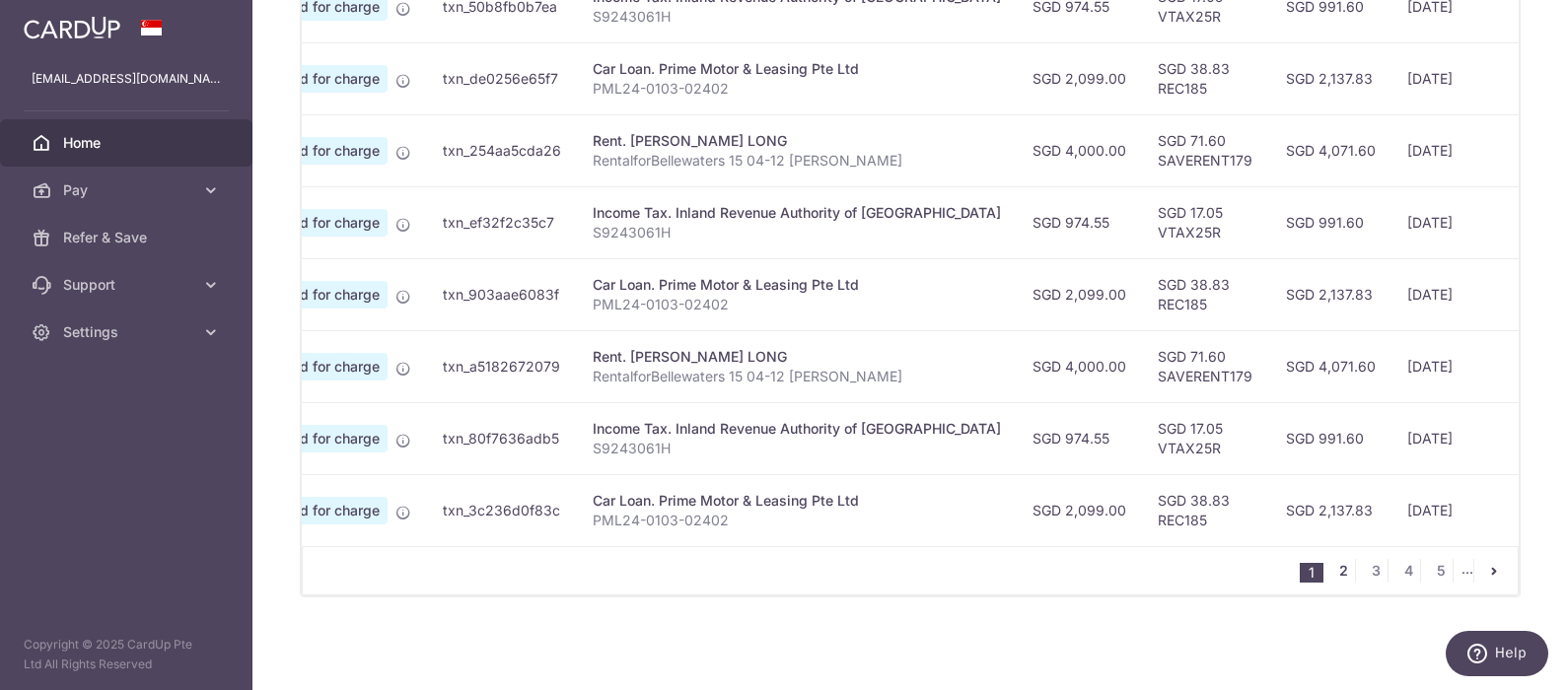 click on "2" at bounding box center (1343, 571) 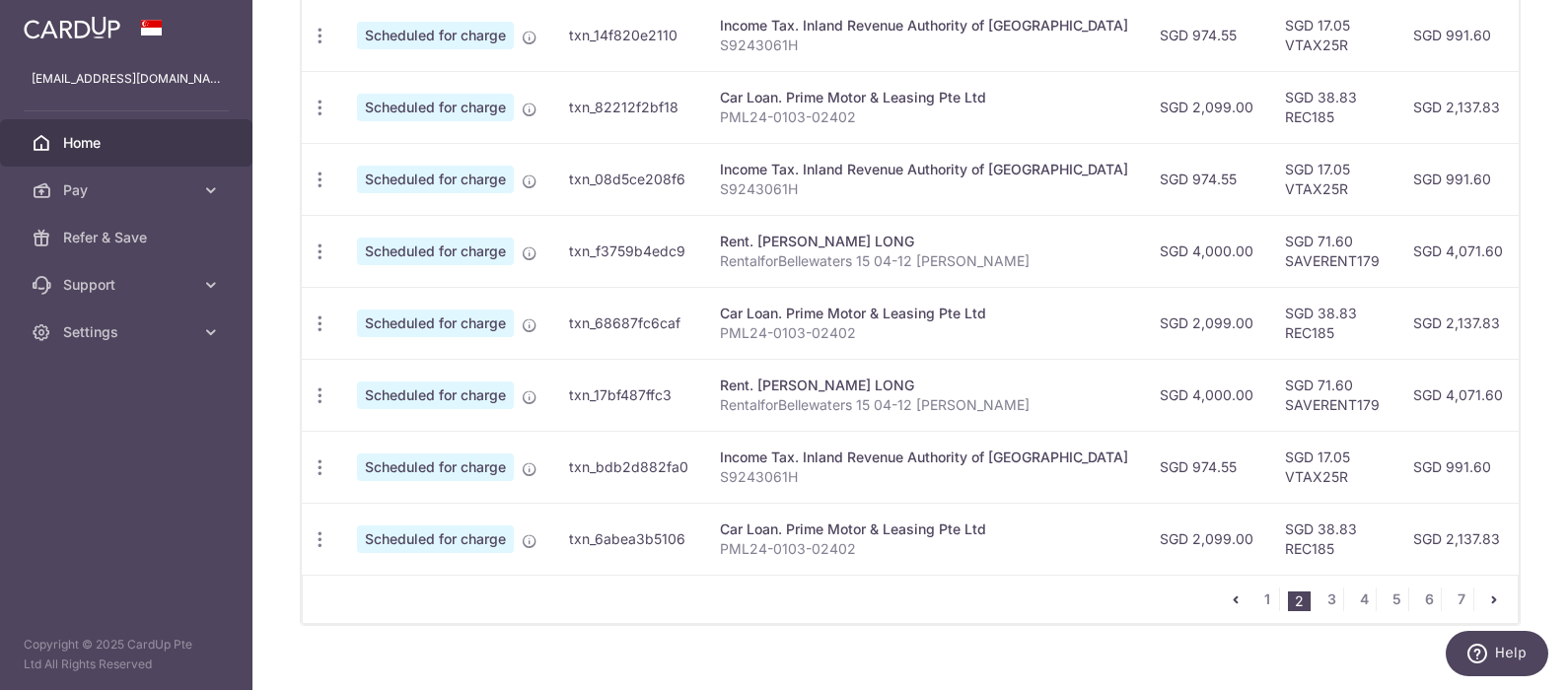 scroll, scrollTop: 844, scrollLeft: 0, axis: vertical 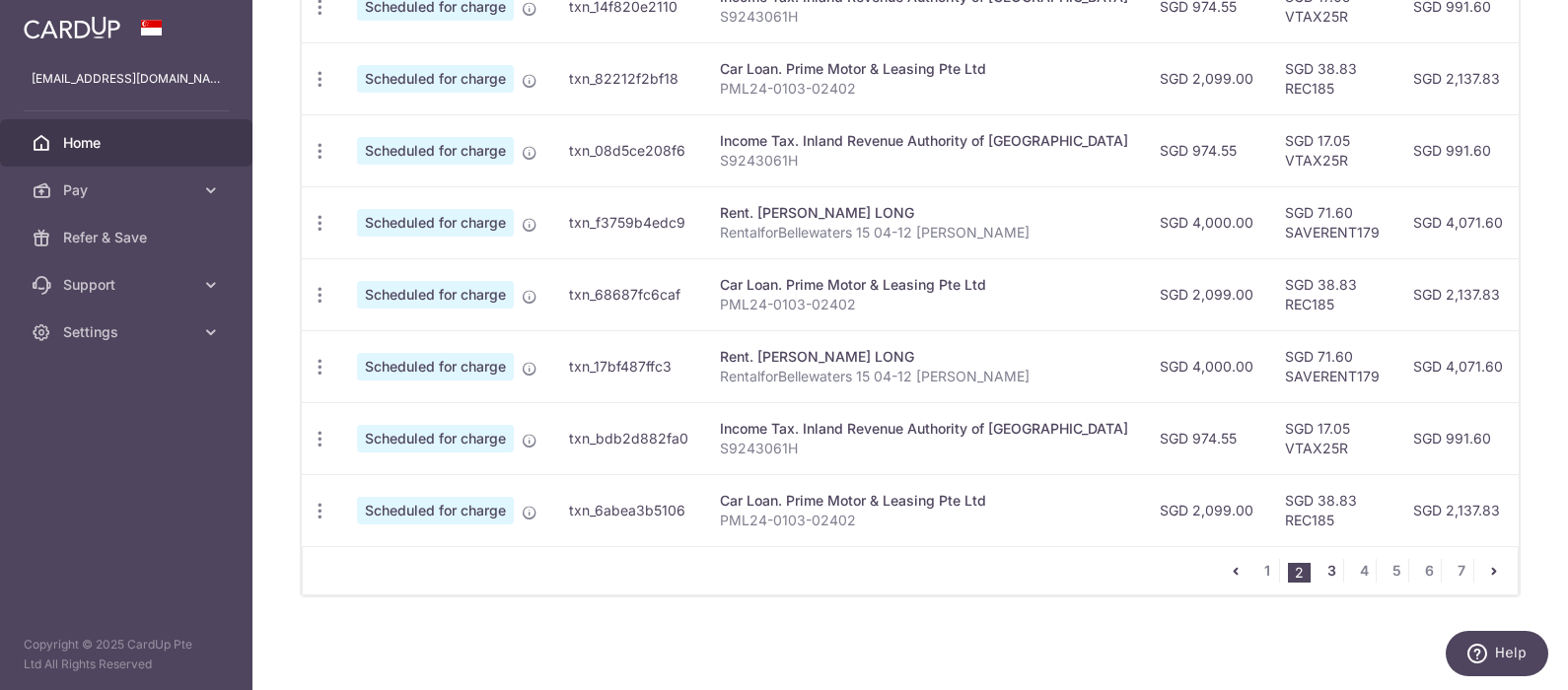 click on "3" at bounding box center (1331, 571) 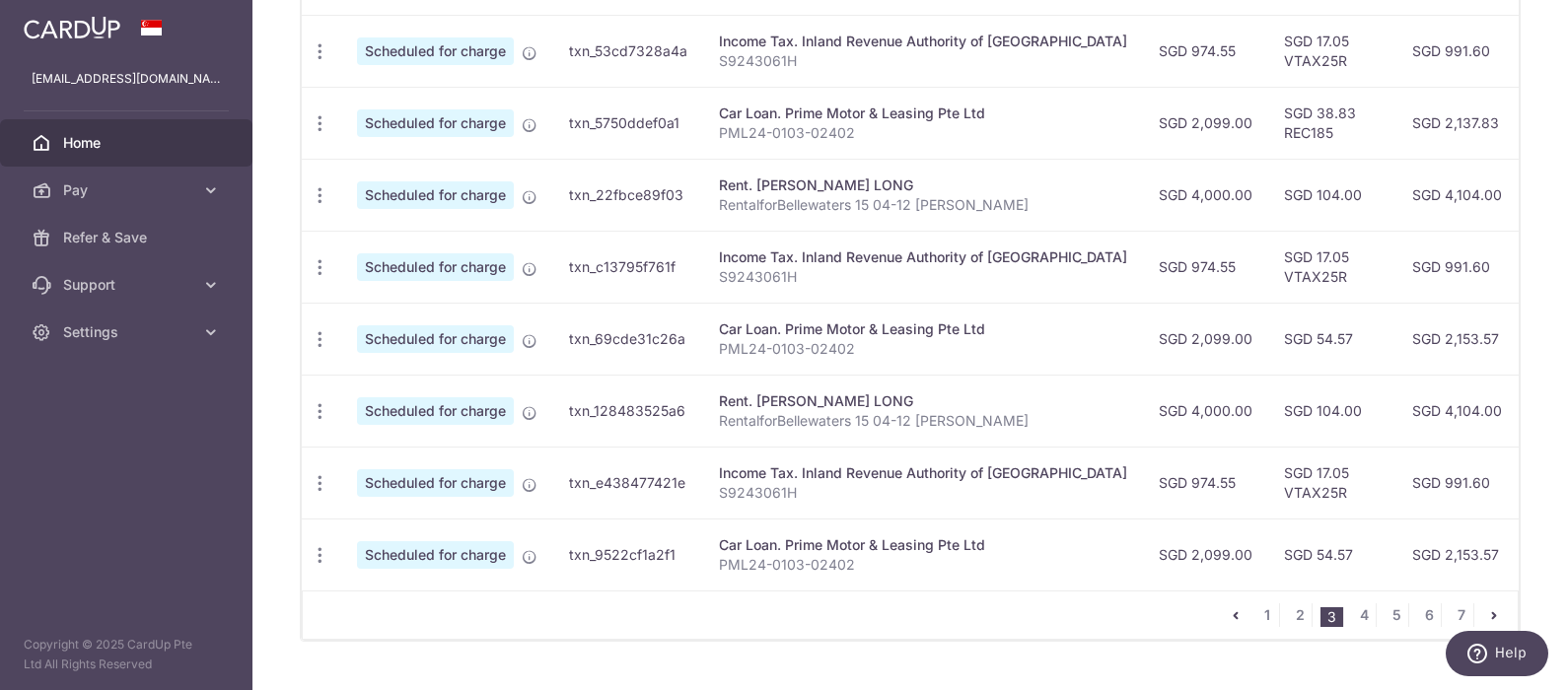 scroll, scrollTop: 844, scrollLeft: 0, axis: vertical 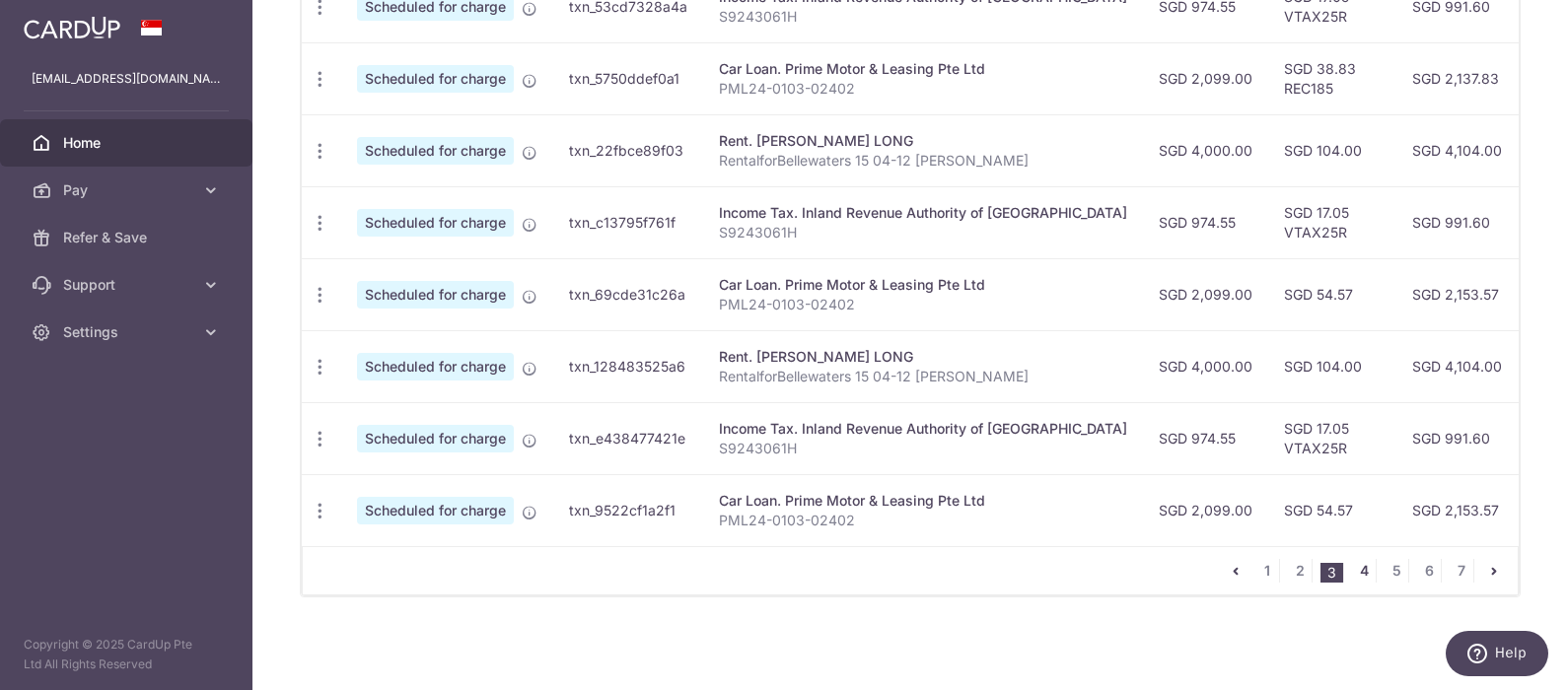 click on "4" at bounding box center [1364, 571] 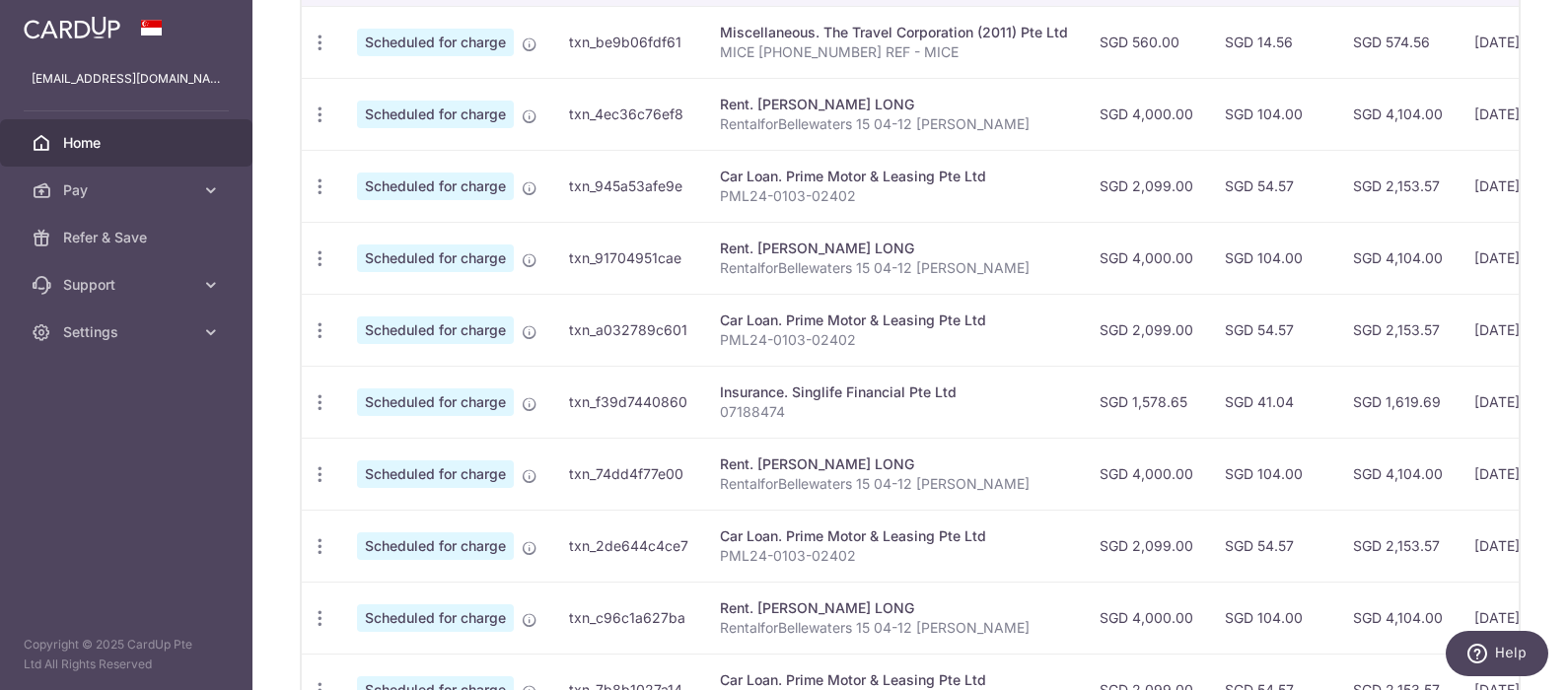 scroll, scrollTop: 844, scrollLeft: 0, axis: vertical 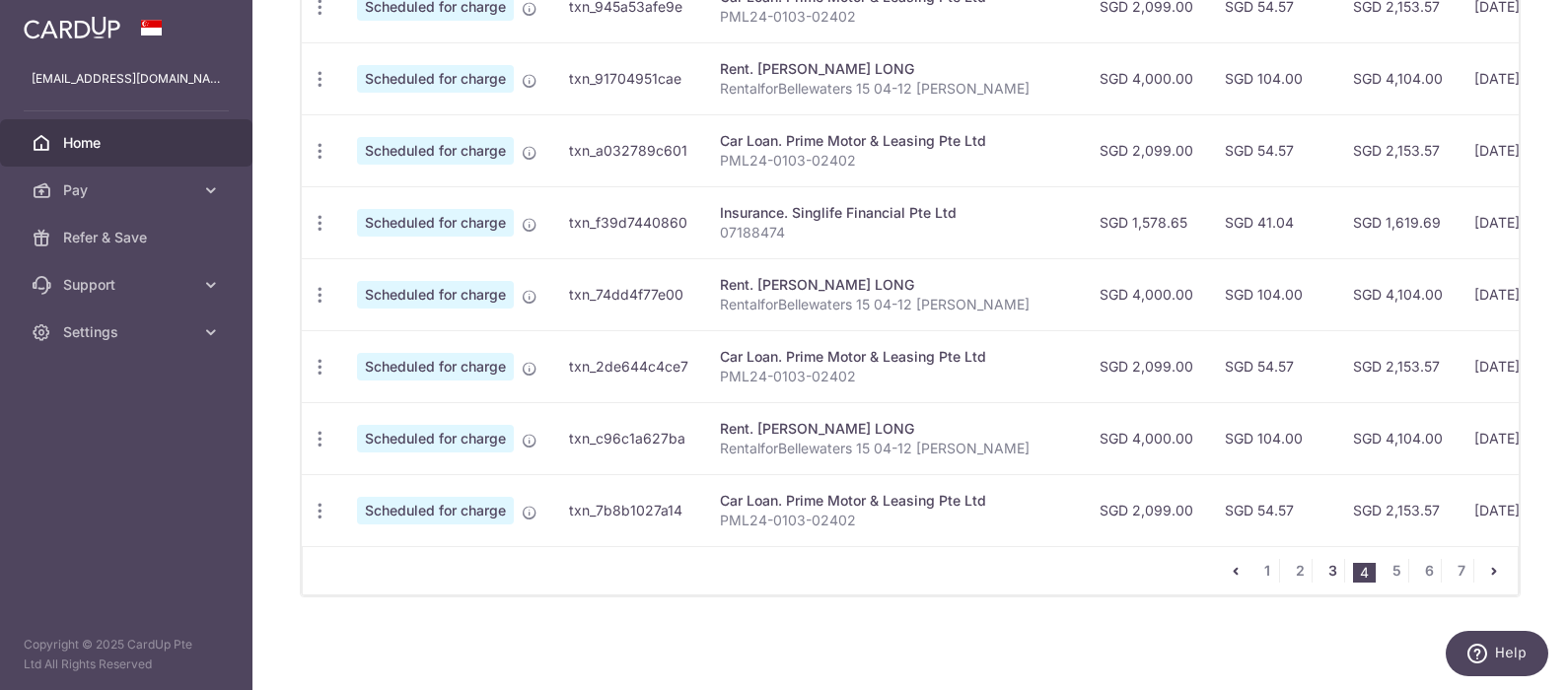 click on "3" at bounding box center (1332, 571) 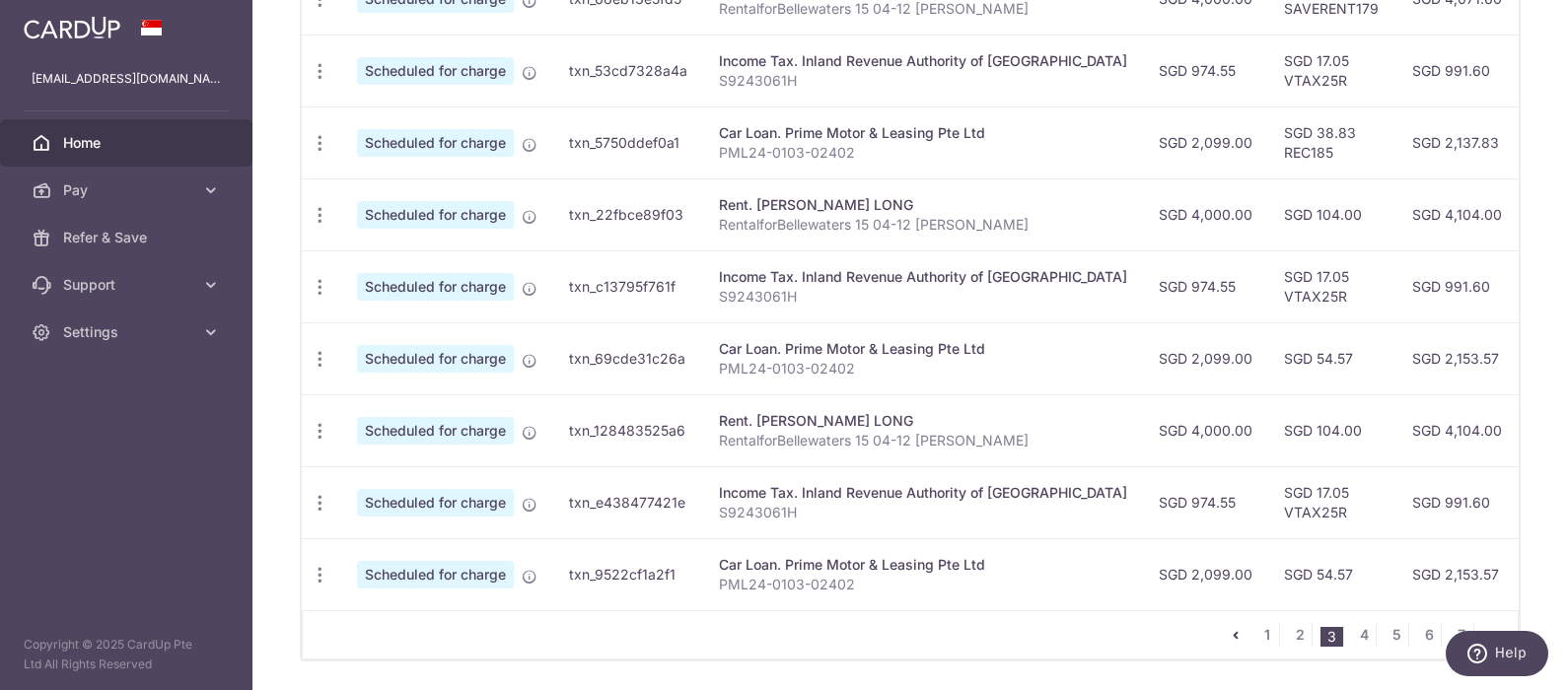 scroll, scrollTop: 844, scrollLeft: 0, axis: vertical 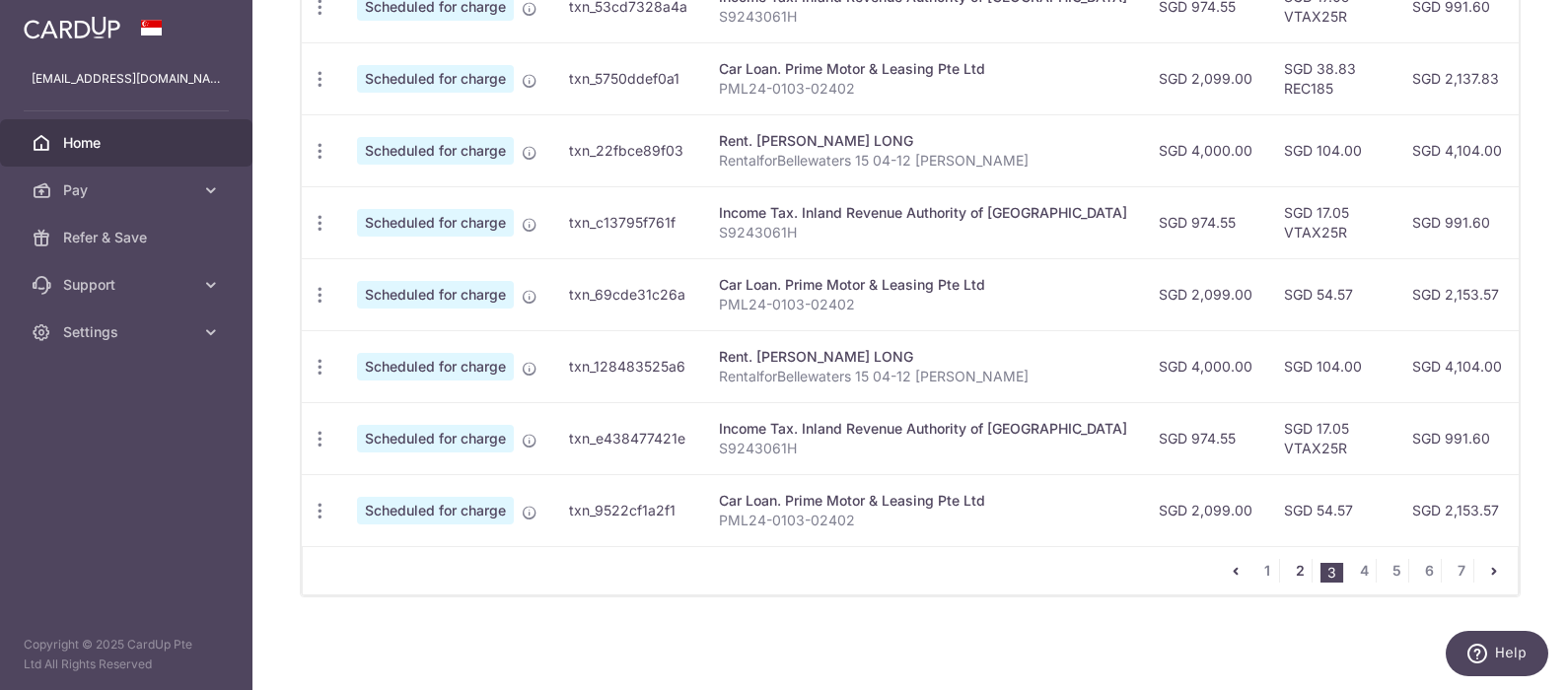 click on "2" at bounding box center (1300, 571) 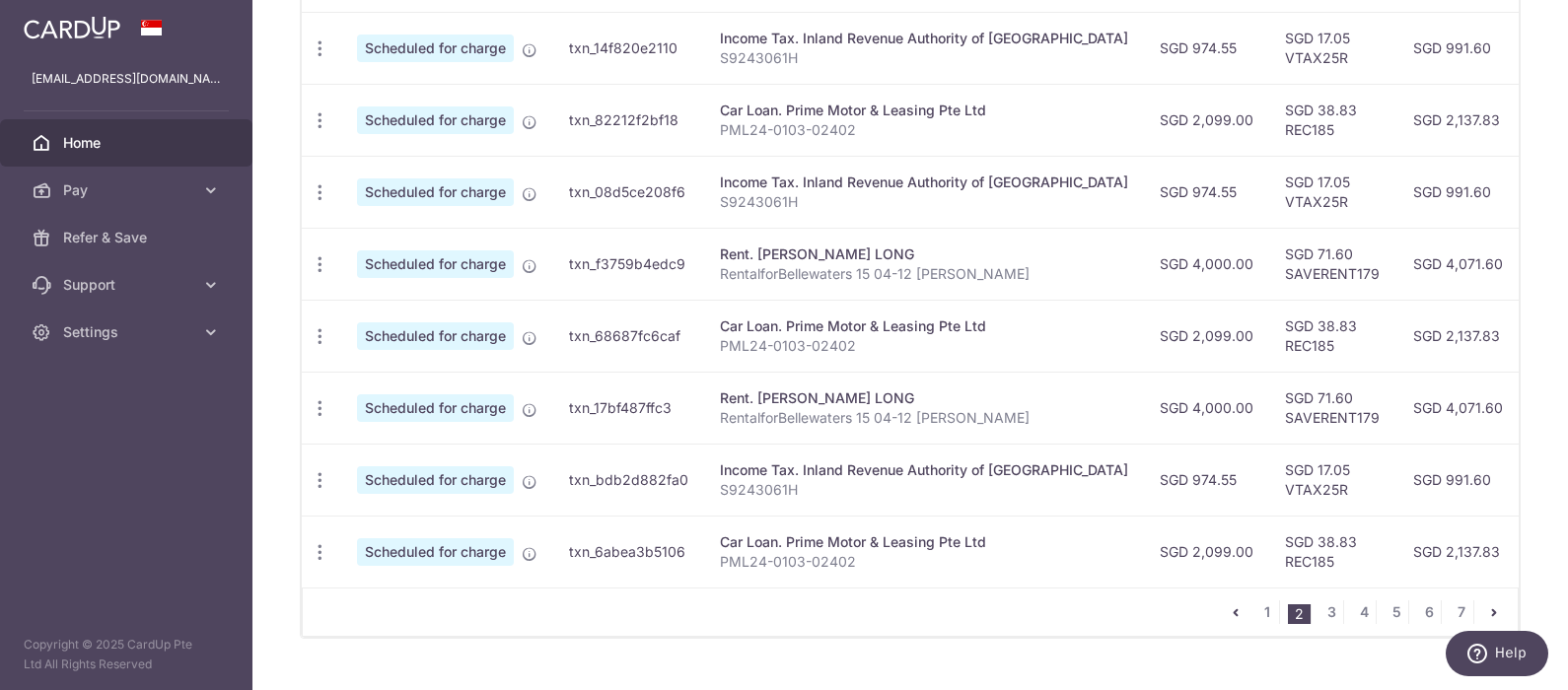 scroll, scrollTop: 844, scrollLeft: 0, axis: vertical 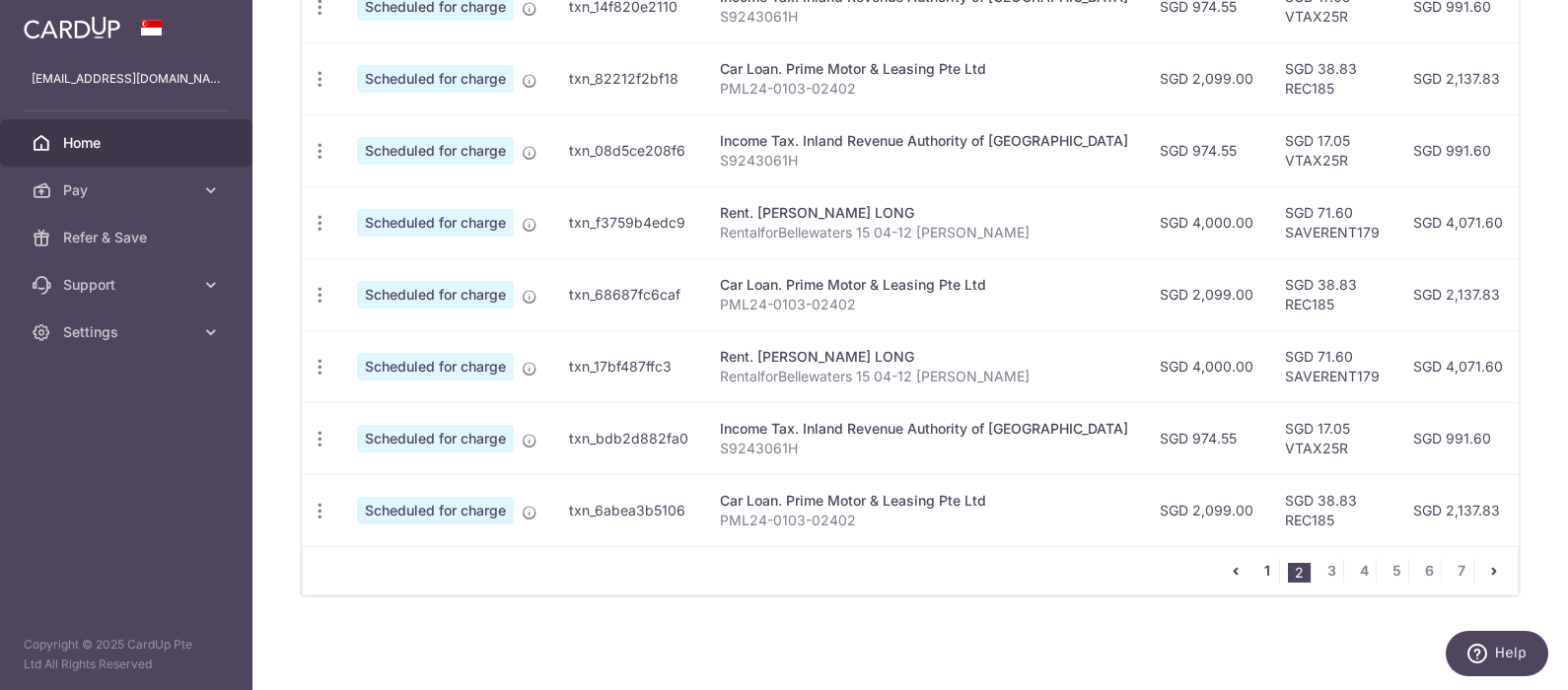 click on "1" at bounding box center (1267, 571) 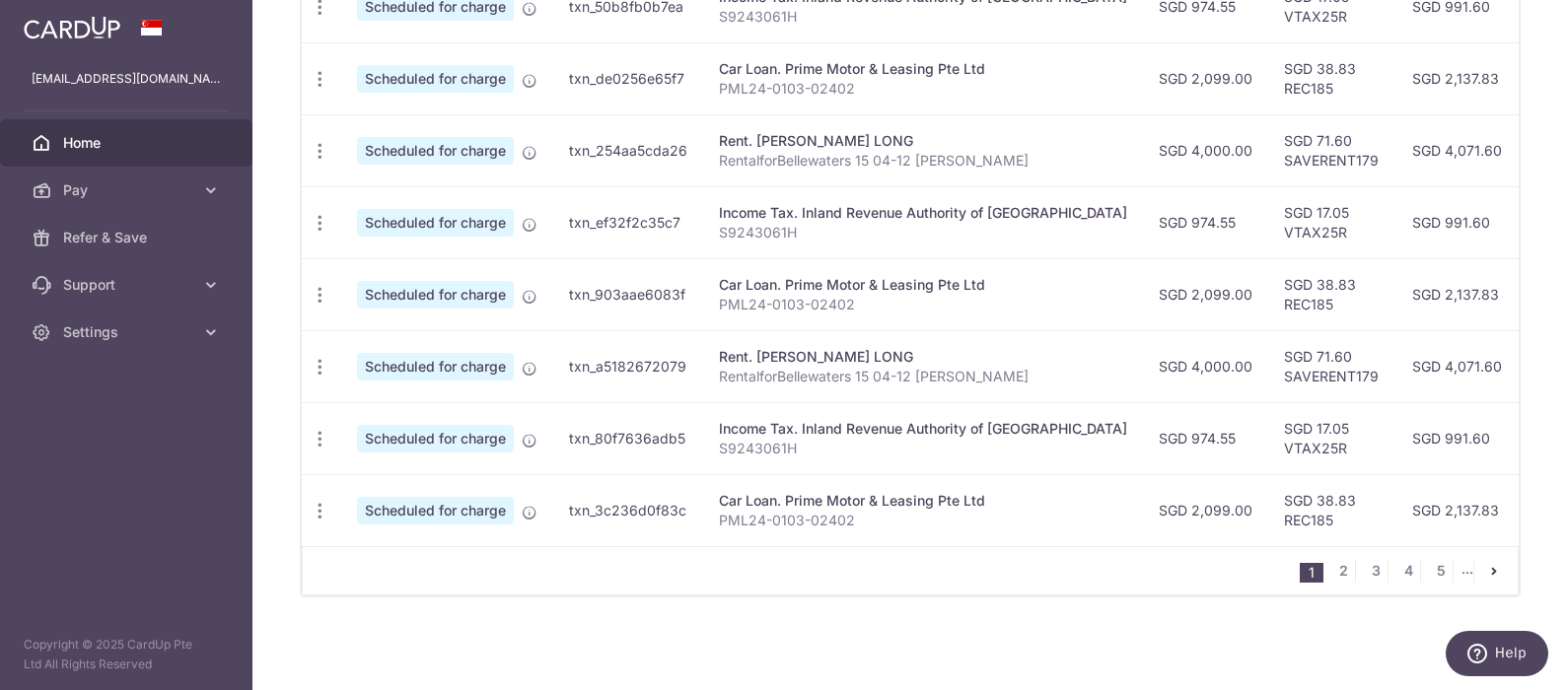 scroll, scrollTop: 844, scrollLeft: 0, axis: vertical 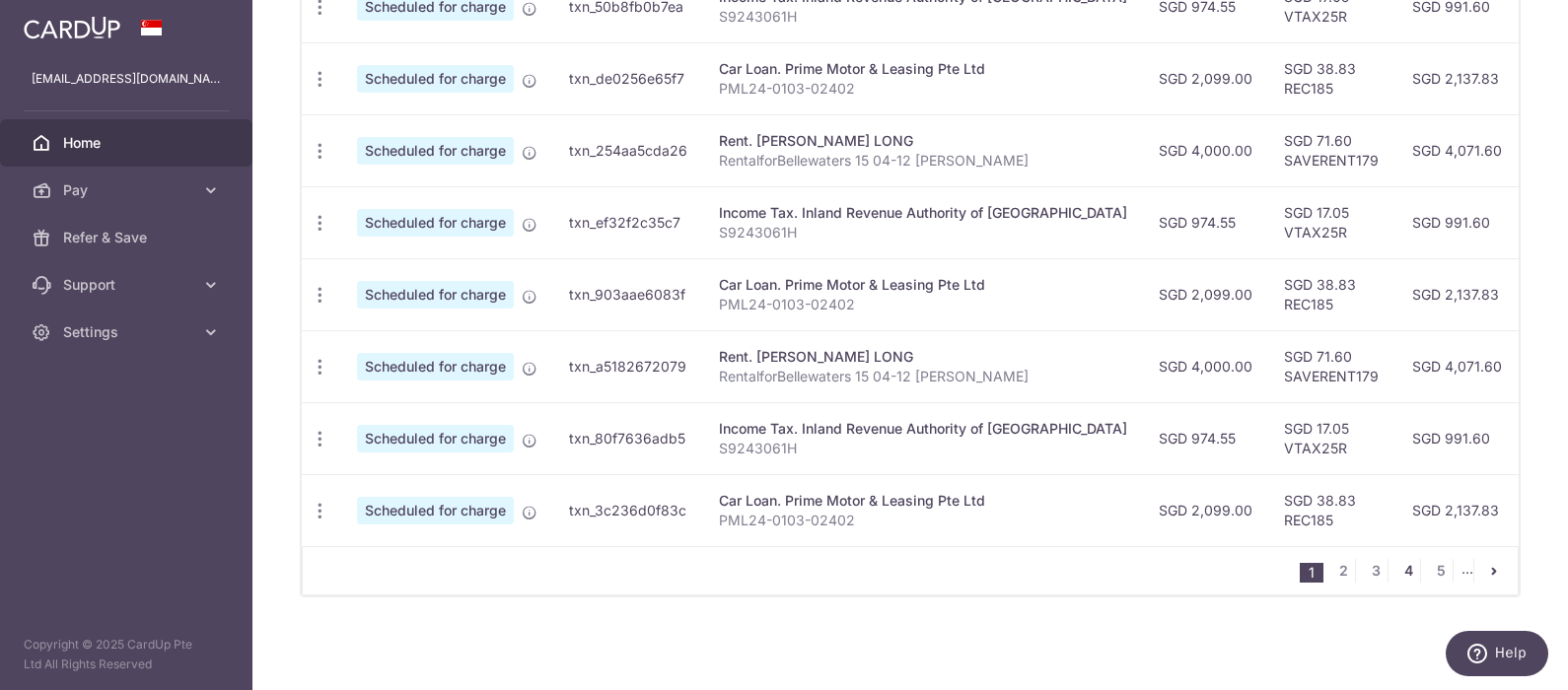 click on "4" at bounding box center (1408, 571) 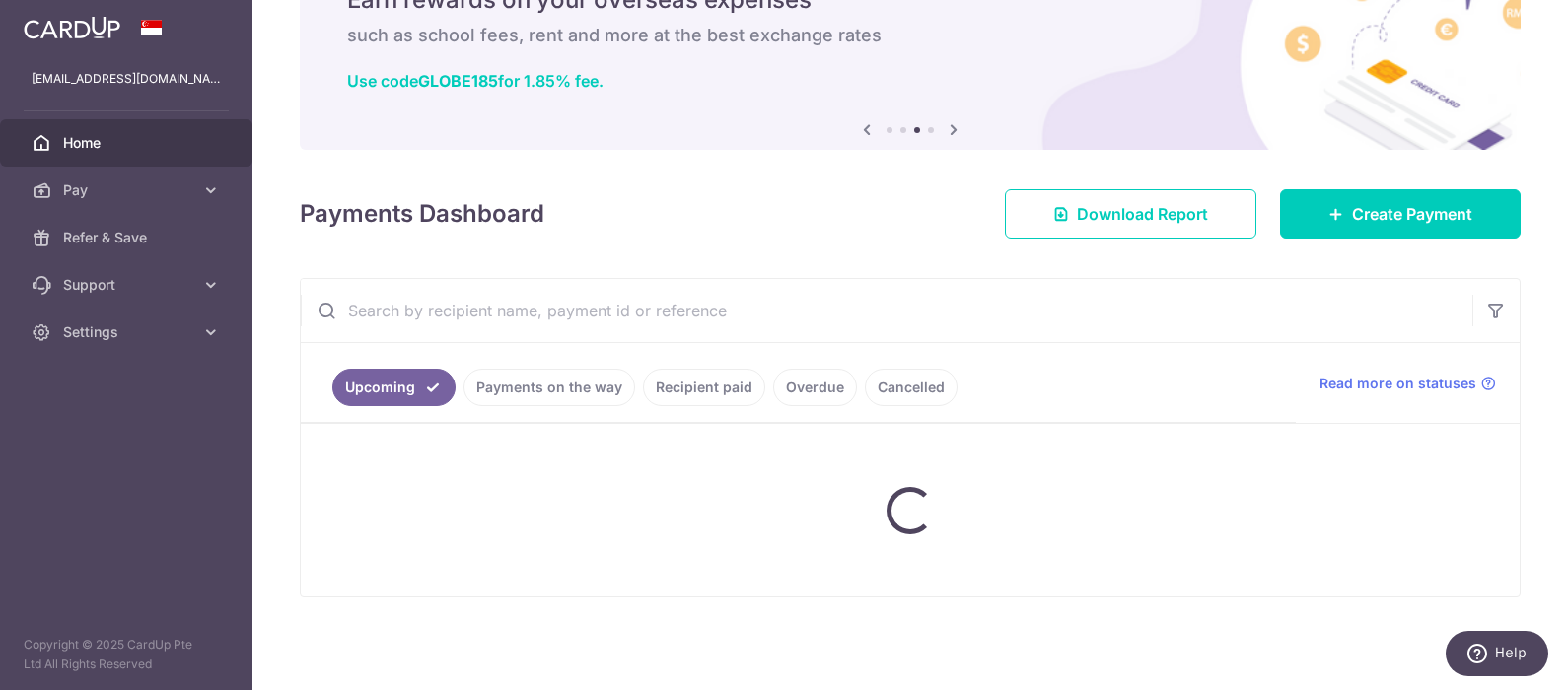 scroll, scrollTop: 844, scrollLeft: 0, axis: vertical 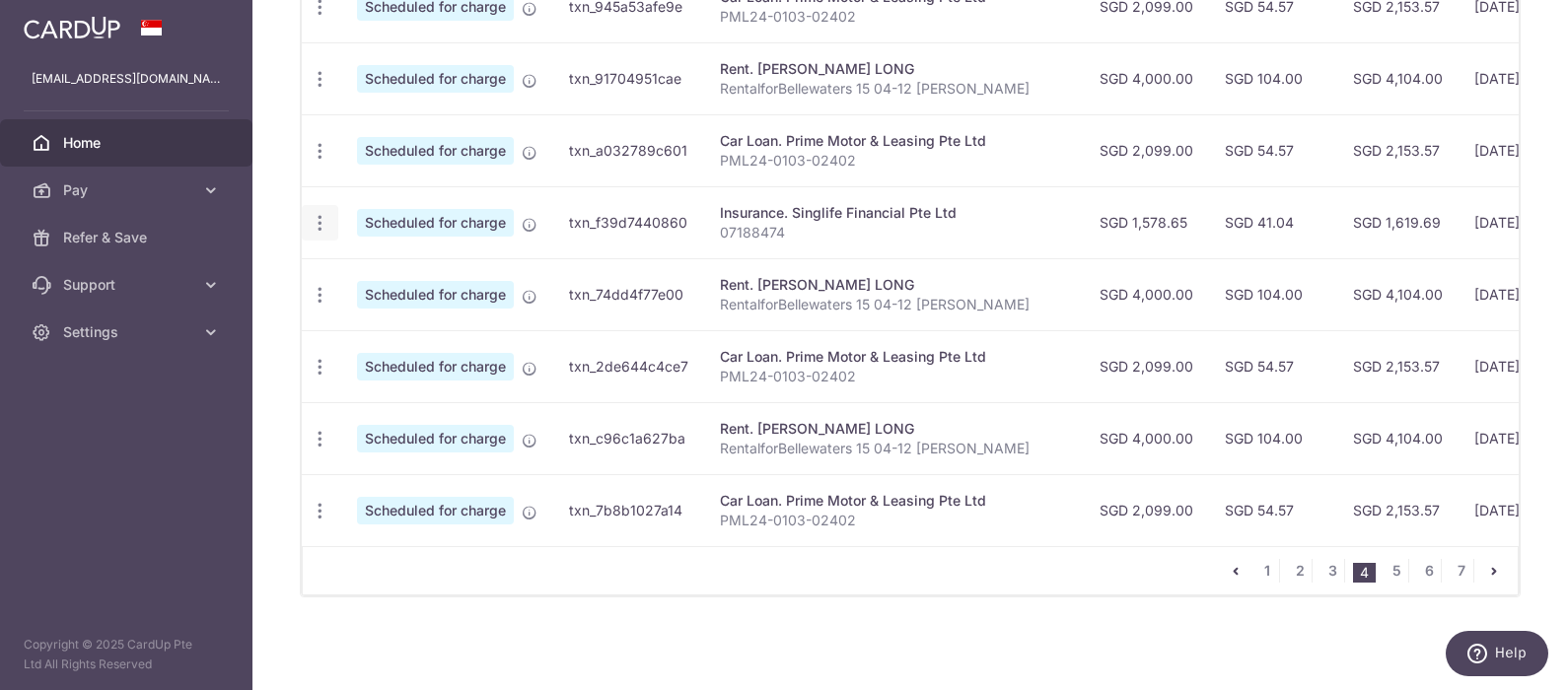 click at bounding box center (320, -137) 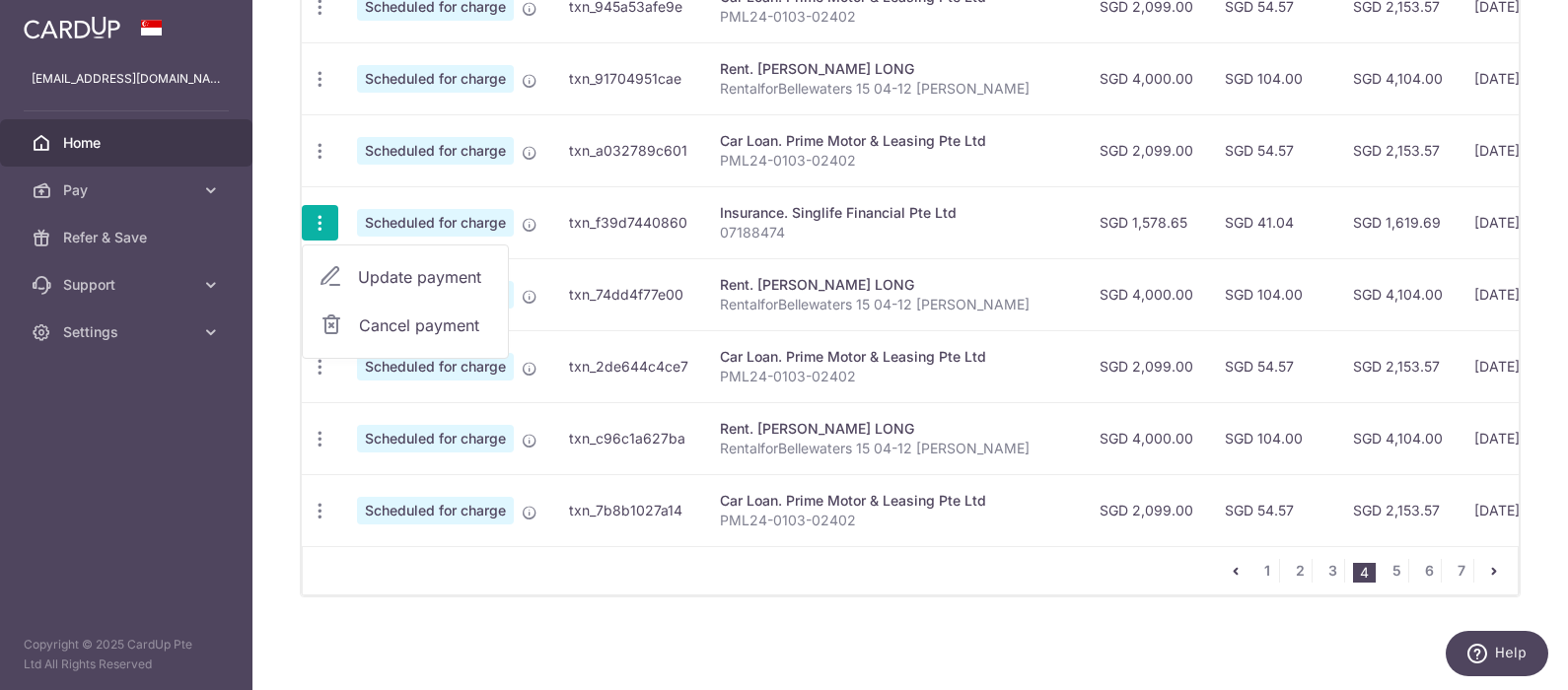 click on "Cancel payment" at bounding box center [425, 325] 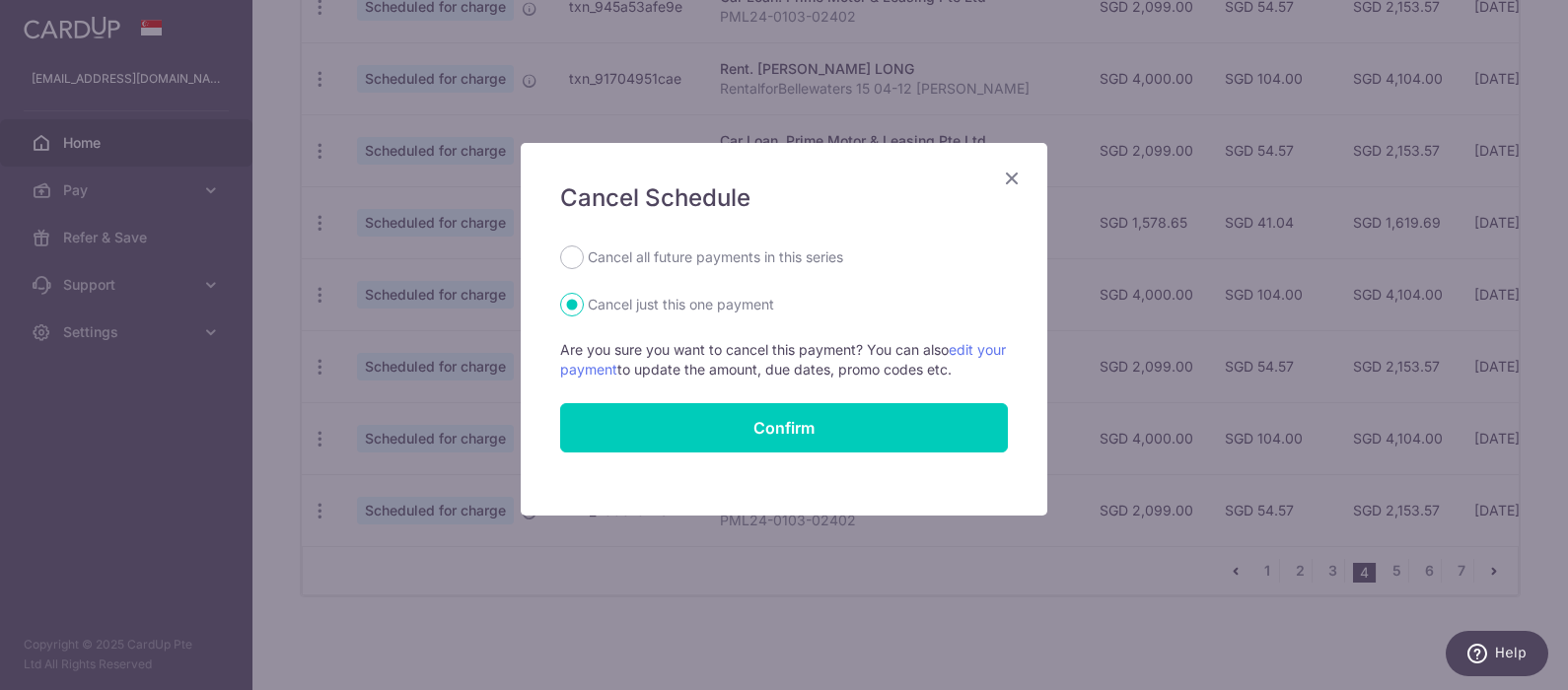 click on "Cancel all future payments in this series" at bounding box center [715, 257] 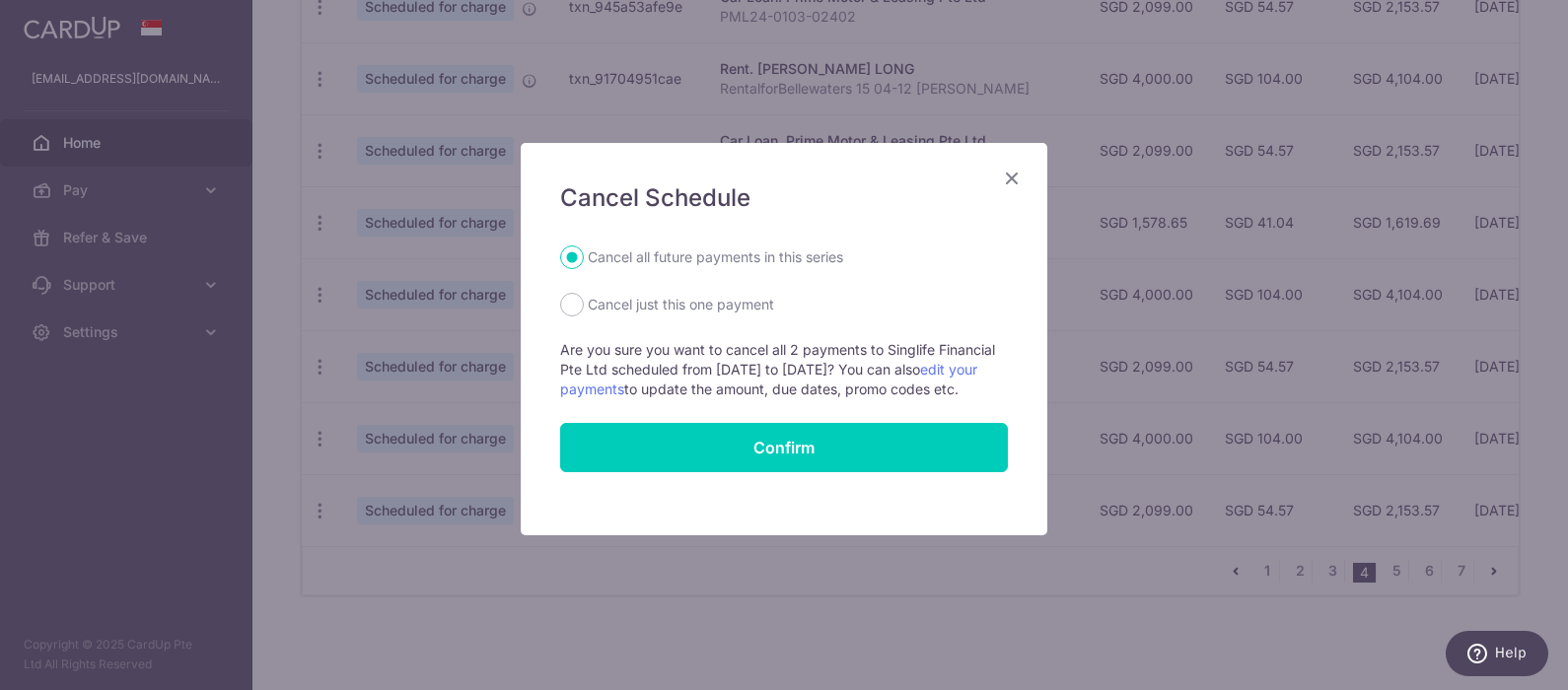 click on "Cancel just this one payment" at bounding box center (680, 305) 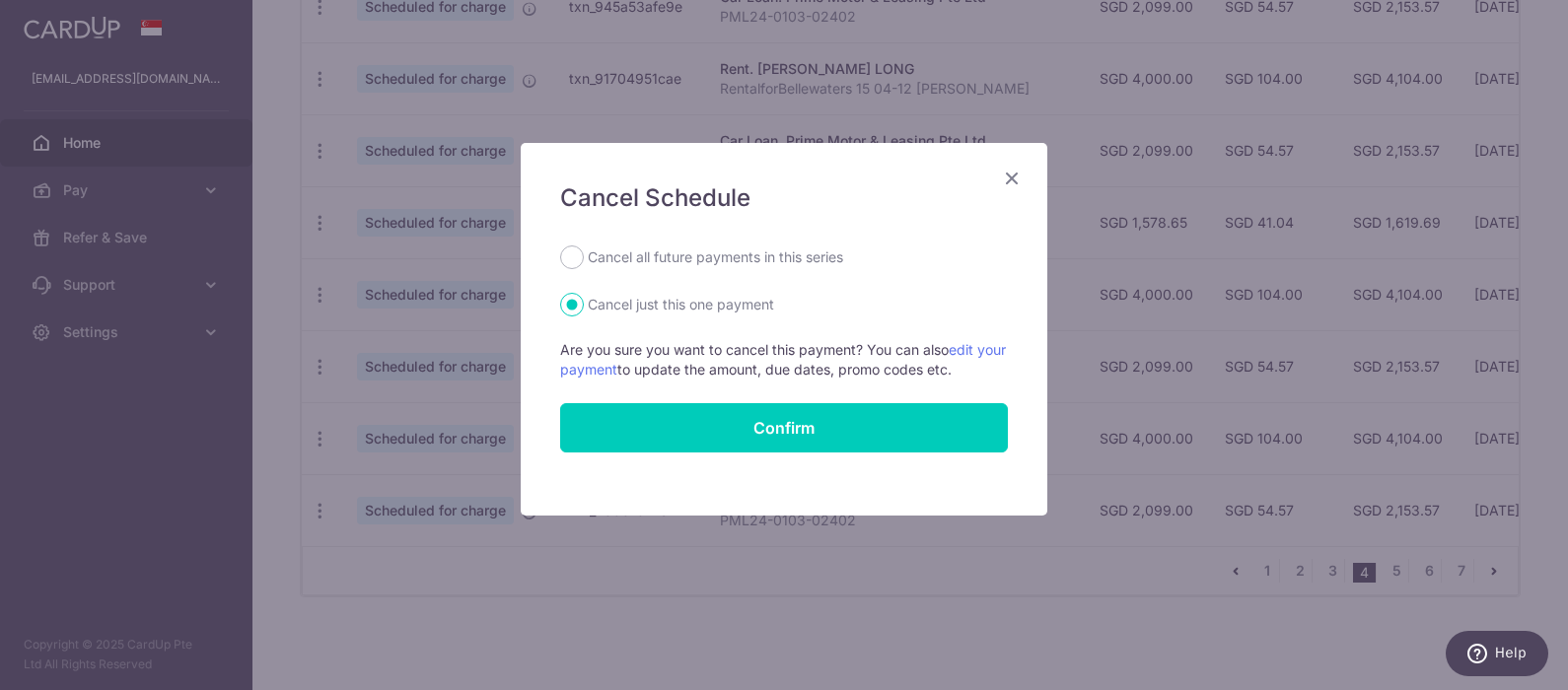 click on "Cancel all future payments in this series" at bounding box center [715, 257] 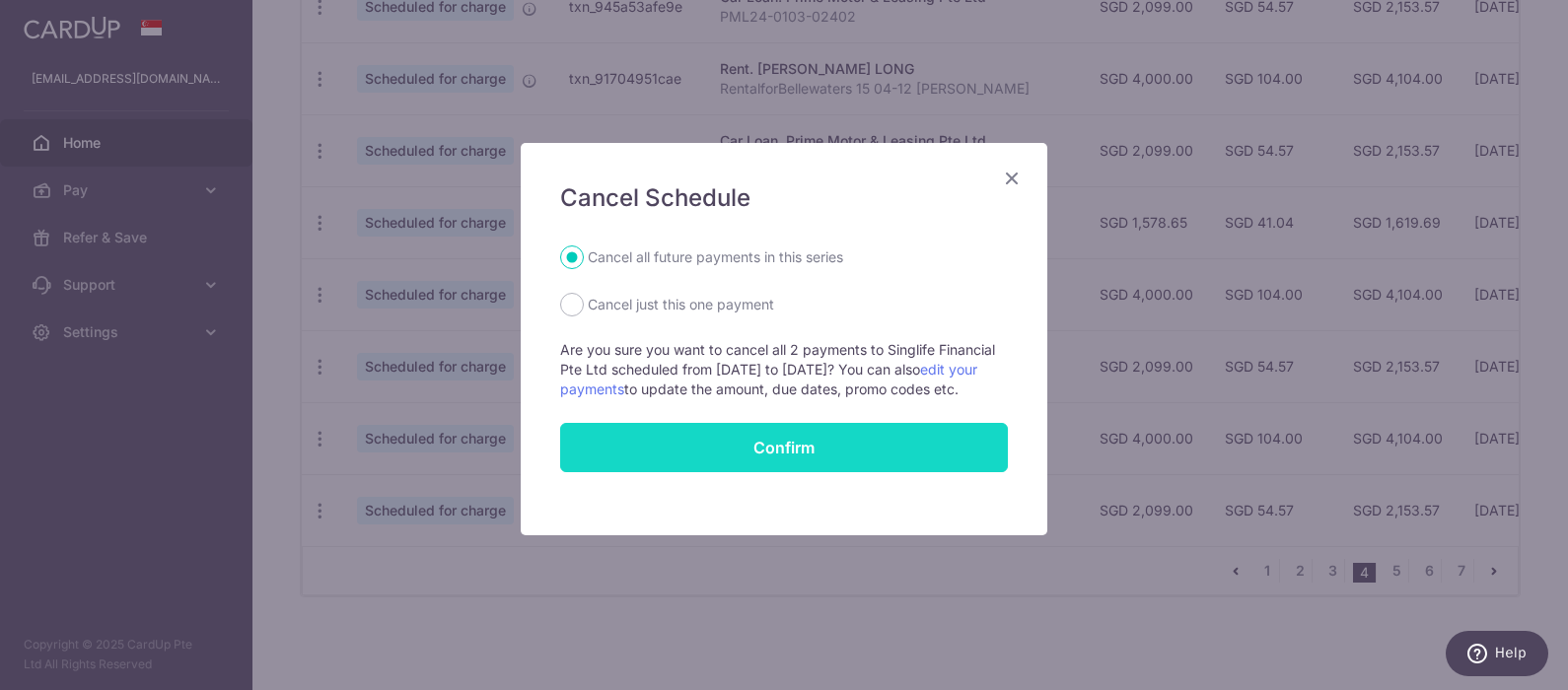 click on "Confirm" at bounding box center [784, 448] 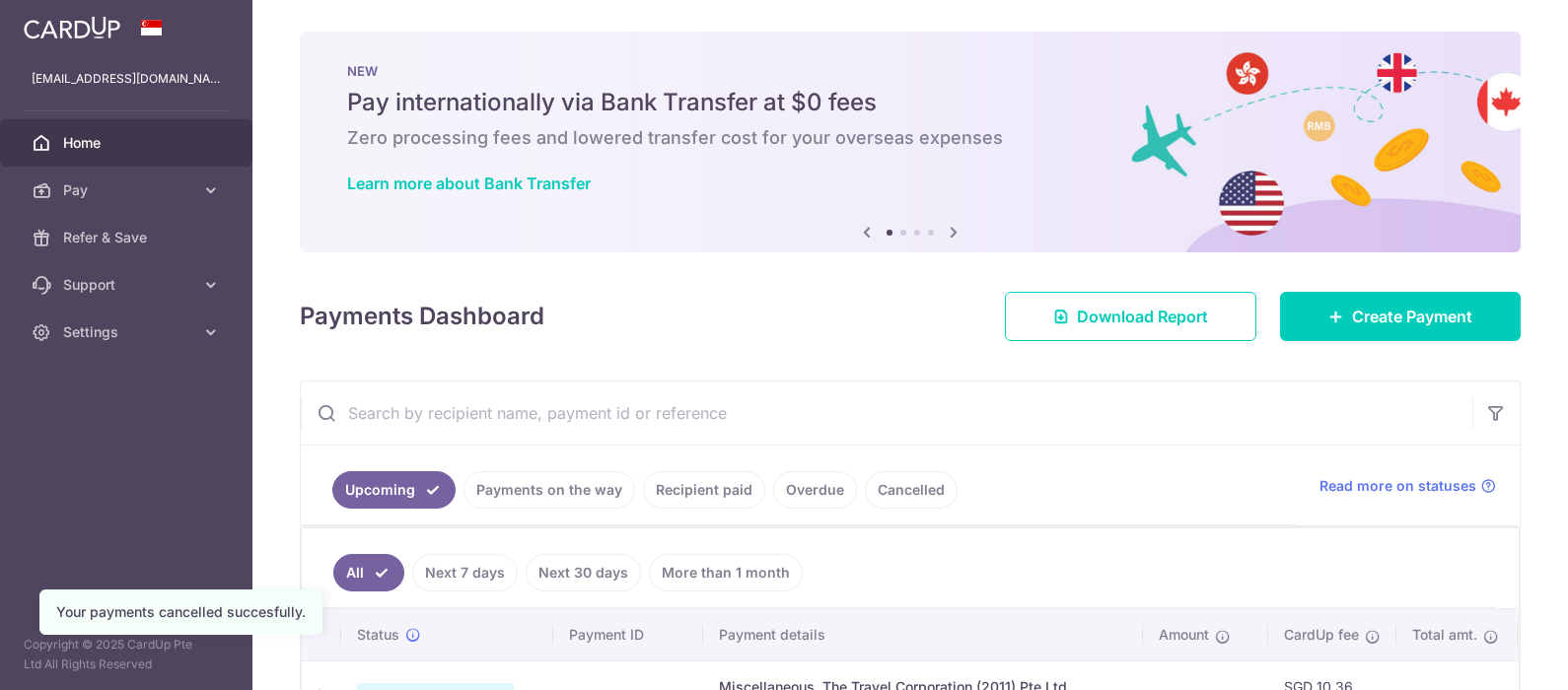 scroll, scrollTop: 0, scrollLeft: 0, axis: both 